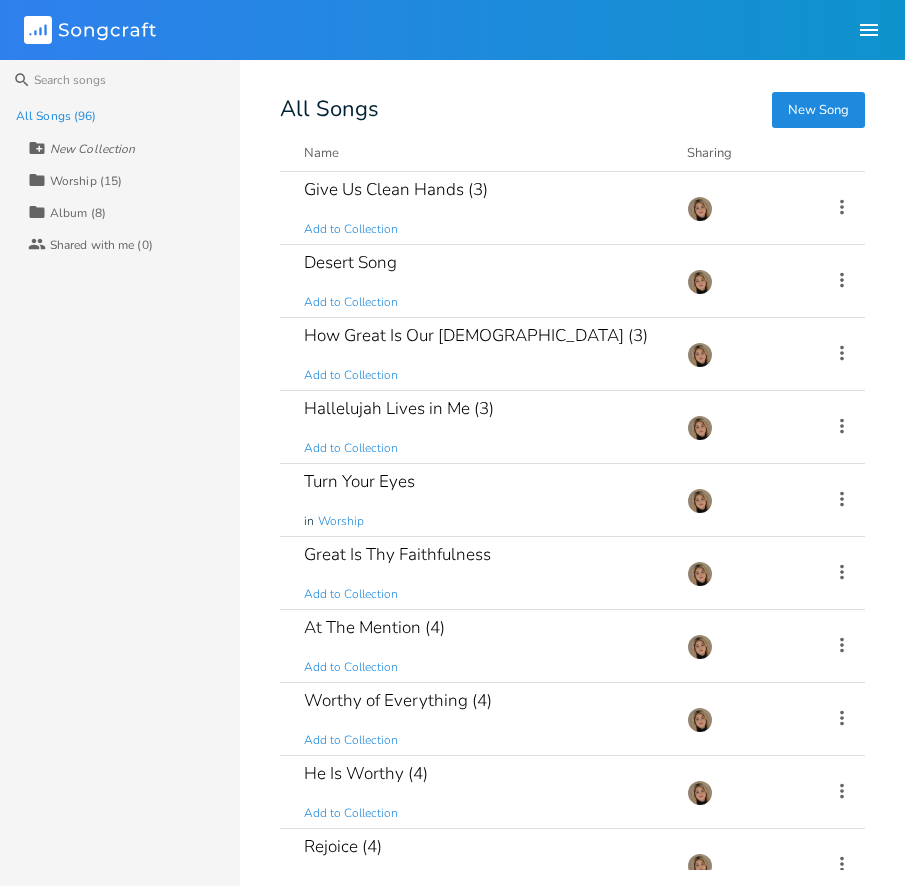 scroll, scrollTop: 0, scrollLeft: 0, axis: both 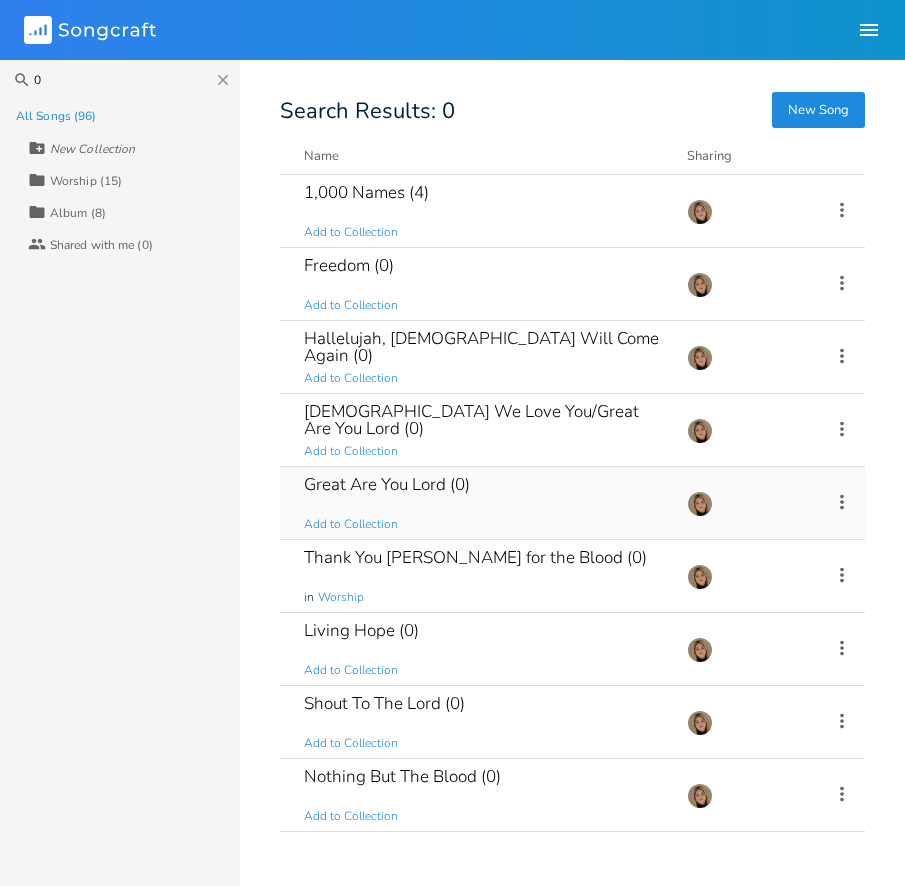 type on "0" 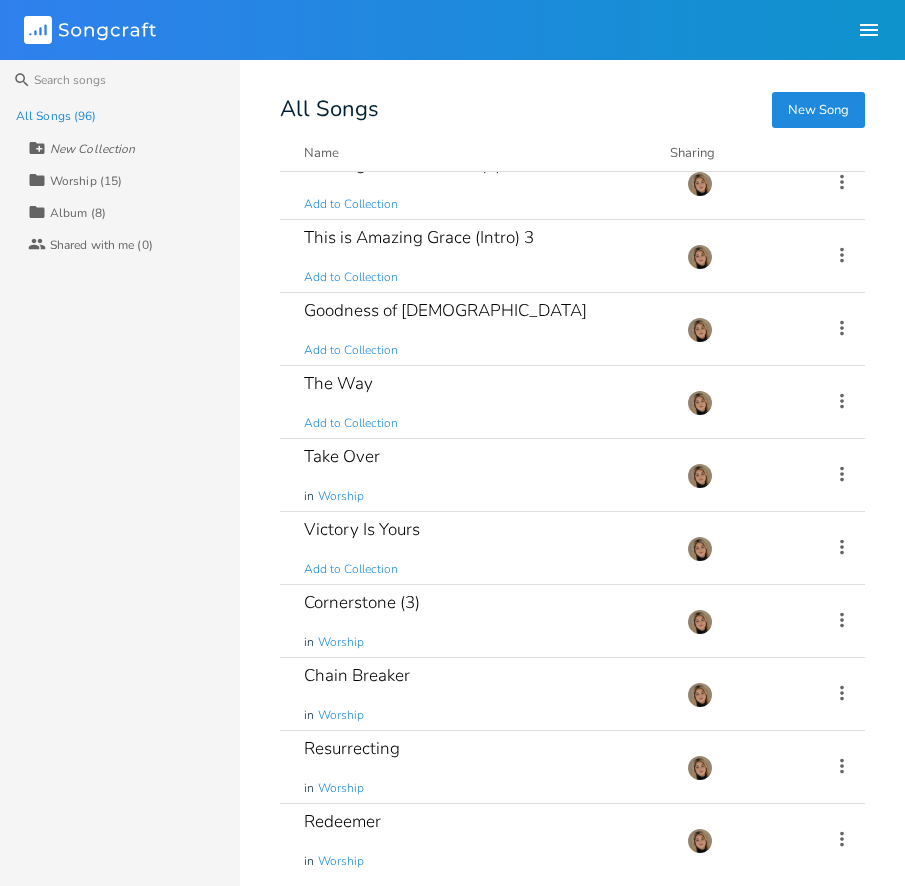 scroll, scrollTop: 6310, scrollLeft: 0, axis: vertical 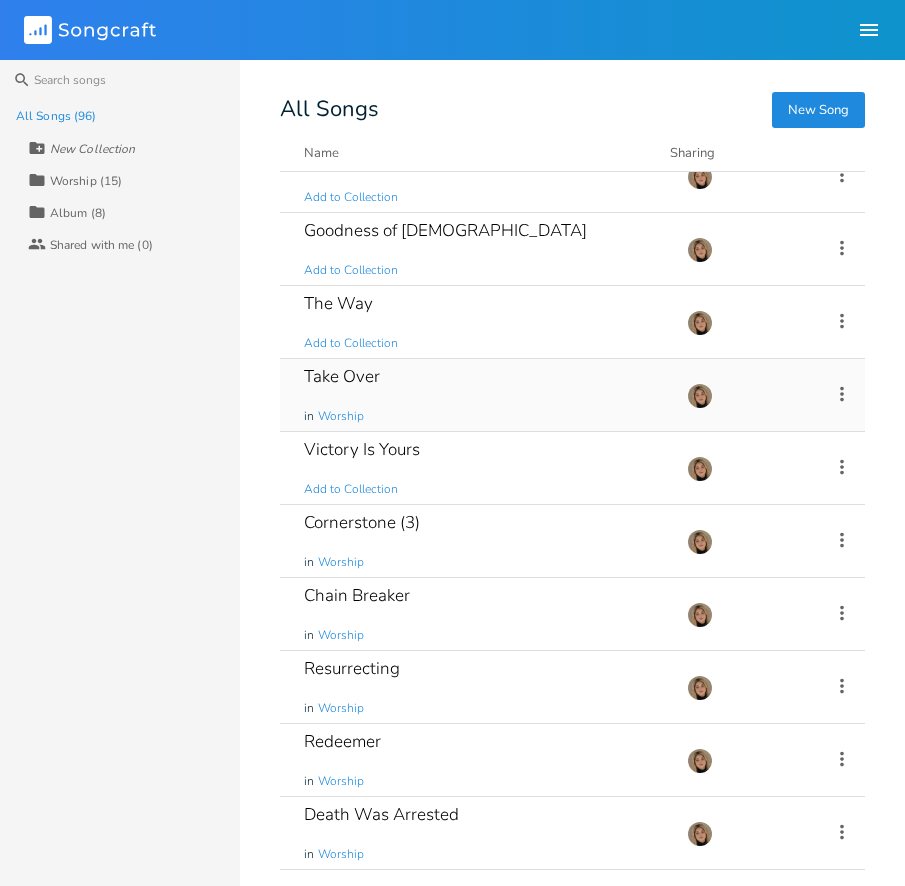 click on "Take Over in Worship" at bounding box center [483, 395] 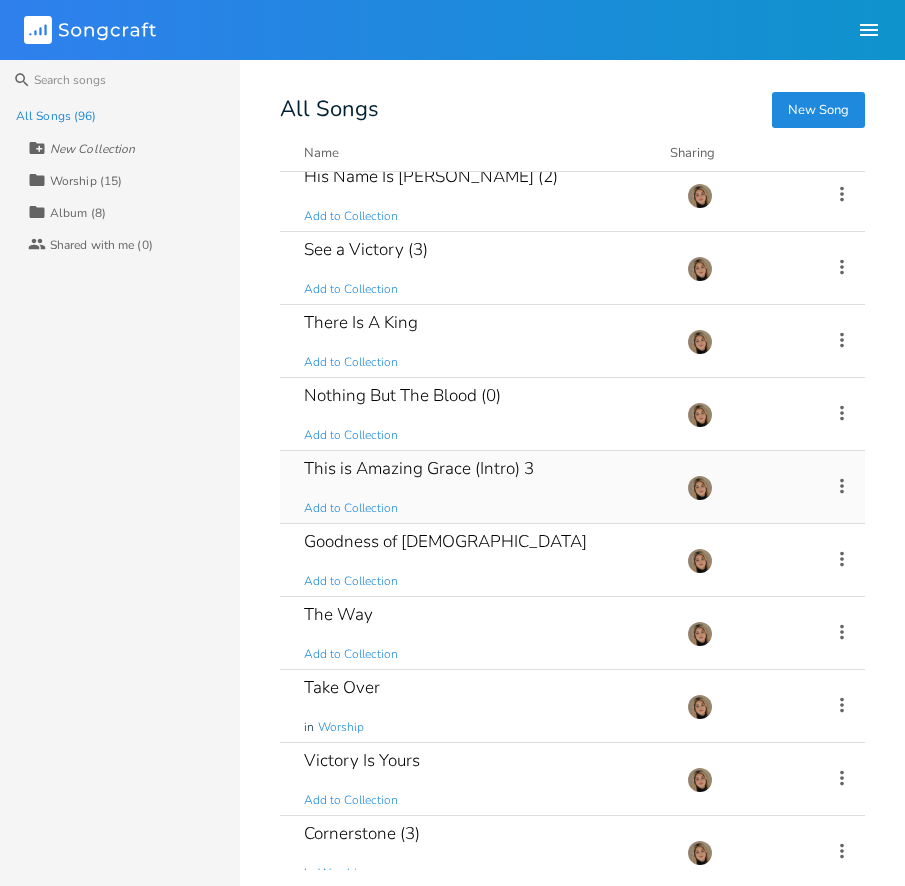 scroll, scrollTop: 5979, scrollLeft: 0, axis: vertical 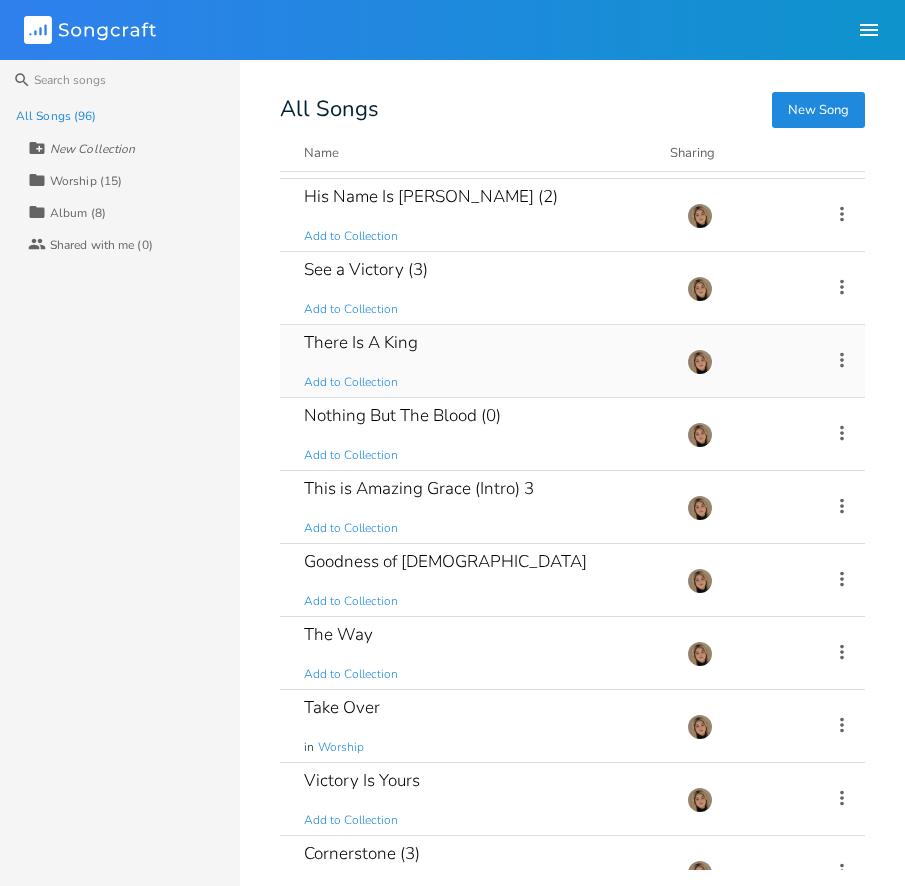 click on "There Is A King Add to Collection" at bounding box center (483, 361) 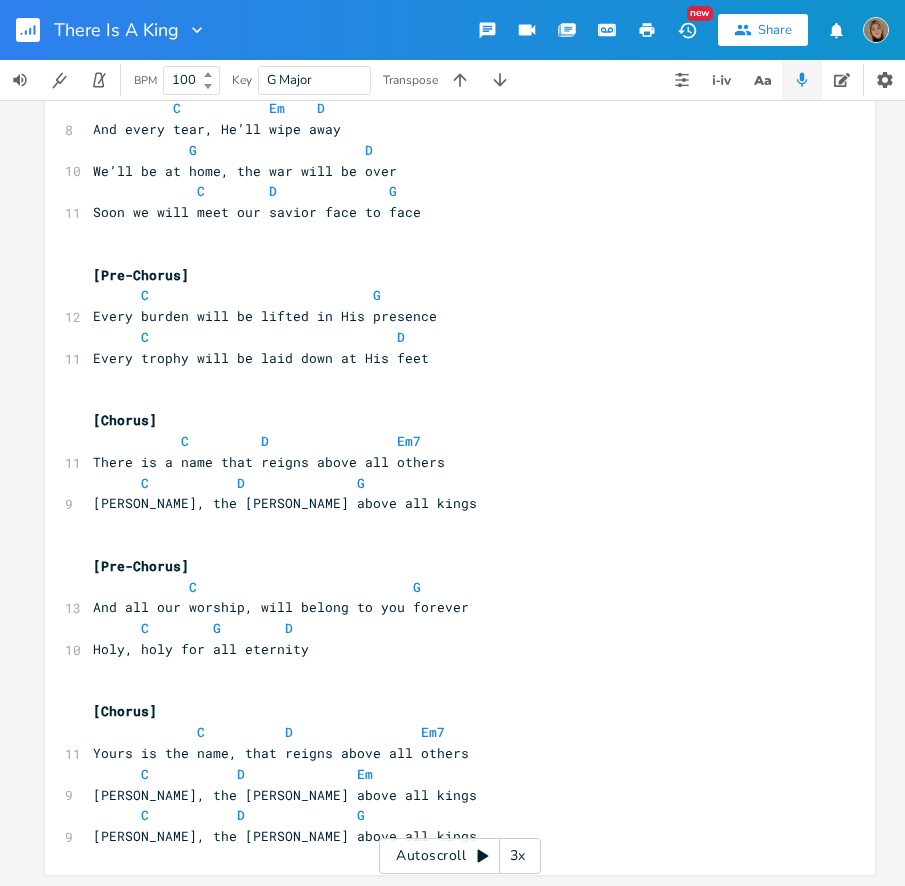 scroll, scrollTop: 1165, scrollLeft: 0, axis: vertical 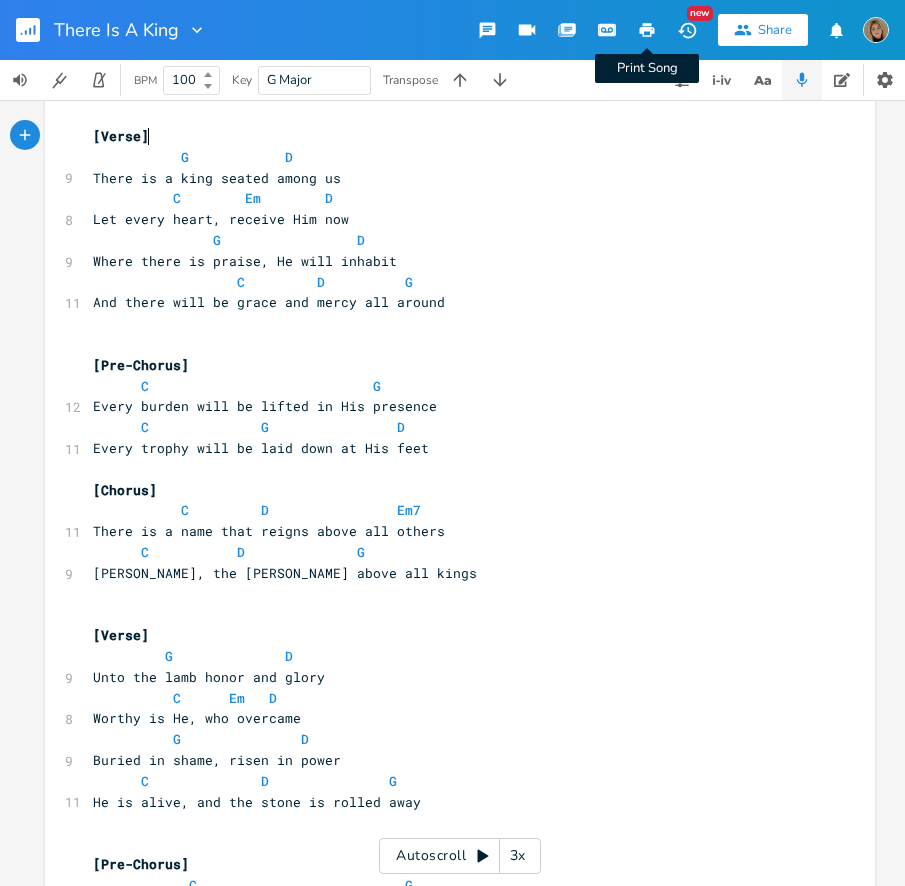 click on "Print Song" at bounding box center [647, 30] 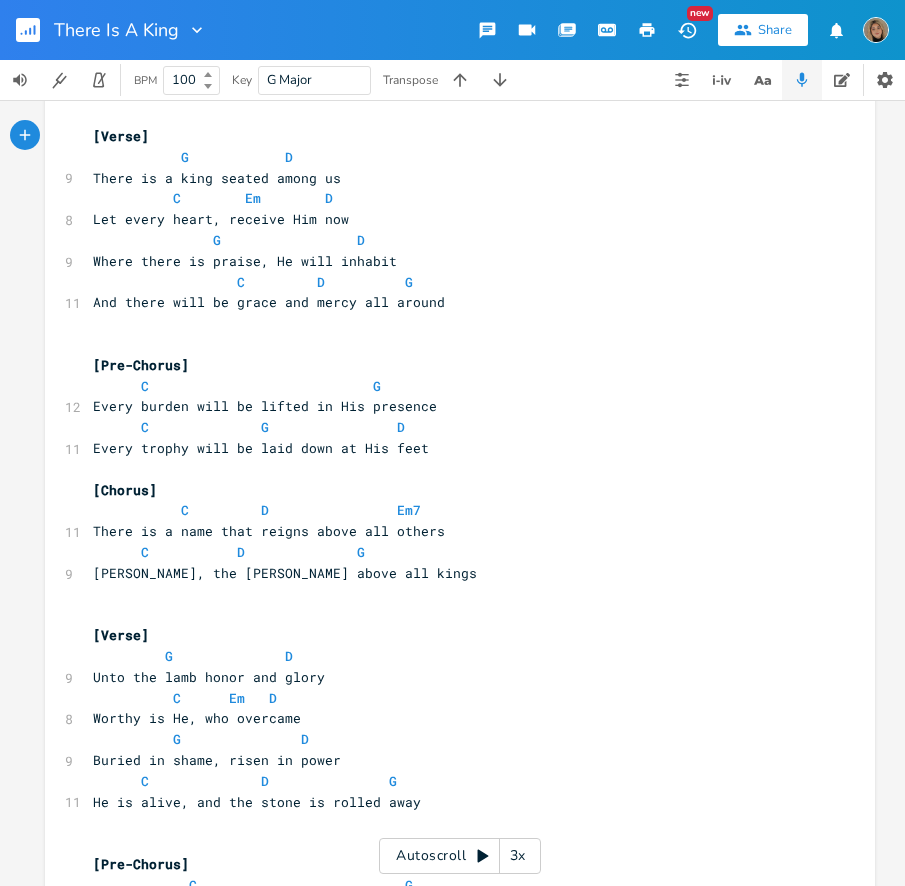 scroll, scrollTop: 0, scrollLeft: 0, axis: both 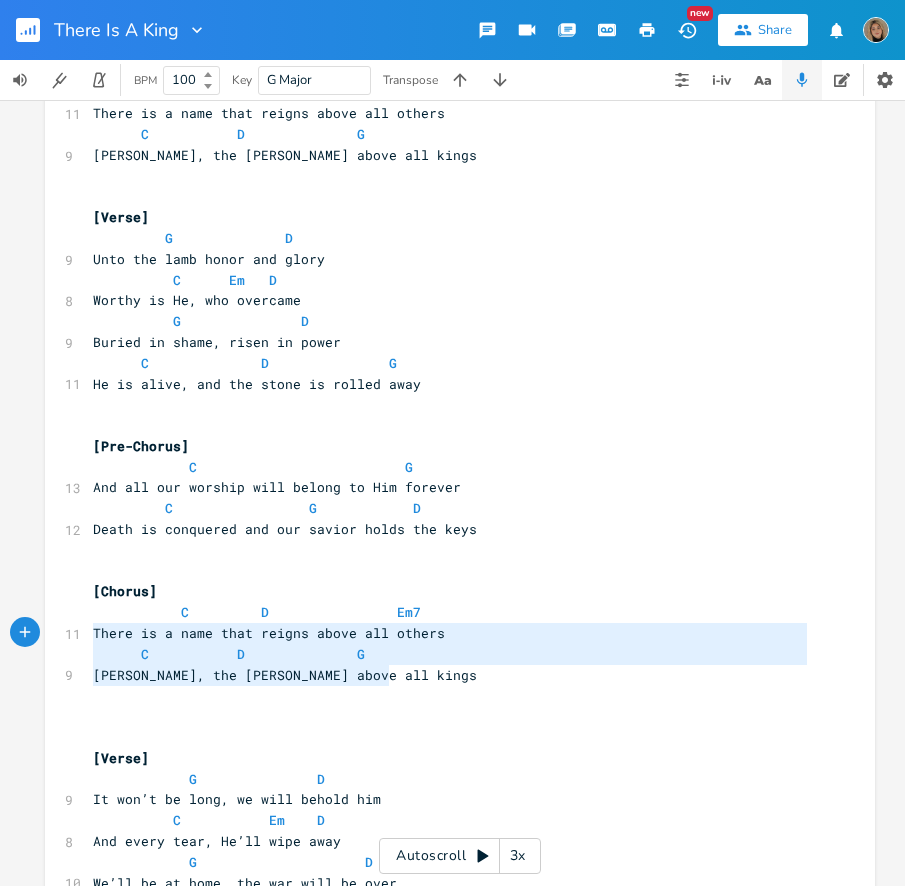 type on "C         D                Em7
There is a name that reigns above all others
C           D              G
[PERSON_NAME], the [PERSON_NAME] above all kings" 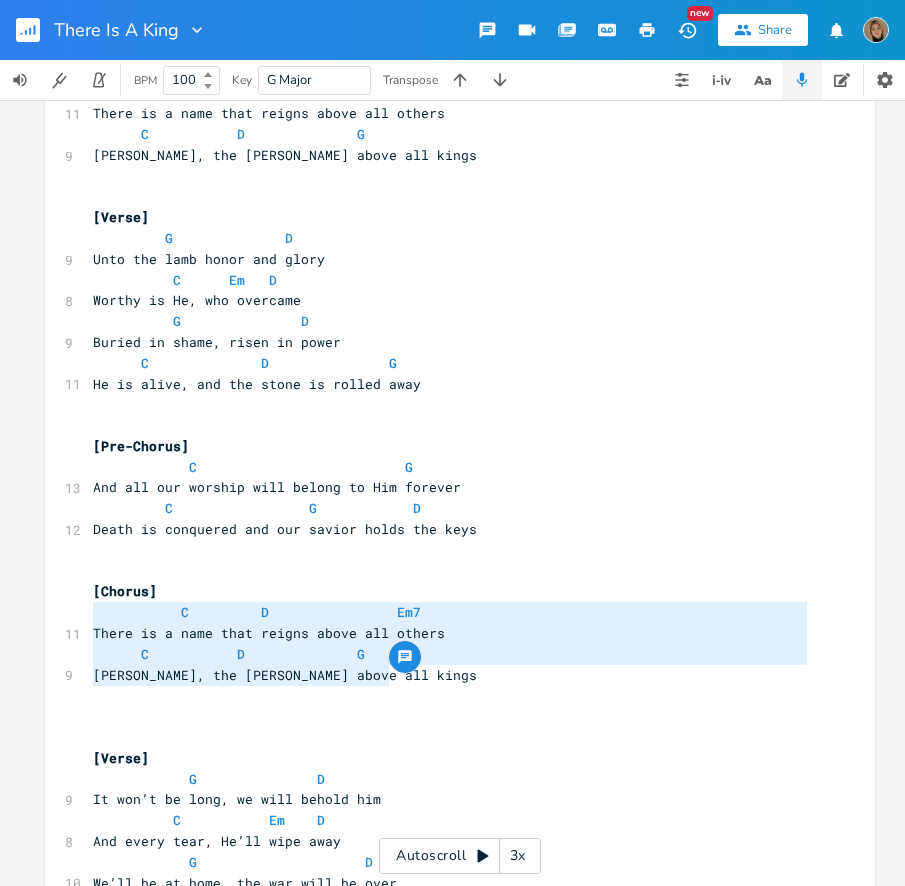 drag, startPoint x: 409, startPoint y: 681, endPoint x: 79, endPoint y: 618, distance: 335.9598 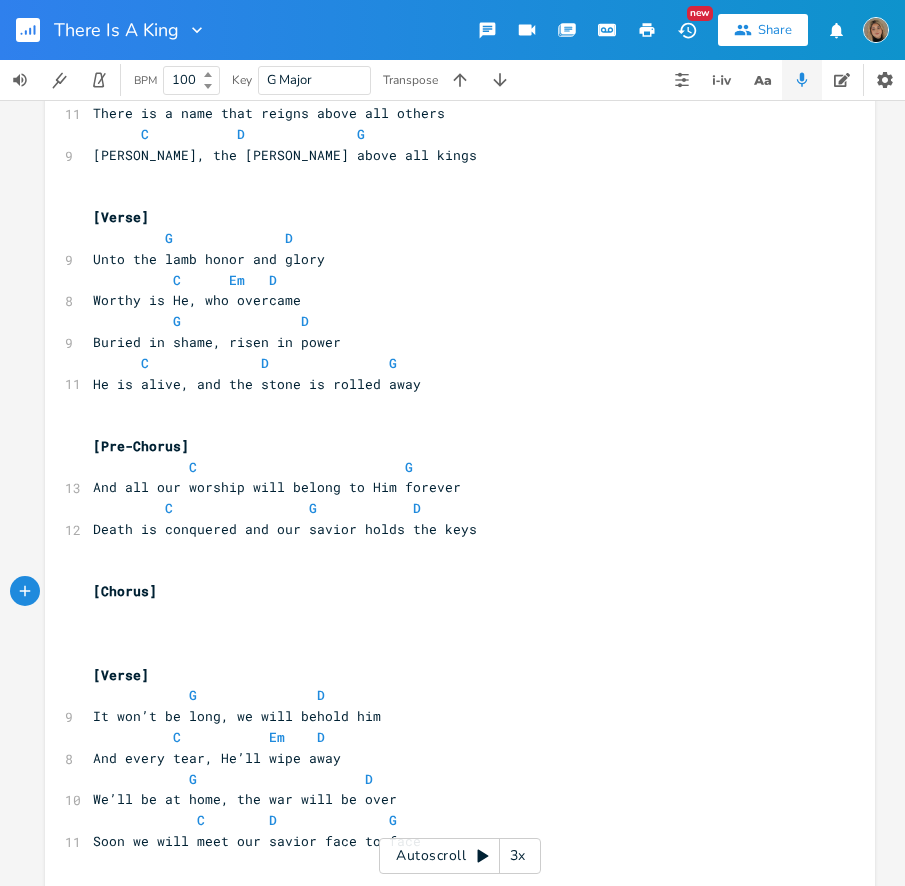 click at bounding box center (450, 571) 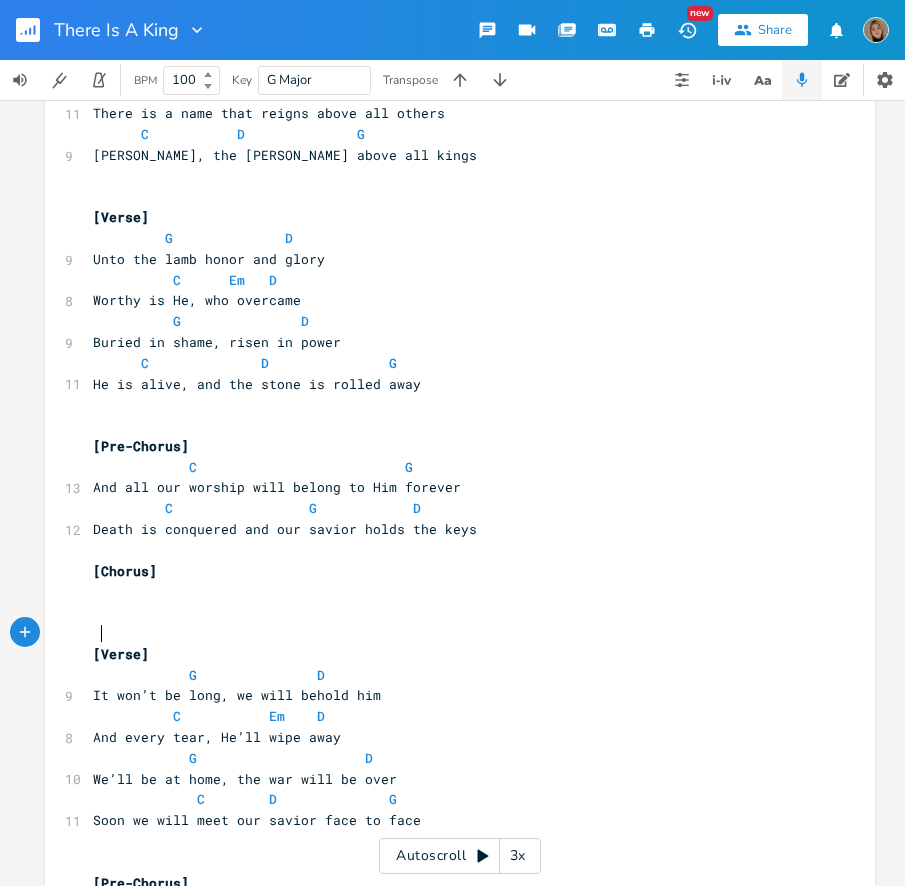 click at bounding box center (450, 633) 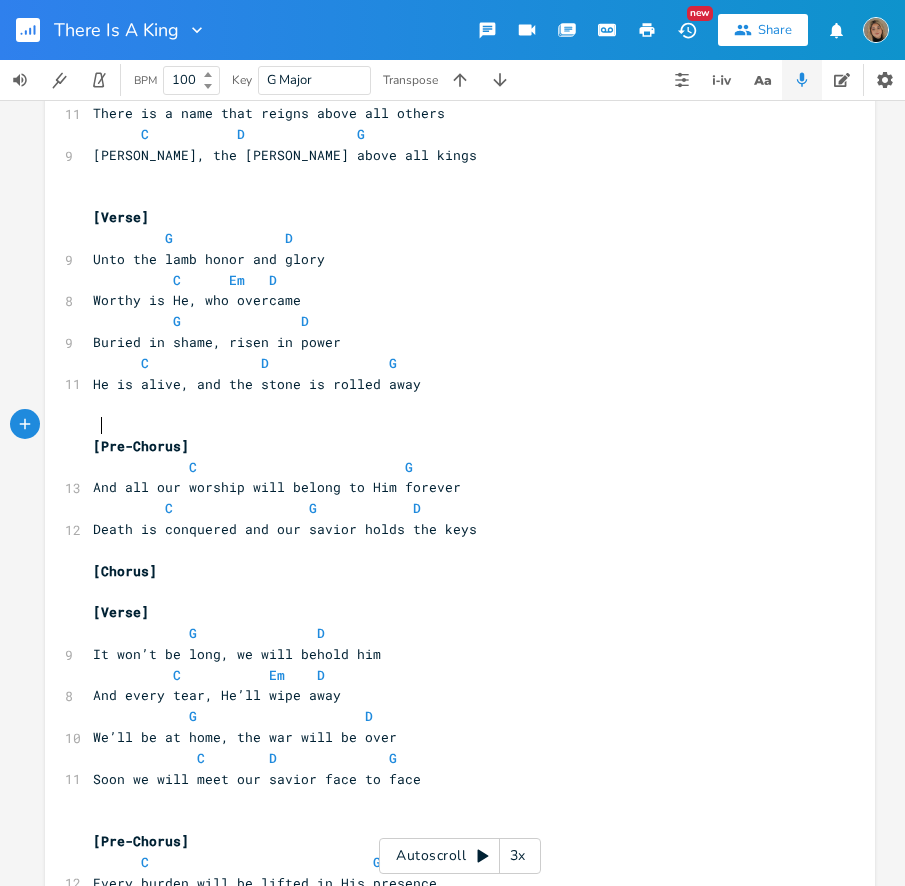 click on "[Pre-Chorus]" at bounding box center (450, 446) 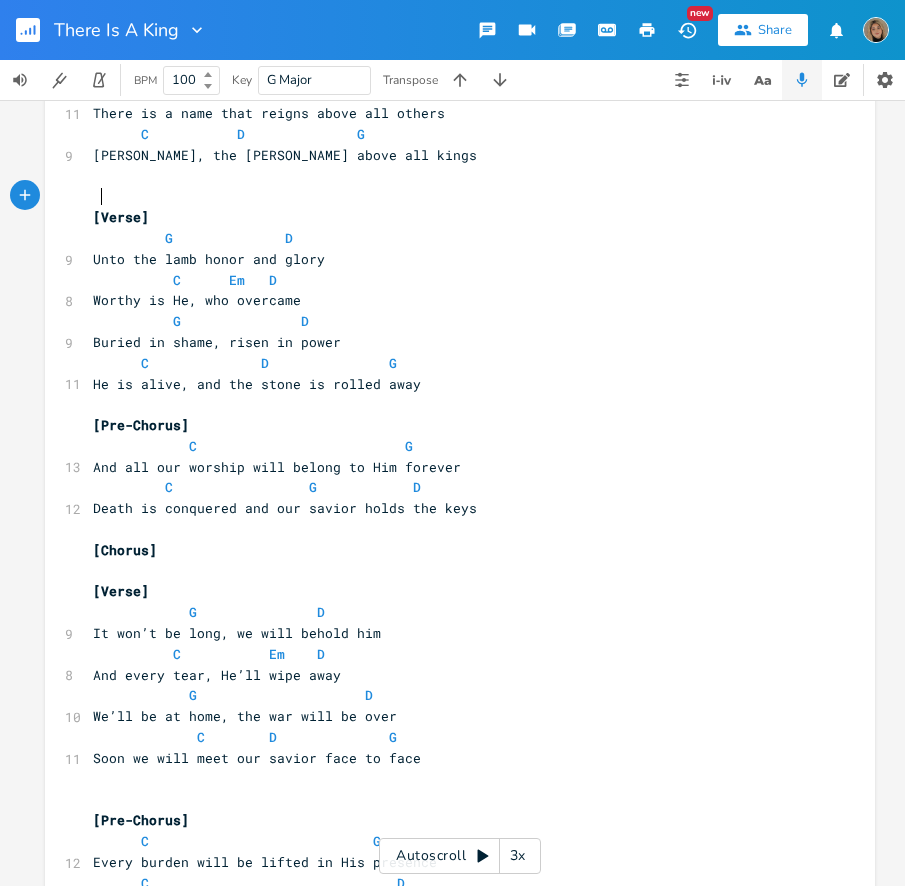 click at bounding box center (450, 196) 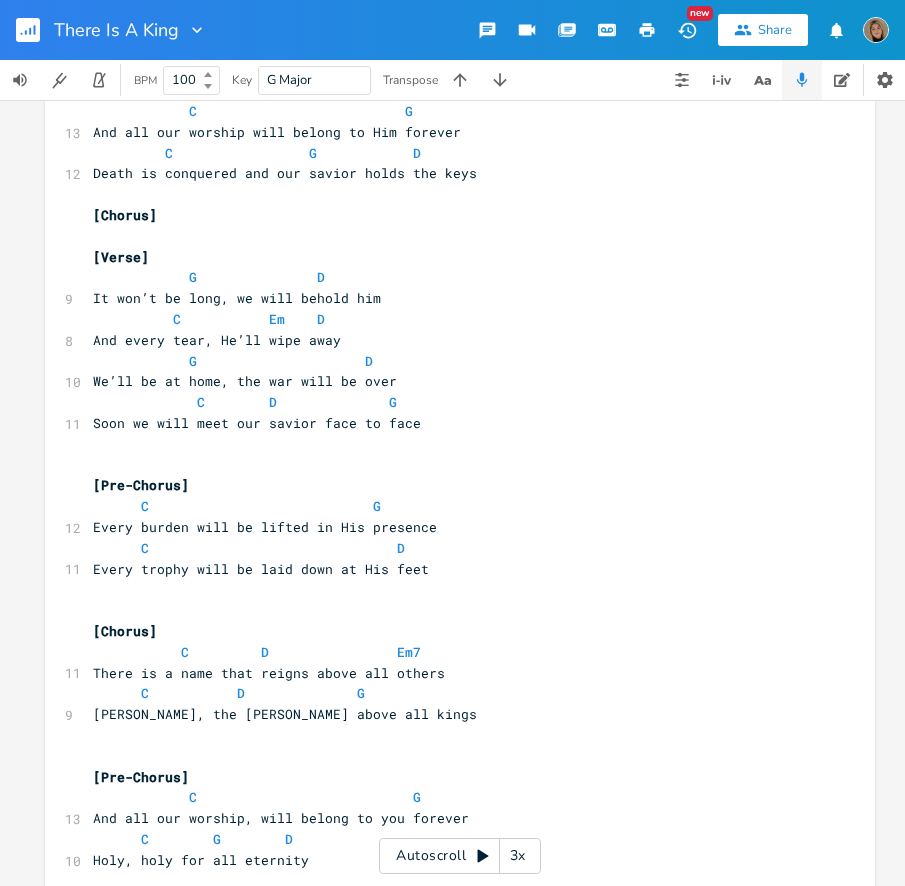 scroll, scrollTop: 756, scrollLeft: 0, axis: vertical 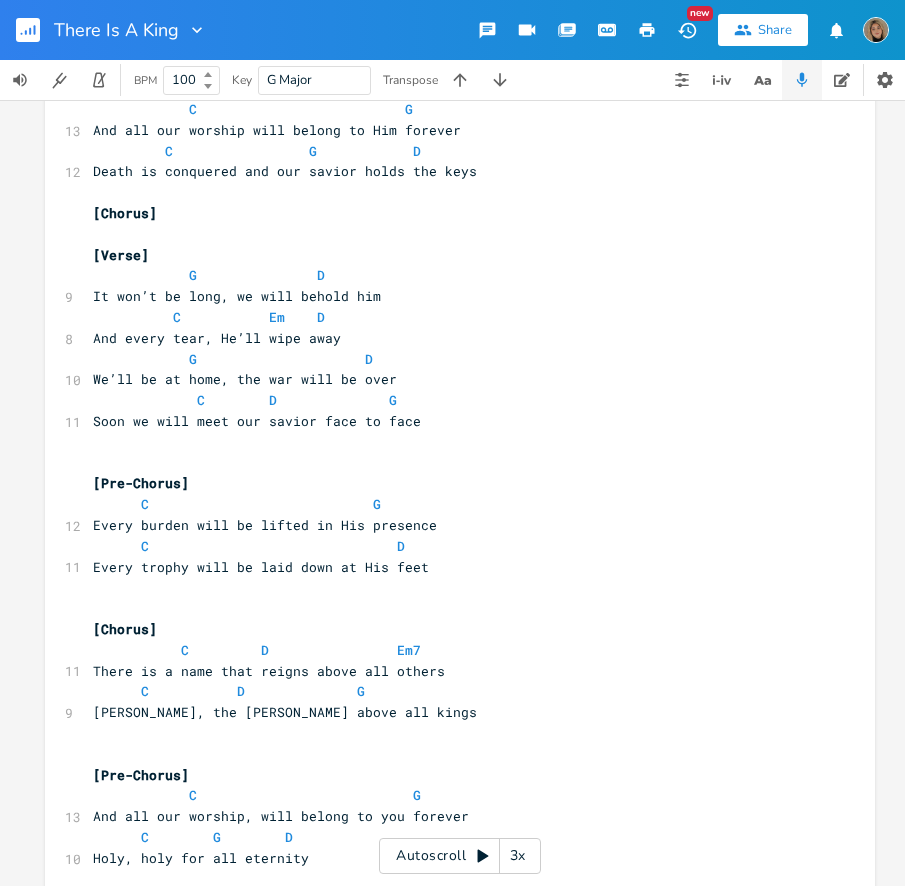 click at bounding box center (97, 463) 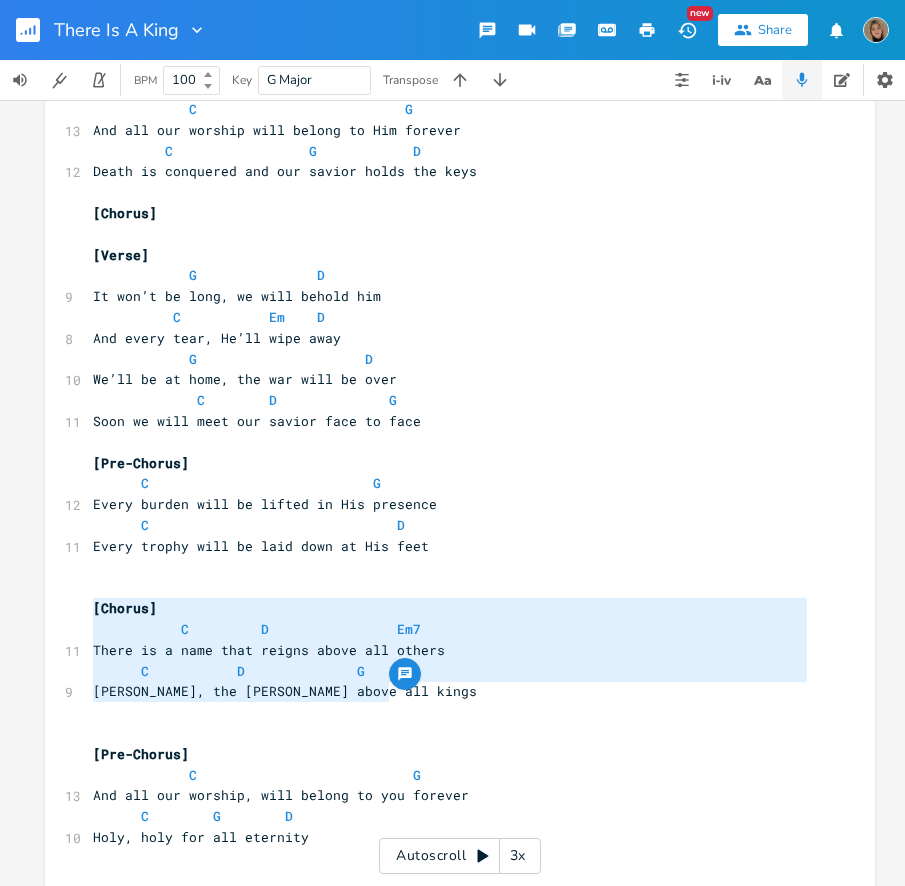 type on "C         D                Em7
There is a name that reigns above all others
C           D              G
[PERSON_NAME], the [PERSON_NAME] above all kings" 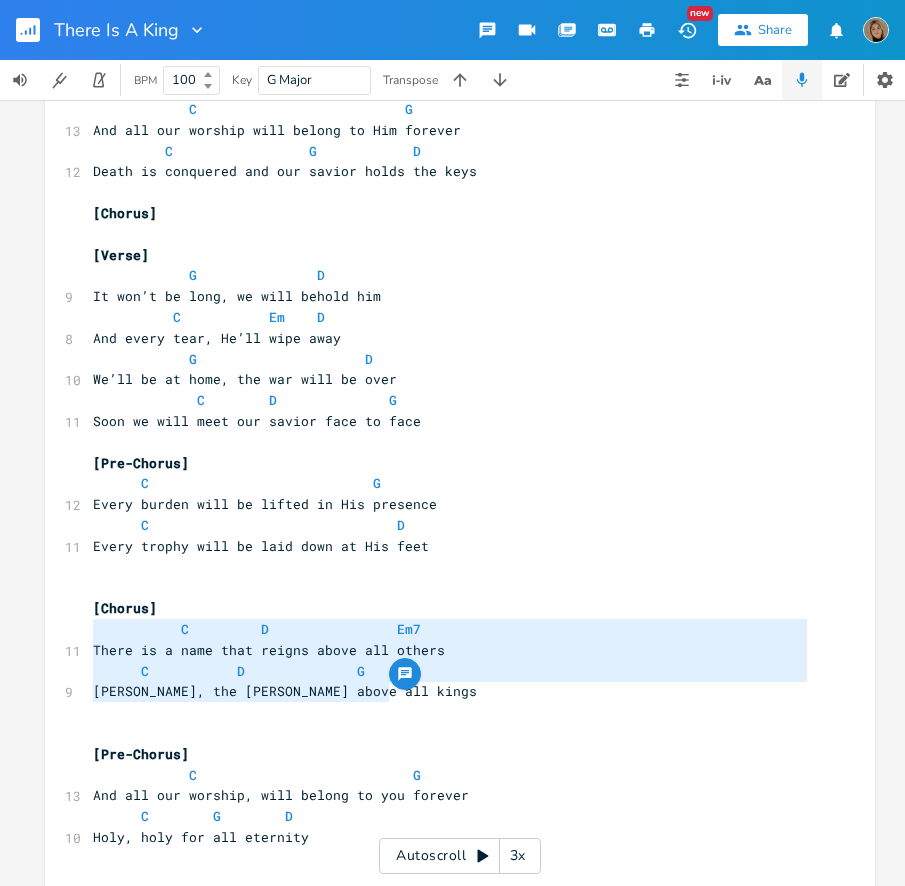 drag, startPoint x: 387, startPoint y: 690, endPoint x: 48, endPoint y: 628, distance: 344.623 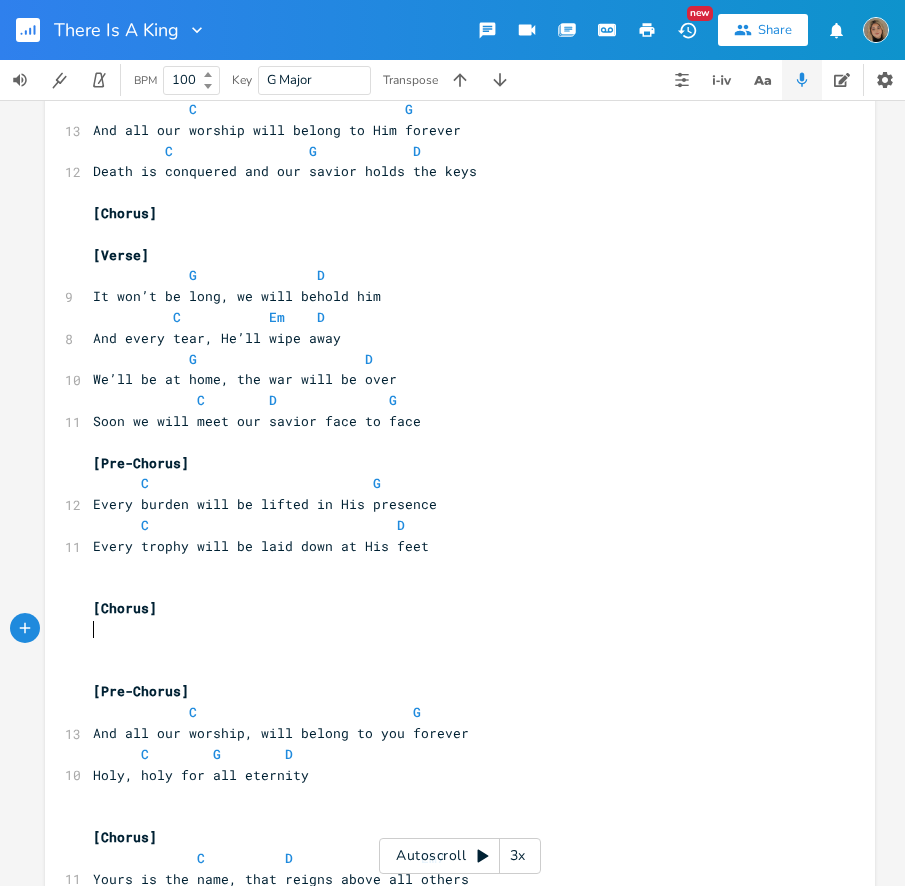 click on "[Chorus]" at bounding box center [125, 608] 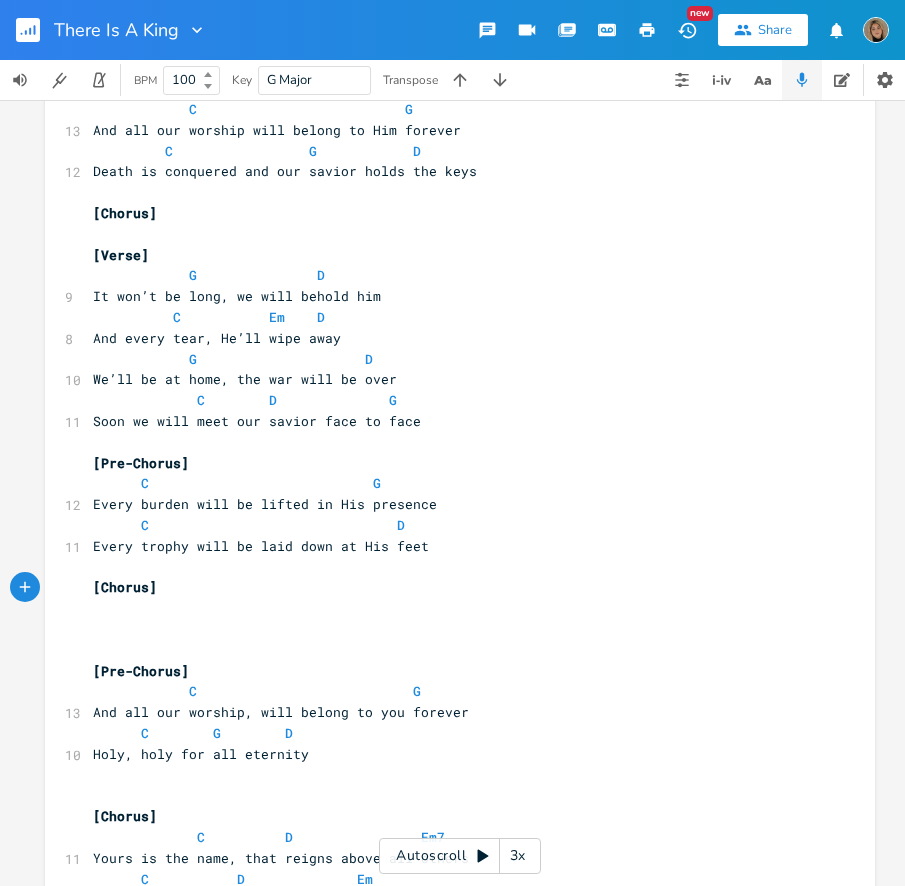 click on "[Pre-Chorus]" at bounding box center [450, 671] 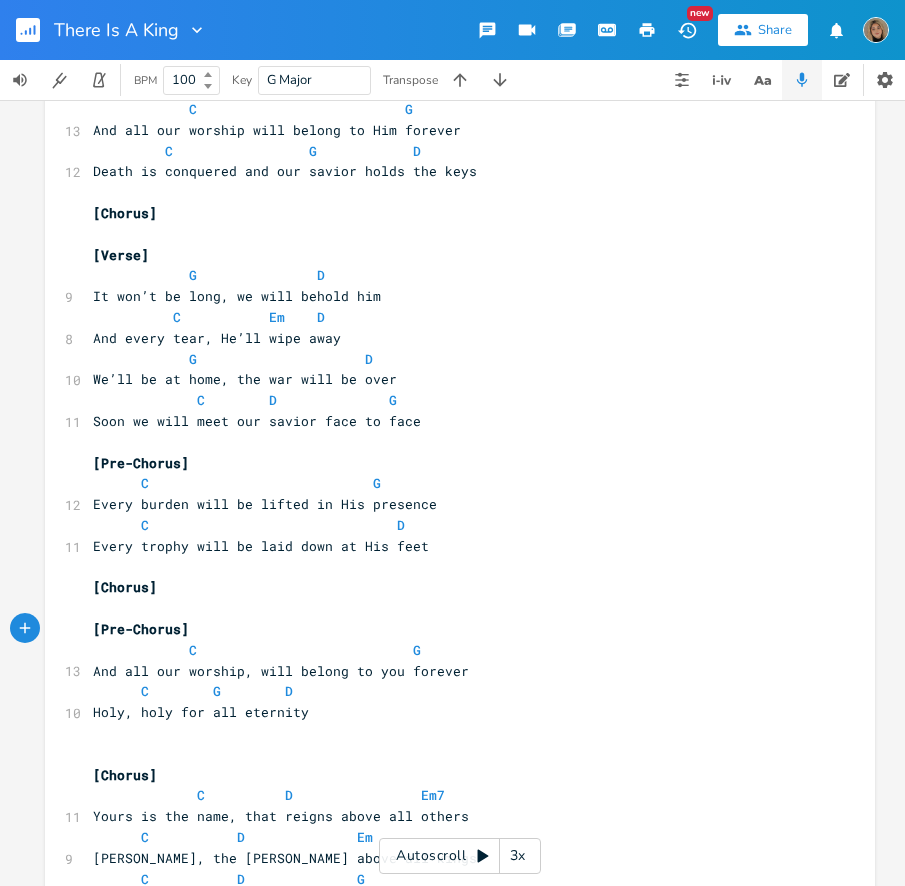 scroll, scrollTop: 832, scrollLeft: 0, axis: vertical 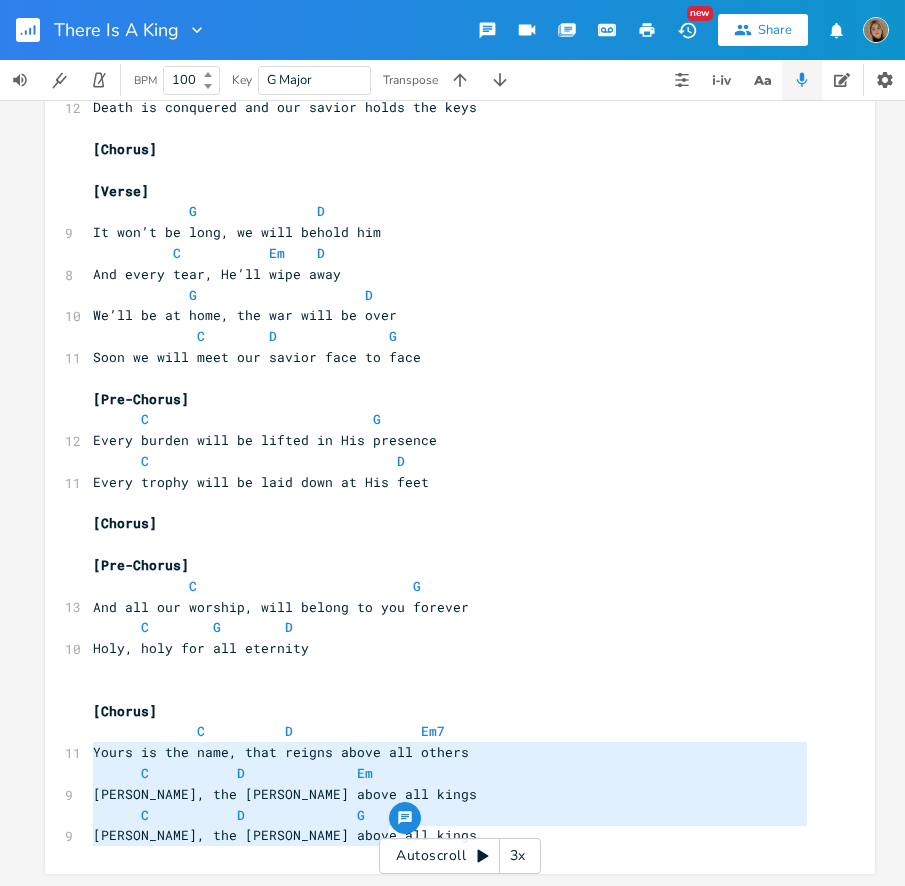 type on "C          D                Em7
Yours is the name, that reigns above all others
C           D              Em
[PERSON_NAME], the [PERSON_NAME] above all kings
C           D              G
[PERSON_NAME], the [PERSON_NAME] above all kings" 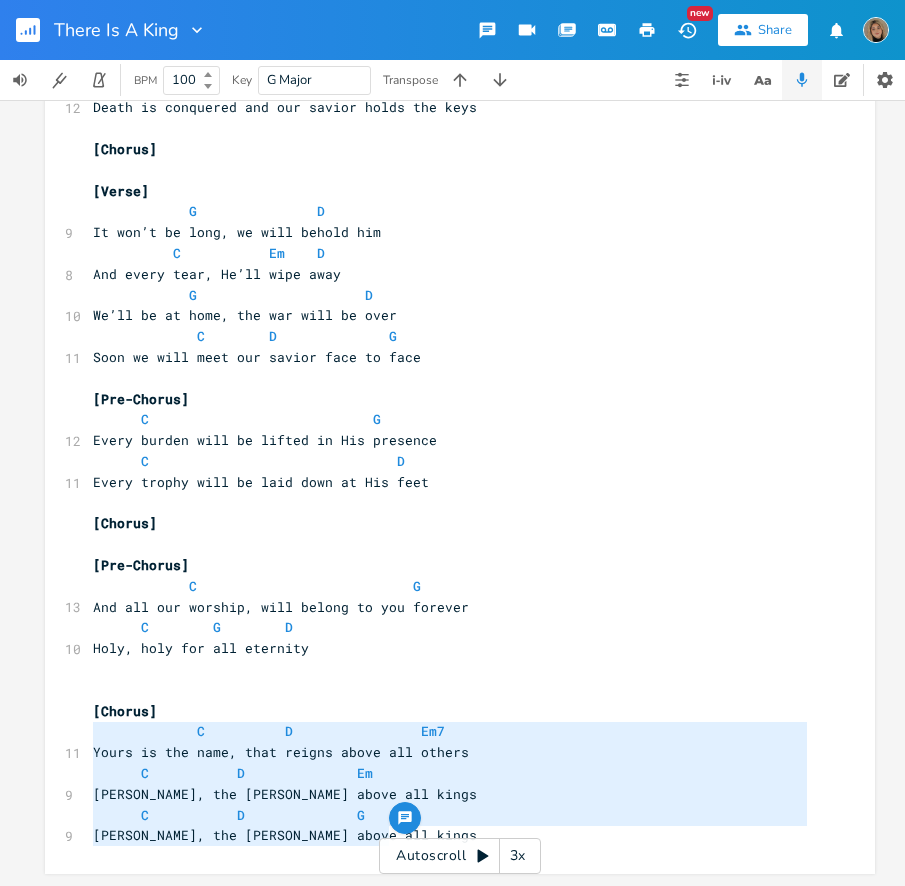 drag, startPoint x: 405, startPoint y: 828, endPoint x: 62, endPoint y: 724, distance: 358.42014 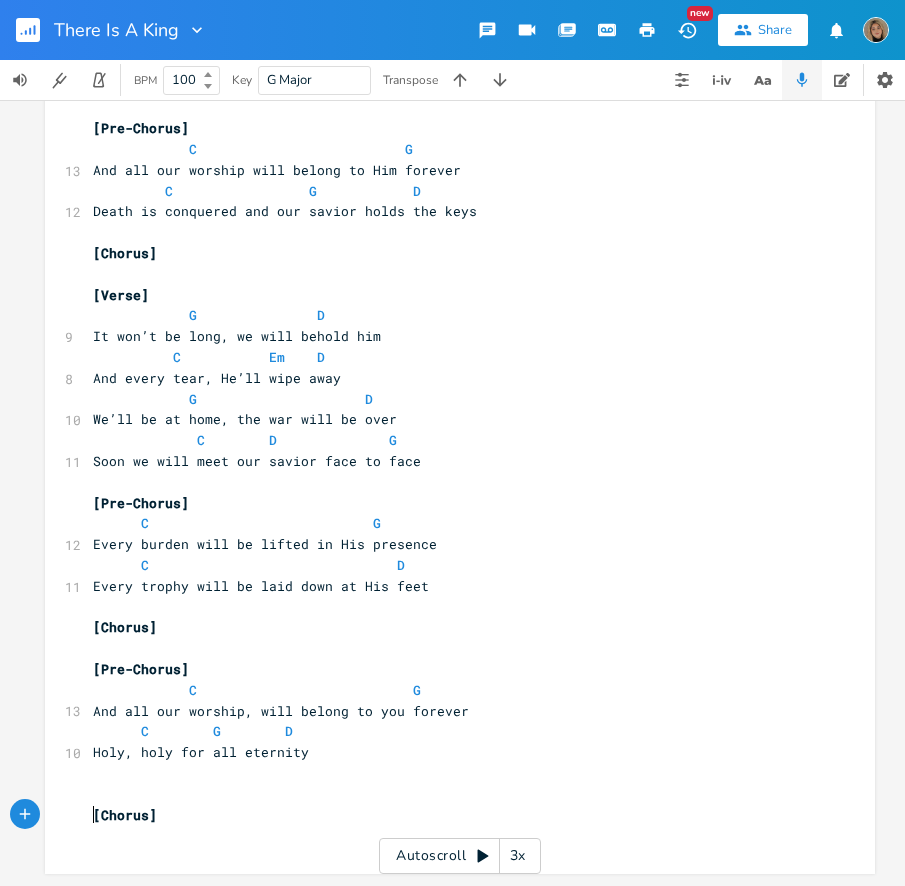 click on "[Chorus]" at bounding box center [125, 815] 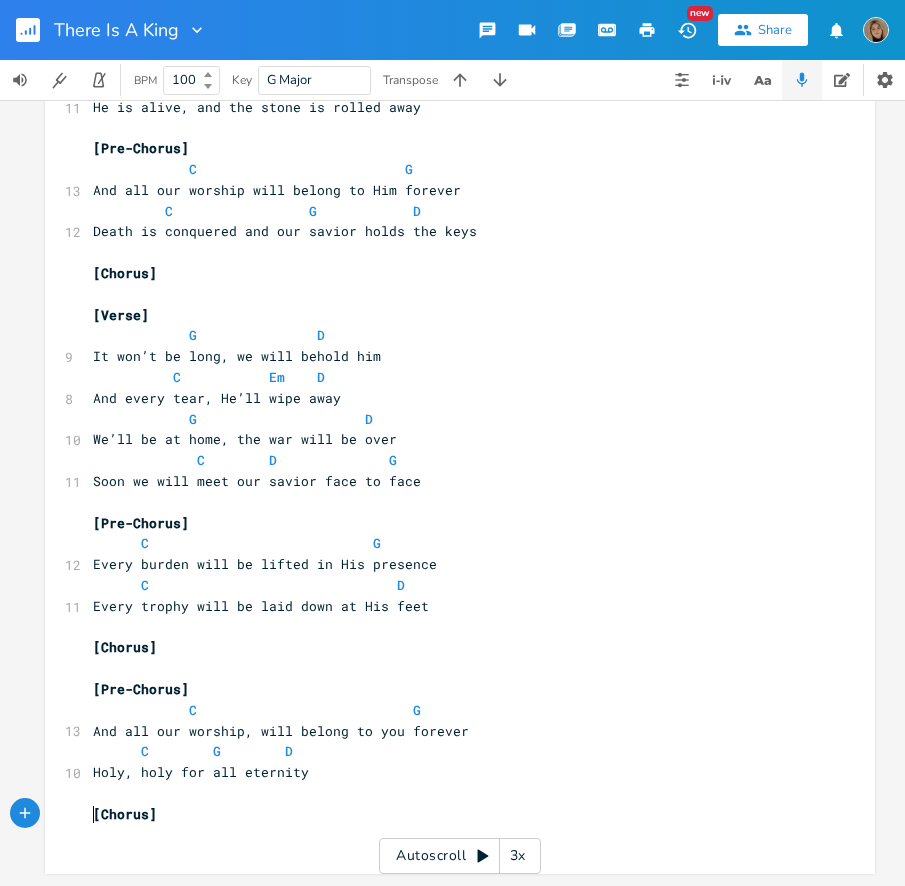scroll, scrollTop: 686, scrollLeft: 0, axis: vertical 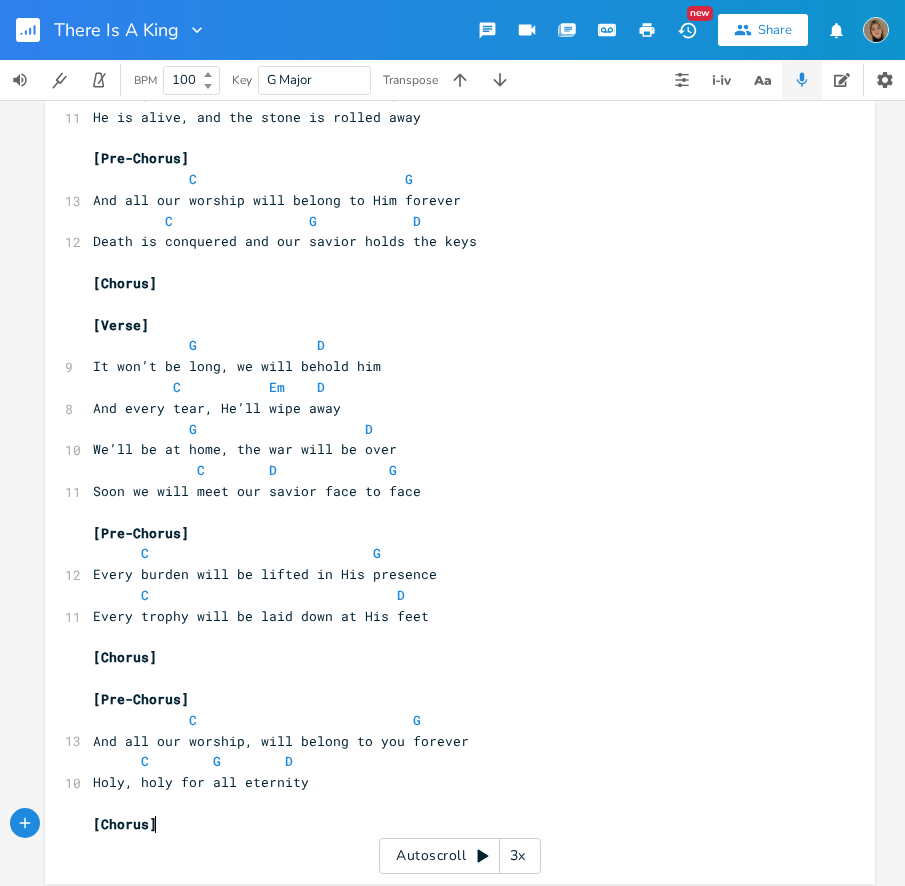 click on "[Chorus]" at bounding box center (450, 824) 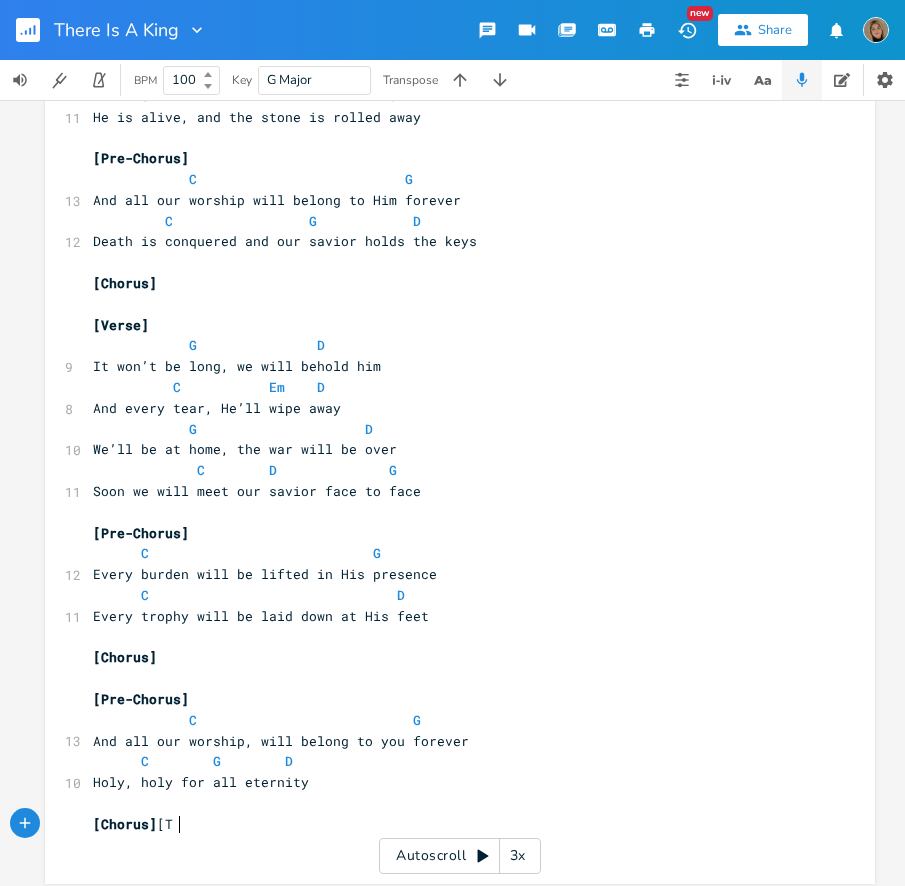 scroll, scrollTop: 0, scrollLeft: 28, axis: horizontal 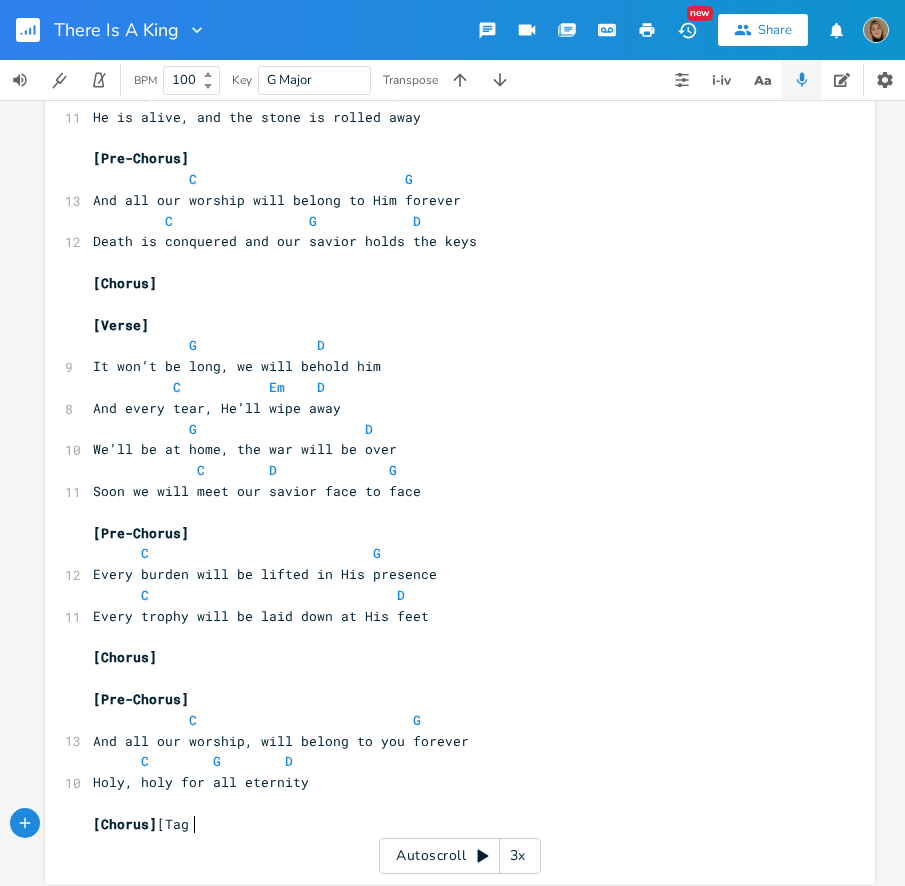 type on "[Tag\" 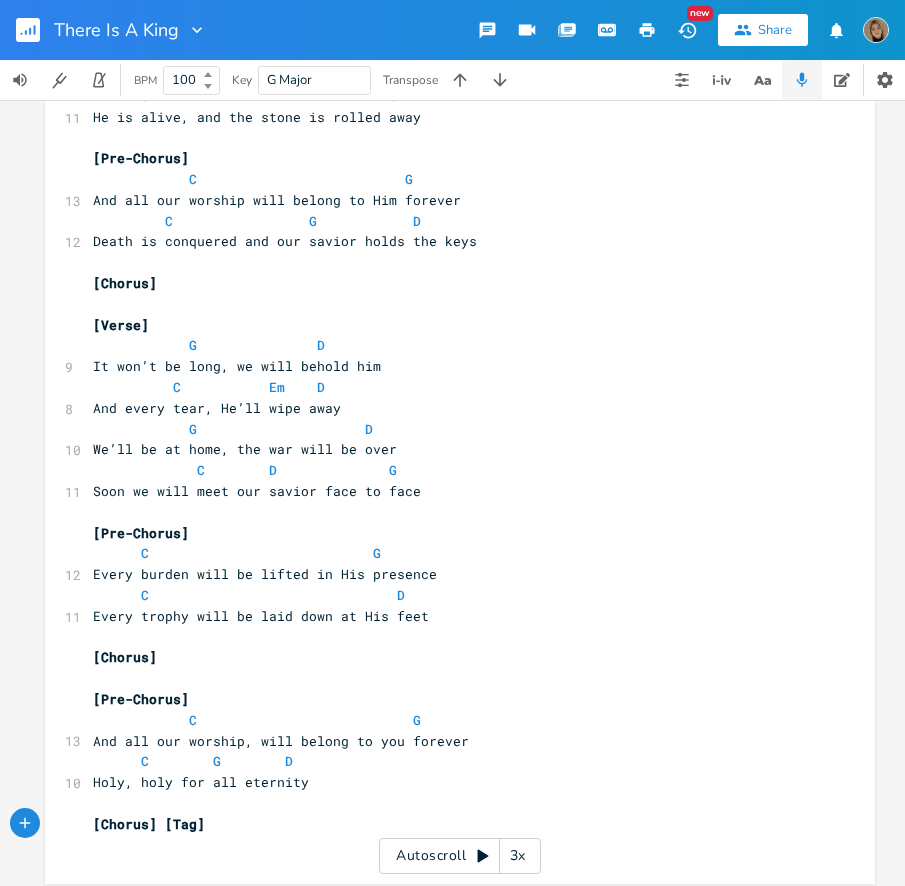 click on "​" at bounding box center (450, 678) 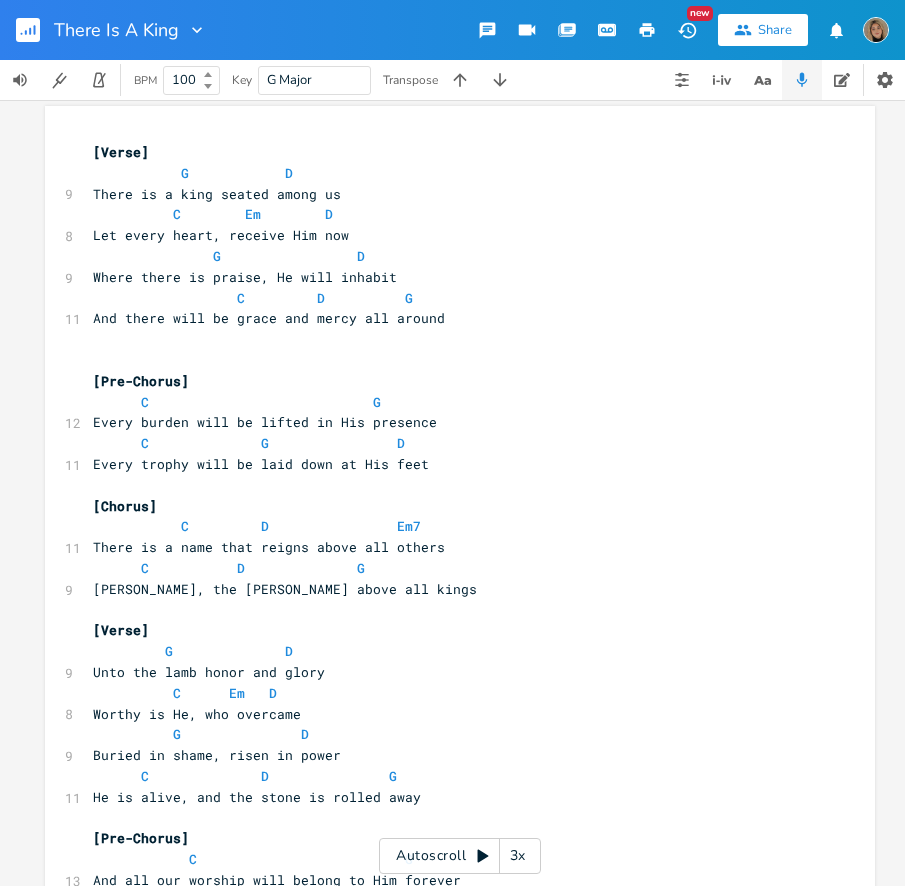 scroll, scrollTop: 0, scrollLeft: 0, axis: both 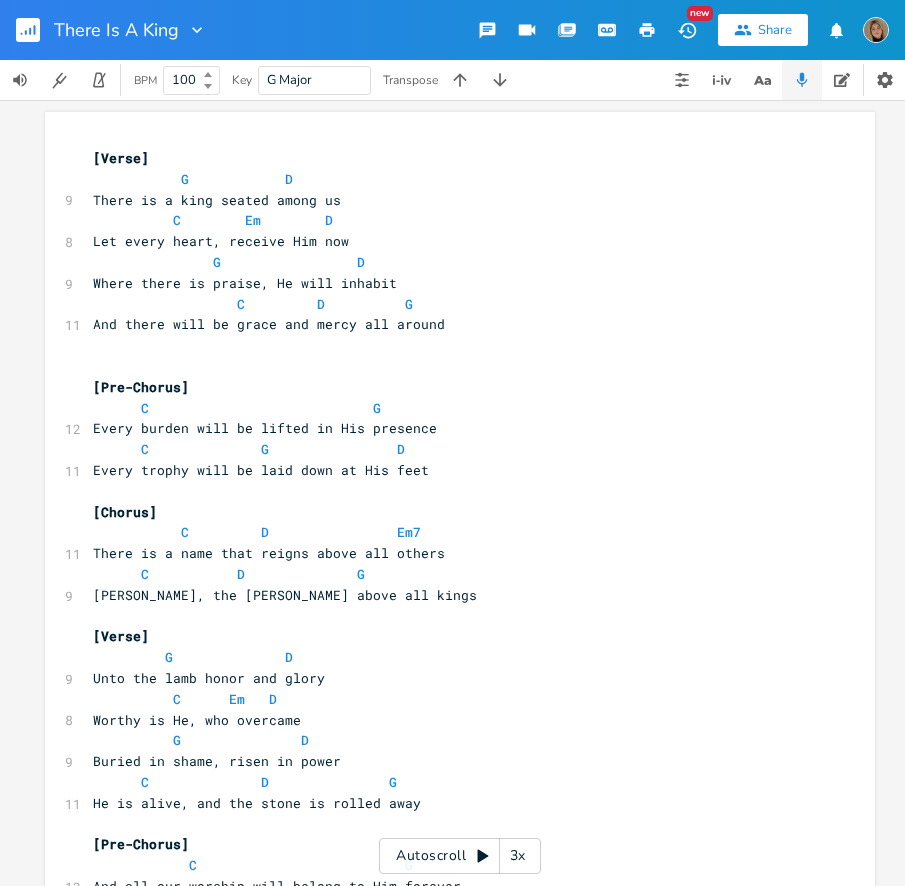 click at bounding box center (450, 366) 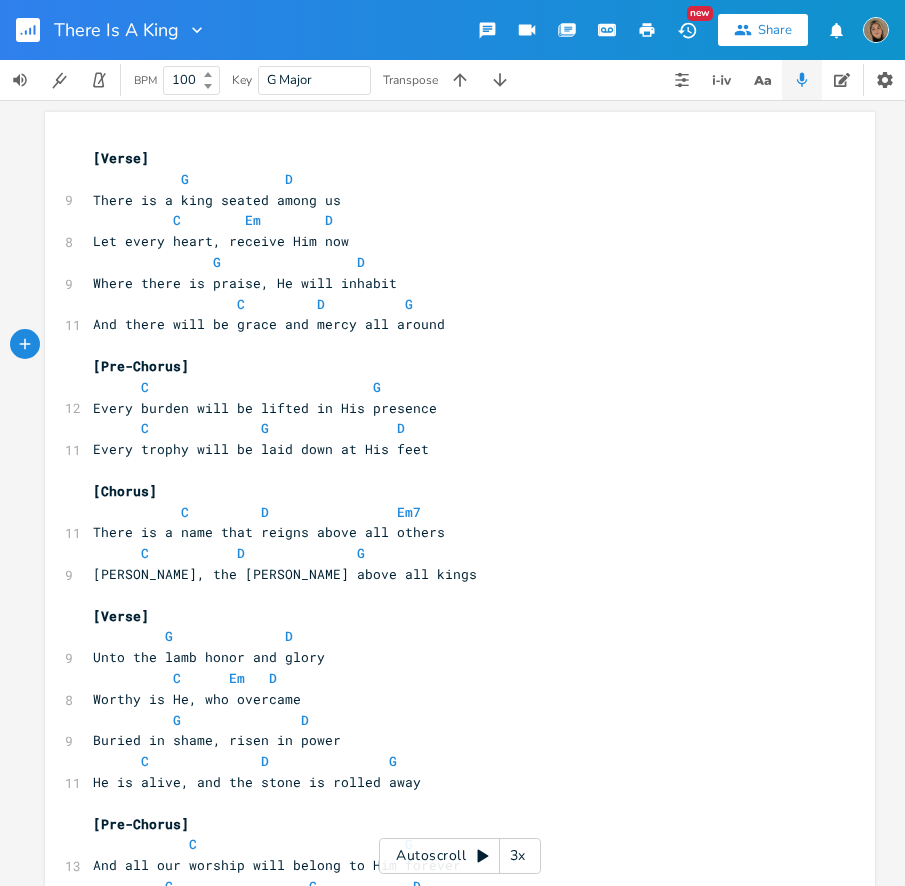 click 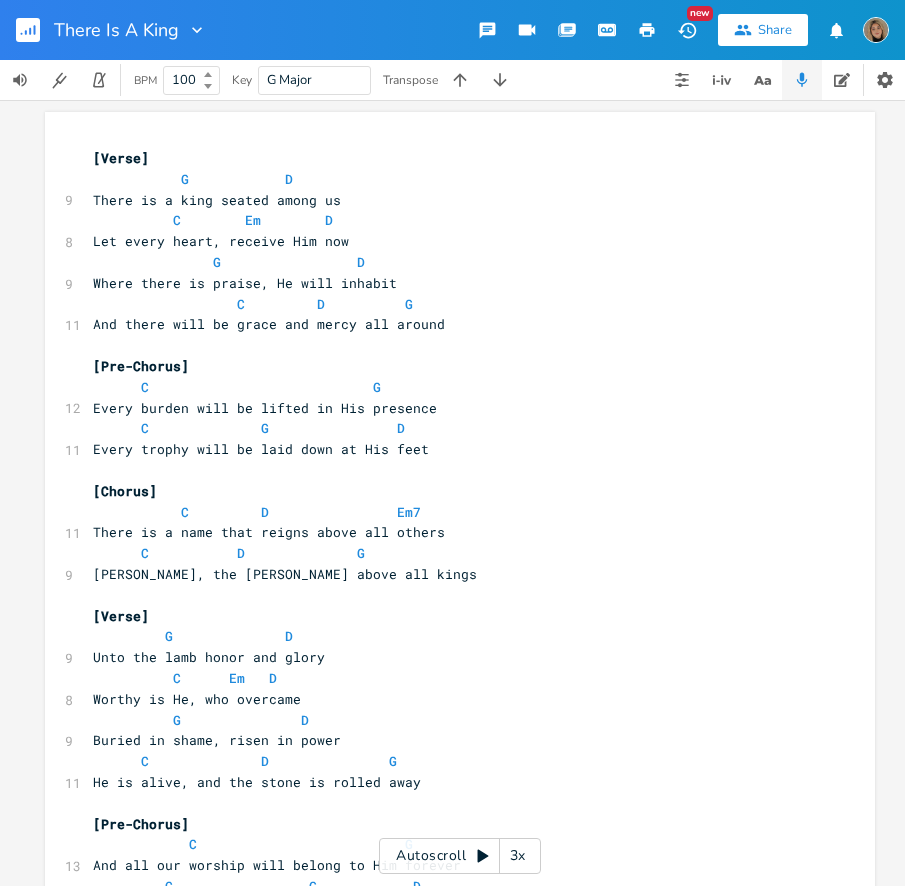 scroll, scrollTop: 0, scrollLeft: 0, axis: both 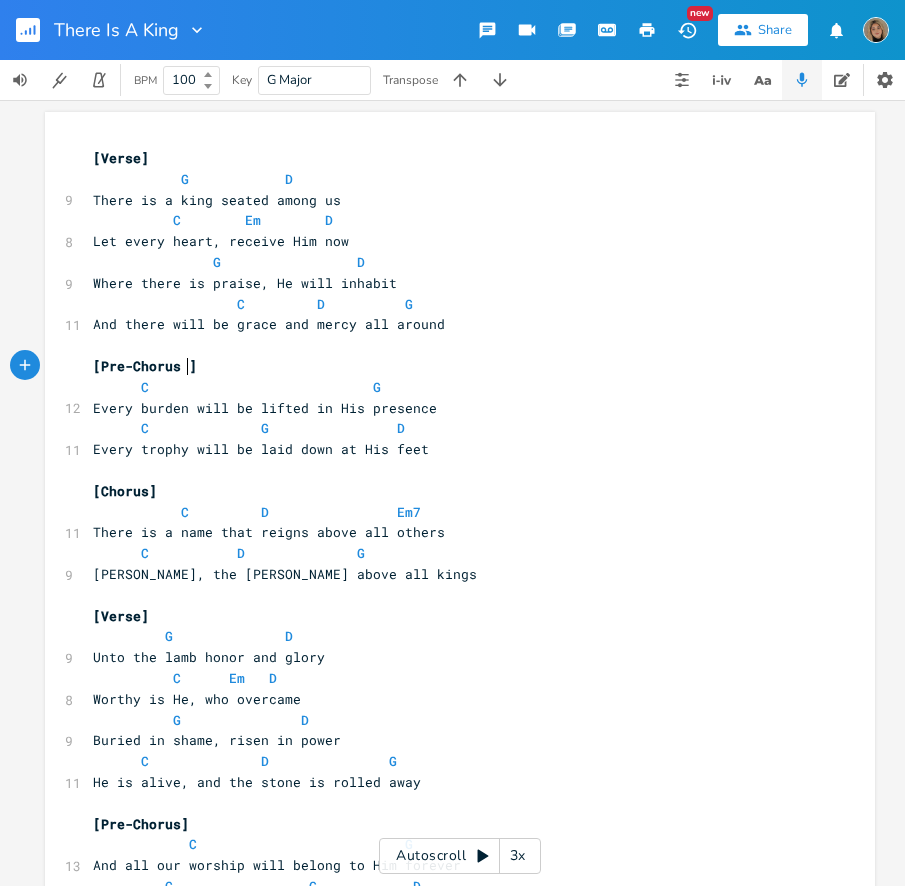 type on "1" 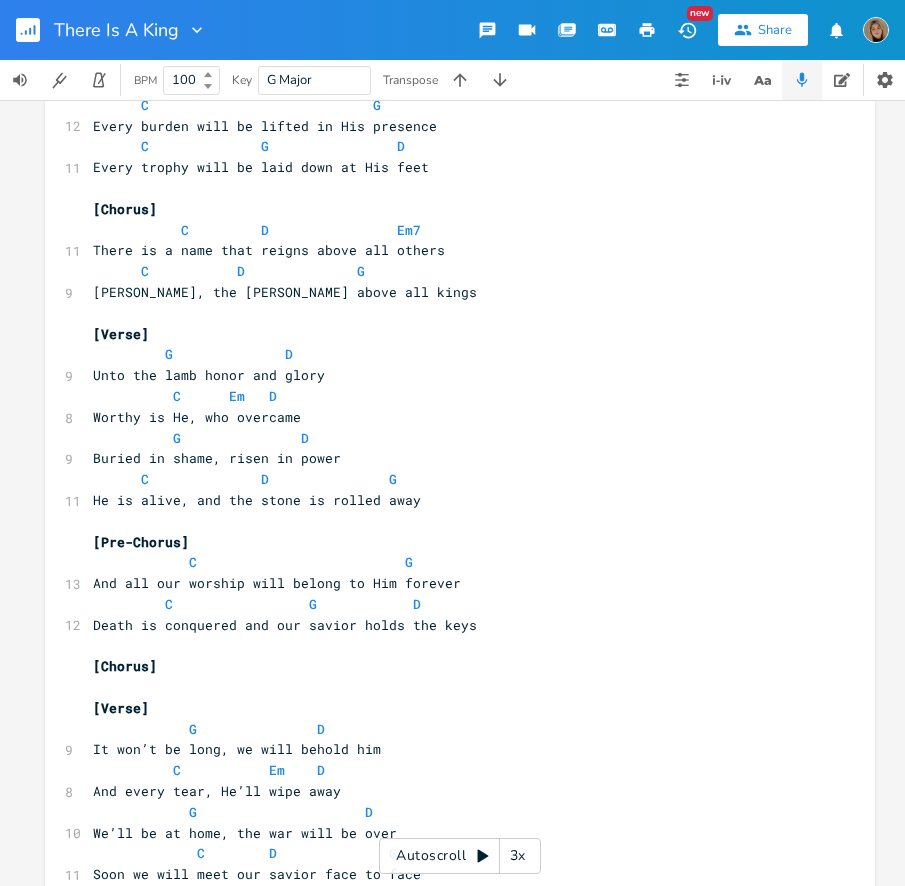 scroll, scrollTop: 395, scrollLeft: 0, axis: vertical 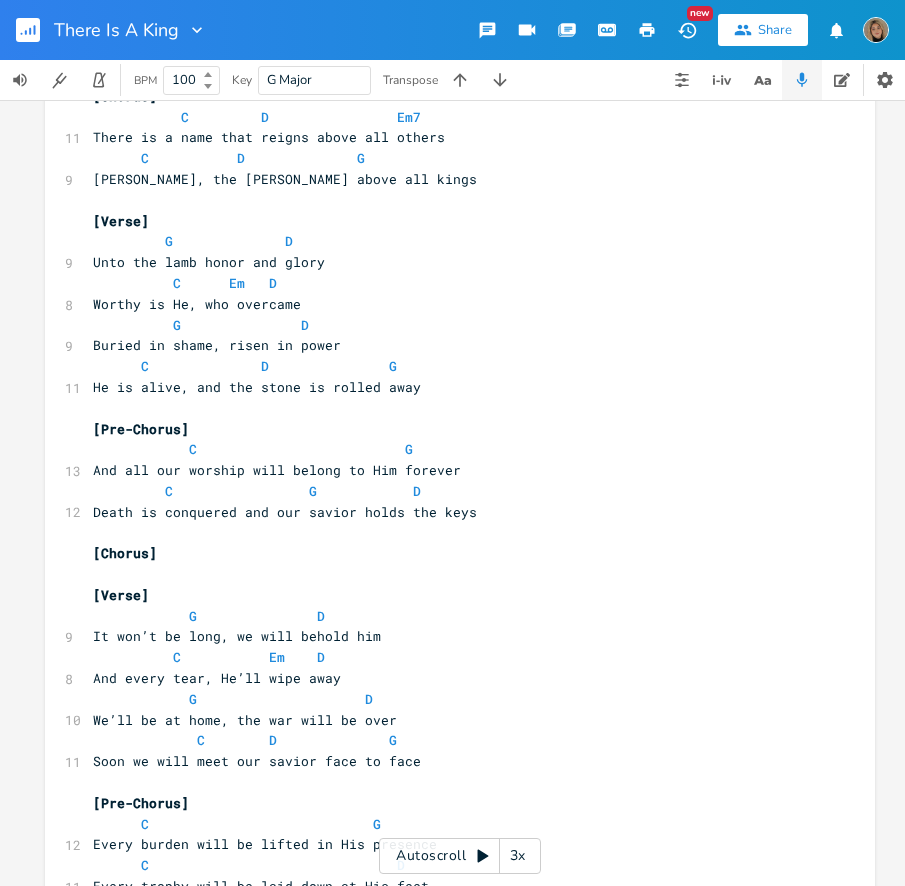 click on "[Pre-Chorus]" at bounding box center [141, 429] 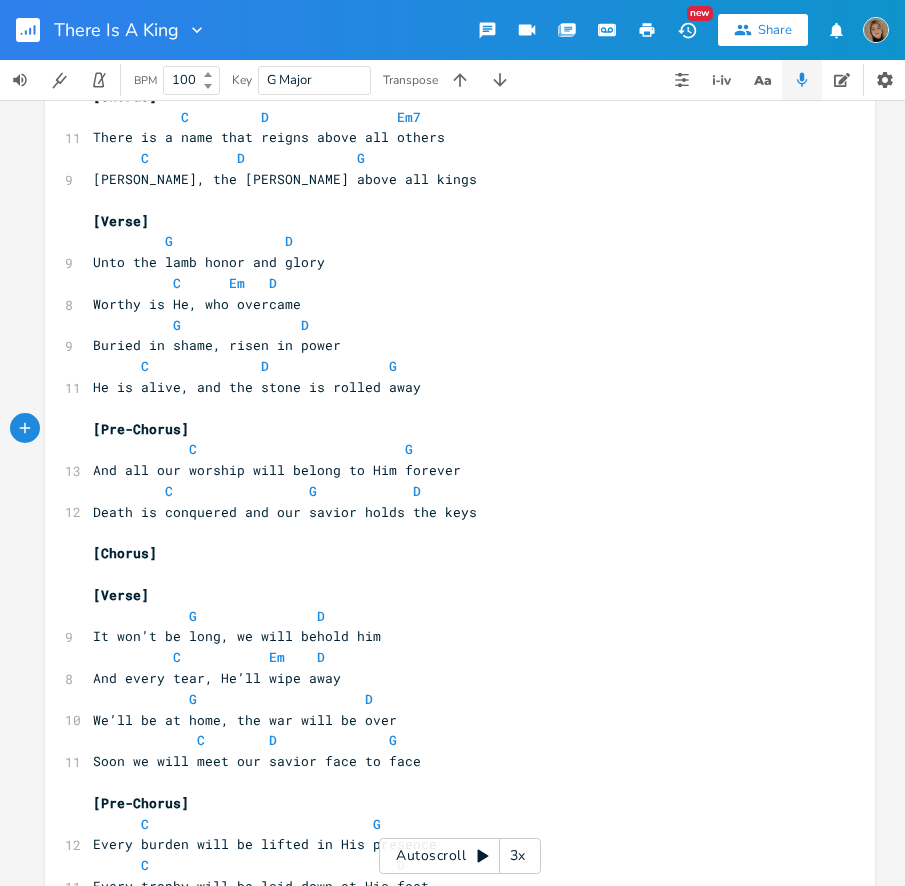 type on "2" 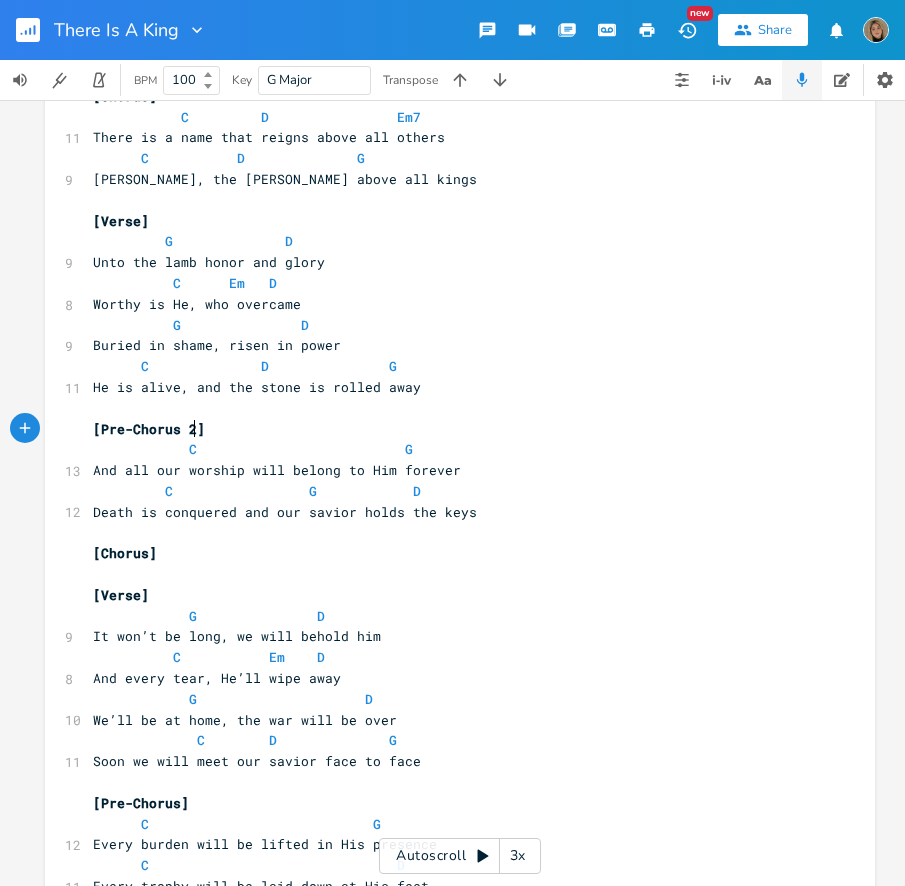 scroll, scrollTop: 0, scrollLeft: 10, axis: horizontal 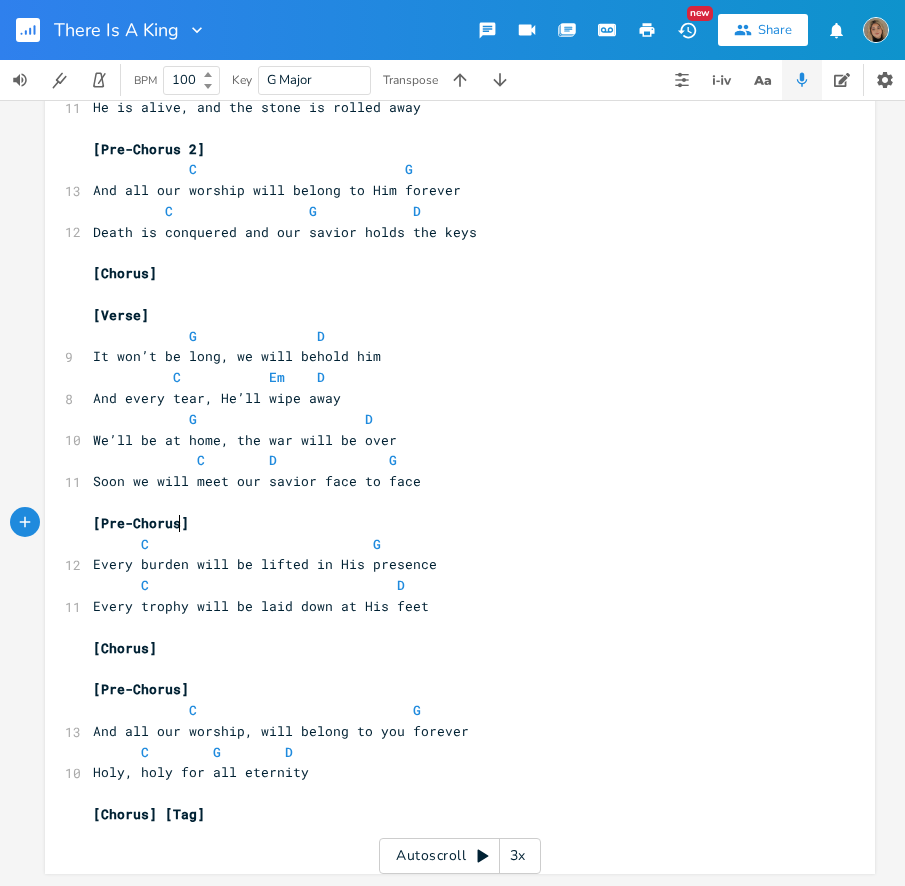 click on "[Pre-Chorus]" at bounding box center (141, 523) 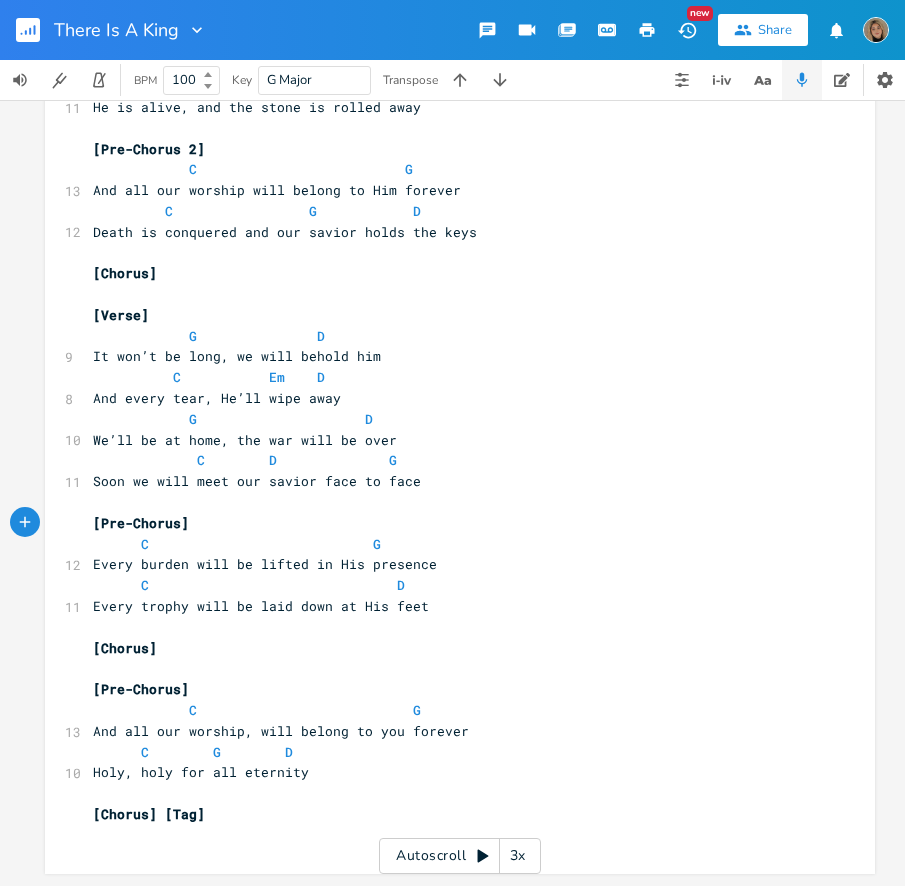 scroll, scrollTop: 0, scrollLeft: 8, axis: horizontal 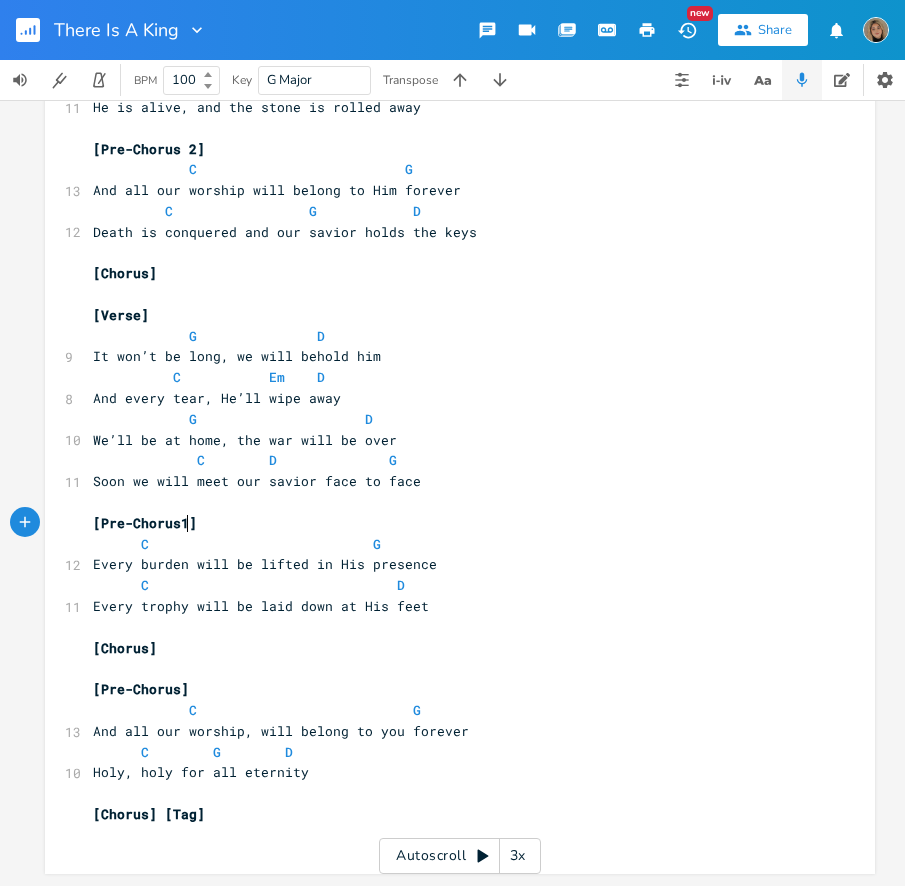 type on "1" 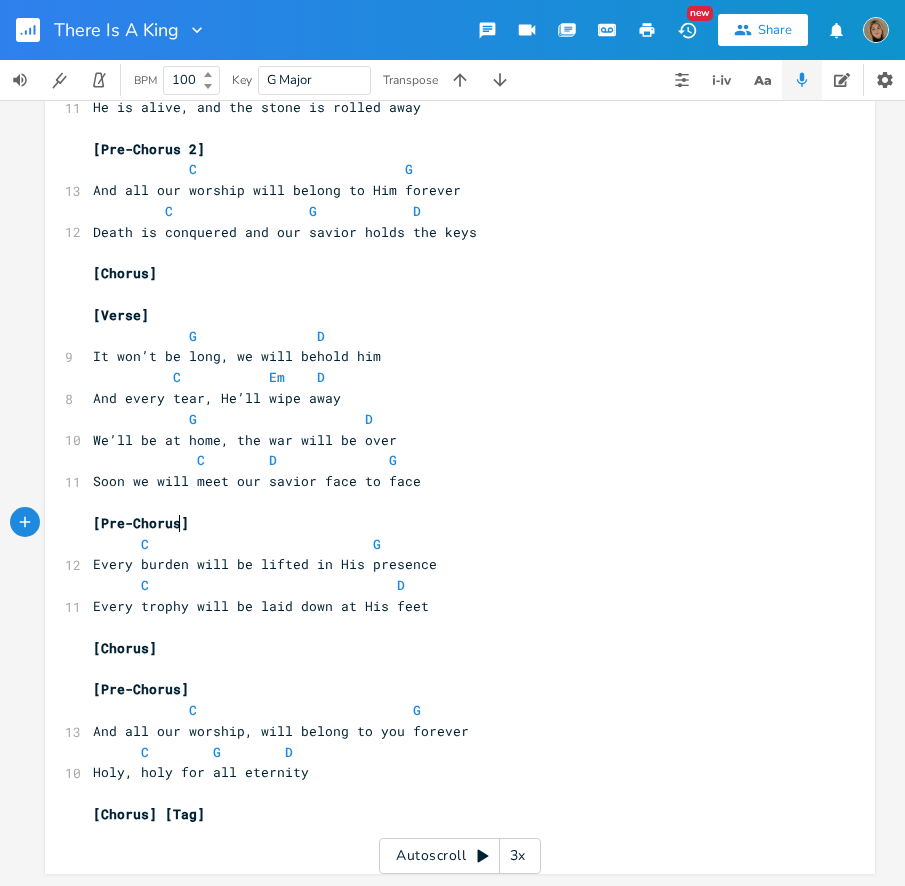 type on "1" 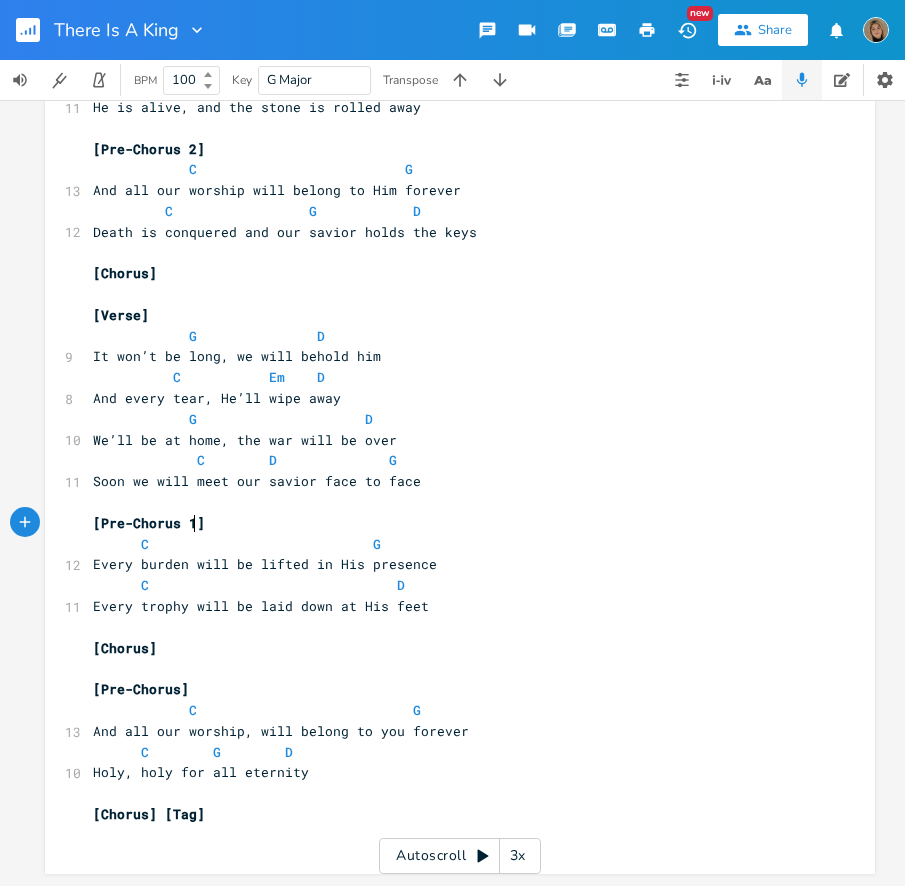 scroll, scrollTop: 0, scrollLeft: 10, axis: horizontal 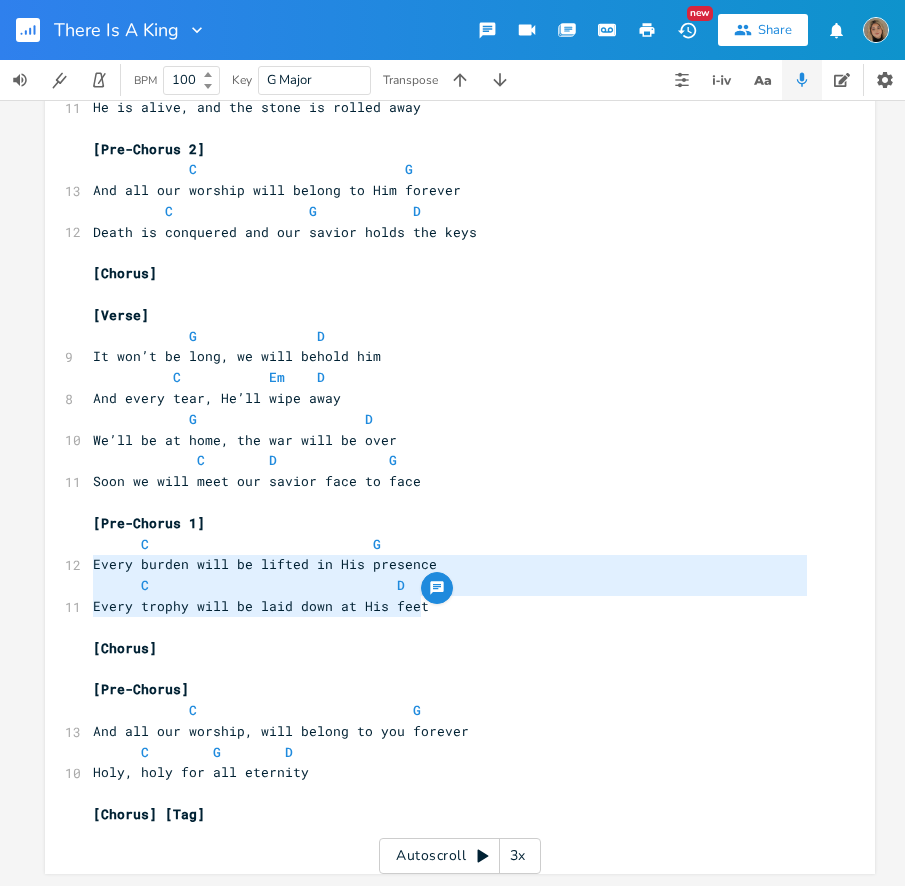 type on "C                            G
Every burden will be lifted in His presence
C                               D
Every trophy will be laid down at His feet" 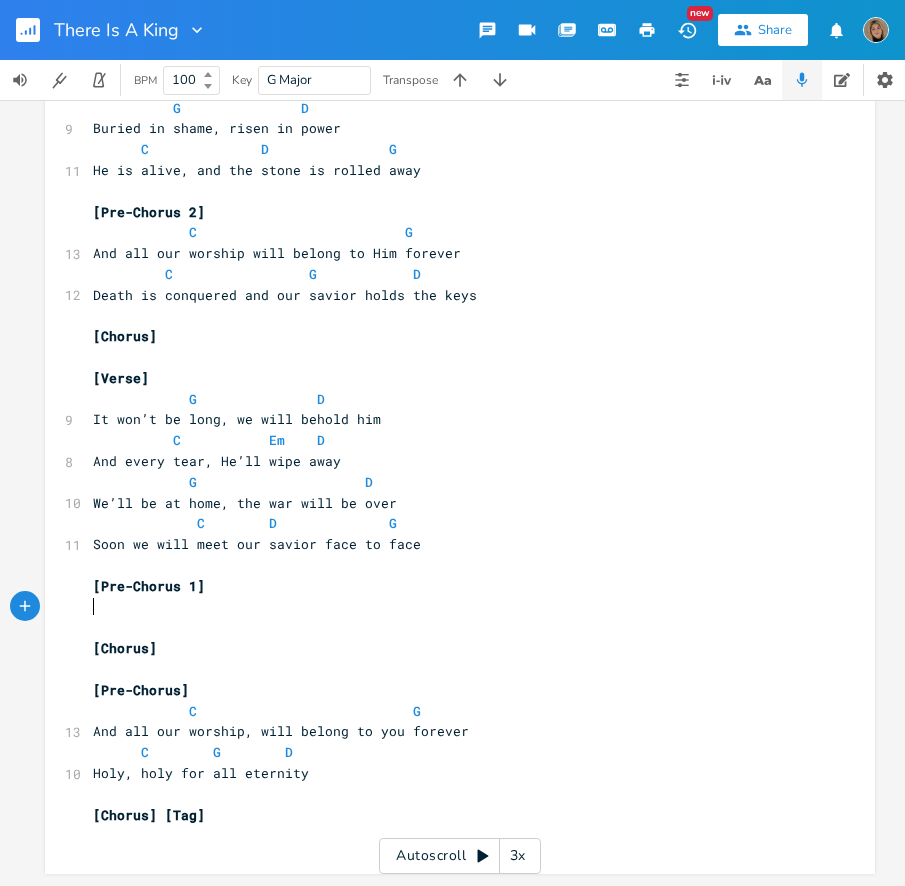scroll, scrollTop: 603, scrollLeft: 0, axis: vertical 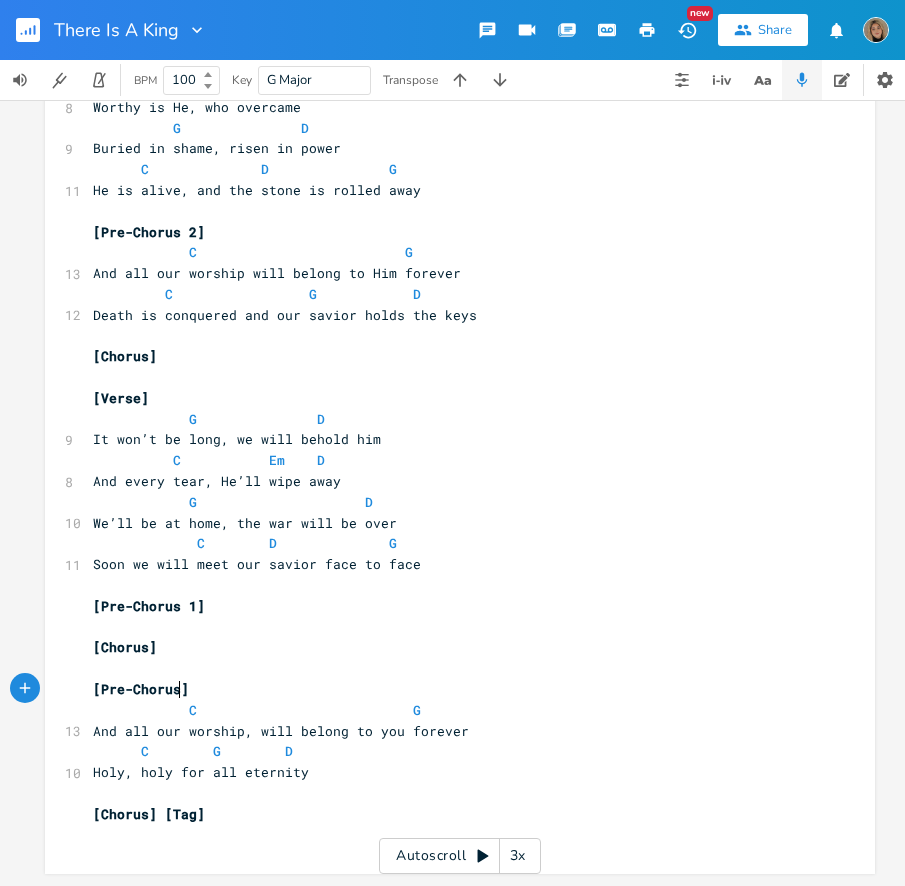 click on "[Pre-Chorus]" at bounding box center [141, 689] 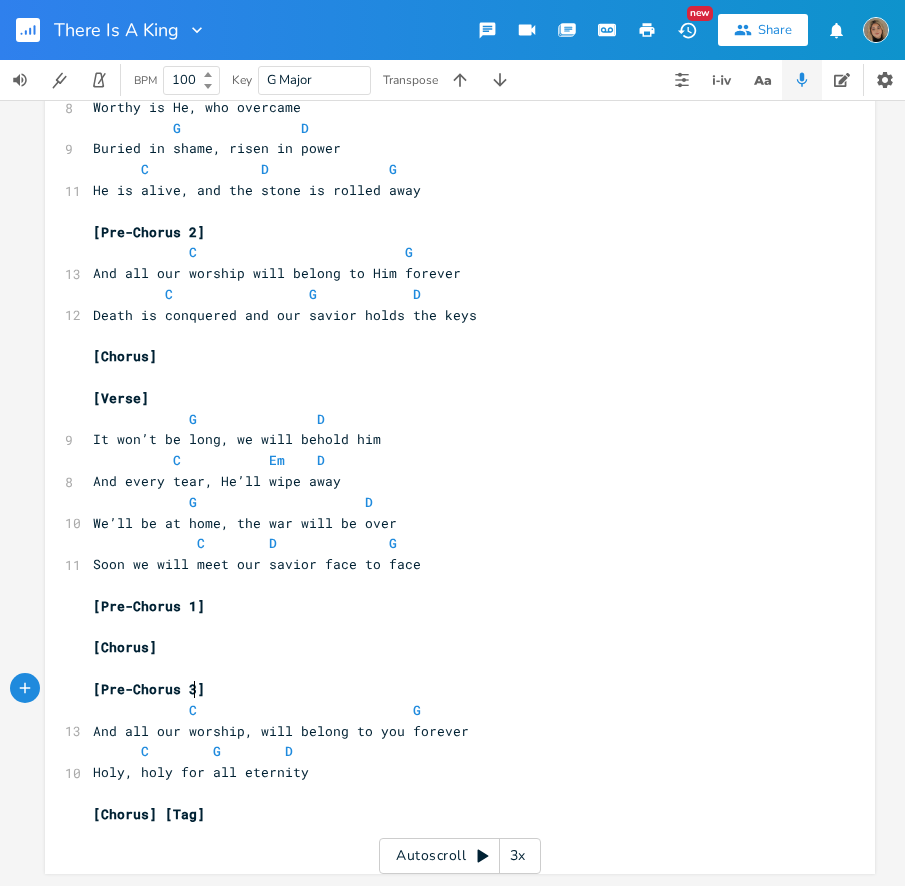 scroll, scrollTop: 0, scrollLeft: 10, axis: horizontal 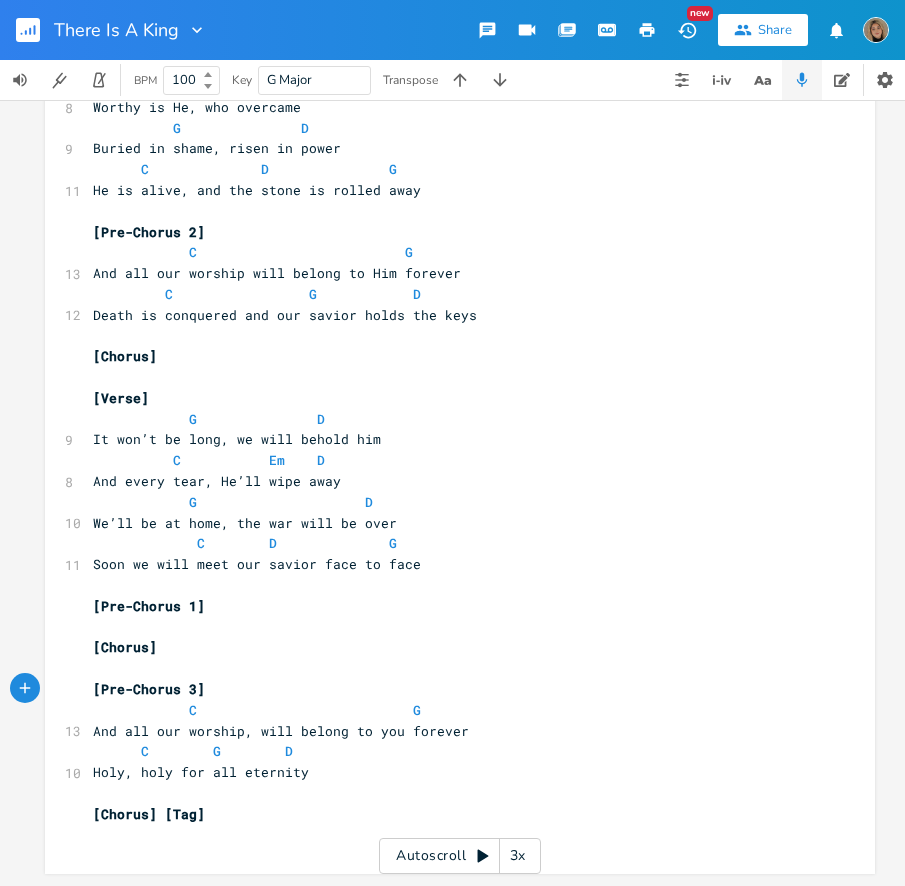 type on "3" 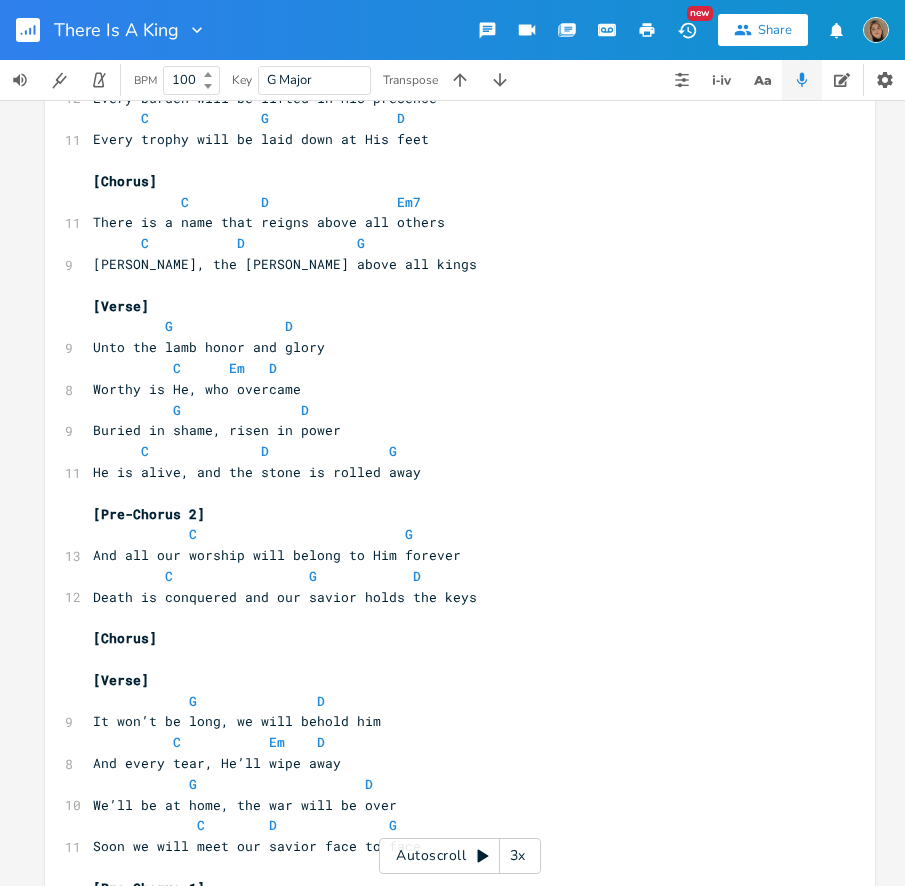scroll, scrollTop: 0, scrollLeft: 0, axis: both 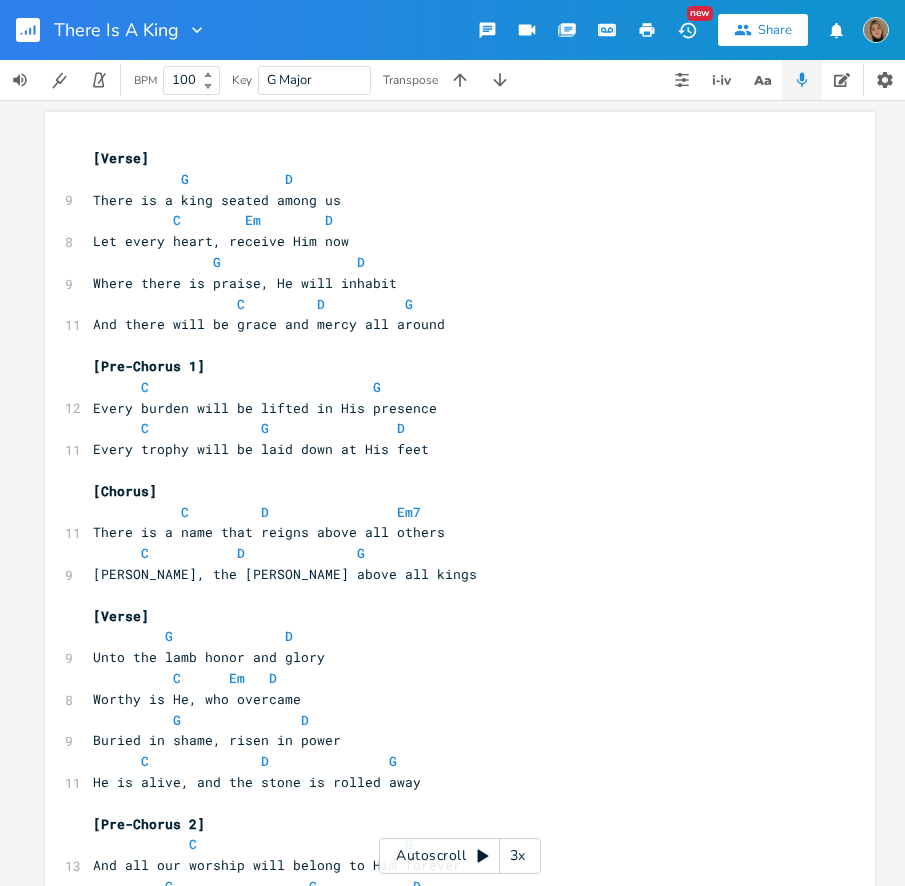 click on "[Chorus]" at bounding box center [450, 491] 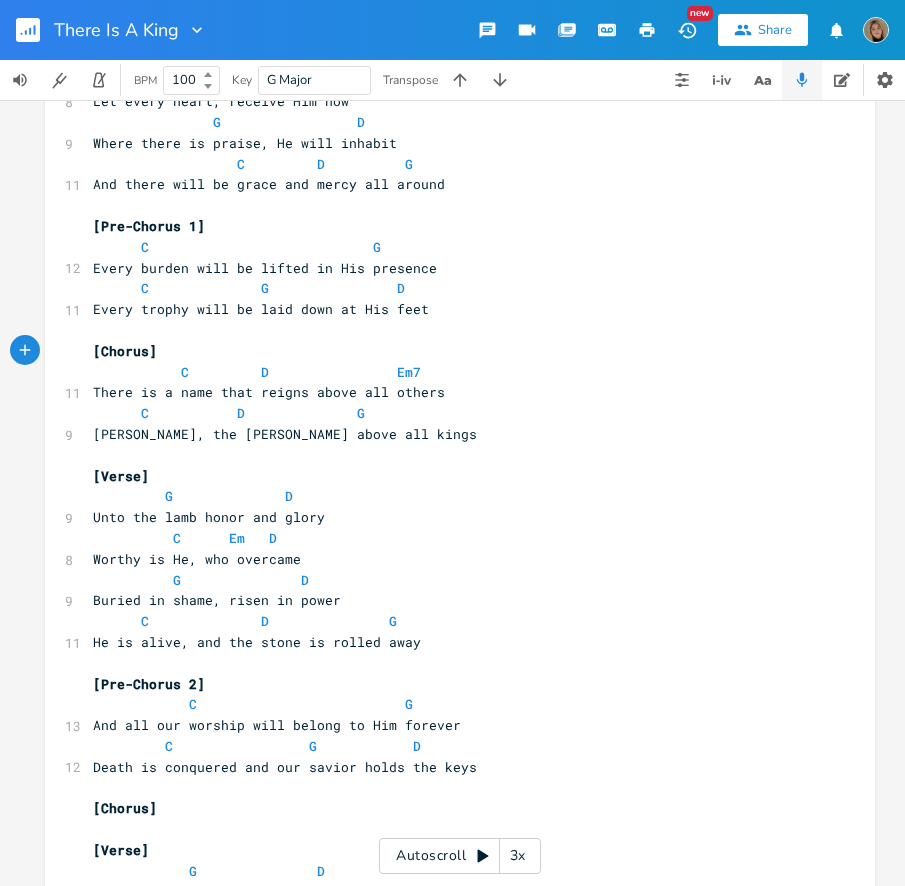 scroll, scrollTop: 196, scrollLeft: 0, axis: vertical 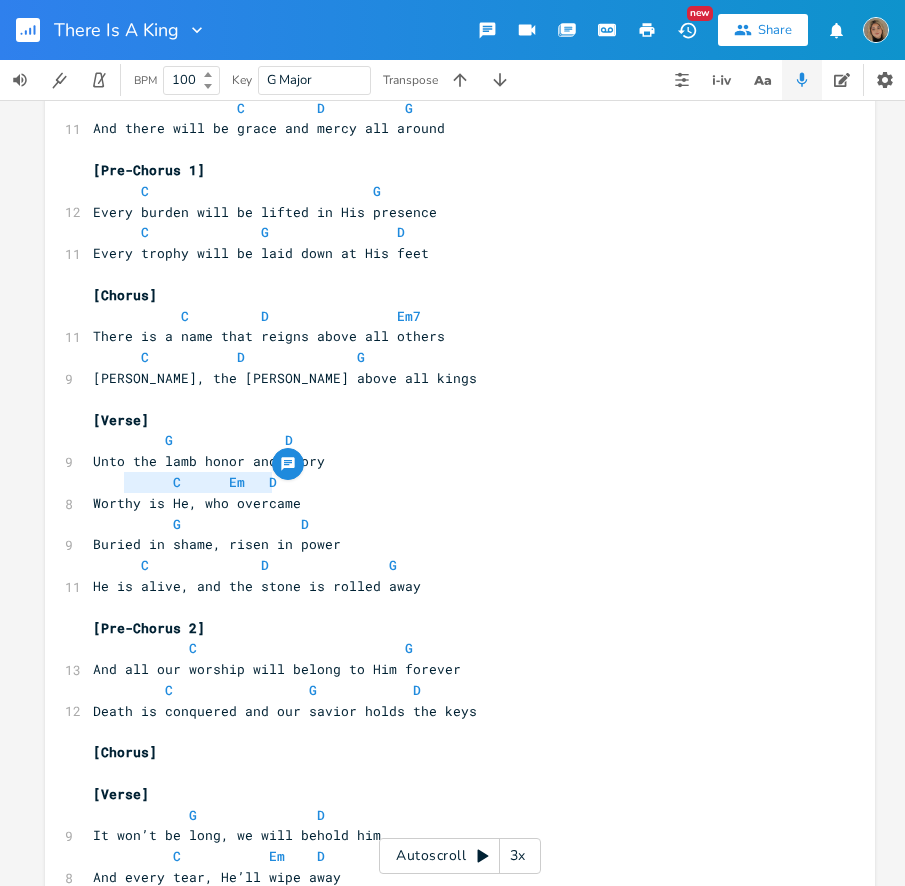 type on "C      Em   D" 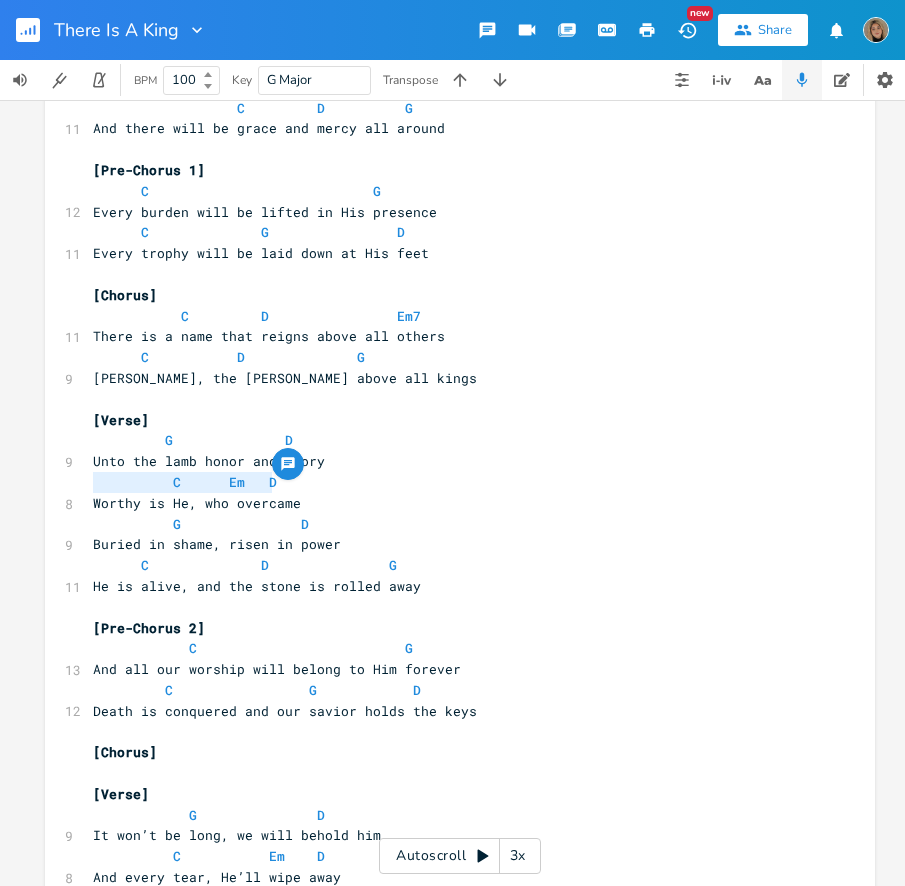 drag, startPoint x: 271, startPoint y: 481, endPoint x: 51, endPoint y: 487, distance: 220.0818 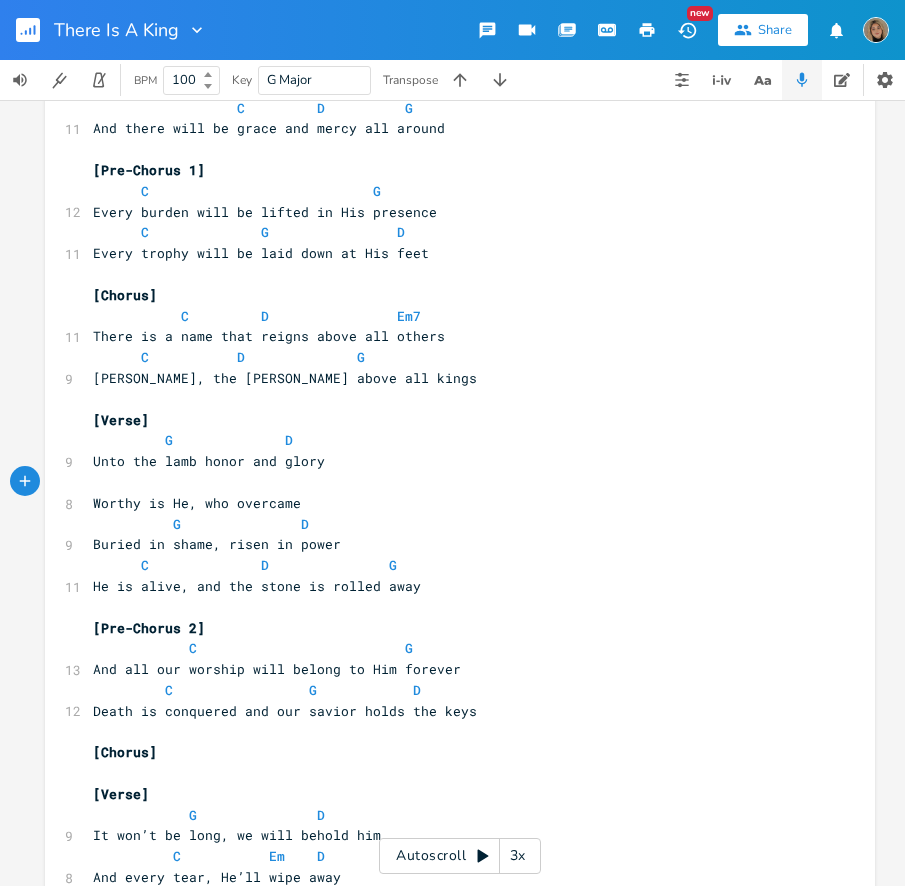 click on "Worthy is He, who overcame" at bounding box center (450, 503) 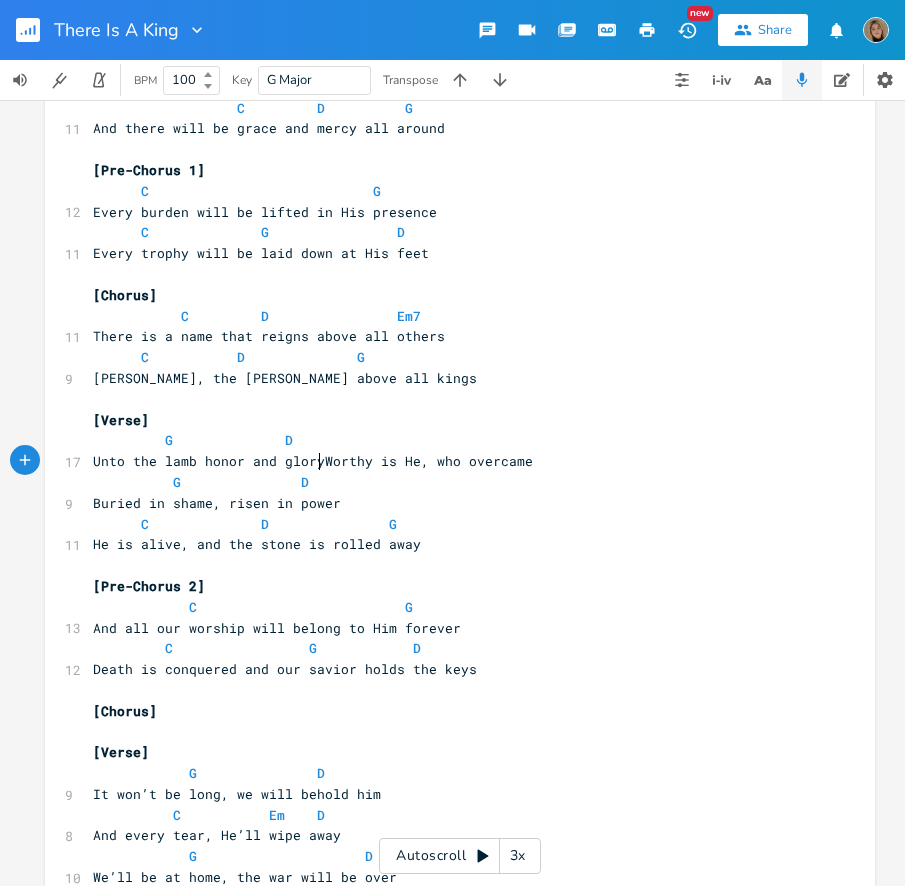 type on "," 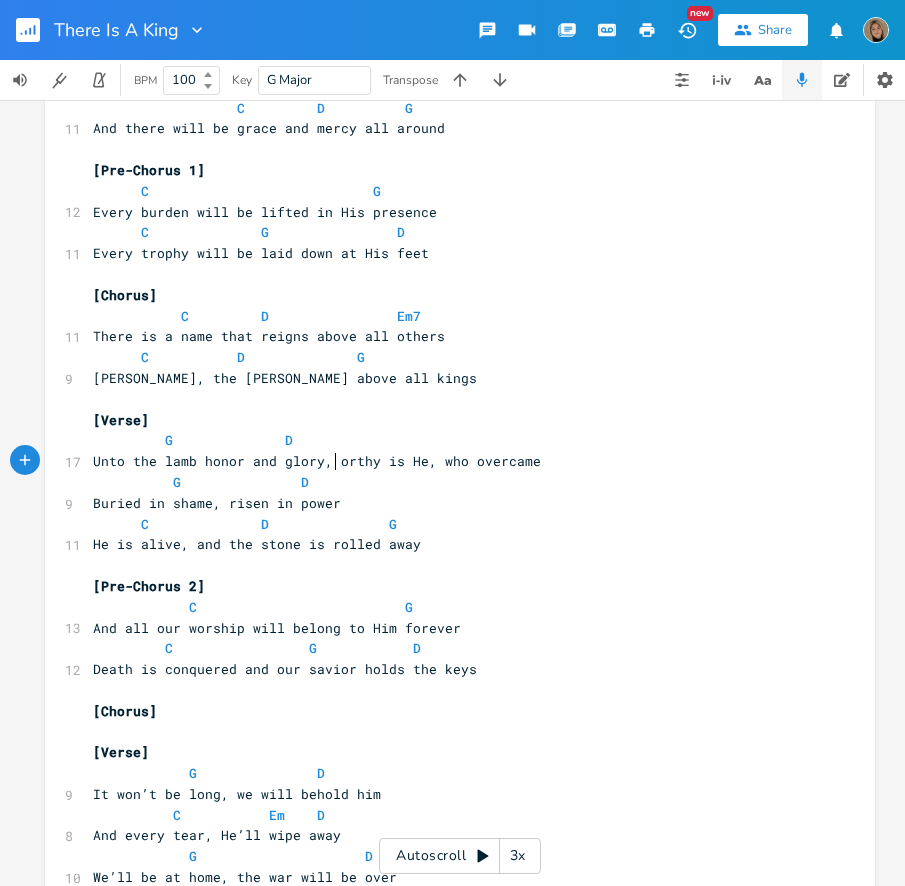 type on "w" 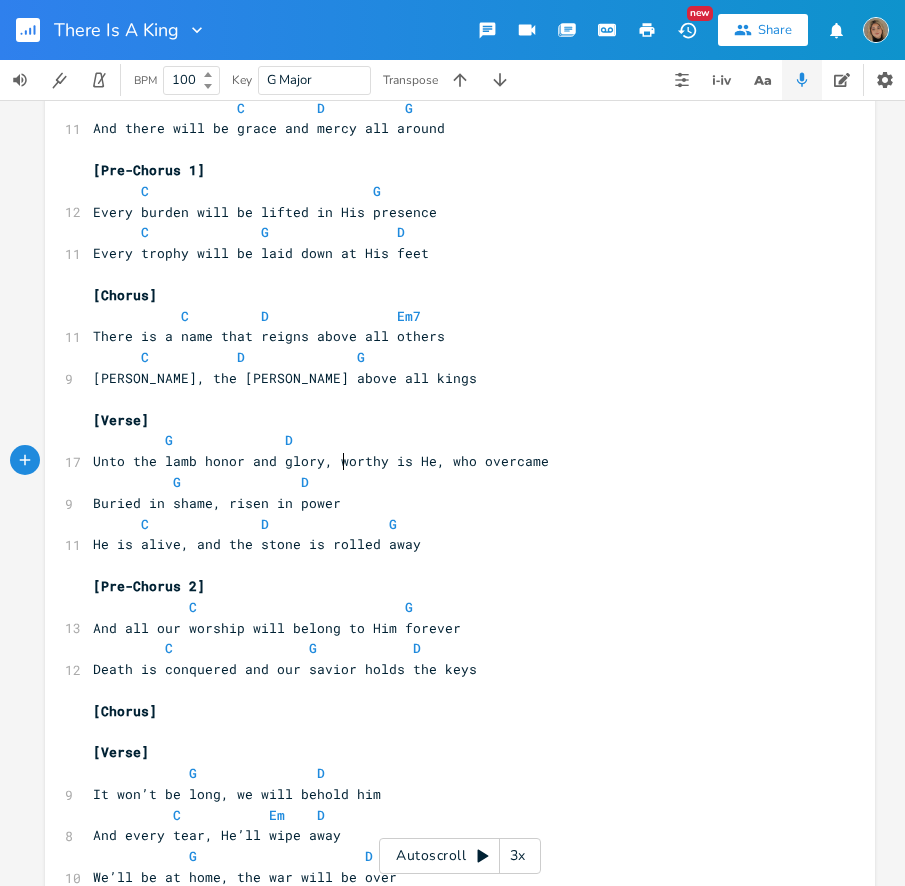 click on "G                D" at bounding box center (450, 440) 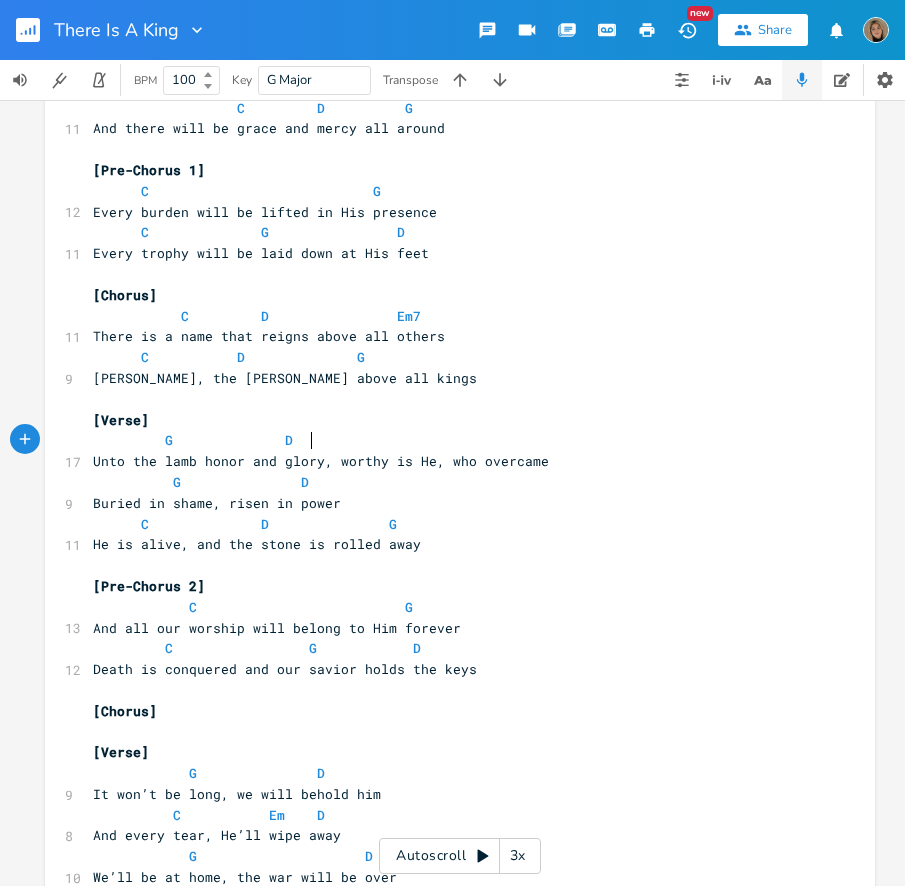 scroll, scrollTop: 0, scrollLeft: 19, axis: horizontal 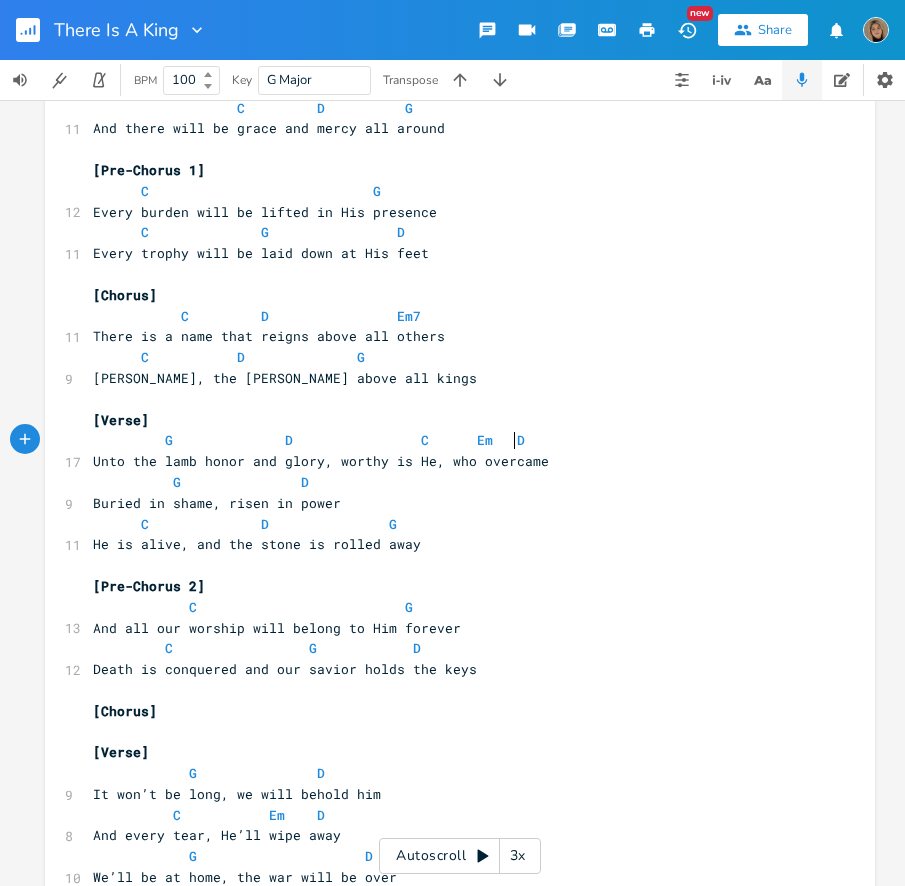 click on "G                D                  C        Em     D" at bounding box center (309, 440) 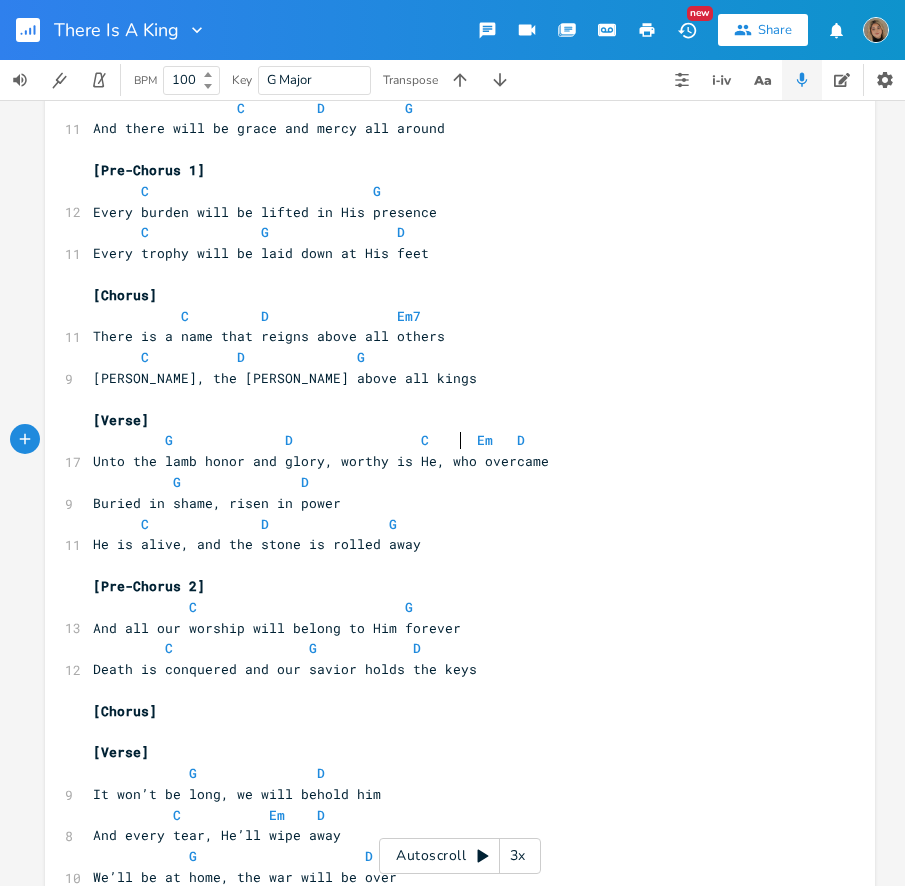scroll, scrollTop: 0, scrollLeft: 3, axis: horizontal 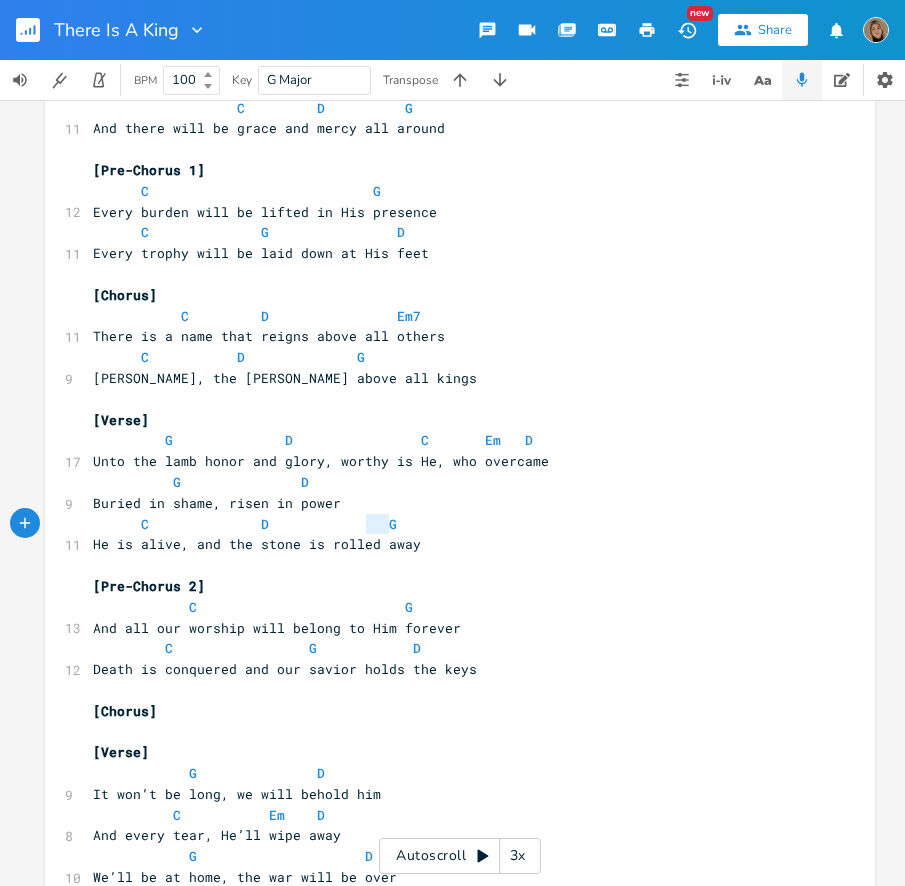 type on "H" 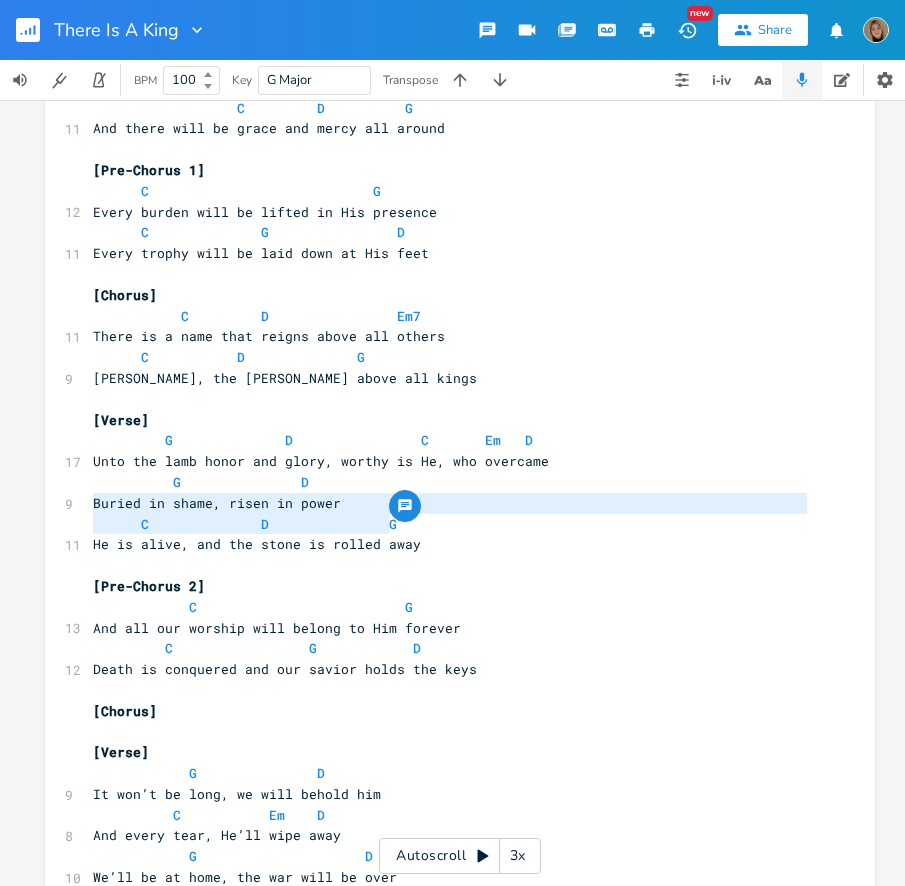 type on "C              D               G" 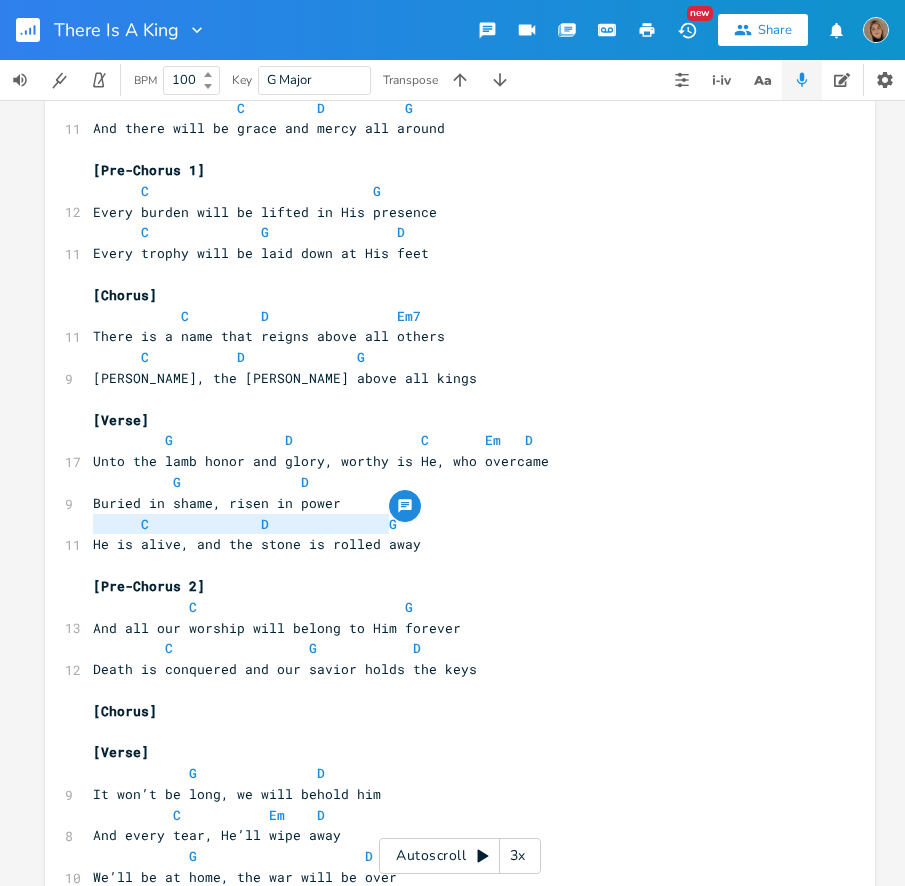drag, startPoint x: 386, startPoint y: 521, endPoint x: 41, endPoint y: 518, distance: 345.01303 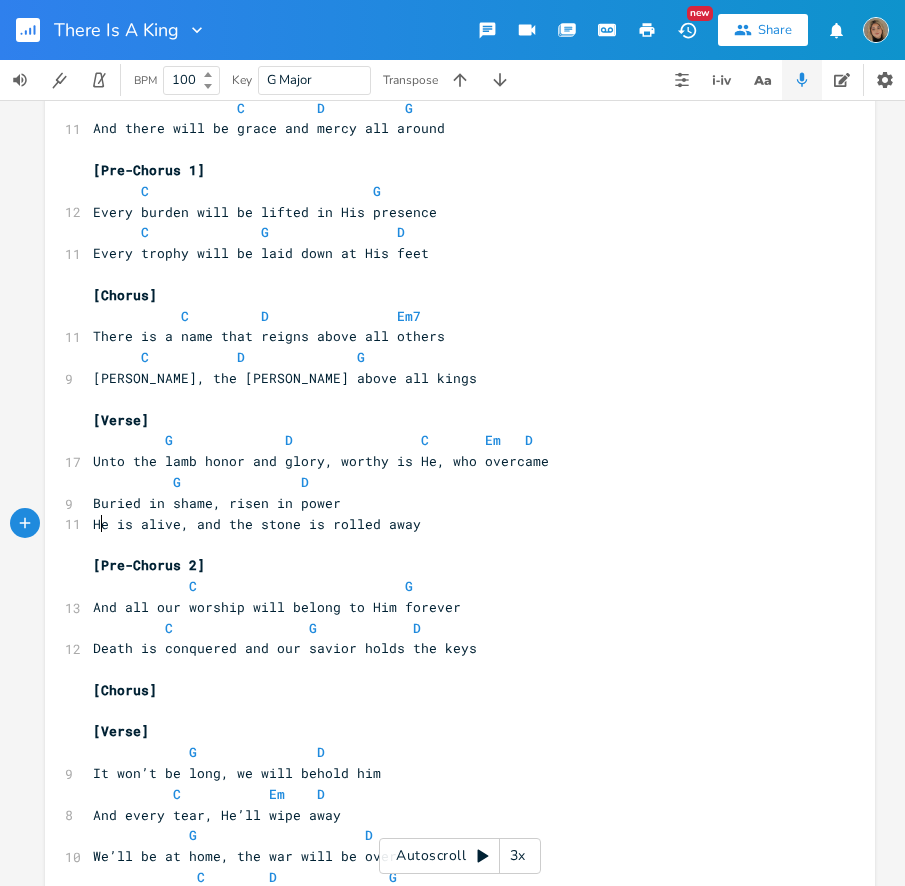 click on "He is alive, and the stone is rolled away" at bounding box center (257, 524) 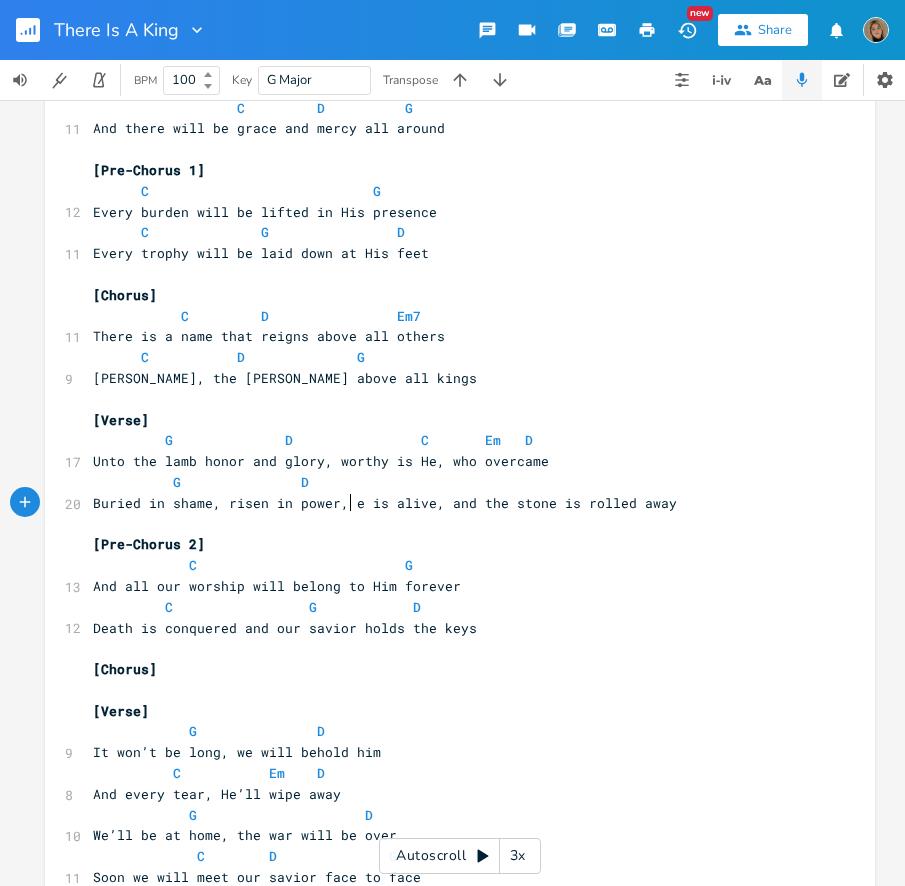 type on ", H" 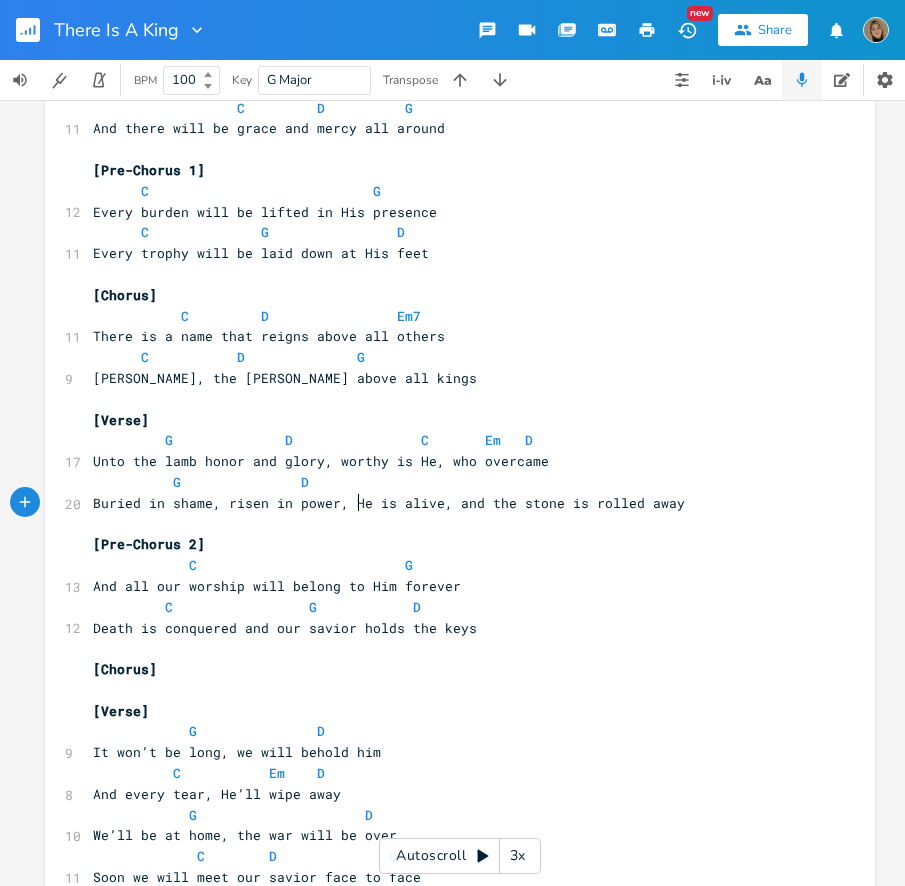 scroll, scrollTop: 0, scrollLeft: 15, axis: horizontal 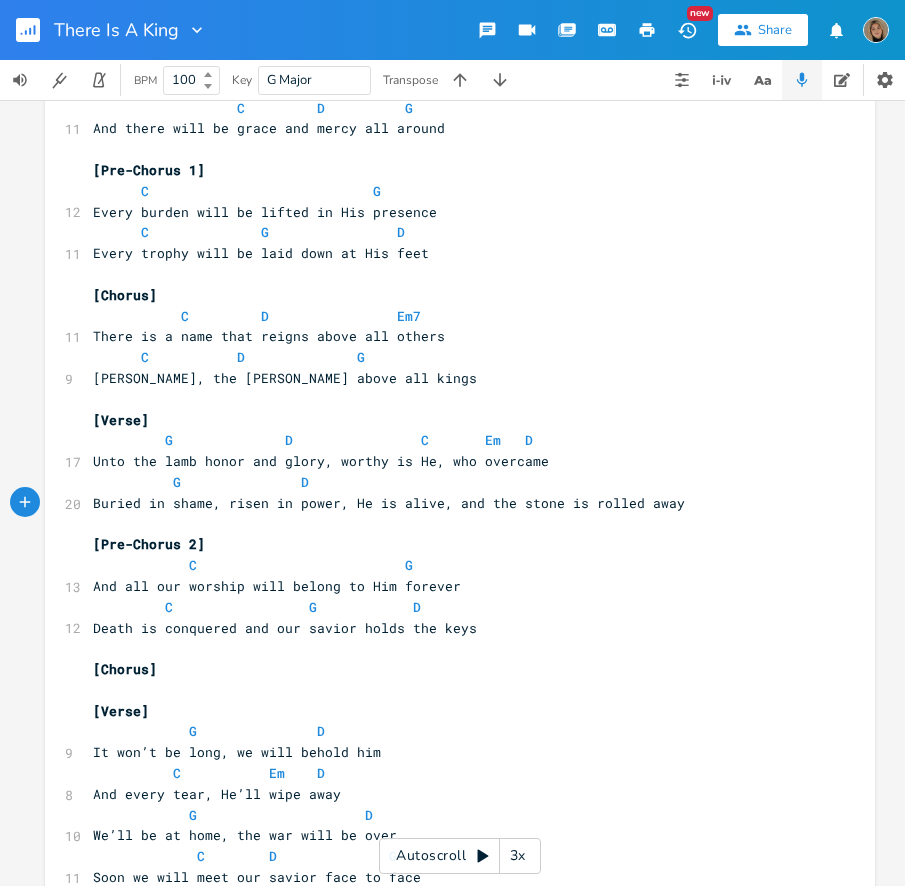 click on "G                 D" at bounding box center [450, 482] 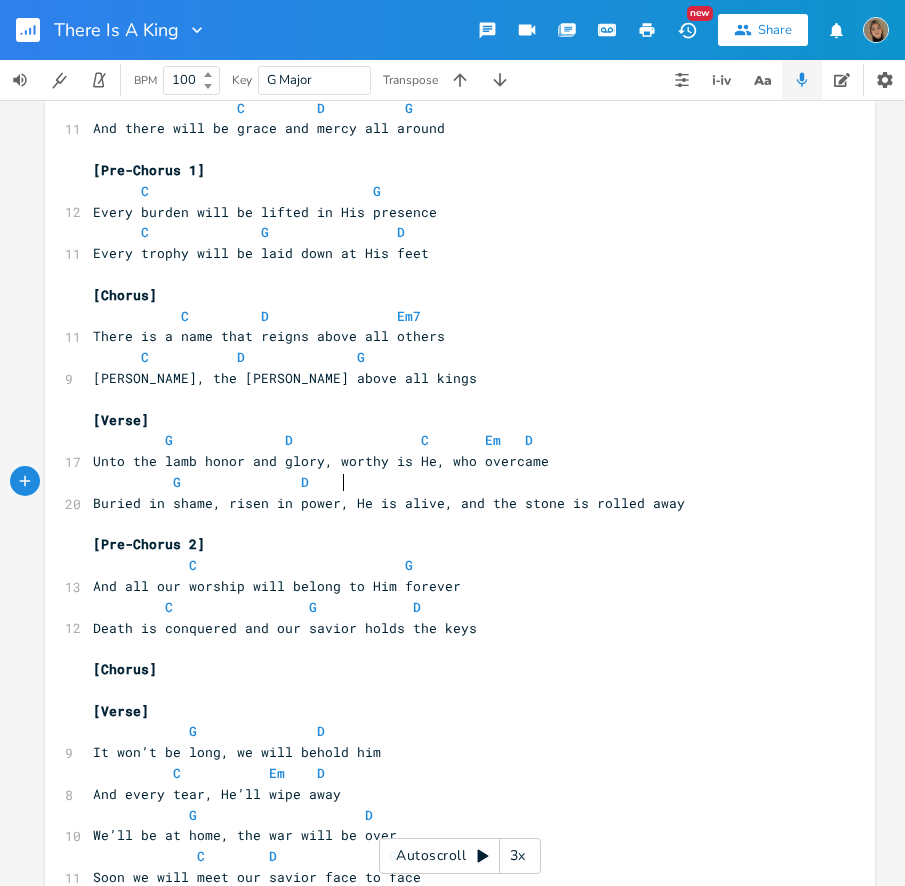 scroll, scrollTop: 0, scrollLeft: 19, axis: horizontal 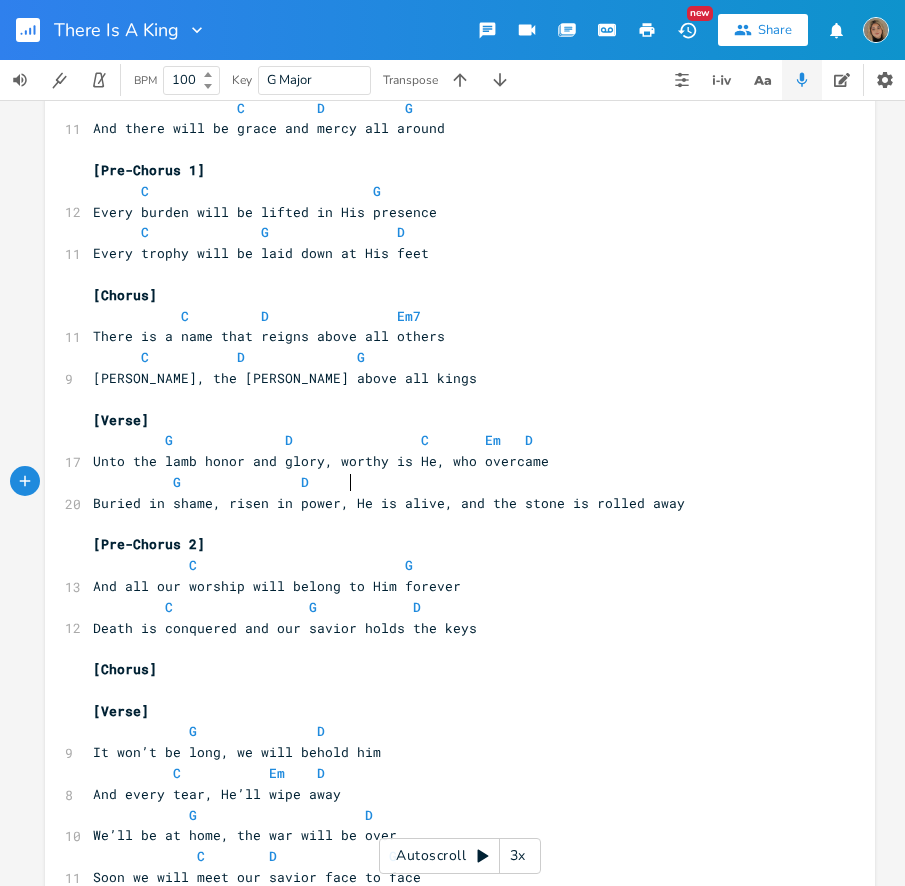 paste 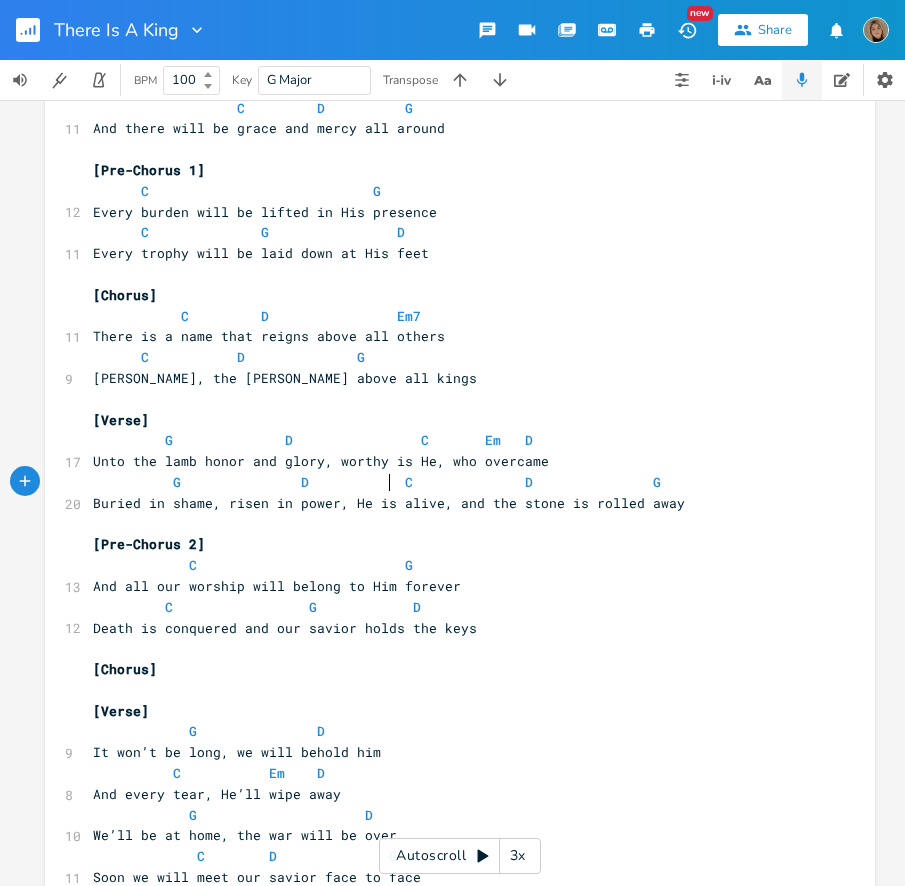 click on "G                 D              C                D                 G" at bounding box center (377, 482) 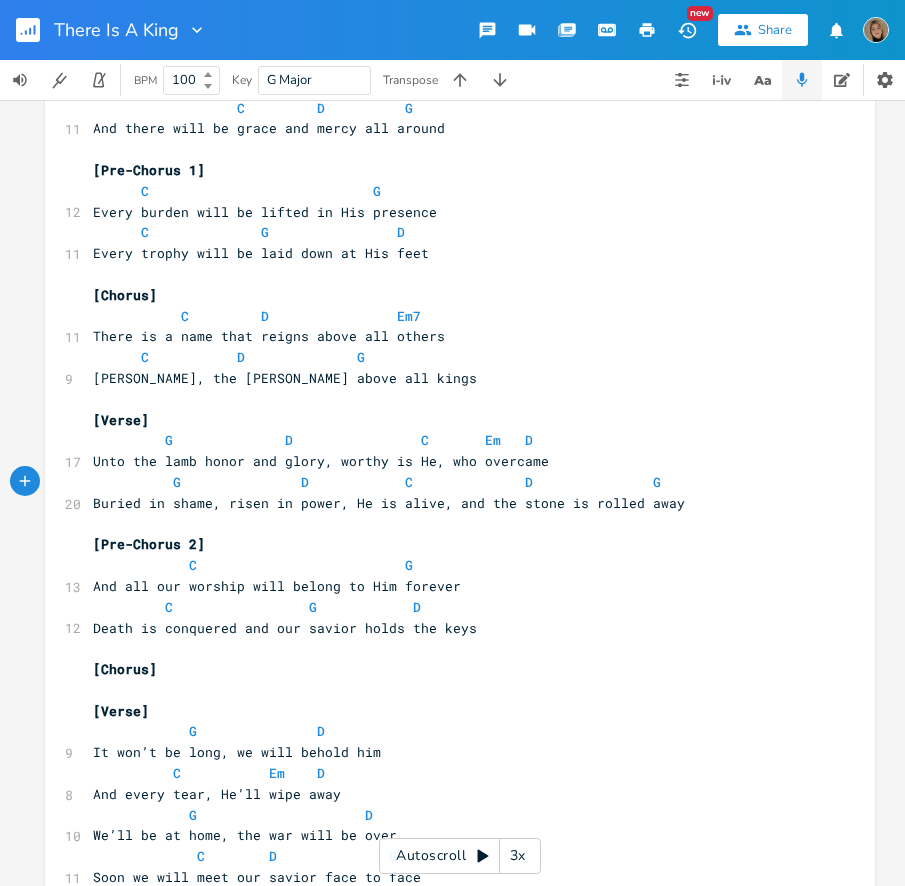scroll, scrollTop: 0, scrollLeft: 3, axis: horizontal 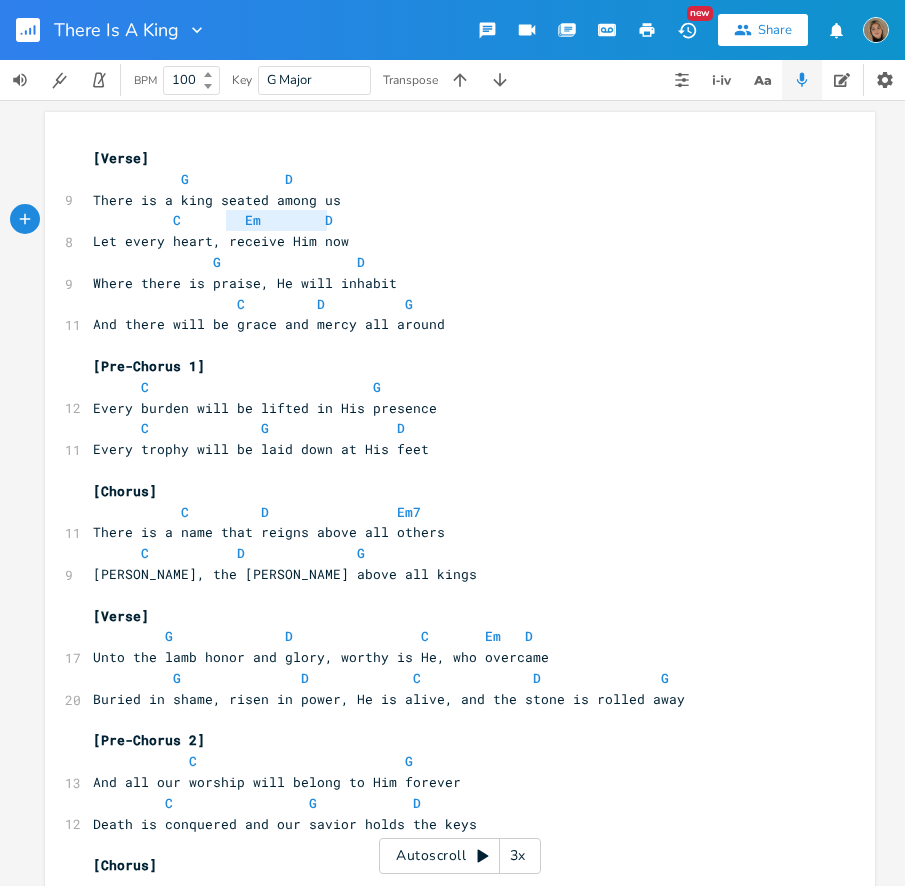 type on "C        Em        D" 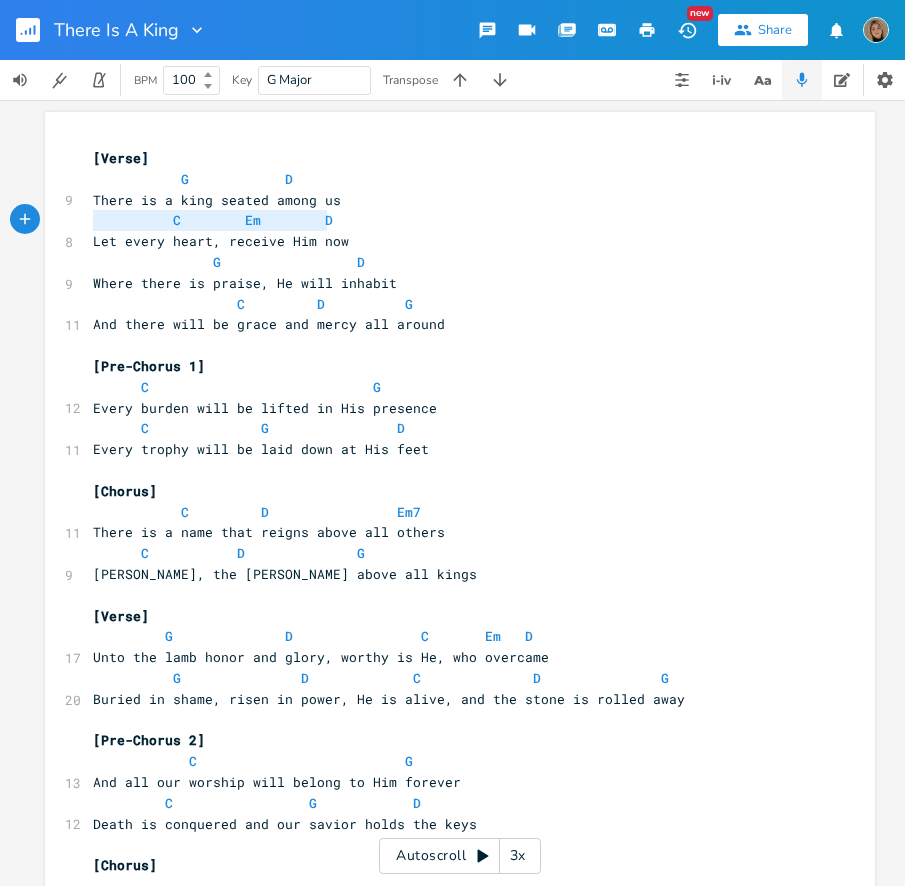 drag, startPoint x: 290, startPoint y: 222, endPoint x: 50, endPoint y: 219, distance: 240.01875 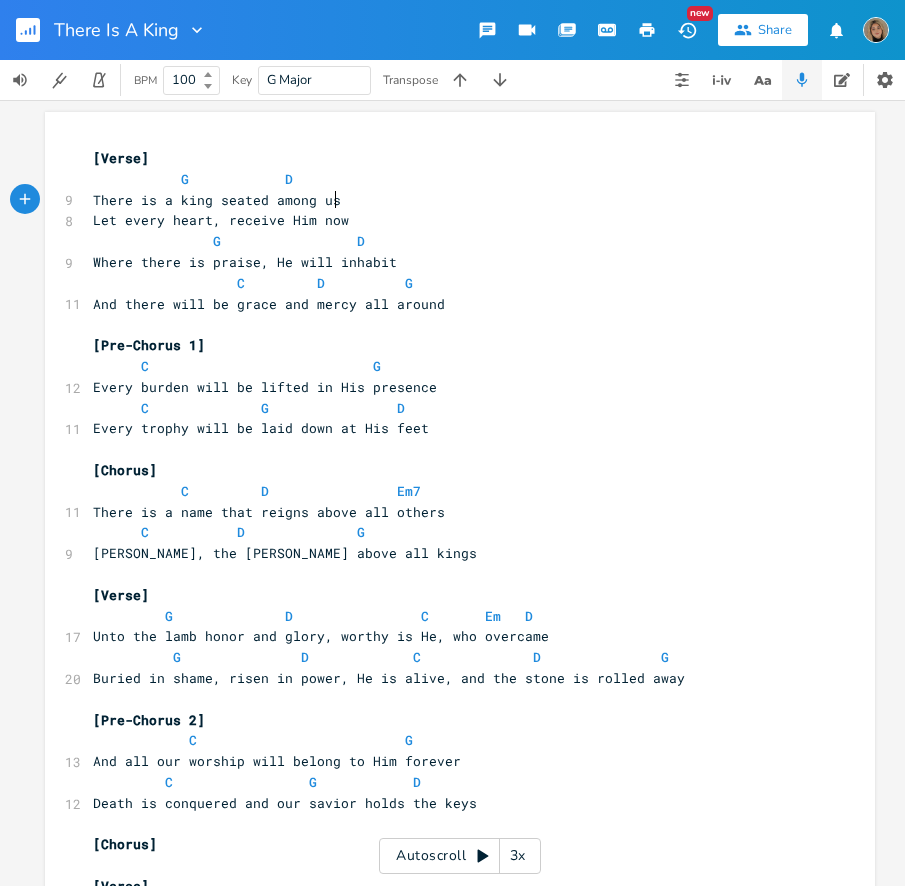 click on "Let every heart, receive Him now" at bounding box center [221, 220] 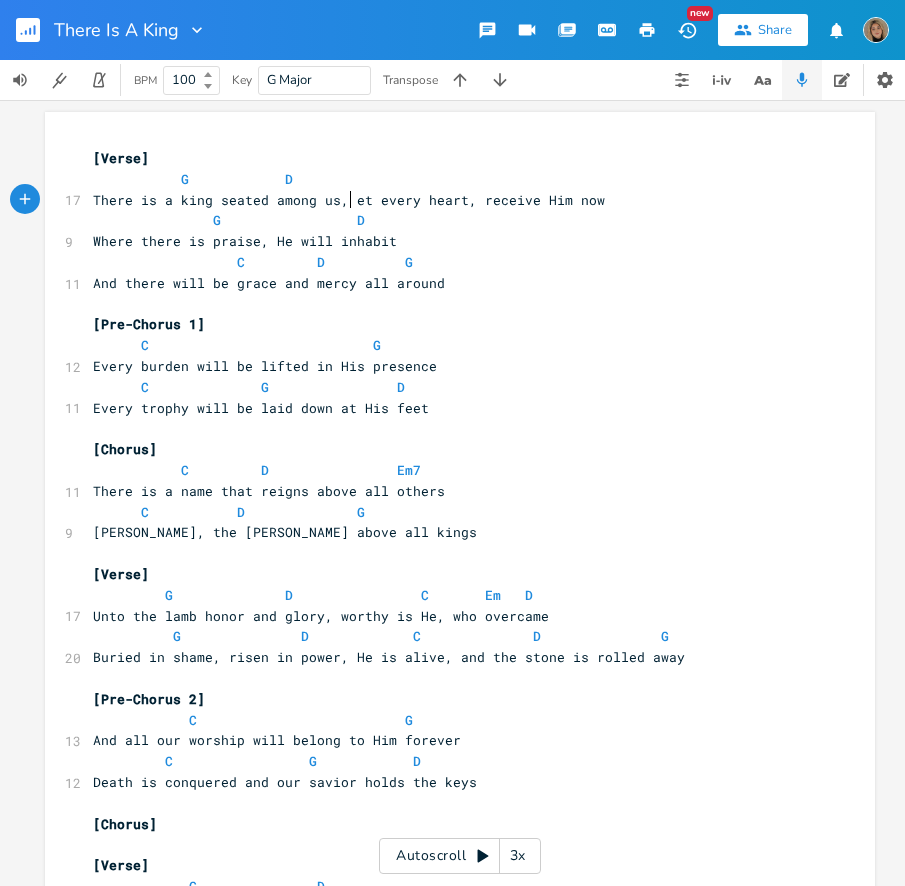 type on ", l" 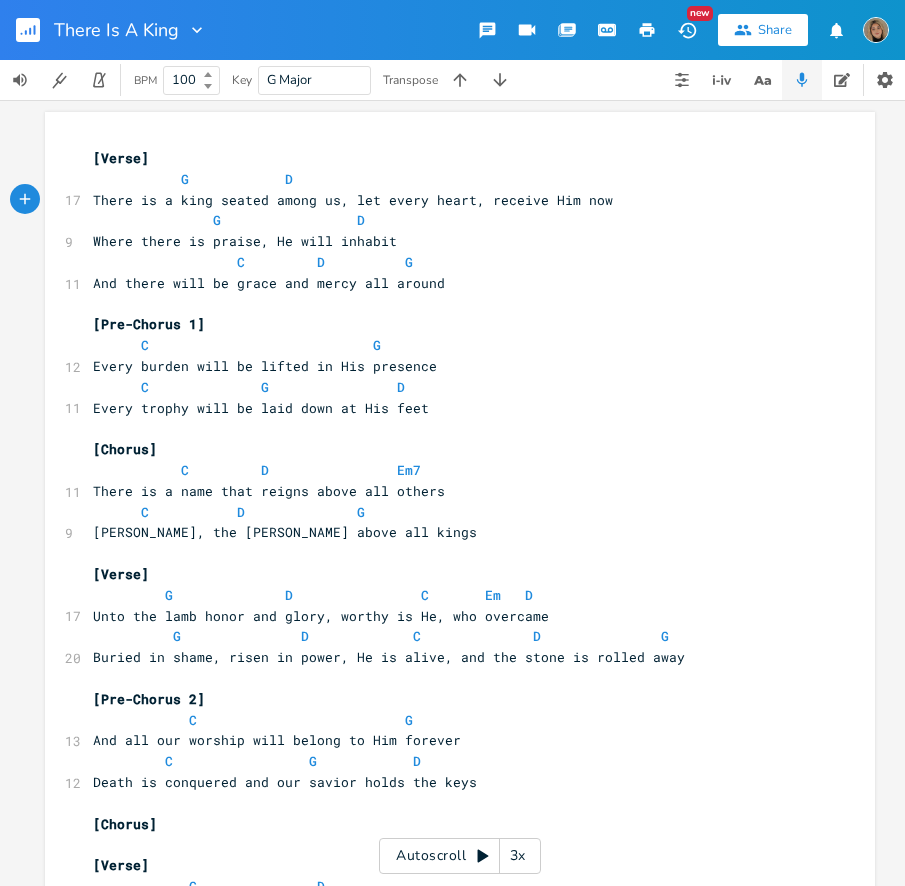 click on "G              D" at bounding box center [450, 179] 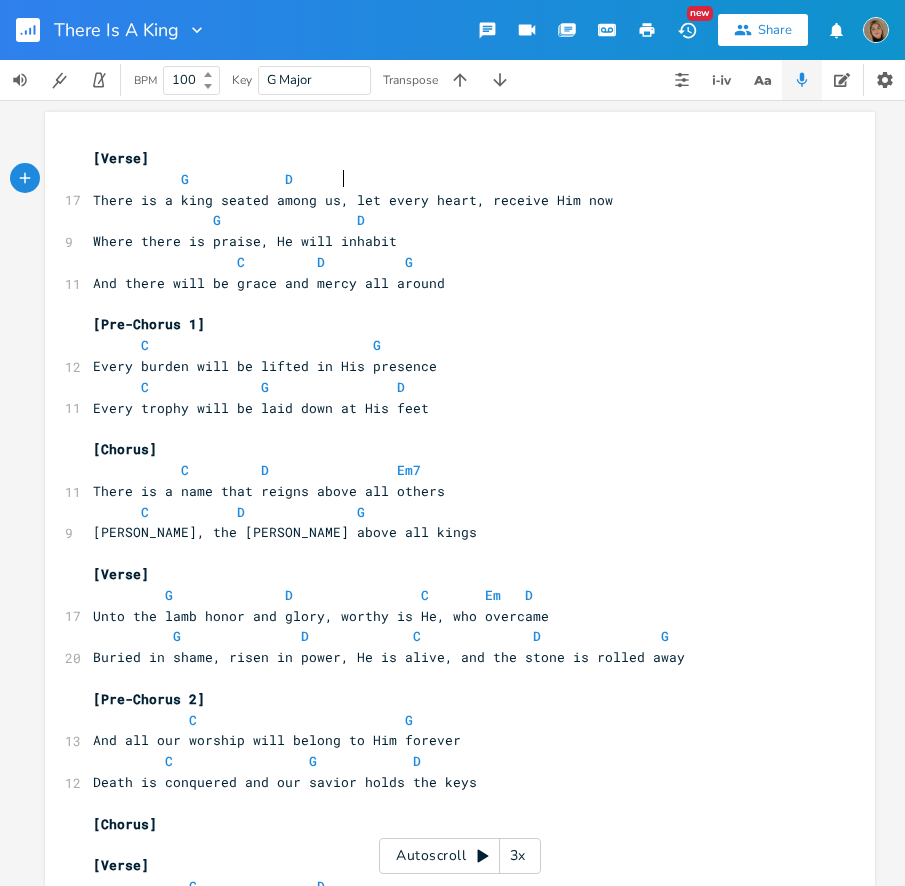 scroll, scrollTop: 0, scrollLeft: 26, axis: horizontal 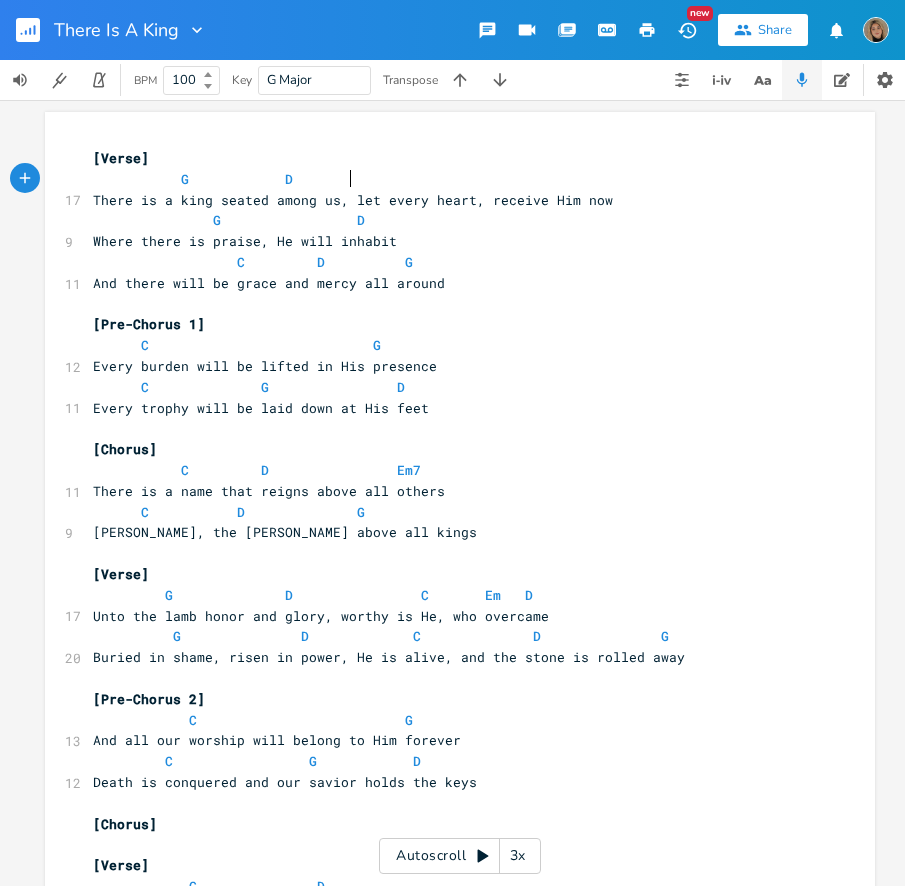 paste 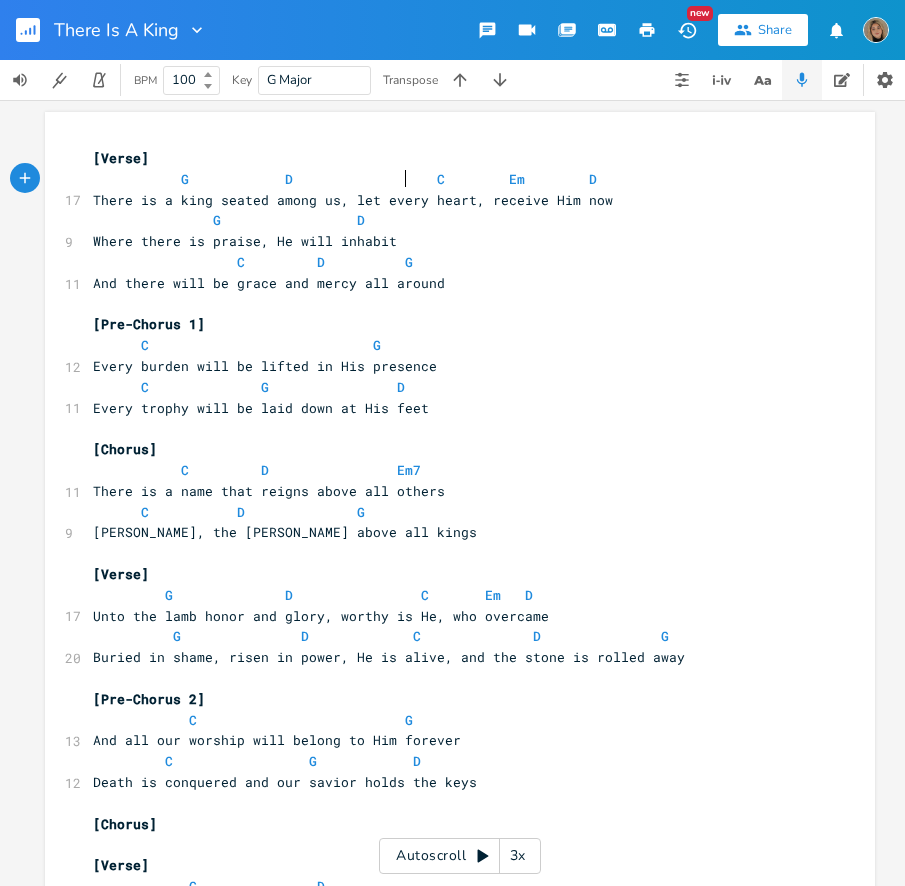 click on "G              D                    C          Em          D" at bounding box center (345, 179) 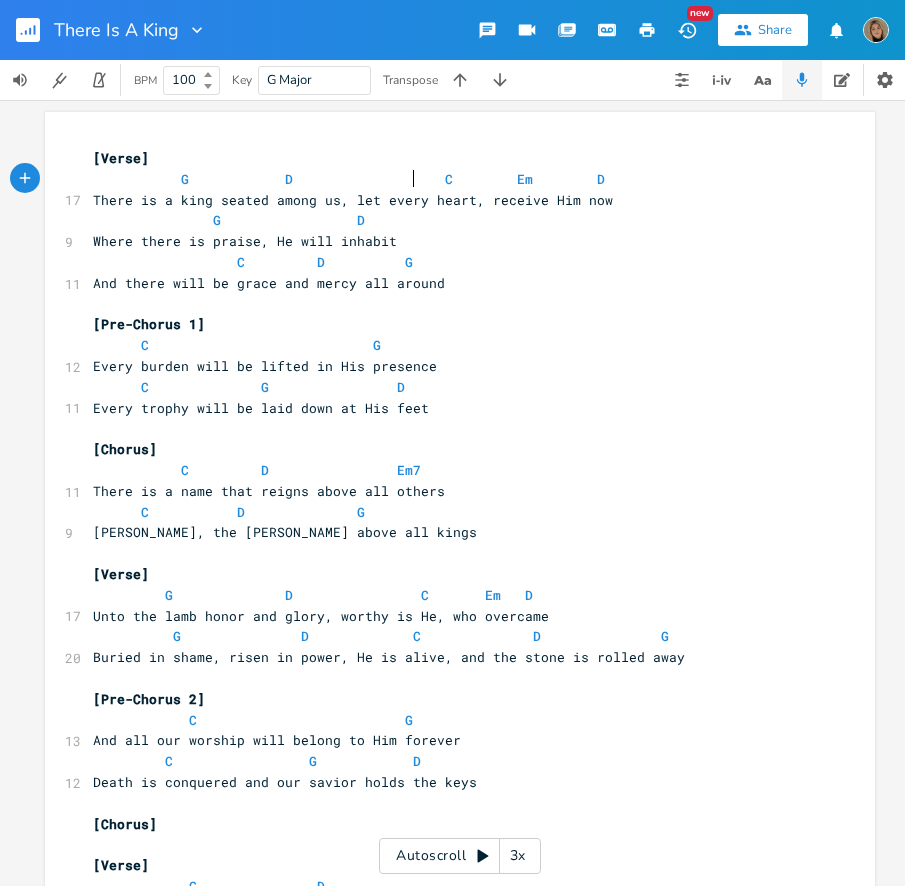 scroll, scrollTop: 0, scrollLeft: 3, axis: horizontal 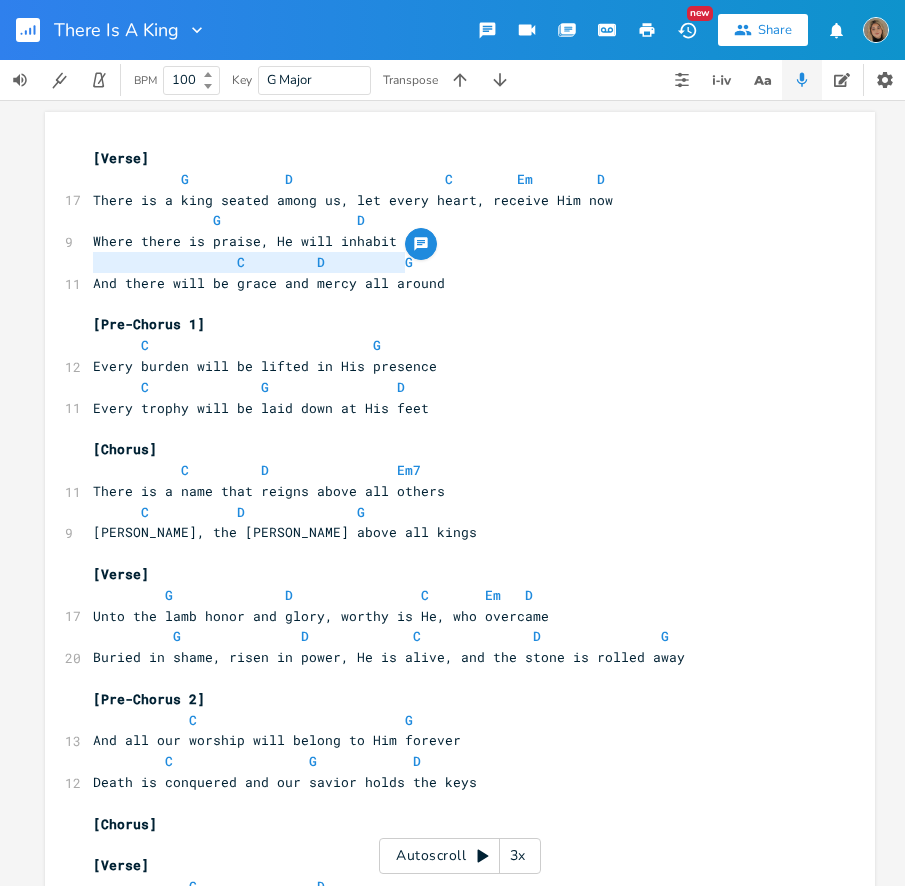 drag, startPoint x: 392, startPoint y: 267, endPoint x: 0, endPoint y: 264, distance: 392.01147 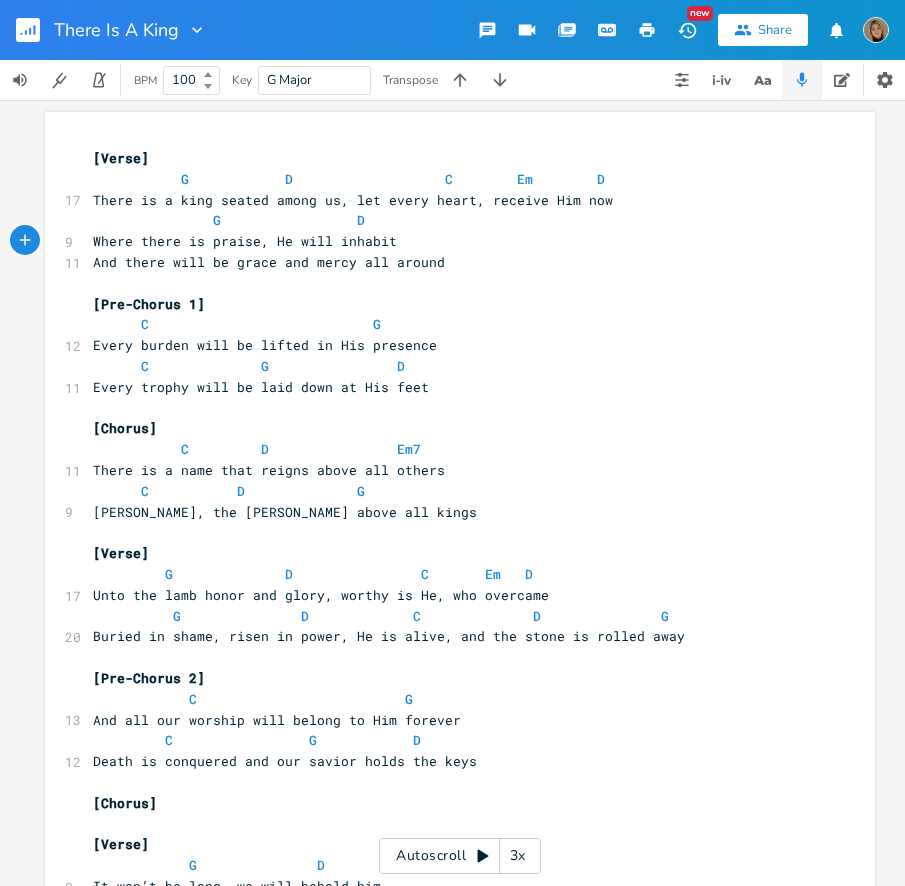 click on "And there will be grace and mercy all around" at bounding box center [269, 262] 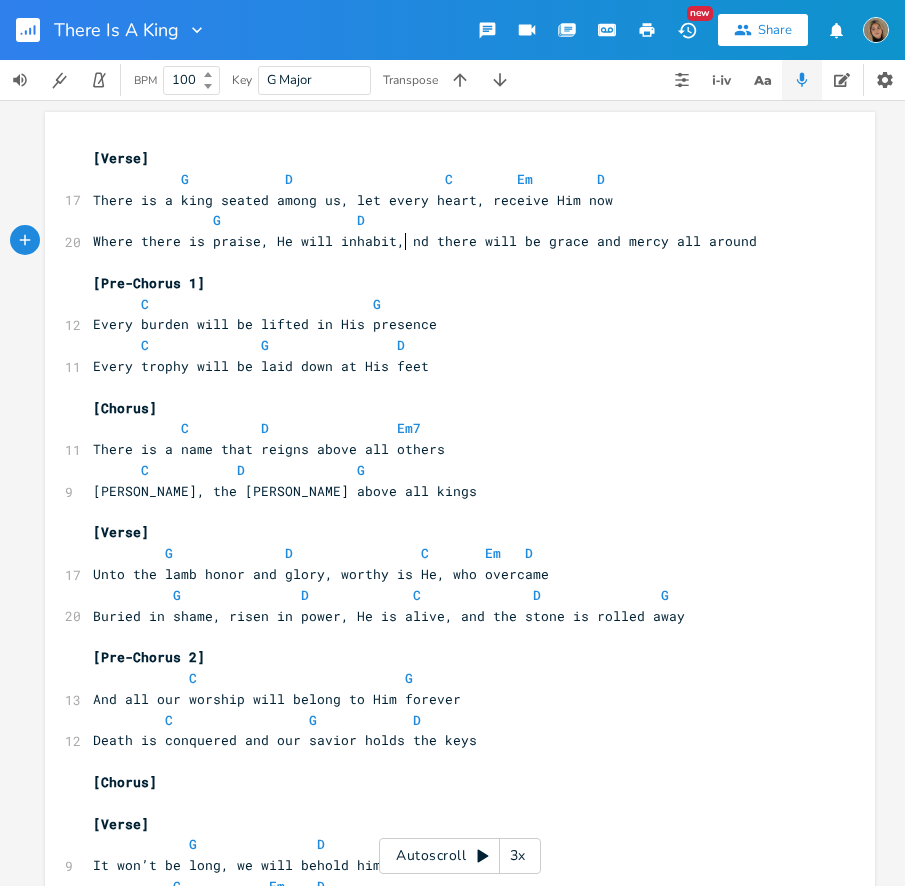 type on ", a" 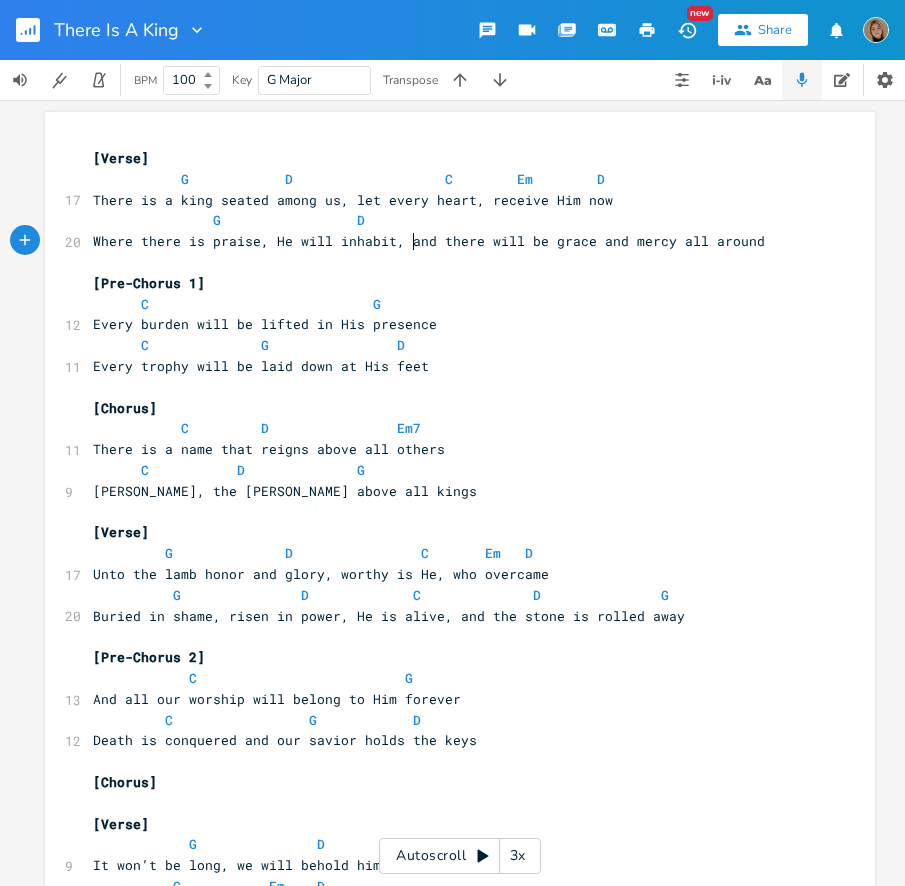 scroll, scrollTop: 0, scrollLeft: 12, axis: horizontal 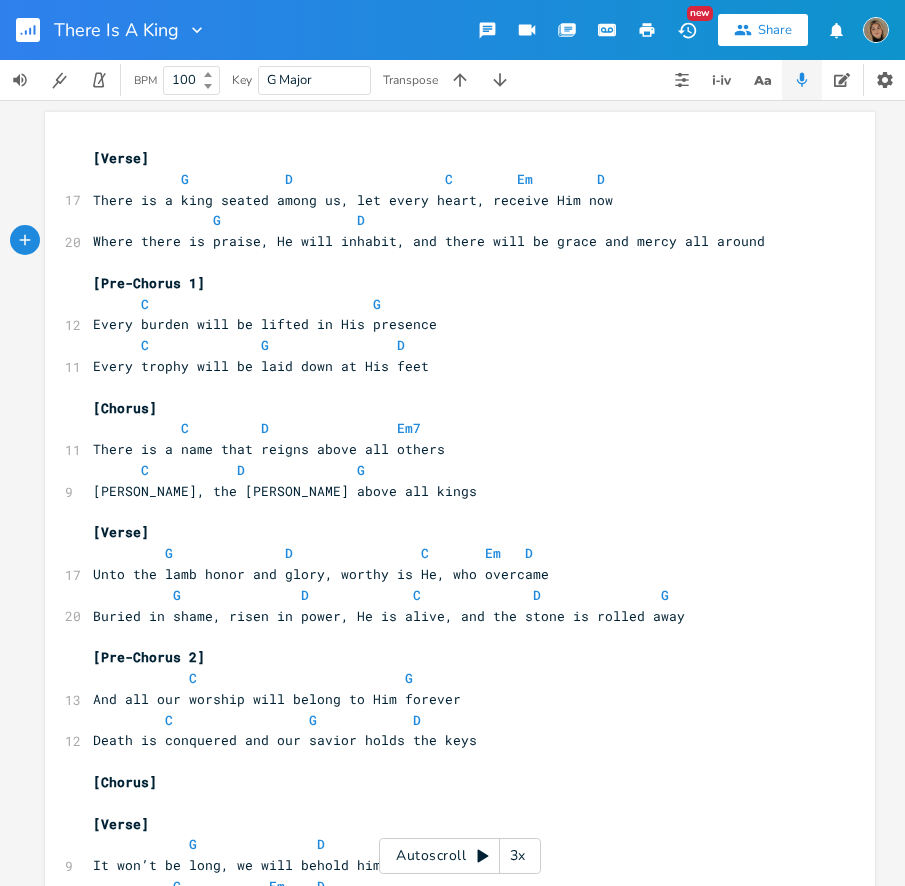 click on "G                   D" at bounding box center [450, 220] 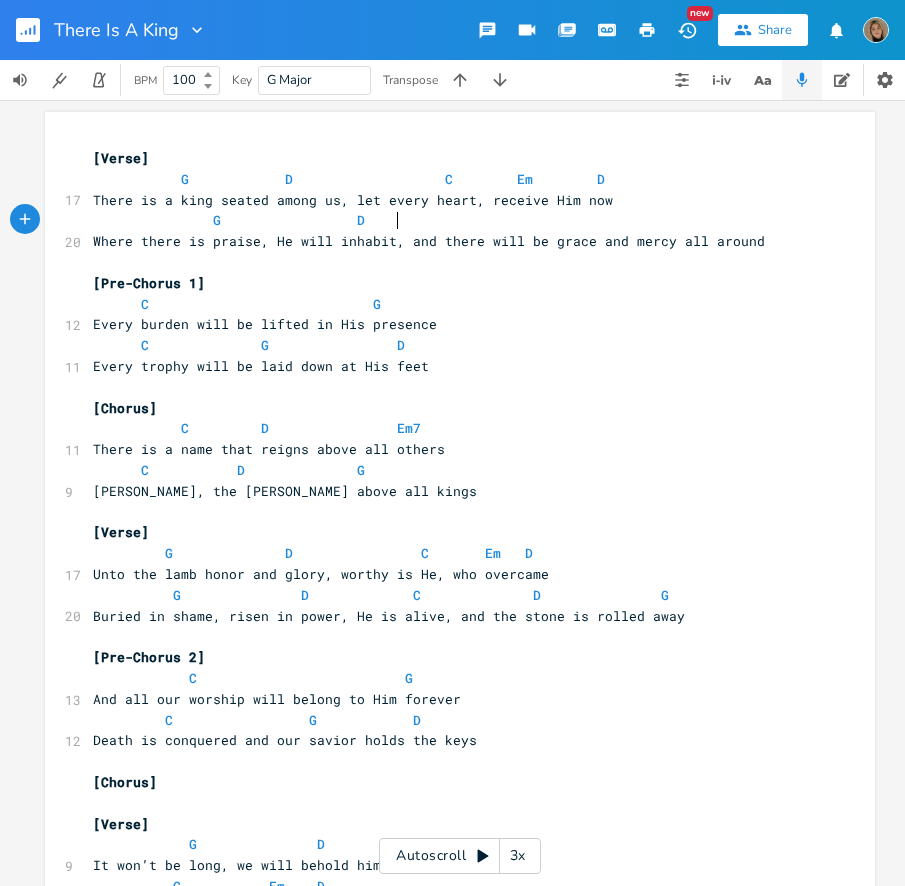 scroll, scrollTop: 0, scrollLeft: 19, axis: horizontal 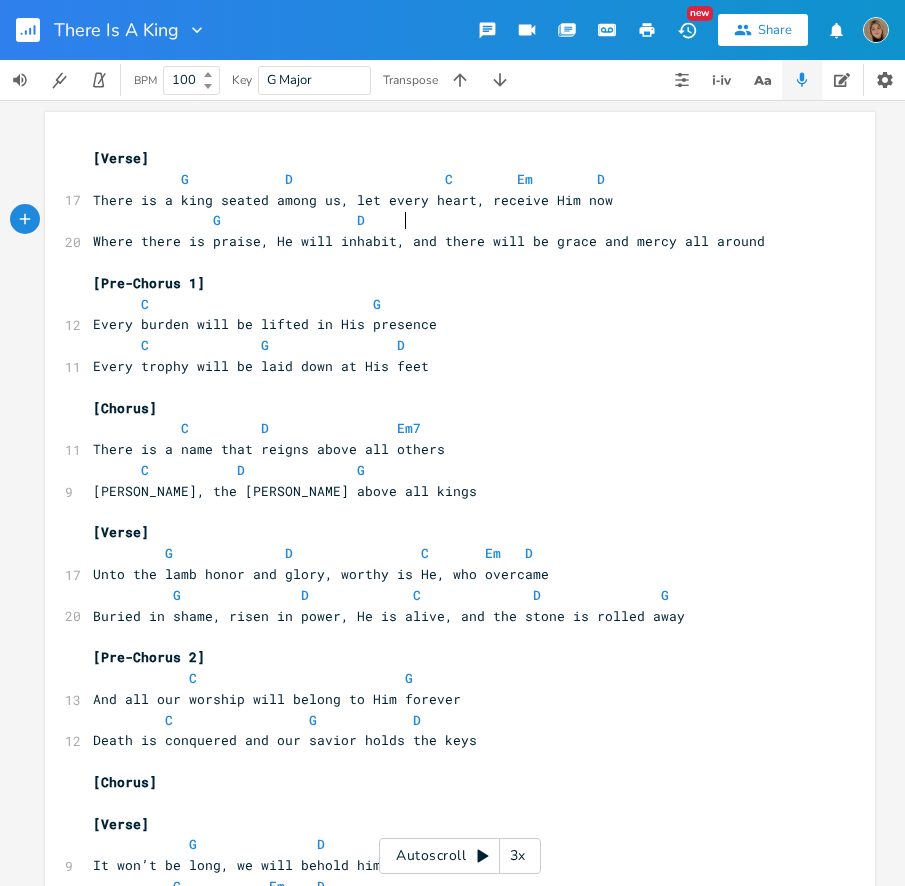 paste 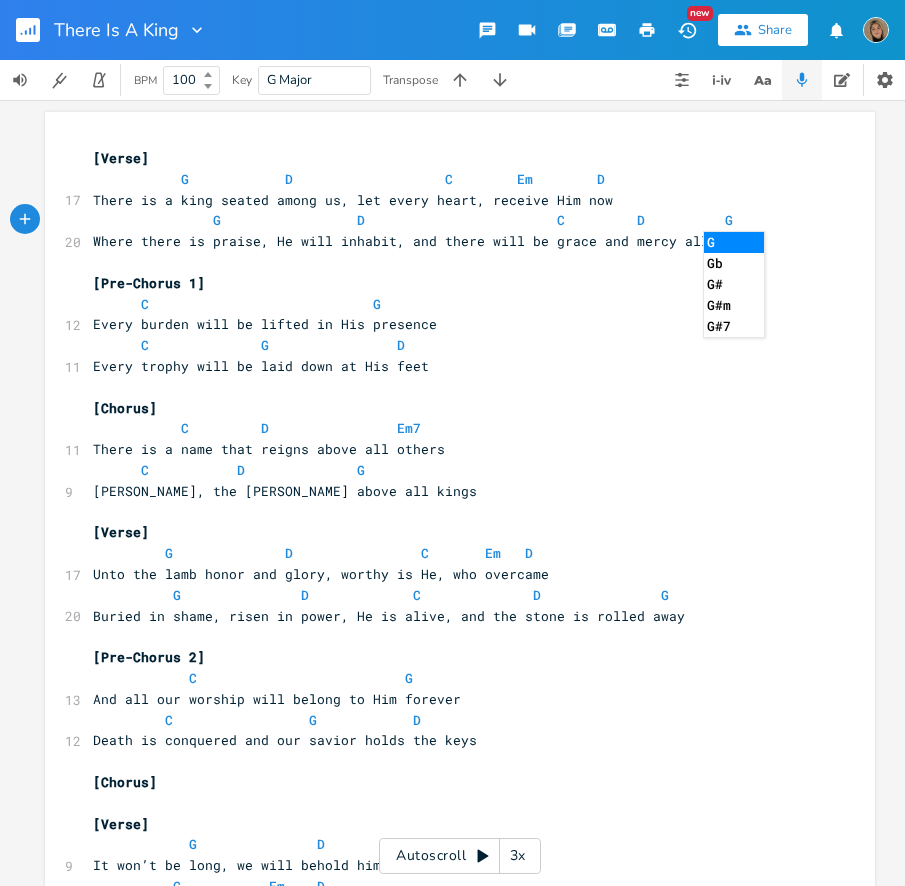 click on "G                   D                          C           D            G" at bounding box center (413, 220) 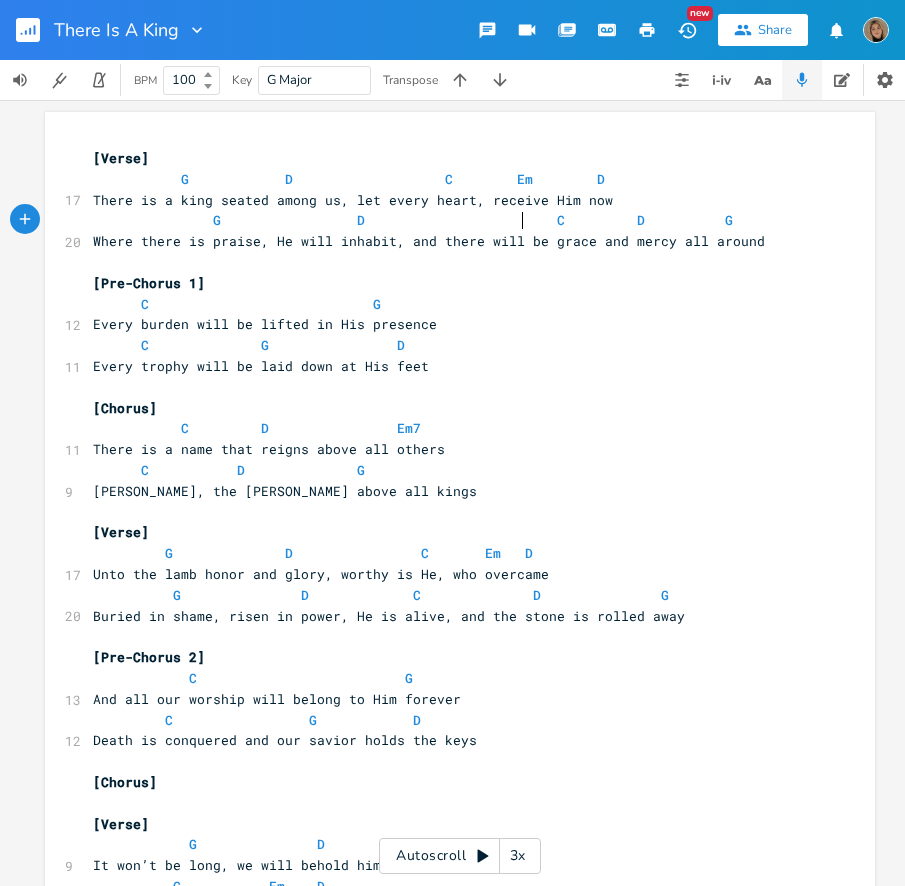 scroll, scrollTop: 0, scrollLeft: 3, axis: horizontal 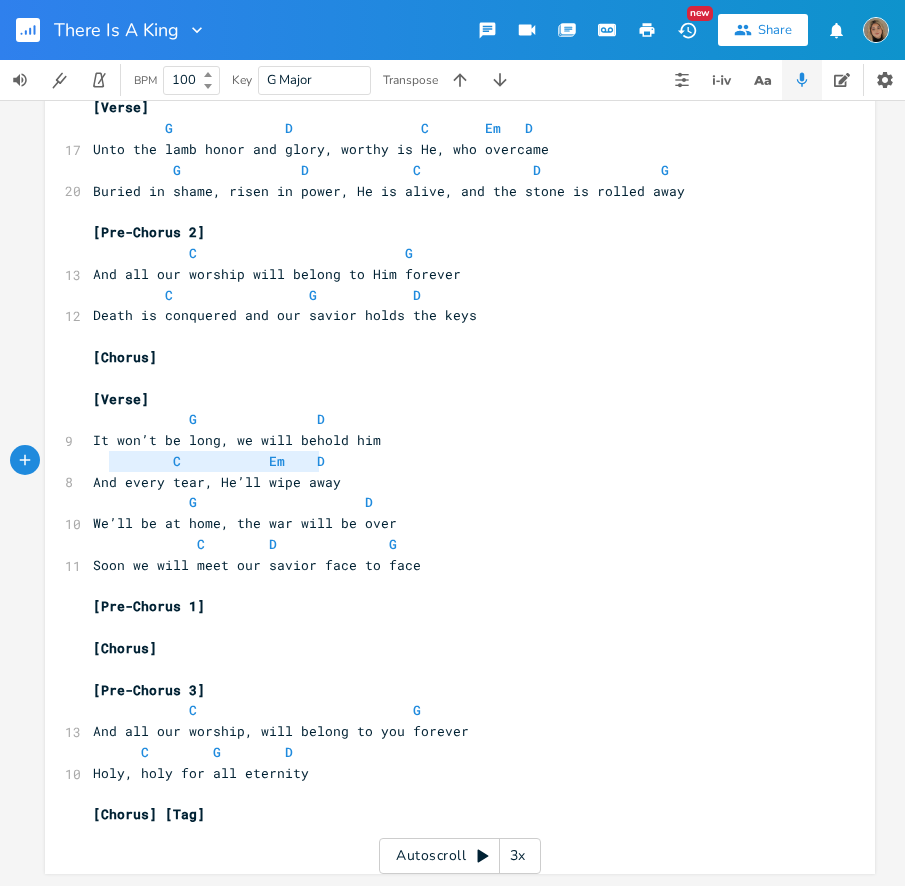 type on "C           Em    D" 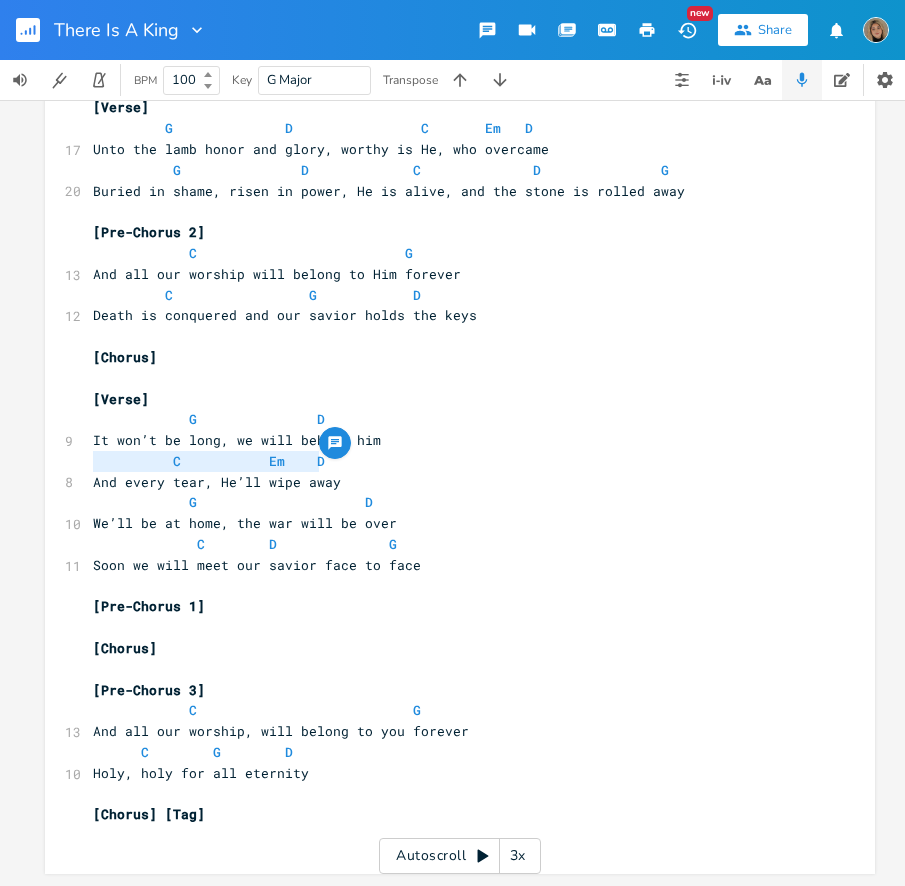 drag, startPoint x: 330, startPoint y: 452, endPoint x: 82, endPoint y: 455, distance: 248.01814 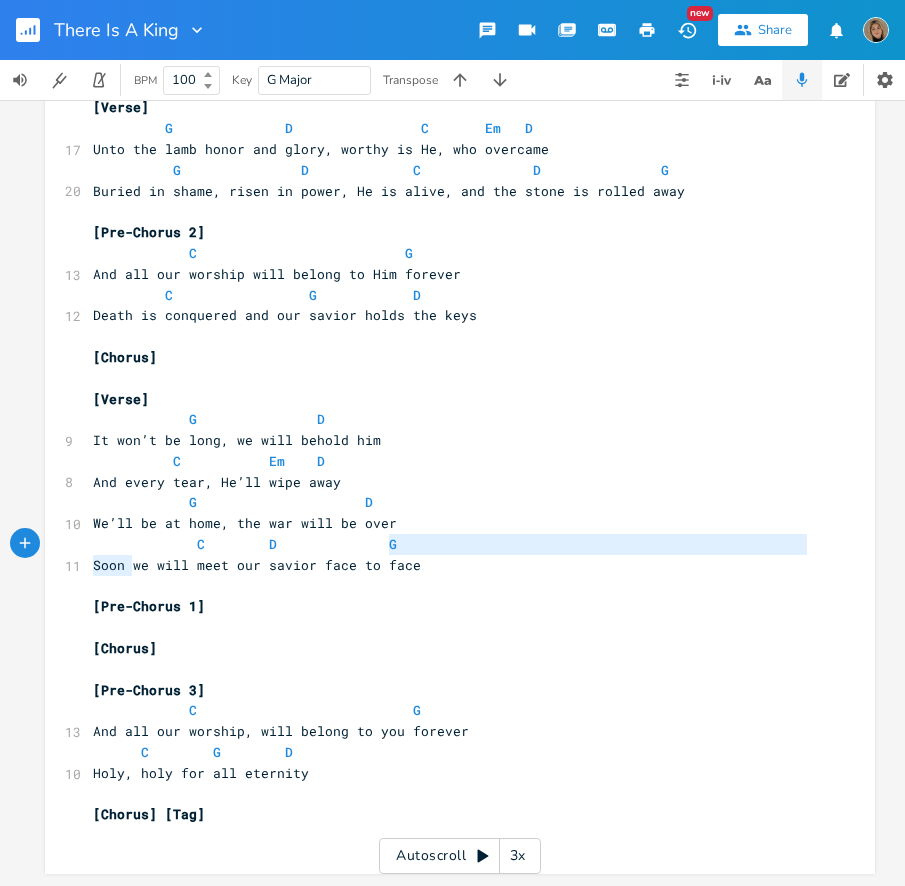 type on "S" 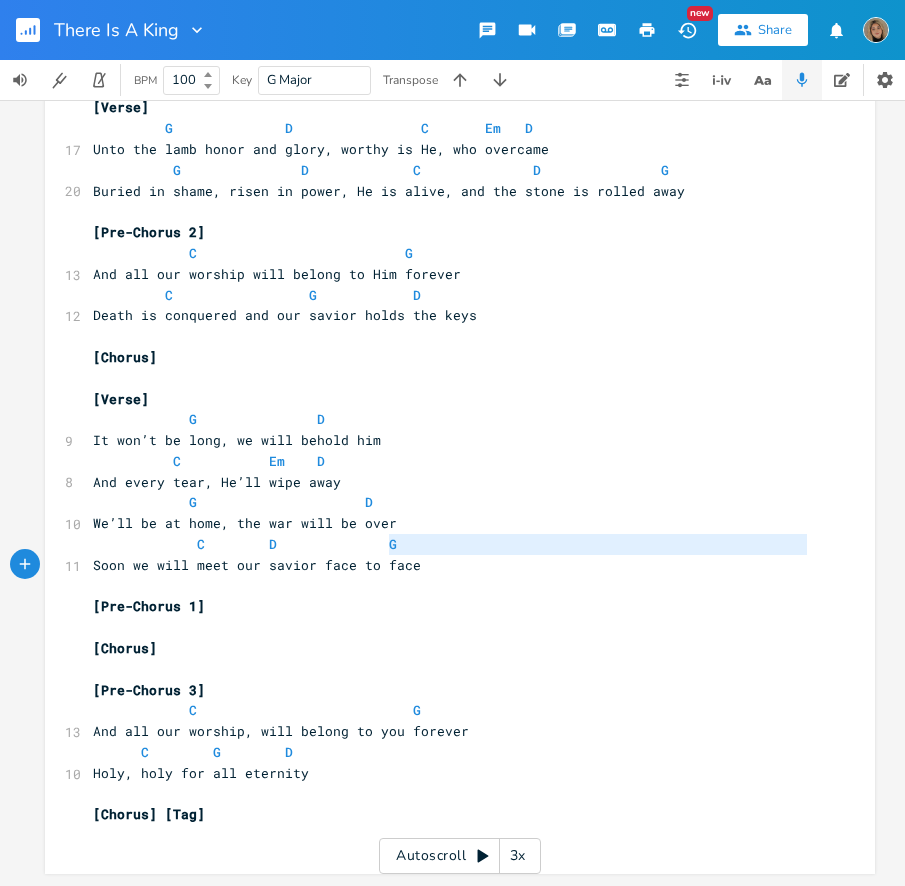 type on "C        D              G" 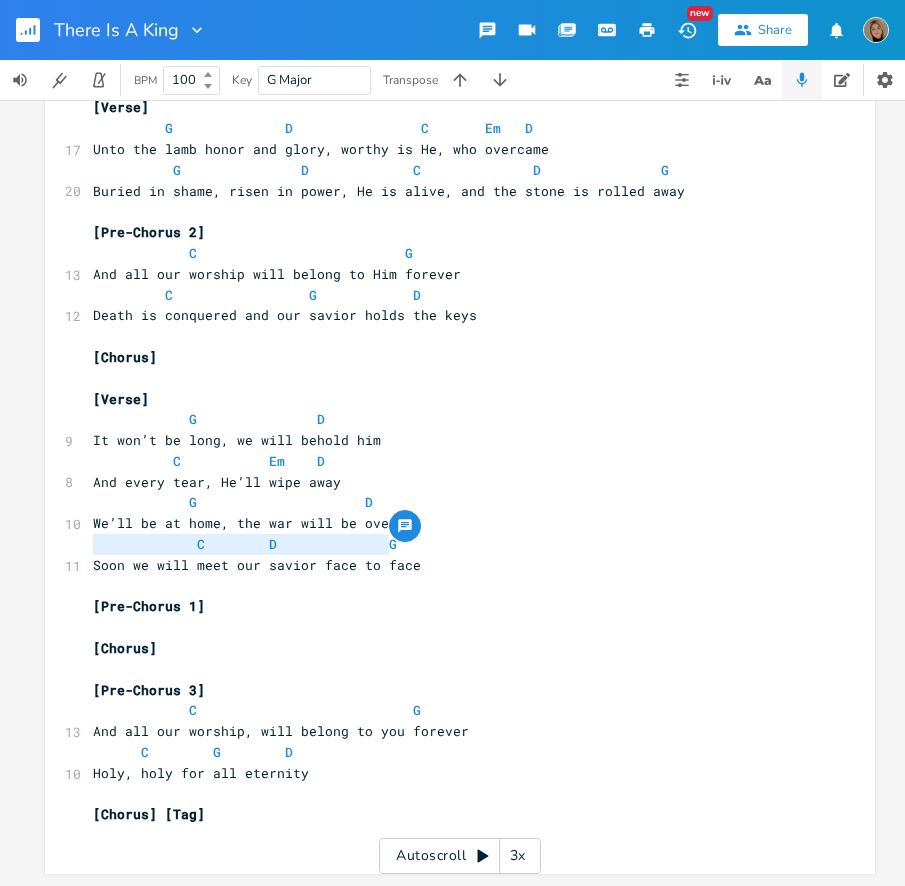 drag, startPoint x: 413, startPoint y: 533, endPoint x: 73, endPoint y: 537, distance: 340.02353 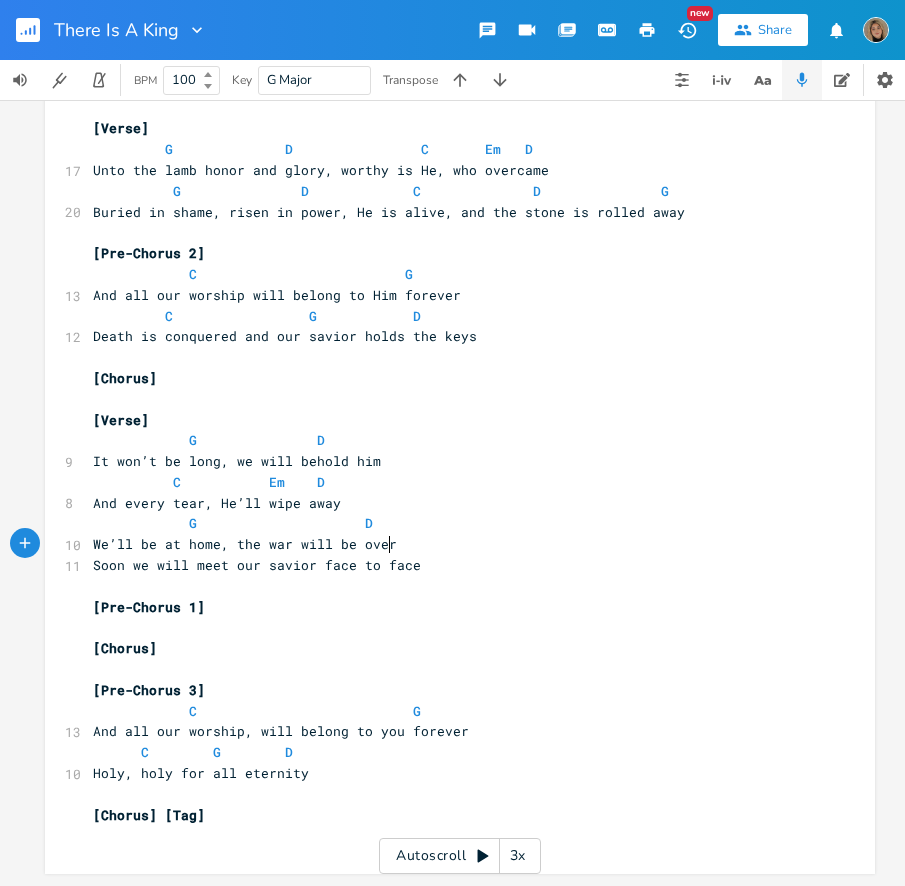 scroll, scrollTop: 416, scrollLeft: 0, axis: vertical 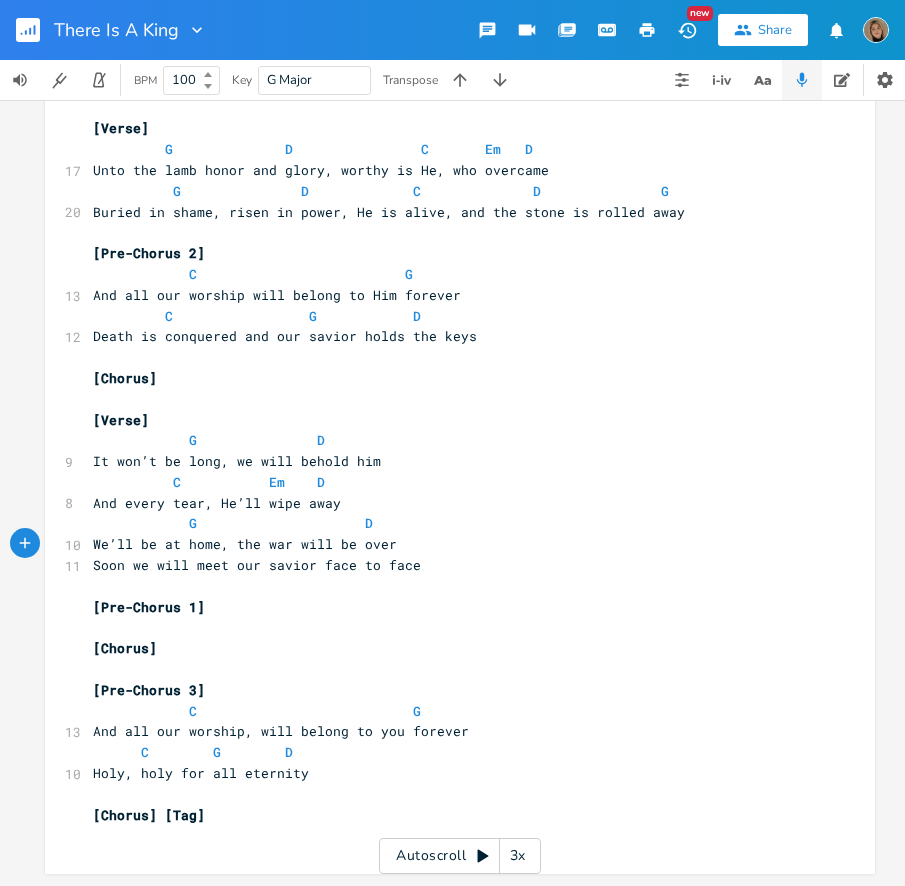 click on "Soon we will meet our savior face to face" at bounding box center [257, 565] 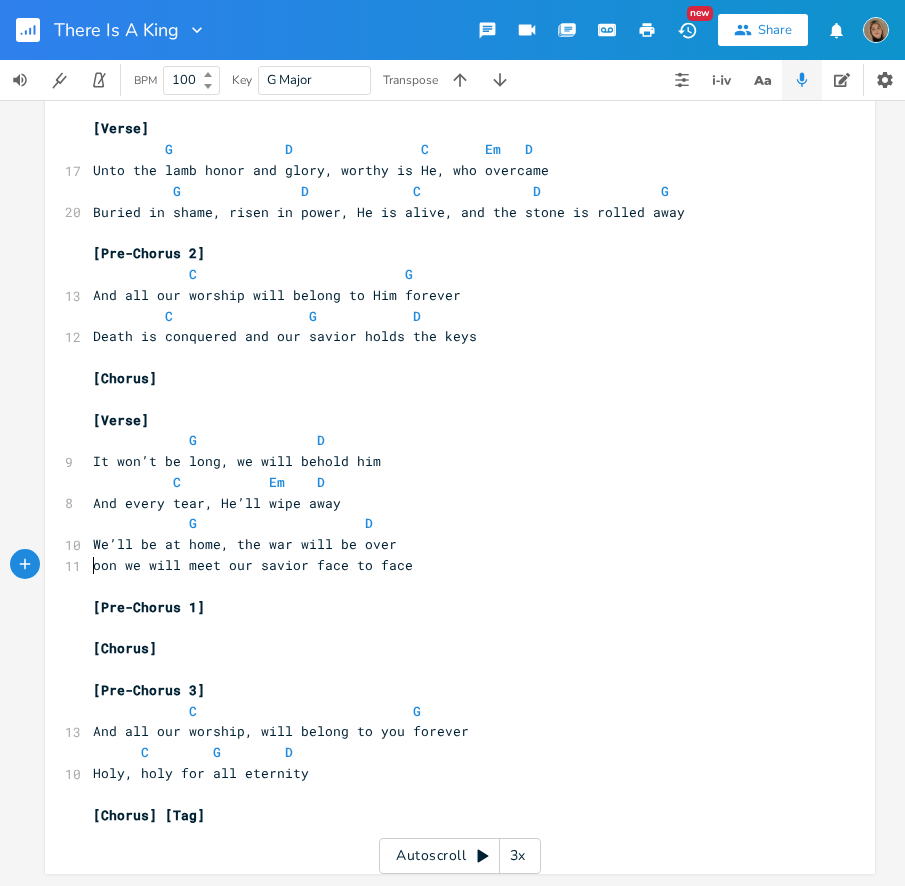 scroll, scrollTop: 395, scrollLeft: 0, axis: vertical 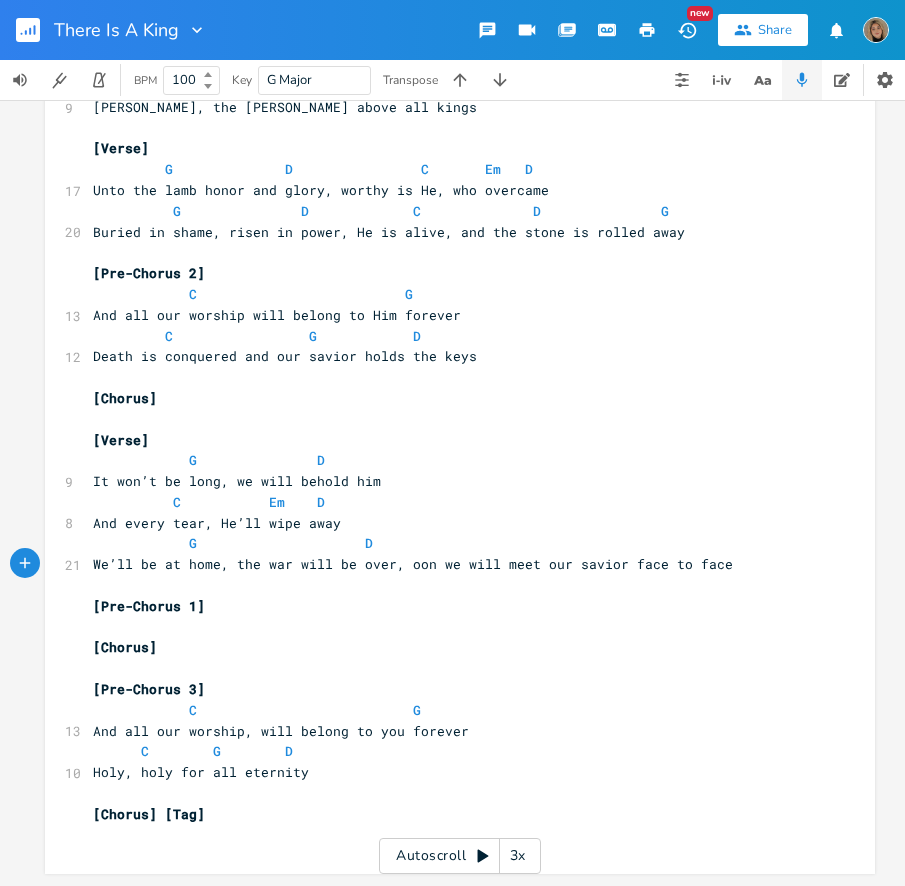 type on ", s" 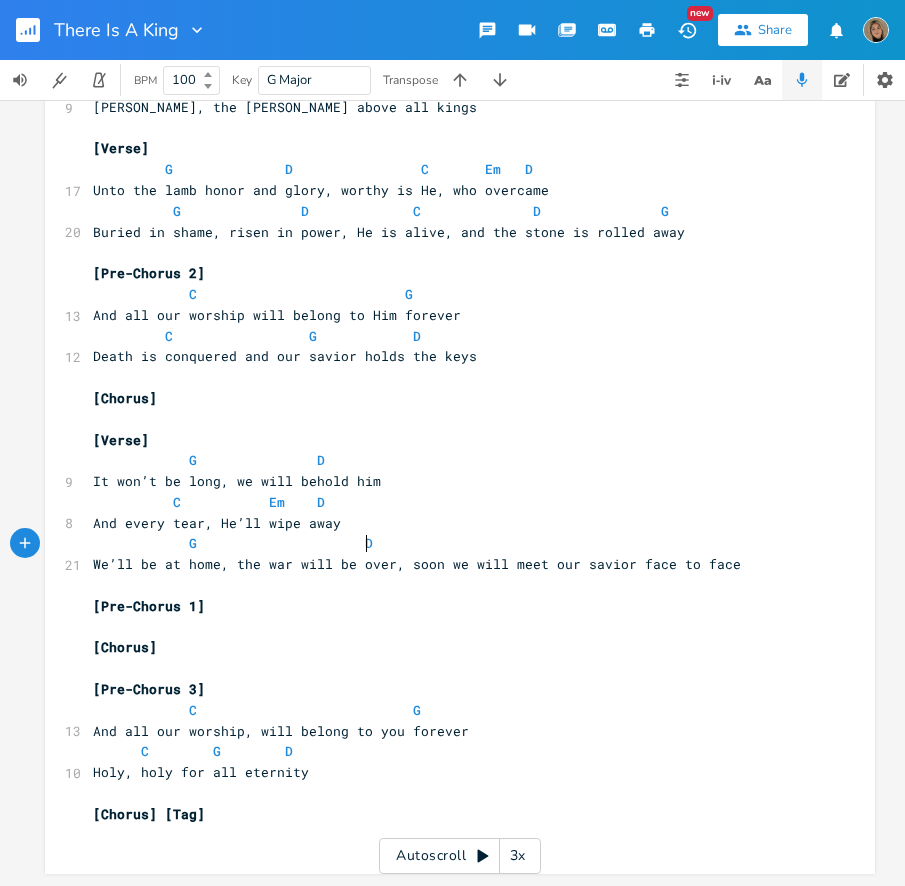 click on "G                       D" at bounding box center [450, 543] 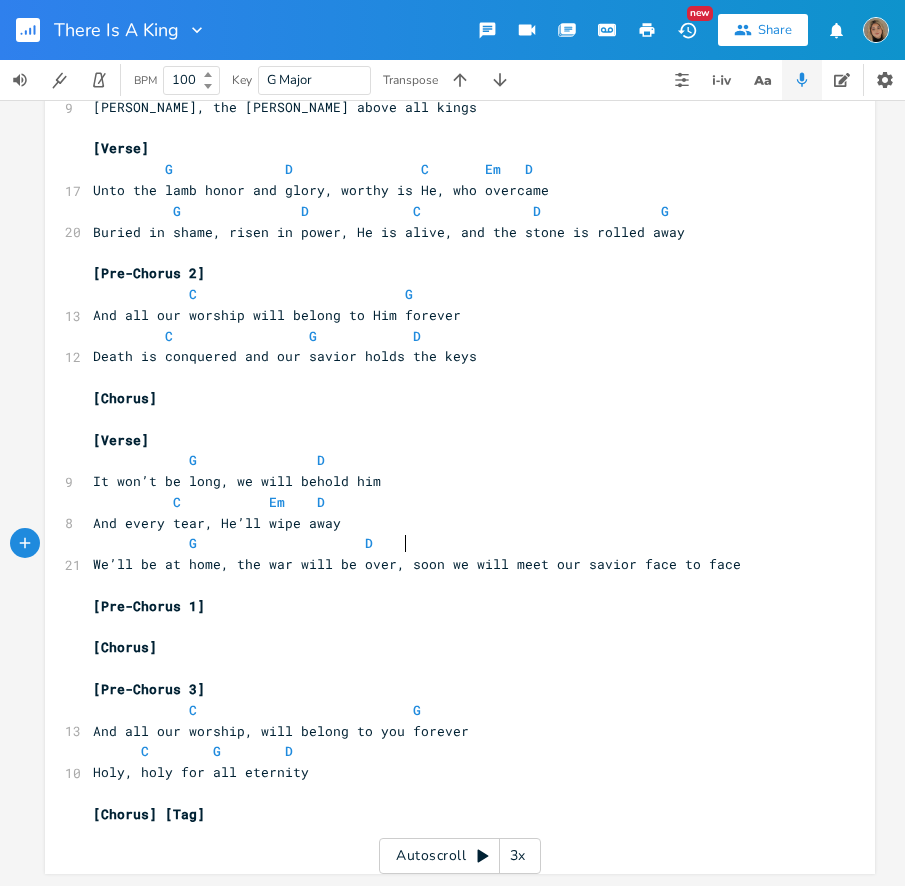 scroll, scrollTop: 0, scrollLeft: 16, axis: horizontal 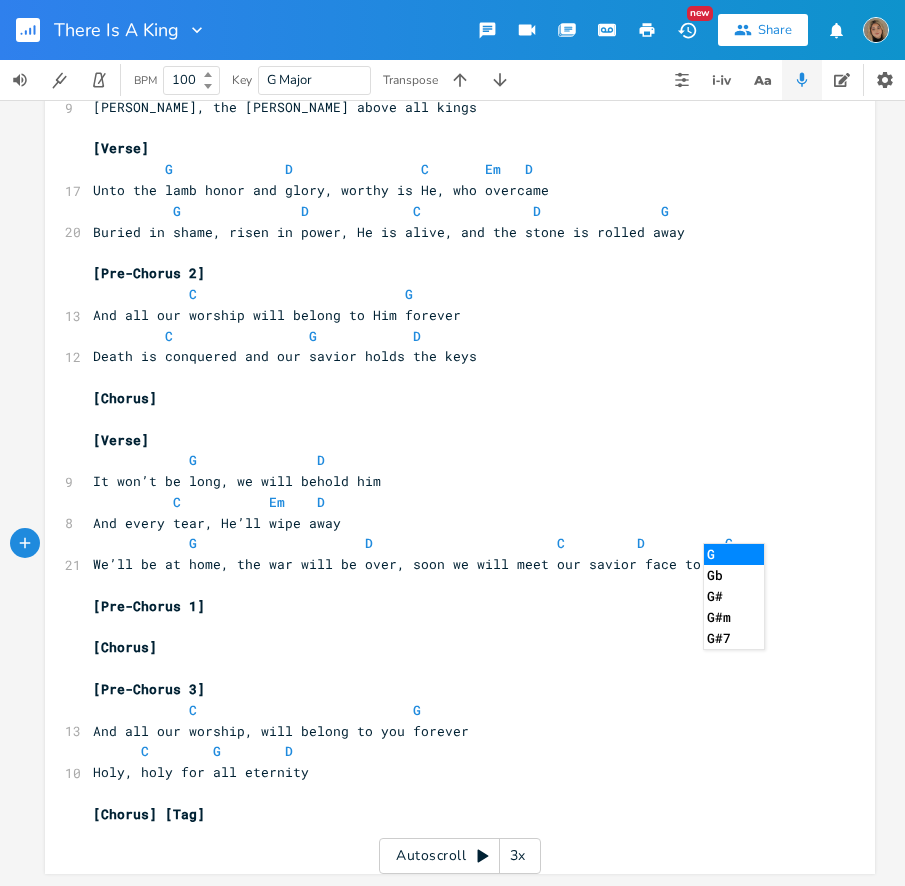 click on "G                       D                         C           D            G" at bounding box center (413, 543) 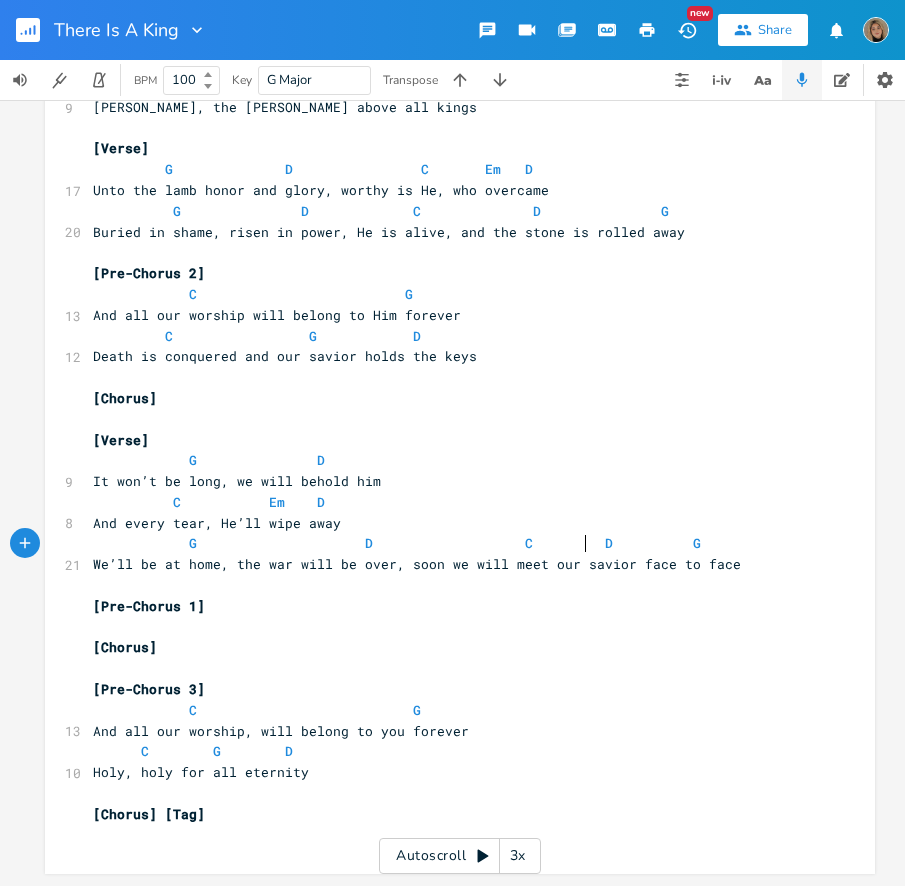 click on "G                       D                     C           D            G" at bounding box center (397, 543) 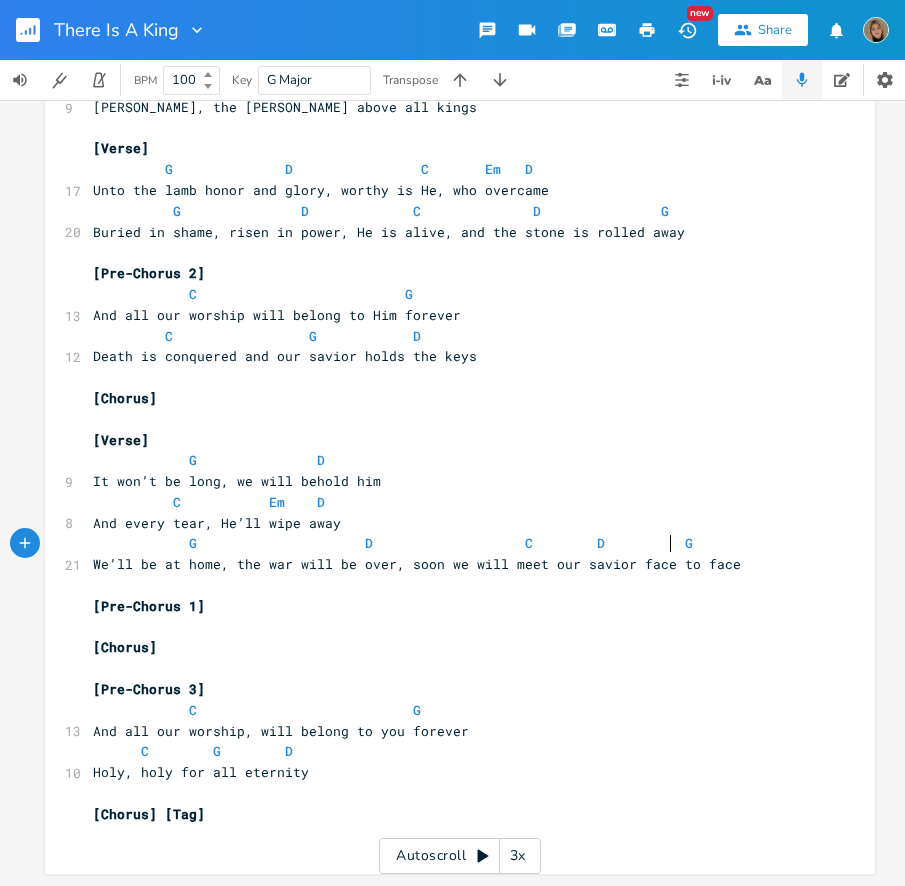 click on "G                       D                     C          D            G" at bounding box center (393, 543) 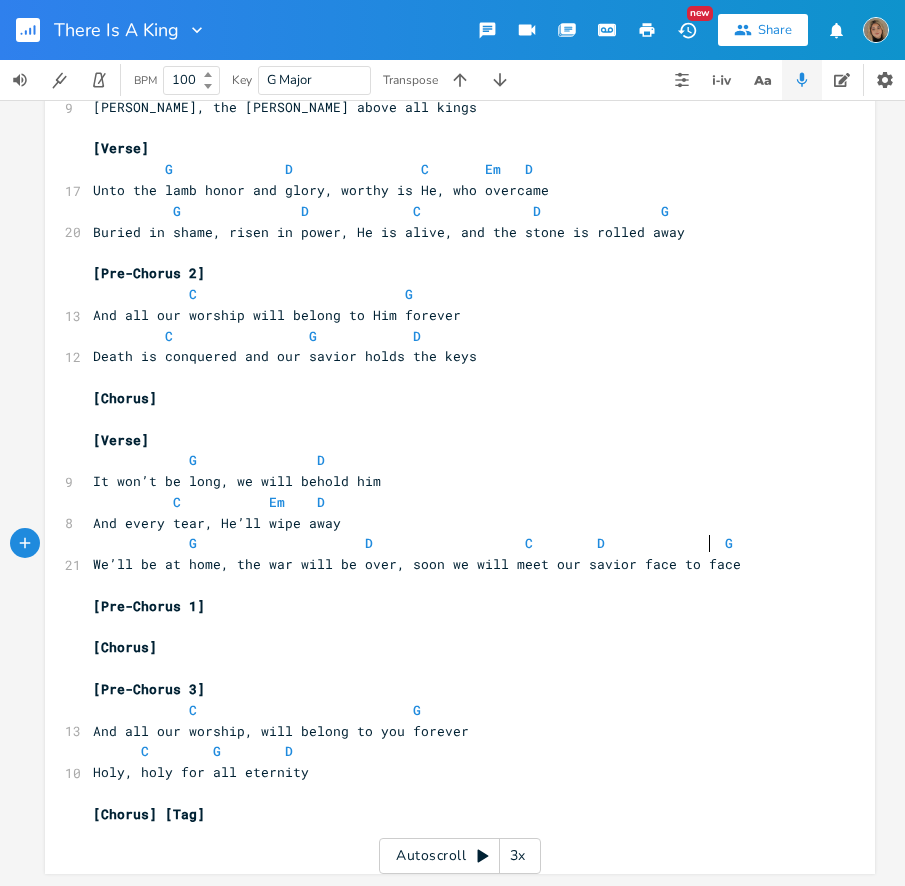 scroll, scrollTop: 0, scrollLeft: 19, axis: horizontal 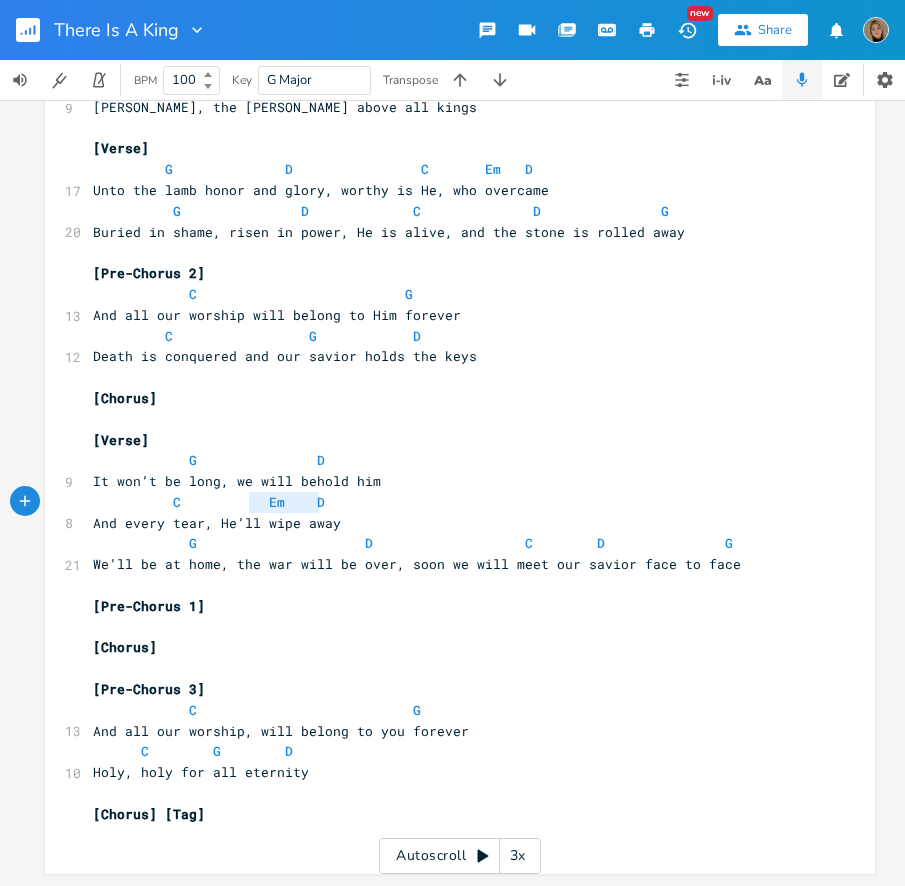 type on "C           Em    D" 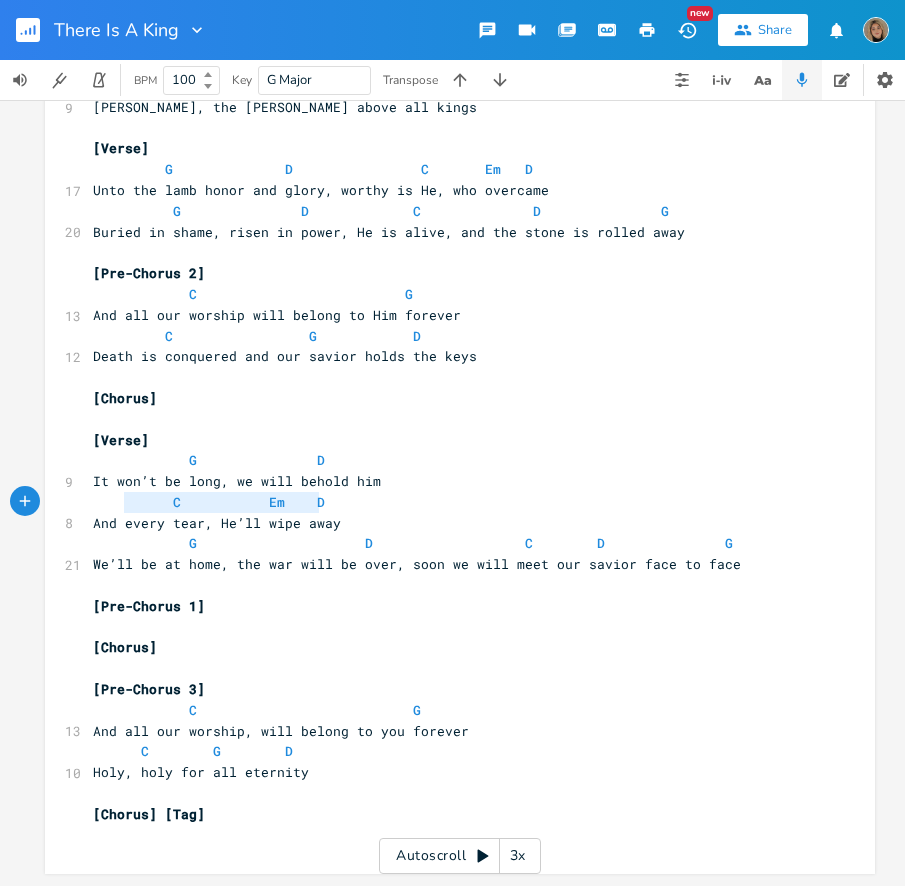 drag, startPoint x: 329, startPoint y: 492, endPoint x: 118, endPoint y: 491, distance: 211.00237 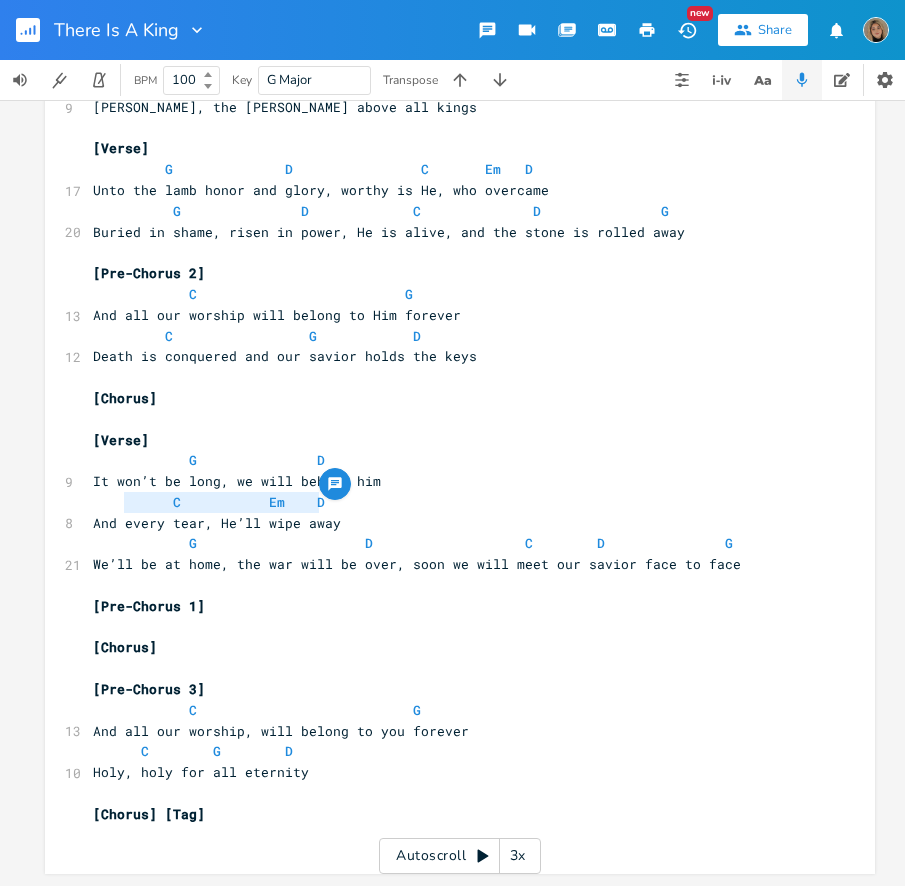 click on "And every tear, He’ll wipe away" at bounding box center [217, 523] 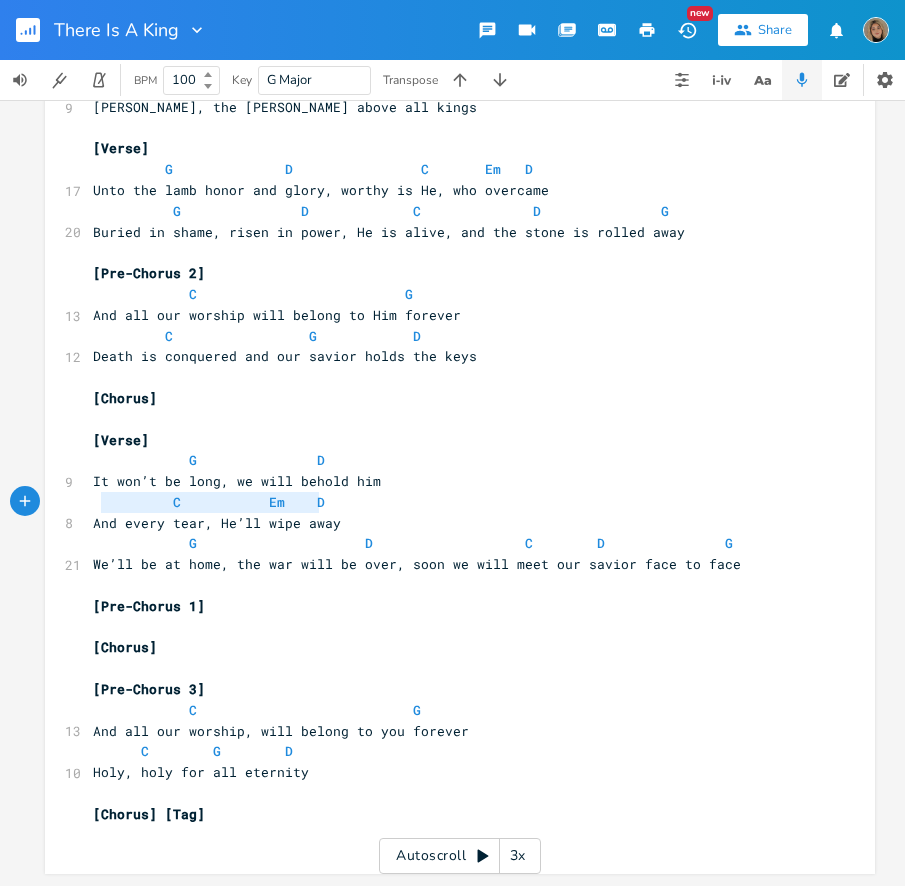 type on "C           Em    D" 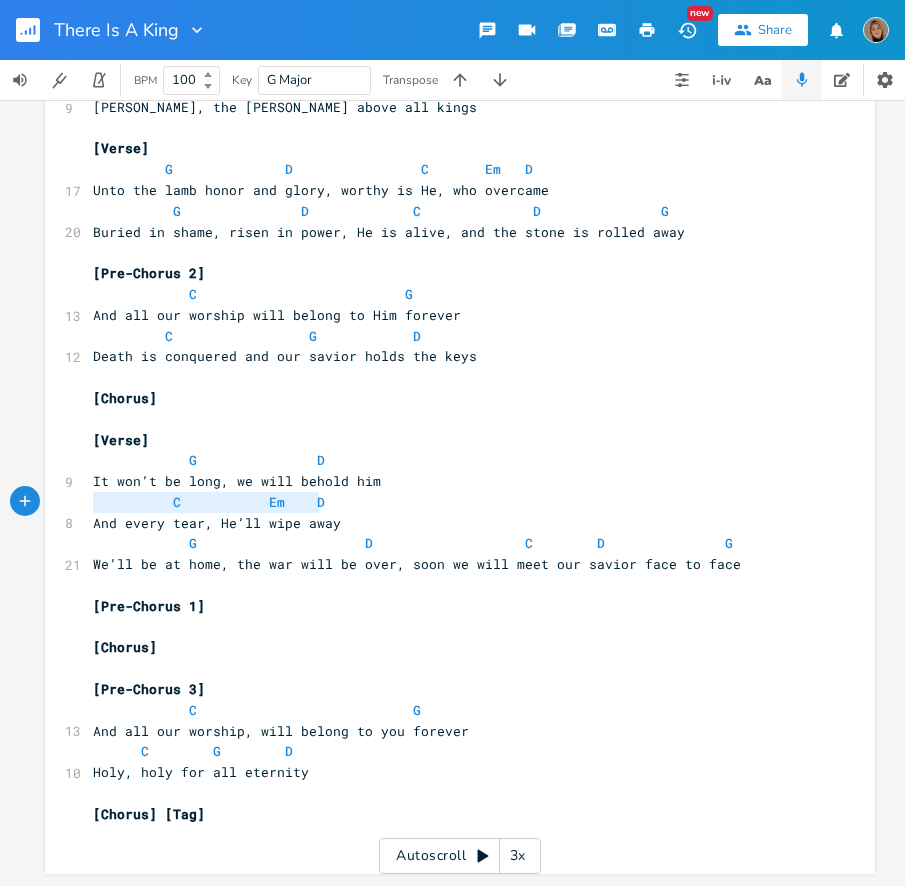 drag, startPoint x: 326, startPoint y: 494, endPoint x: 77, endPoint y: 491, distance: 249.01807 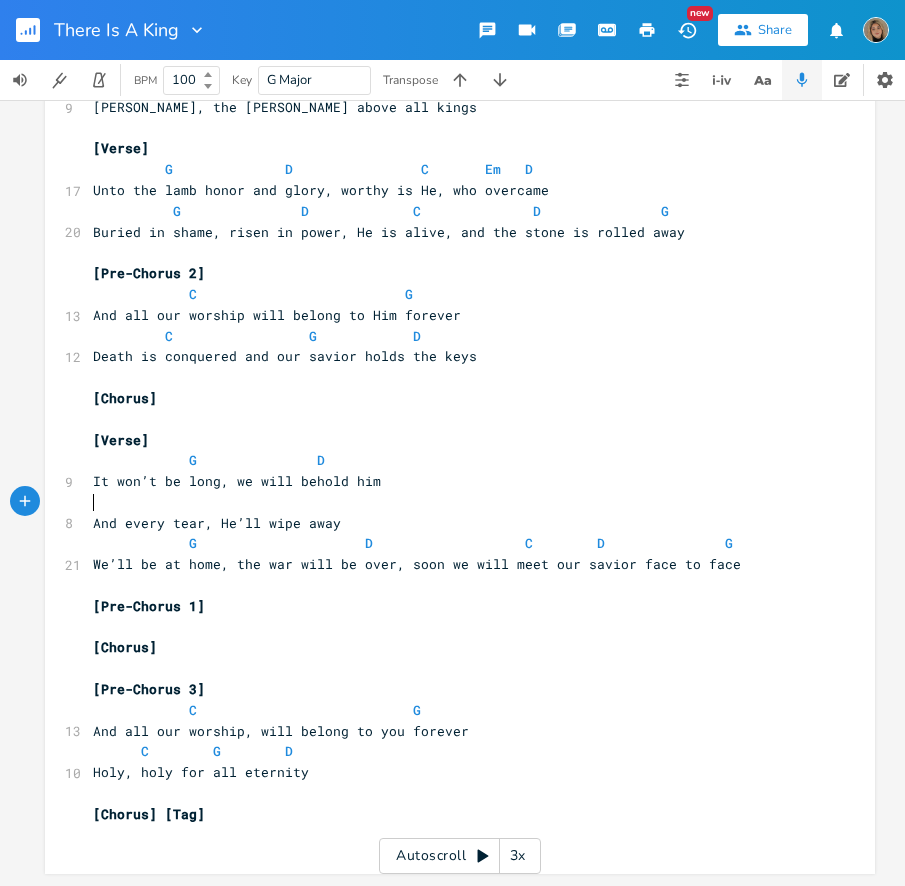 scroll, scrollTop: 374, scrollLeft: 0, axis: vertical 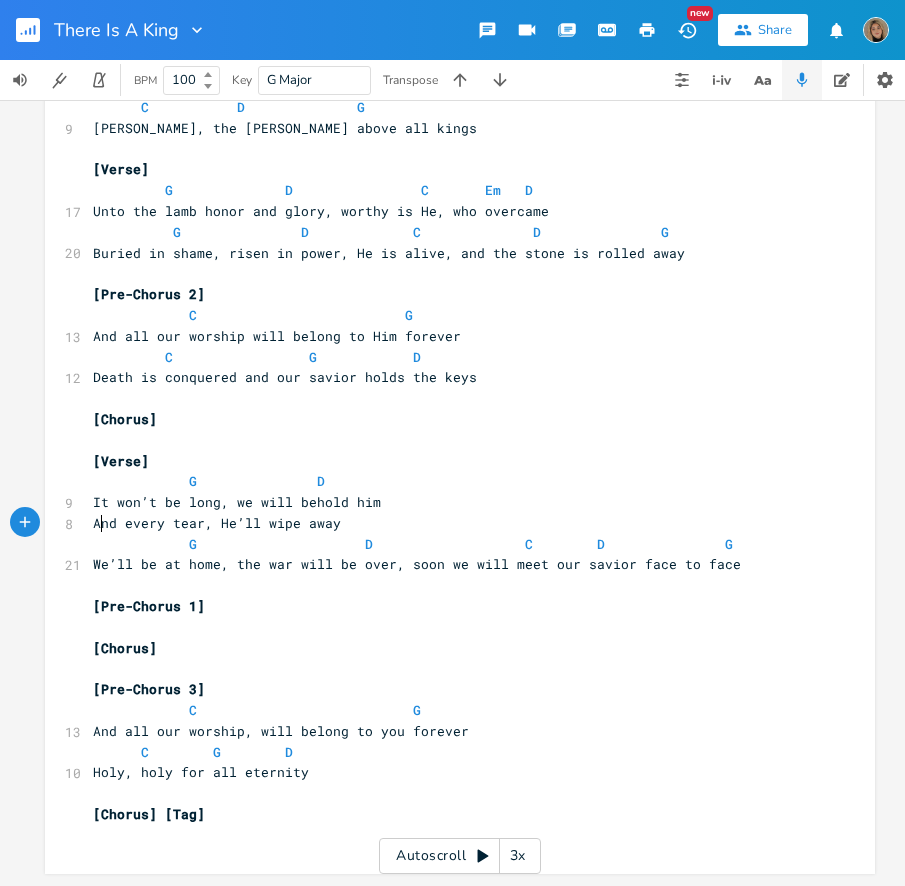 click on "And every tear, He’ll wipe away" at bounding box center [217, 523] 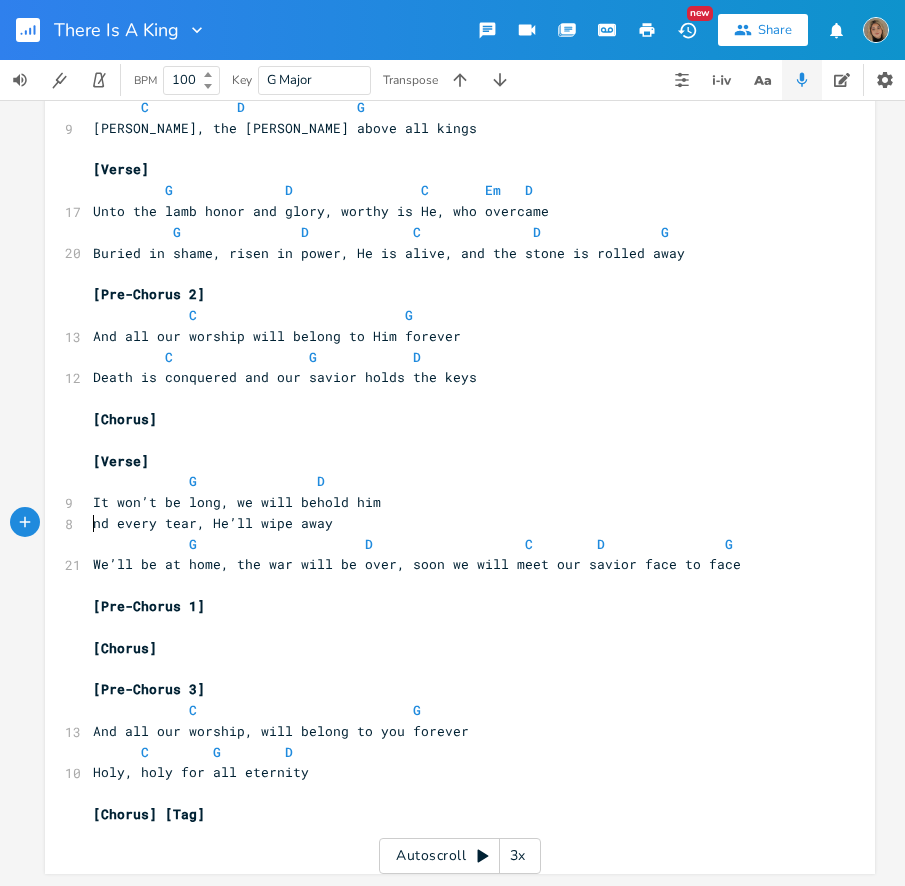scroll, scrollTop: 354, scrollLeft: 0, axis: vertical 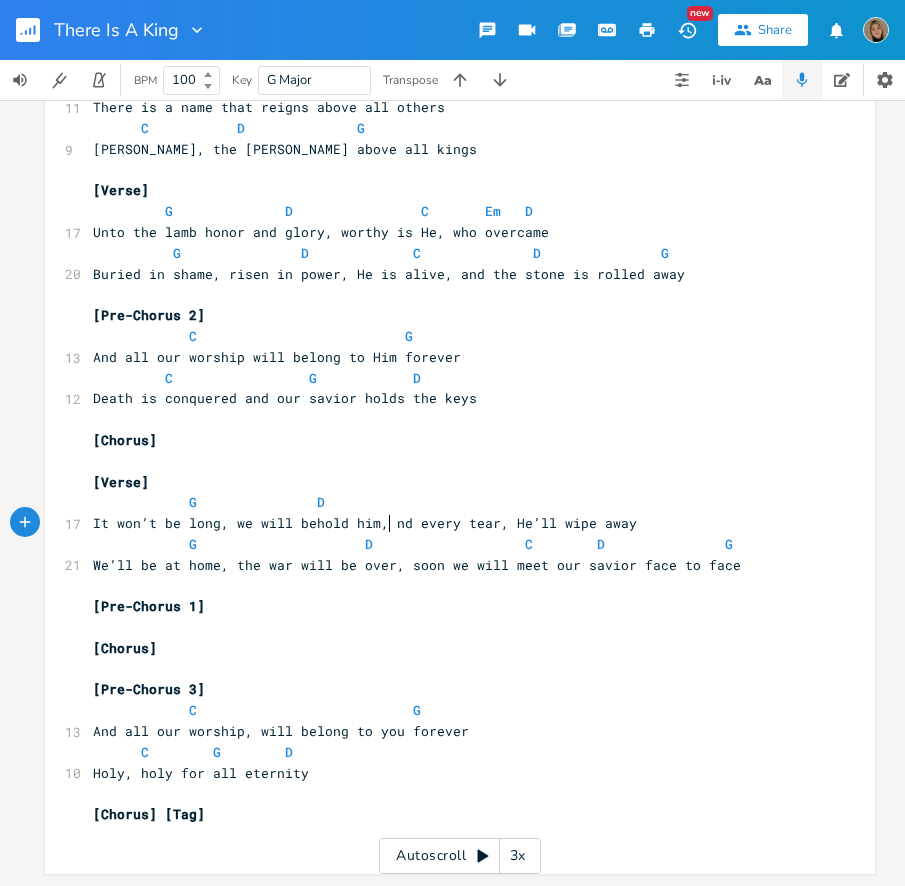 type on ", a" 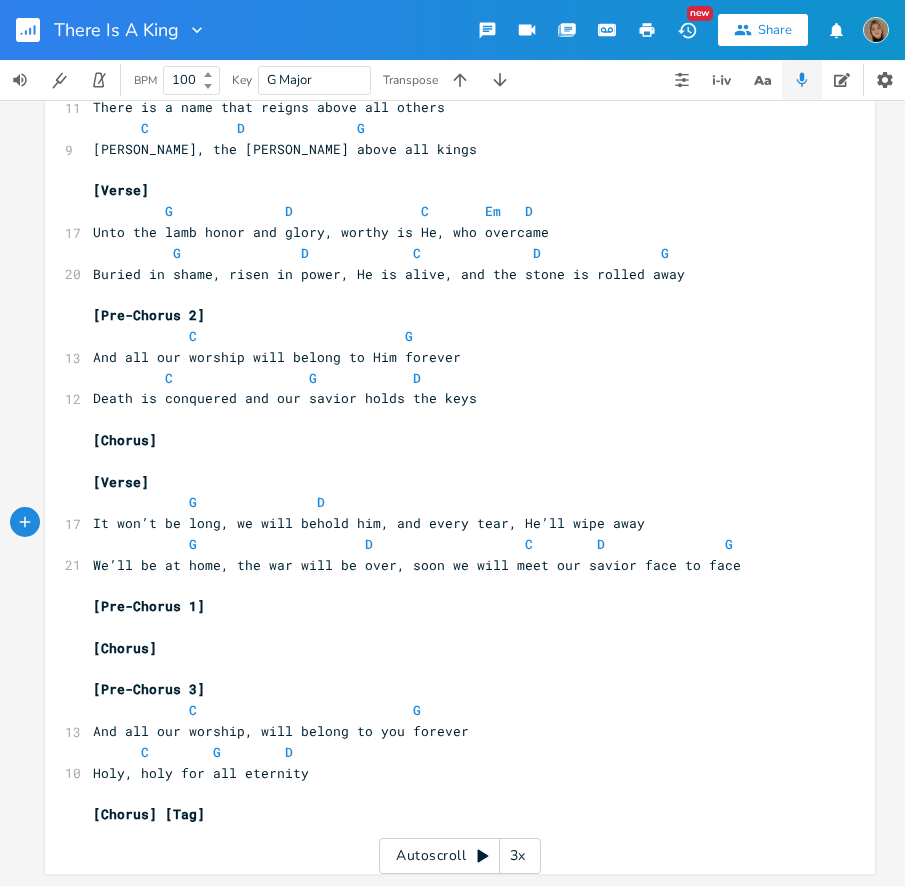click on "G                 D" at bounding box center (450, 502) 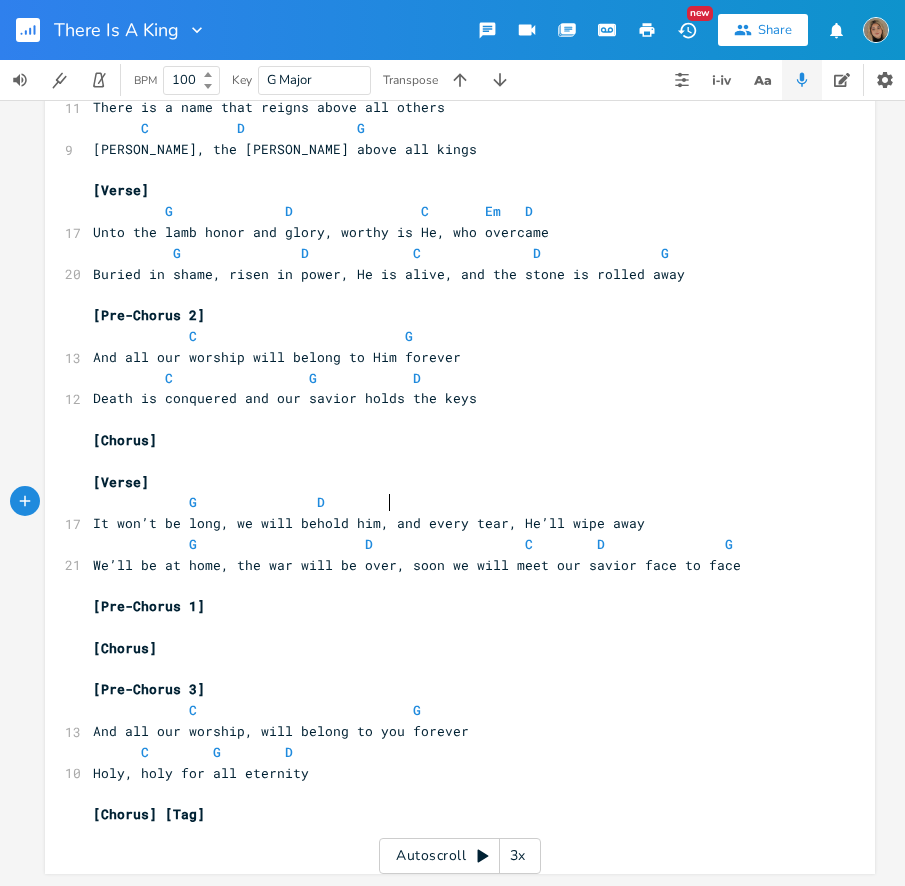 scroll, scrollTop: 0, scrollLeft: 29, axis: horizontal 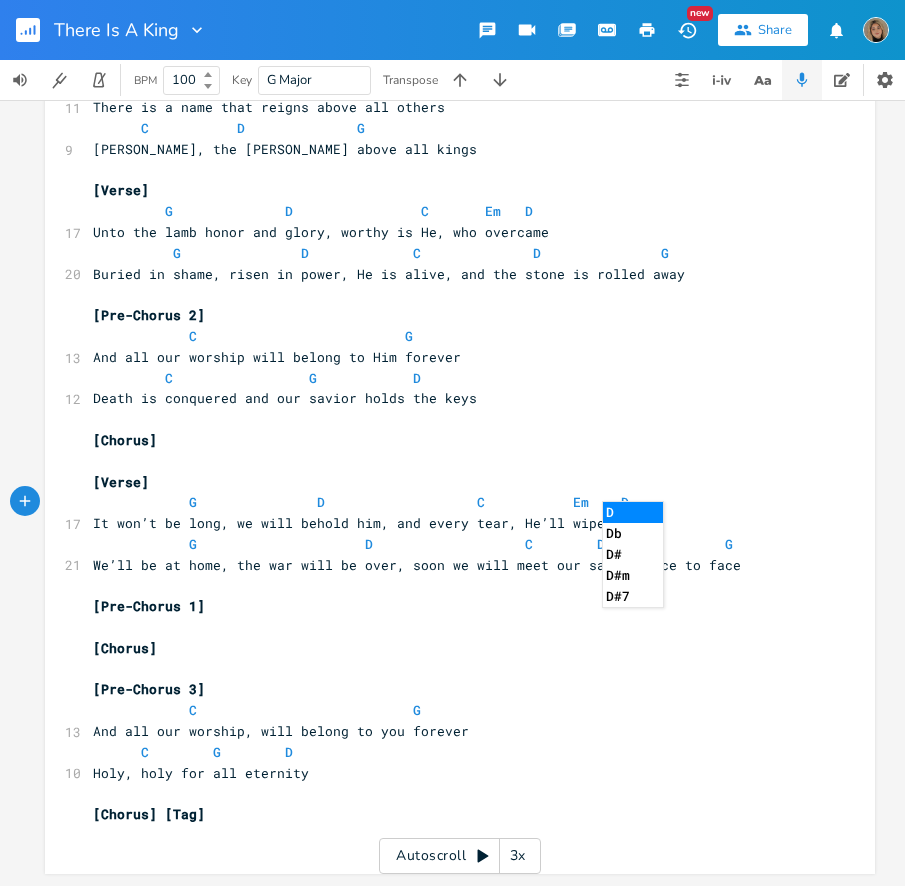 click on "G                 D                     C             Em      D" at bounding box center (361, 502) 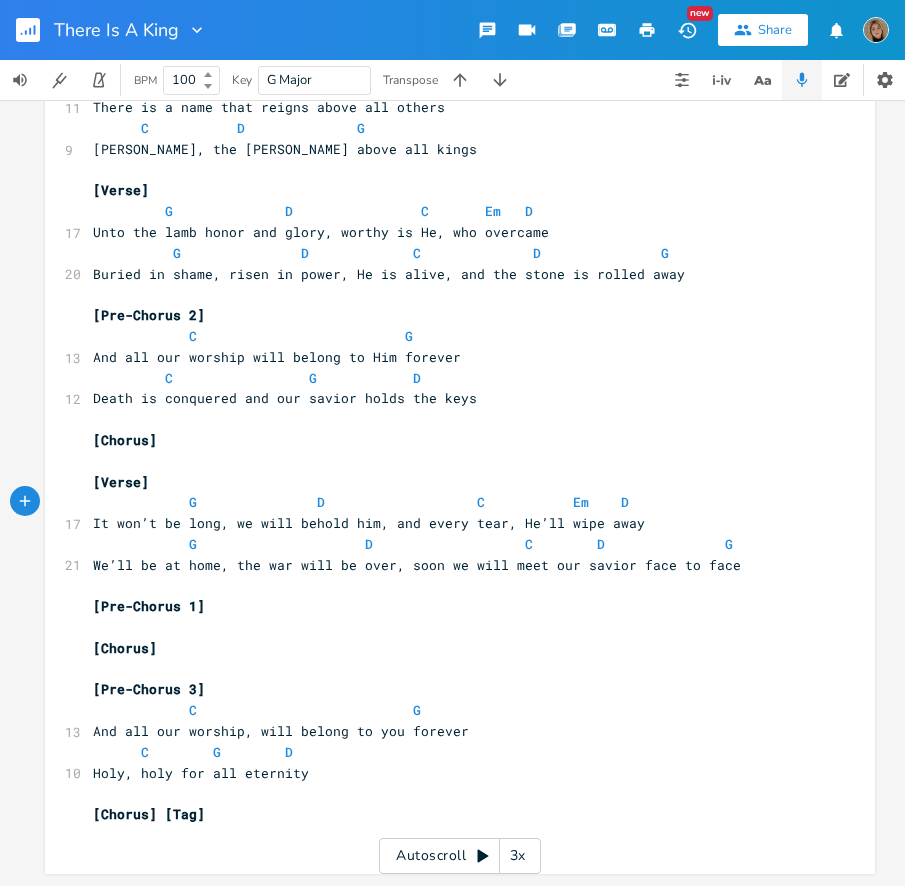scroll, scrollTop: 0, scrollLeft: 4, axis: horizontal 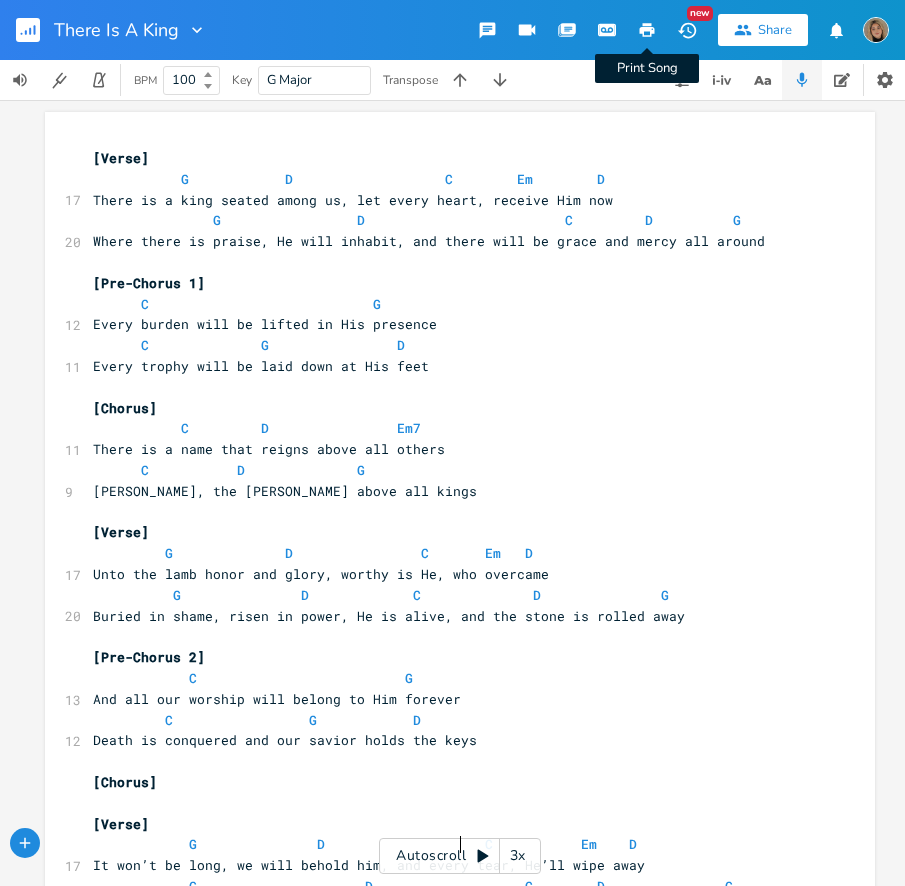 click 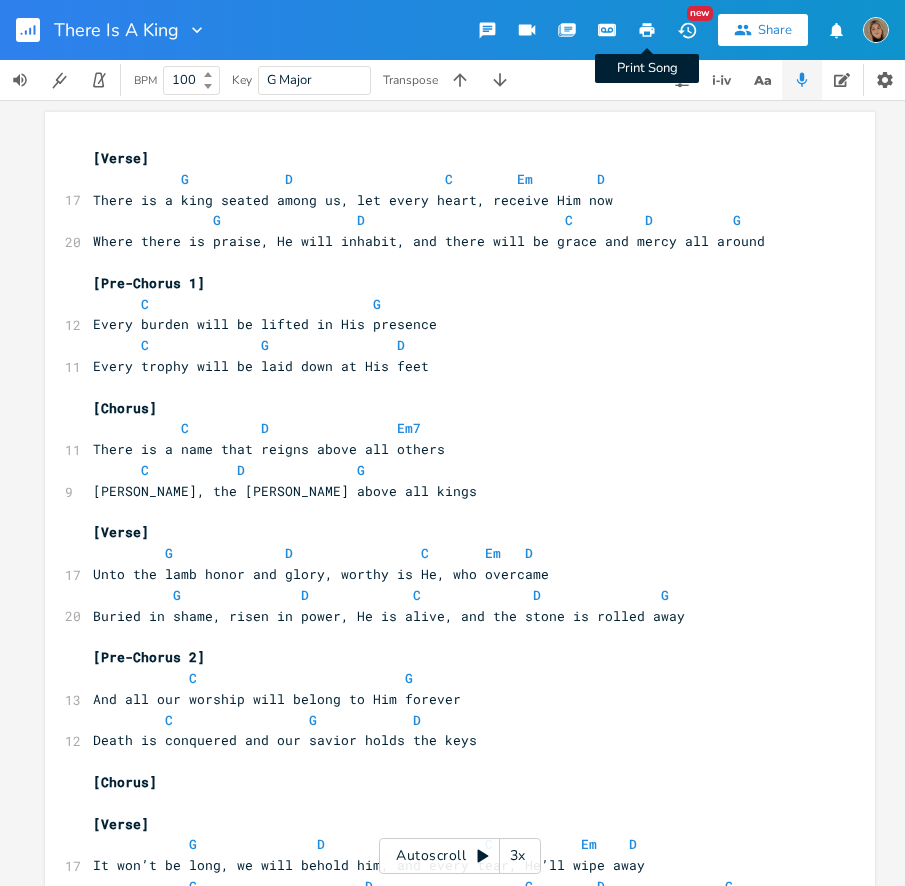 click 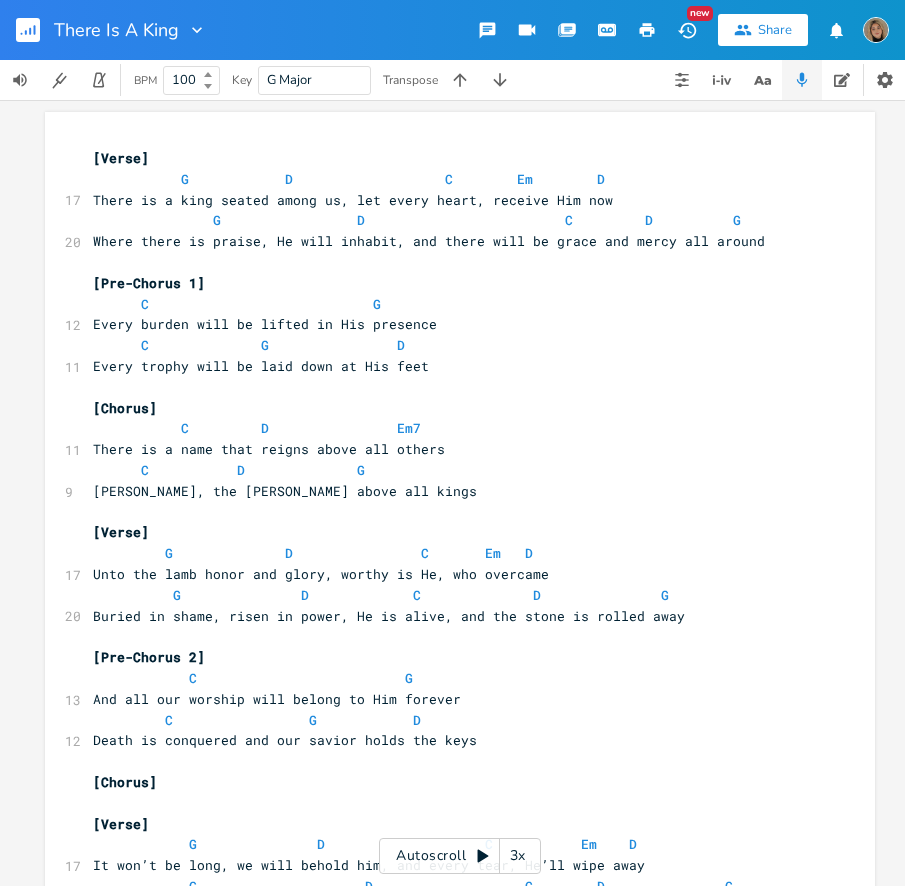 scroll, scrollTop: 0, scrollLeft: 0, axis: both 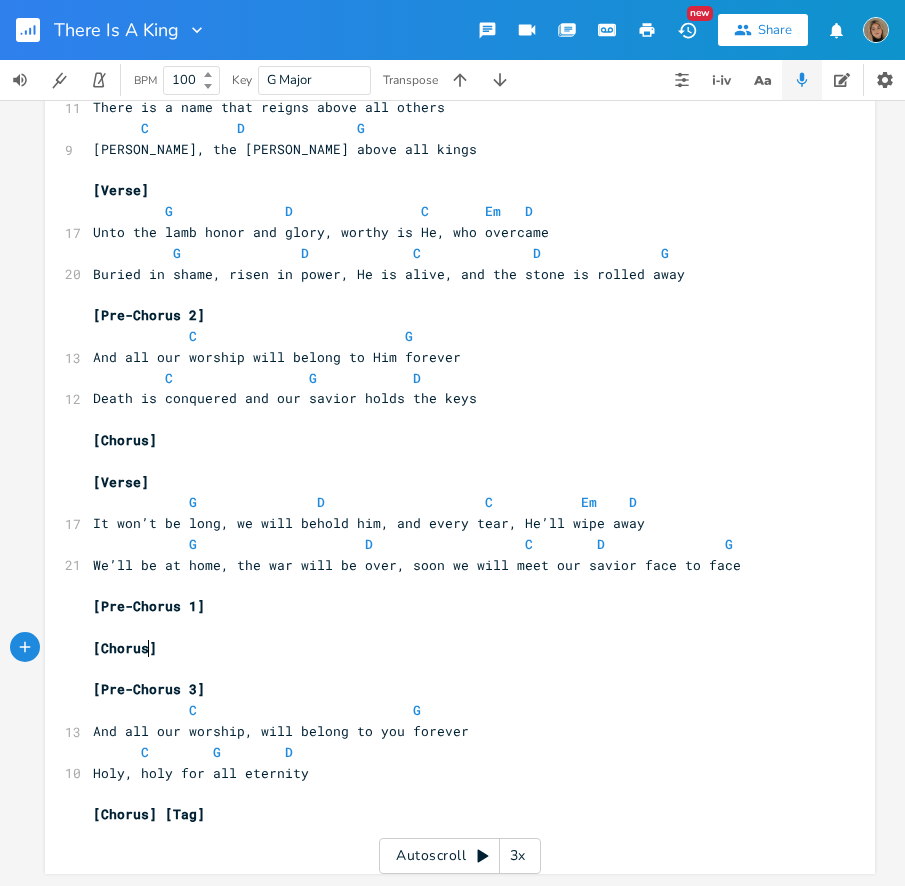 type on "[Chorus" 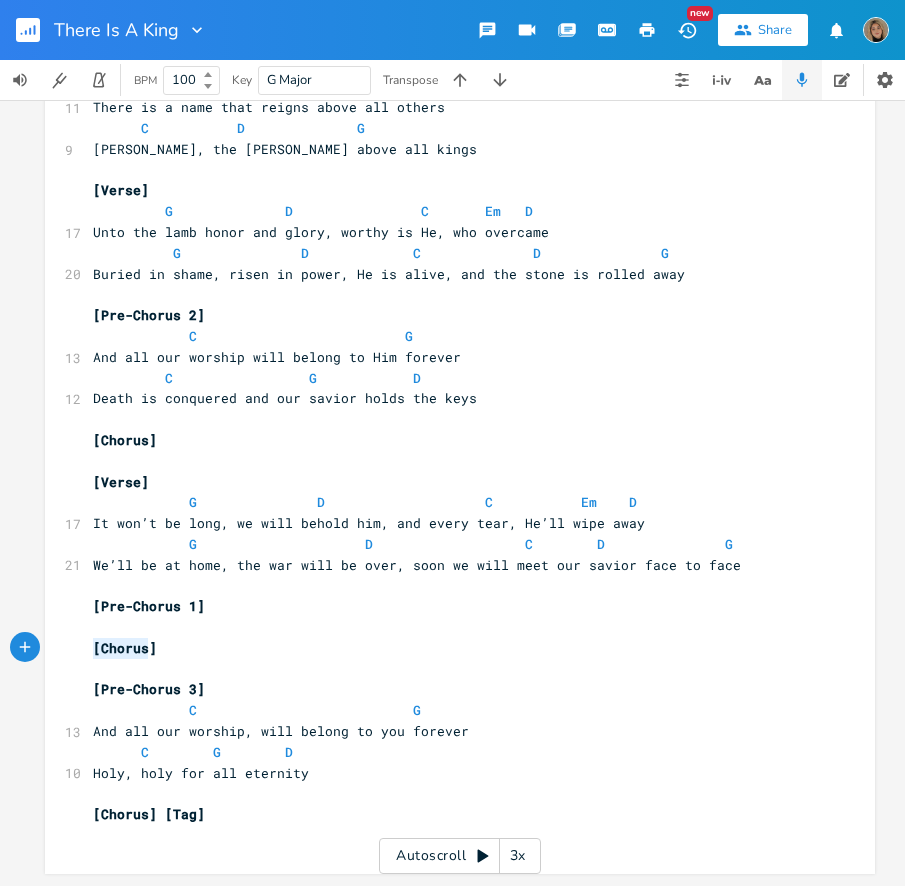 drag, startPoint x: 142, startPoint y: 637, endPoint x: 41, endPoint y: 635, distance: 101.0198 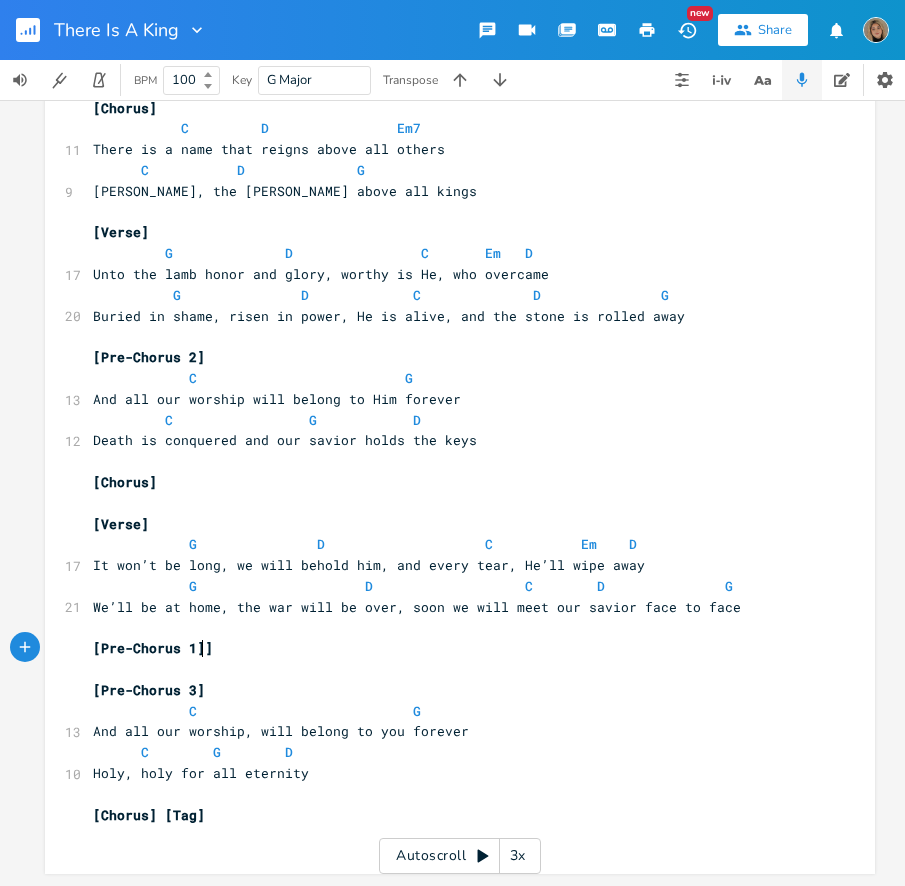 scroll, scrollTop: 312, scrollLeft: 0, axis: vertical 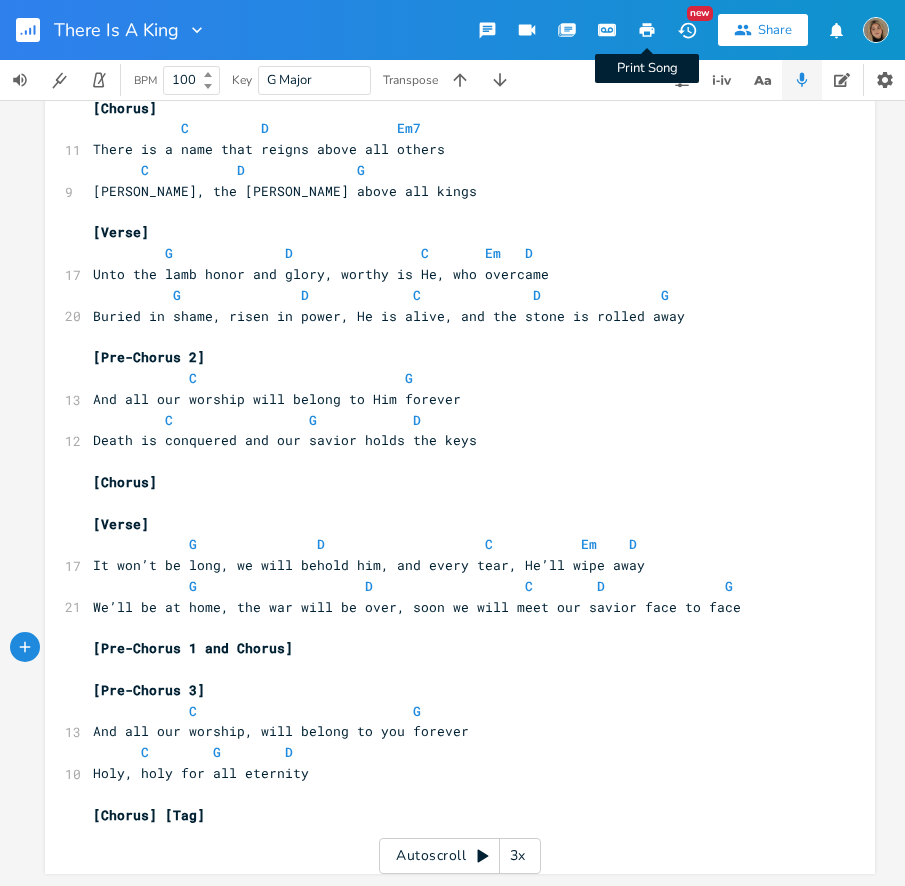 type on "and Chorus" 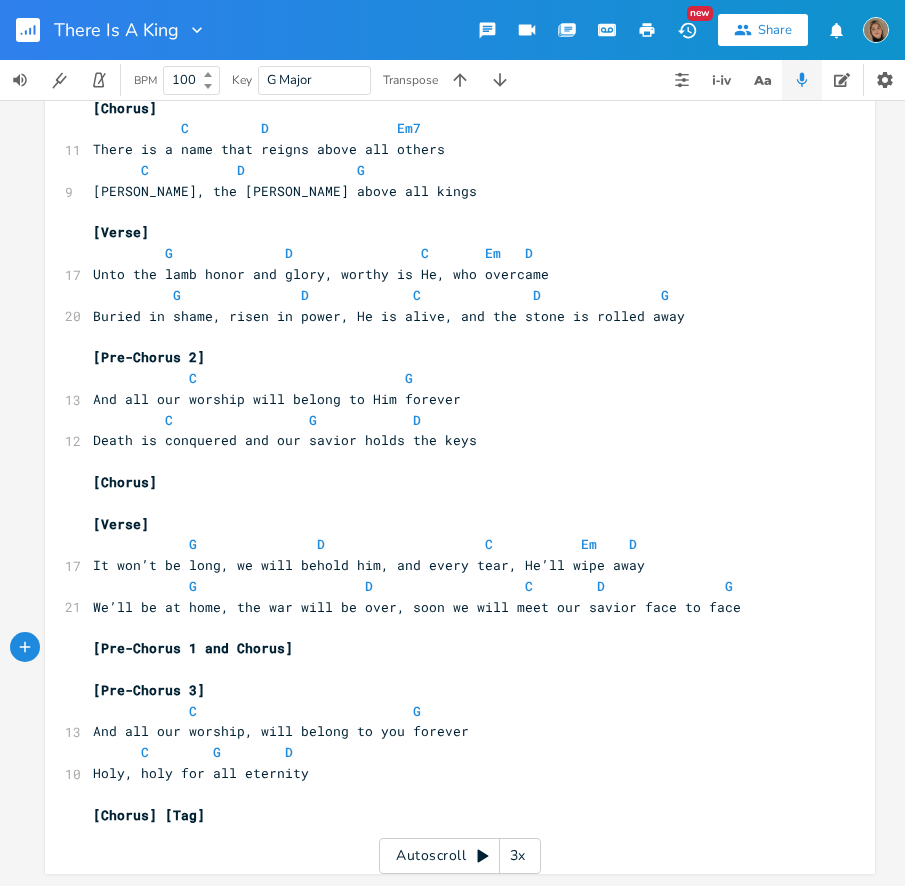 click 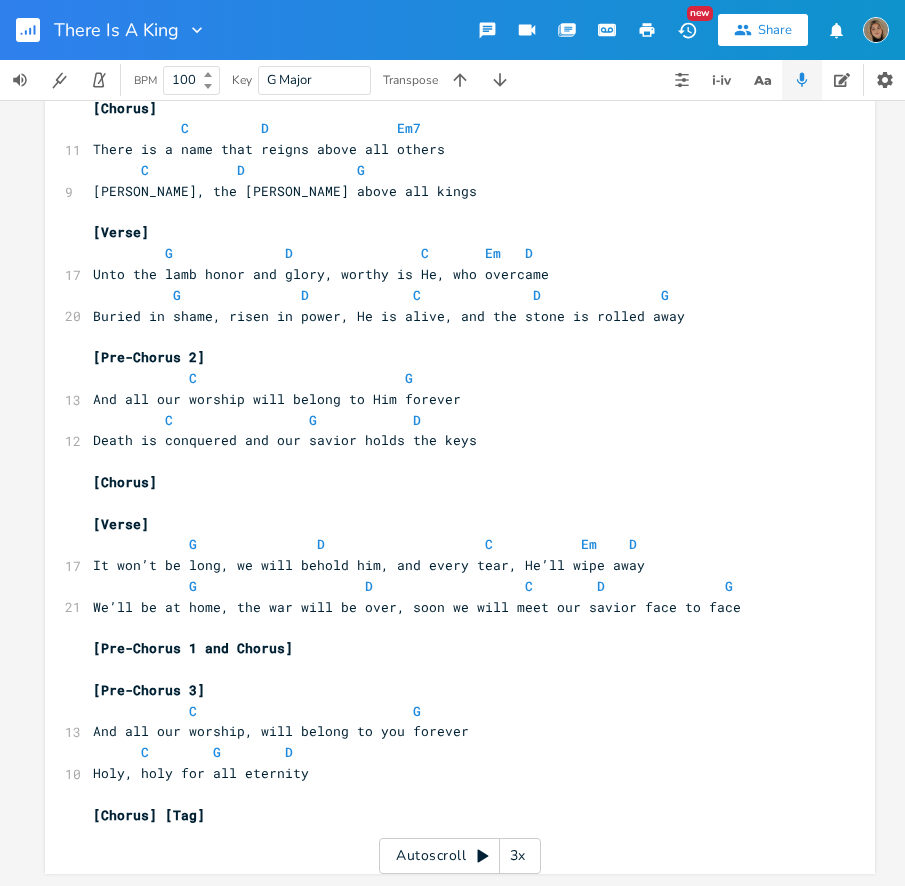 scroll, scrollTop: 0, scrollLeft: 0, axis: both 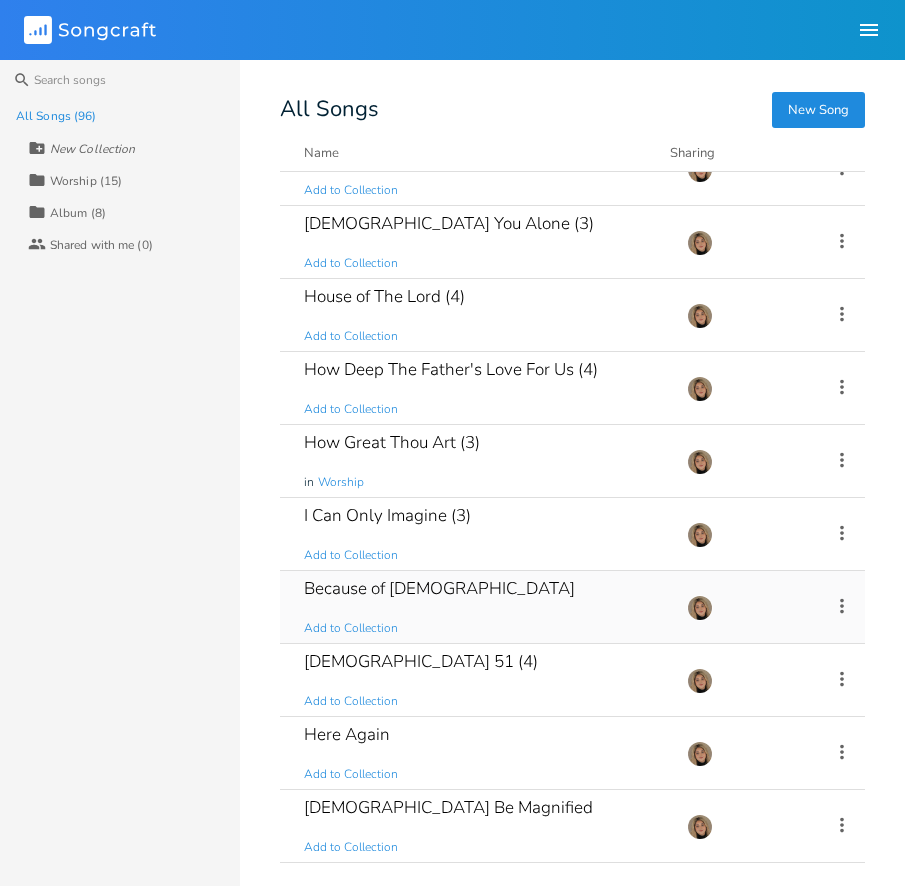 click on "Because of [DEMOGRAPHIC_DATA] Add to Collection" at bounding box center [483, 607] 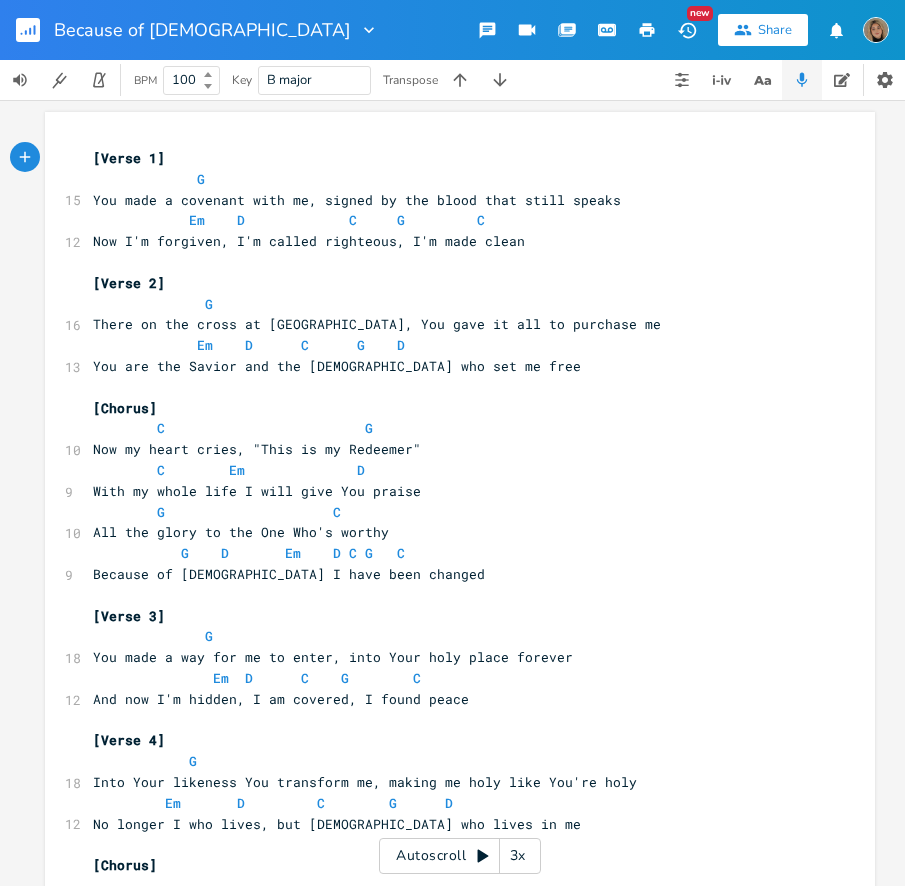 click on "G      D         Em      D   C   G     C" at bounding box center (249, 553) 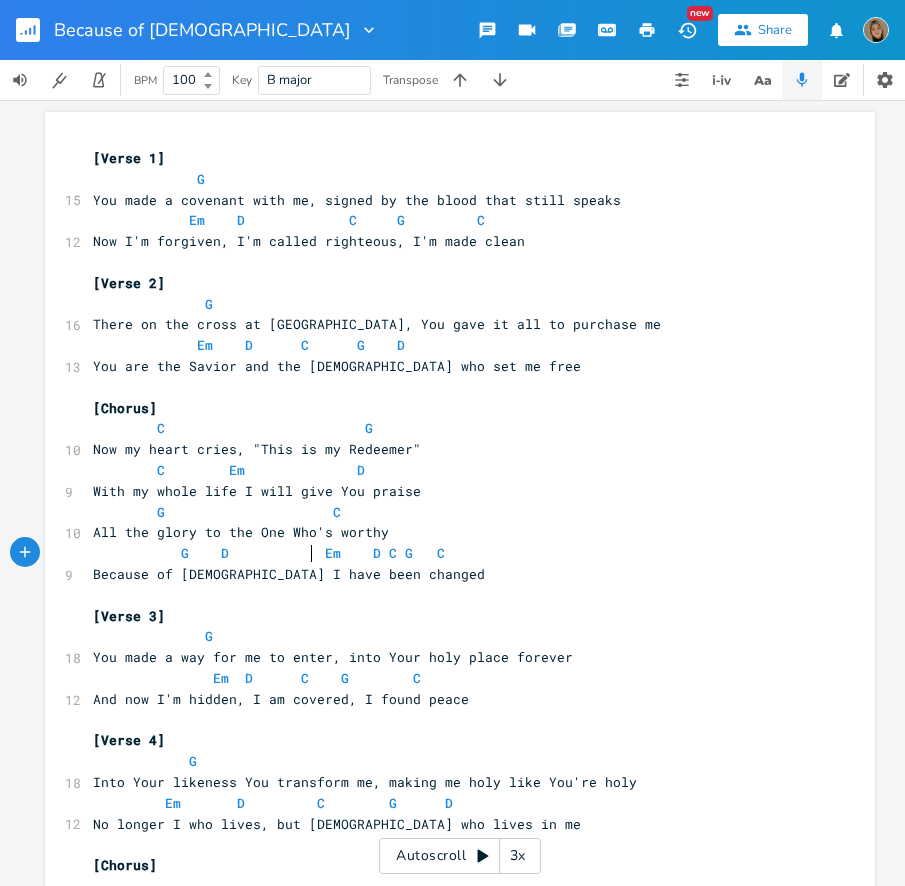 scroll, scrollTop: 0, scrollLeft: 15, axis: horizontal 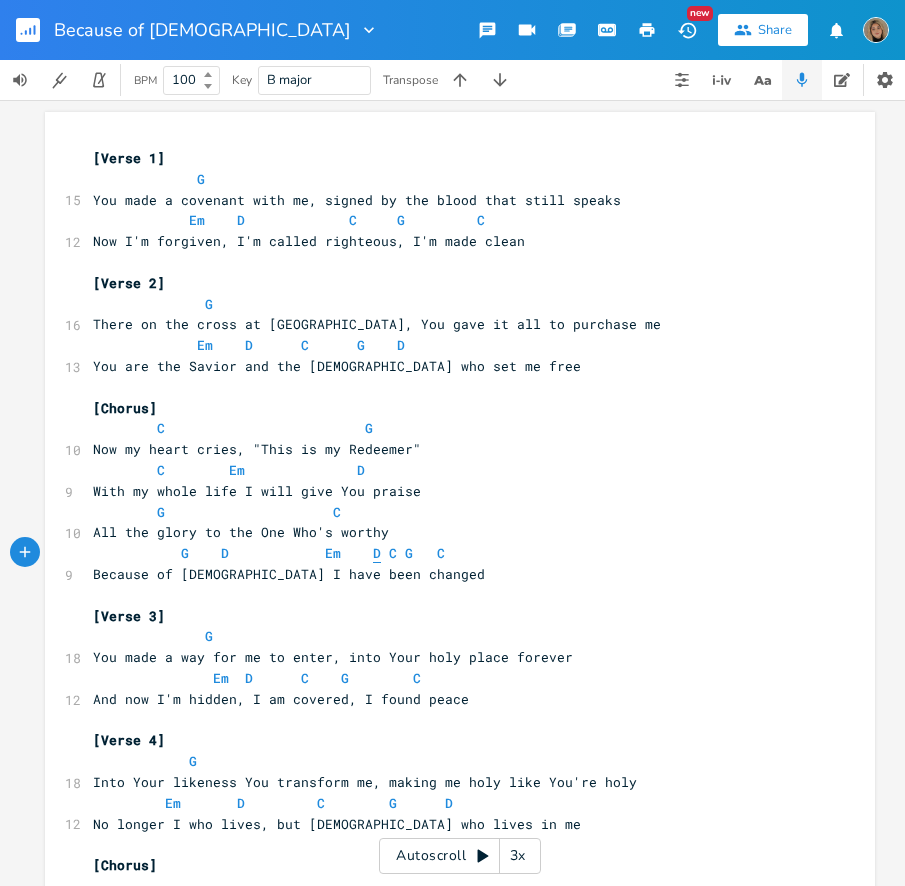 click on "D" at bounding box center (377, 553) 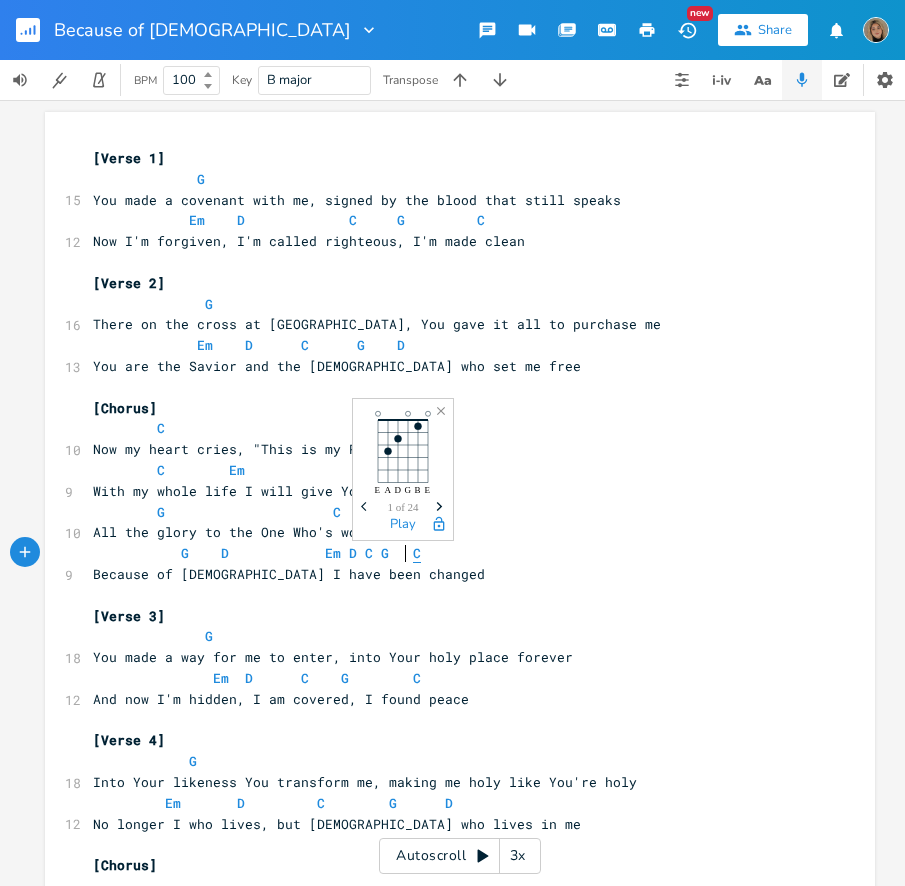 click on "C" at bounding box center [417, 553] 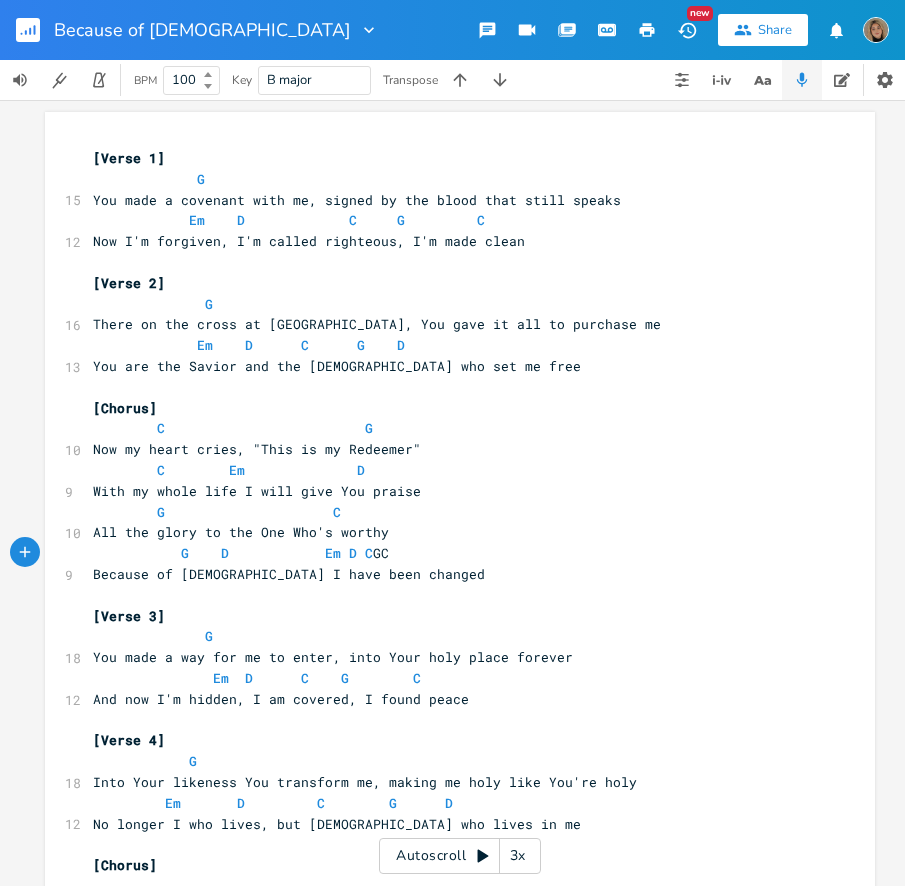 scroll, scrollTop: 0, scrollLeft: 4, axis: horizontal 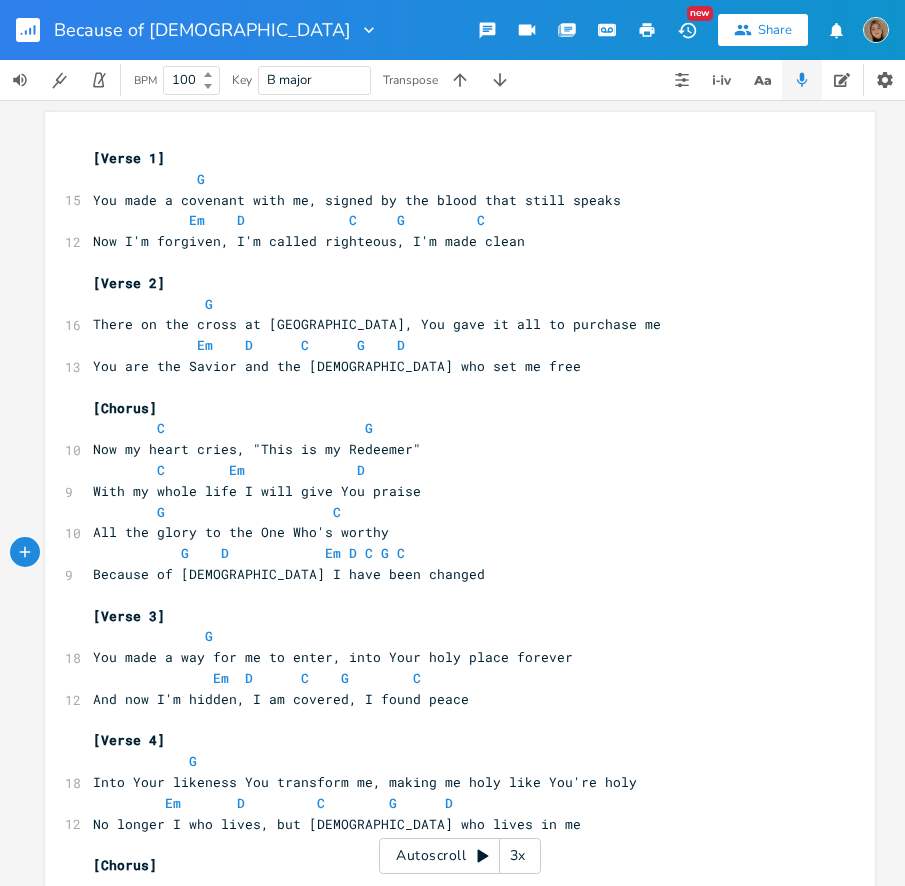 type 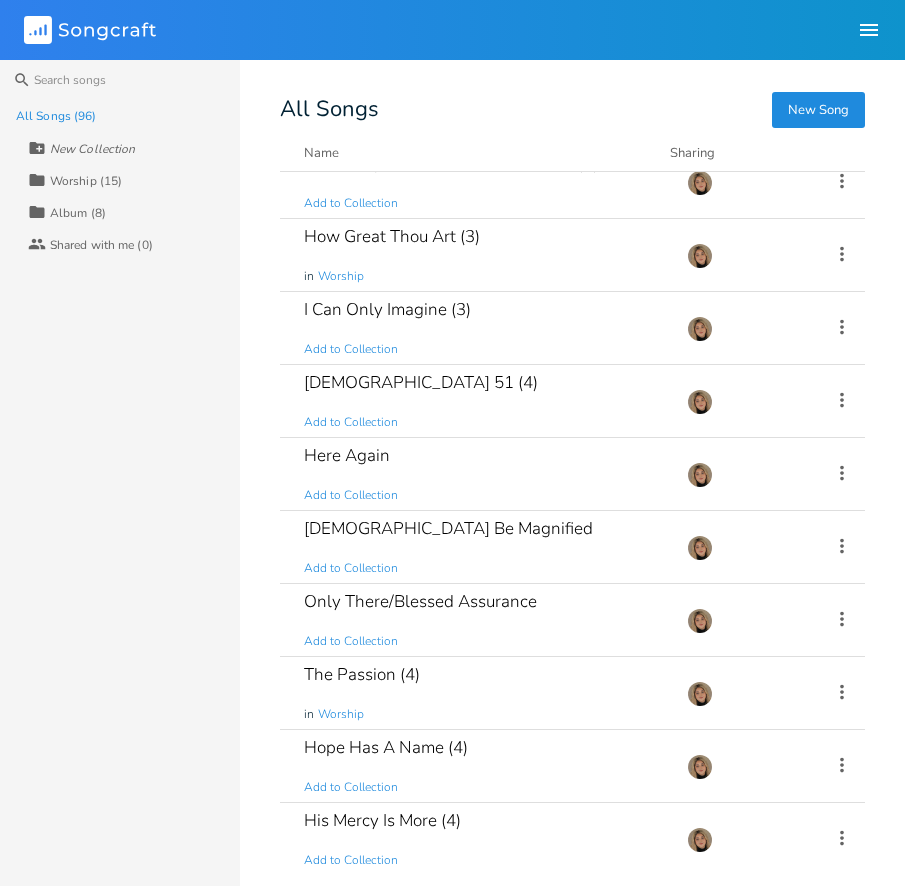 scroll, scrollTop: 1217, scrollLeft: 0, axis: vertical 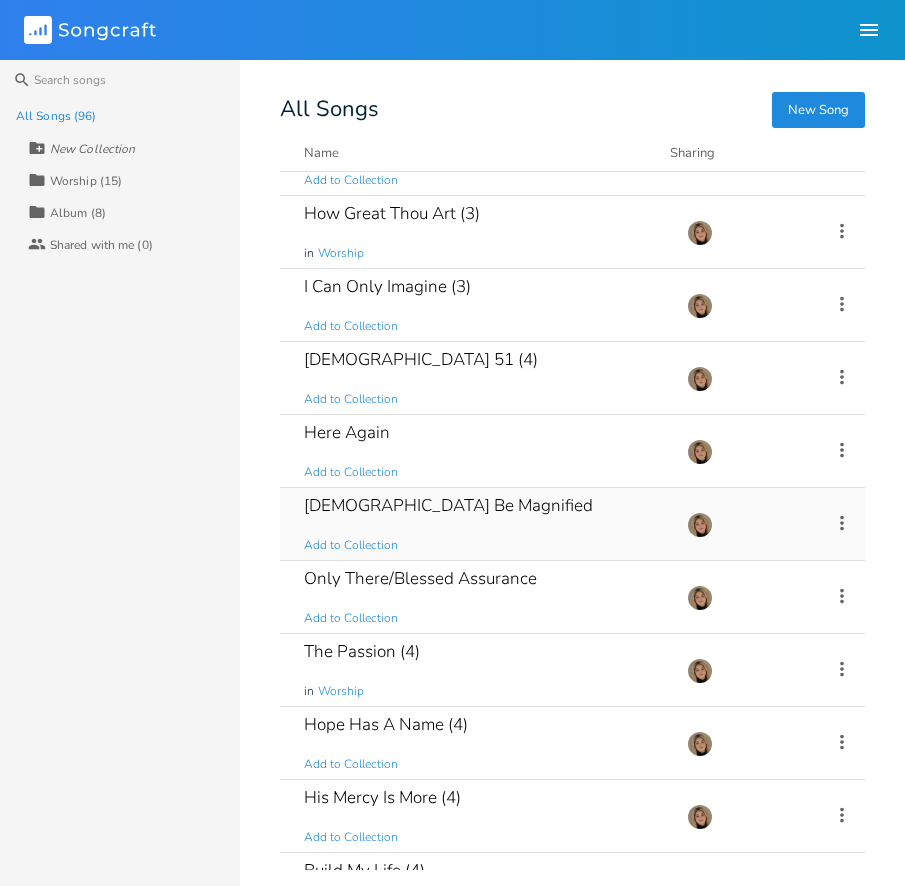 click on "[DEMOGRAPHIC_DATA] Be Magnified Add to Collection" at bounding box center [483, 524] 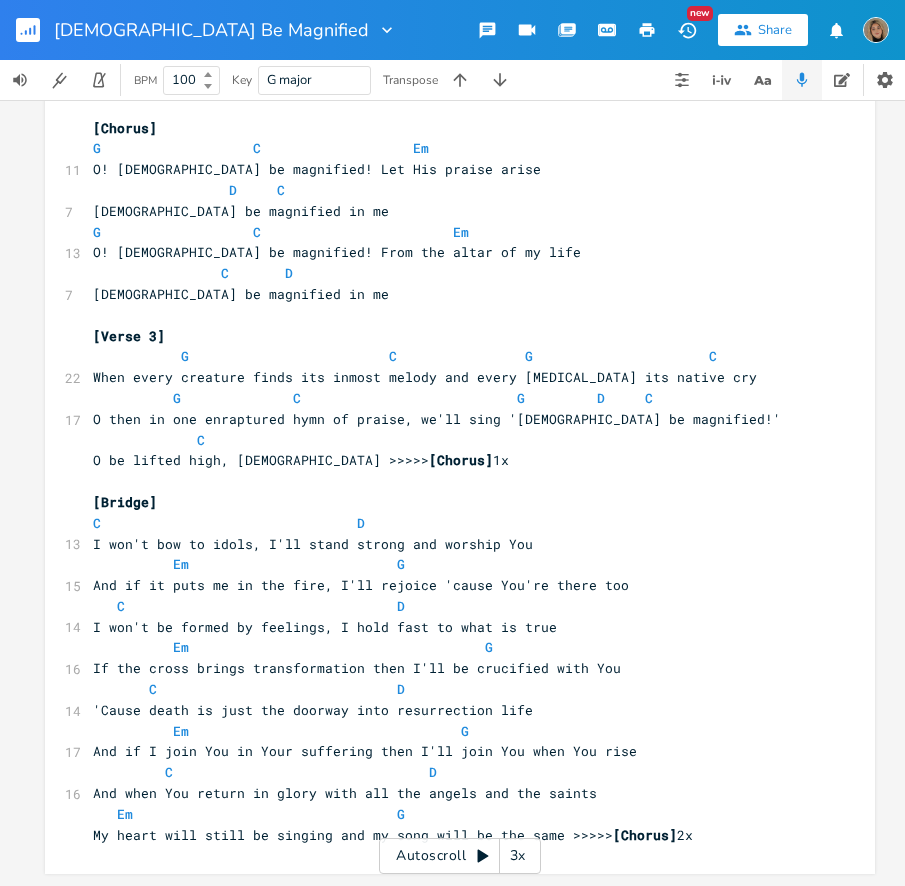 scroll, scrollTop: 292, scrollLeft: 0, axis: vertical 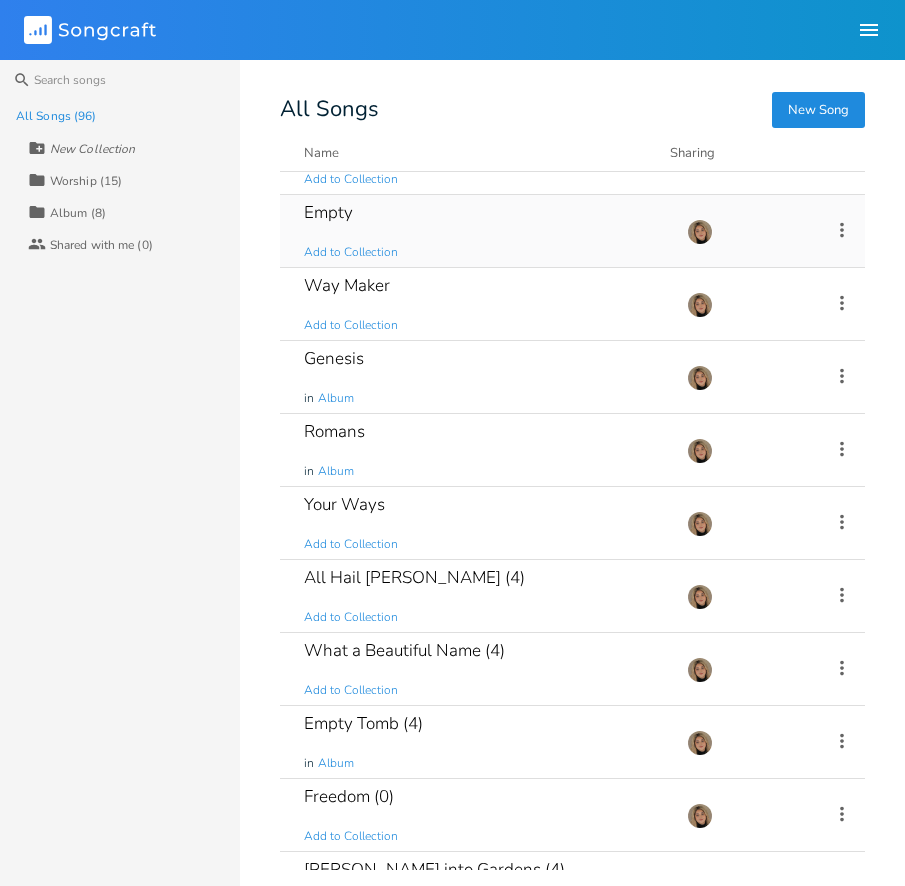 click on "Empty Add to Collection" at bounding box center [483, 231] 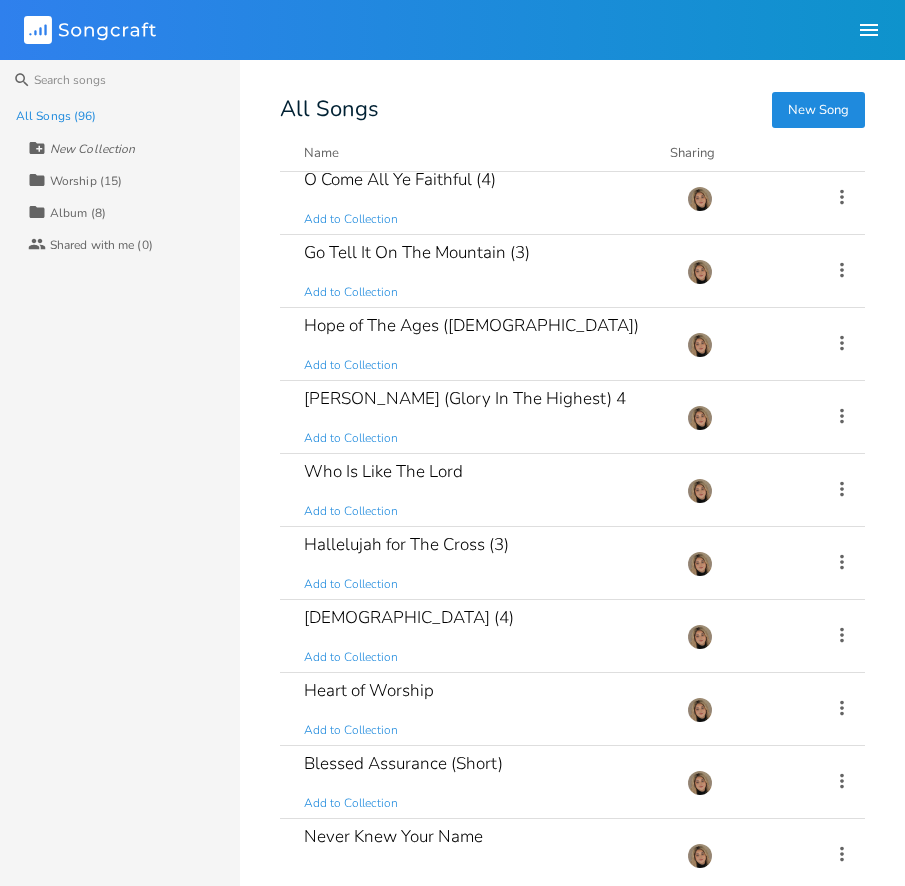scroll, scrollTop: 4948, scrollLeft: 0, axis: vertical 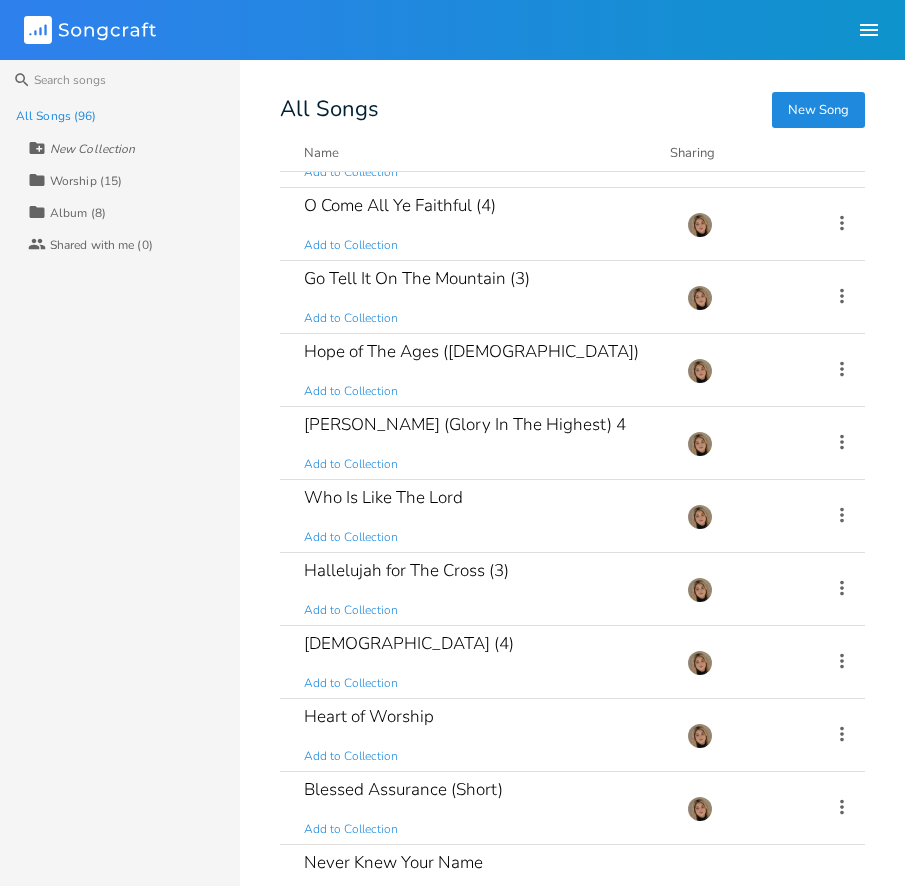 click on "Who Is Like The Lord Add to Collection" at bounding box center (483, 516) 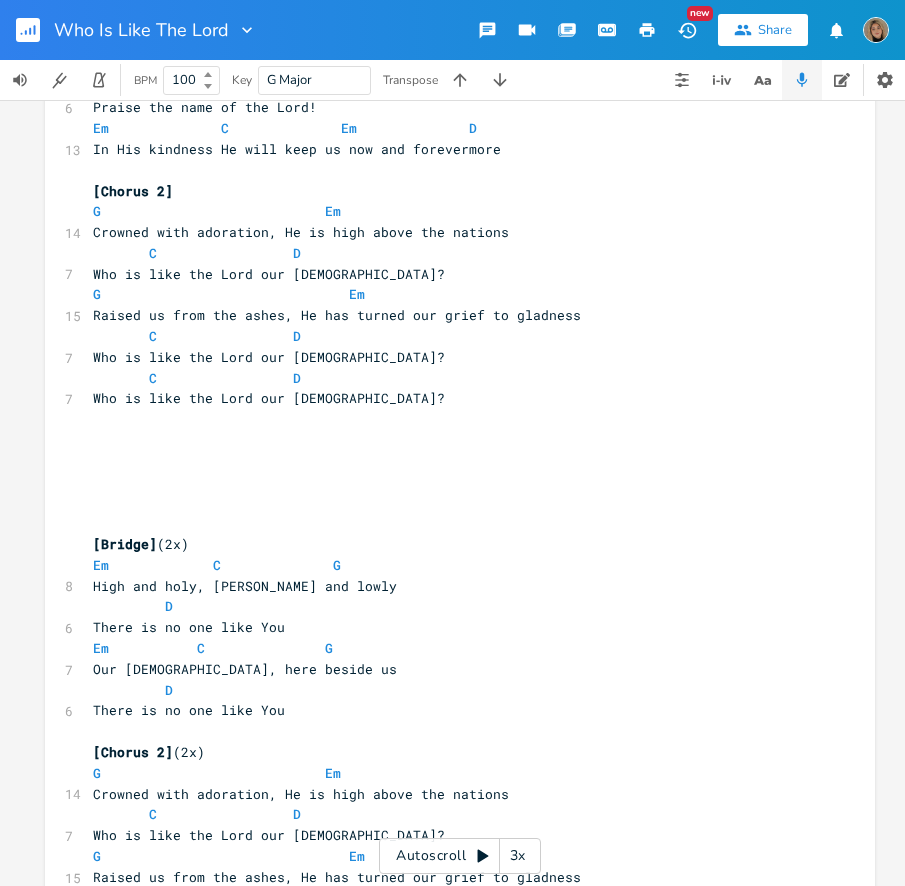 scroll, scrollTop: 648, scrollLeft: 0, axis: vertical 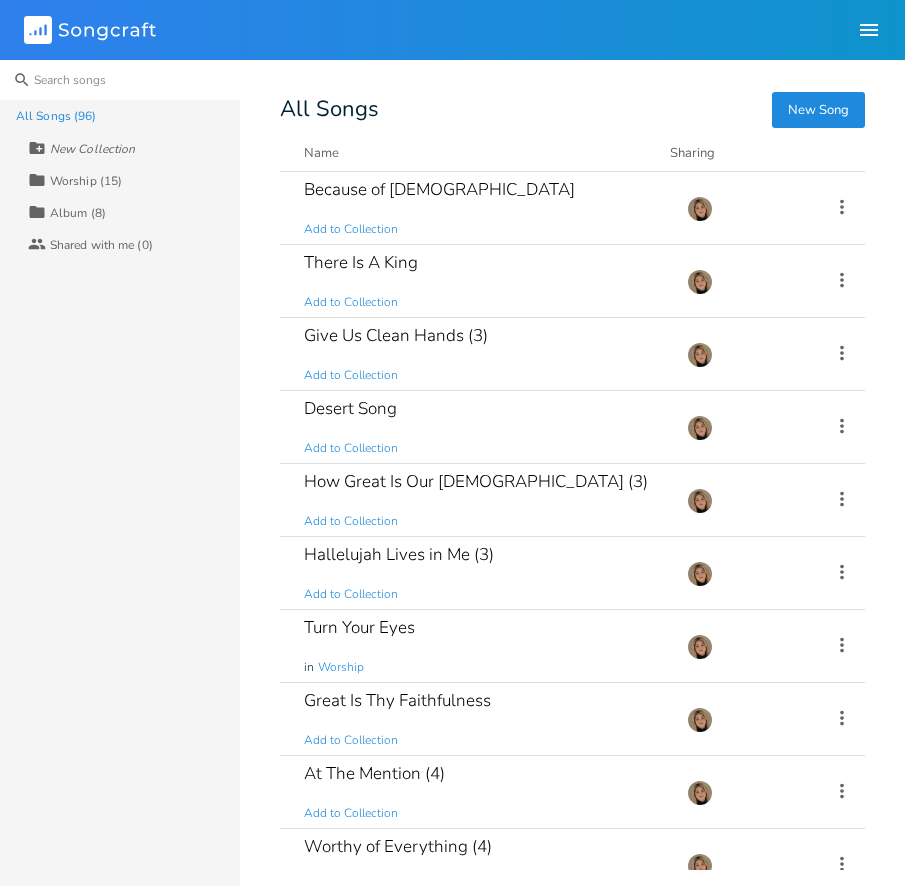 click at bounding box center (120, 80) 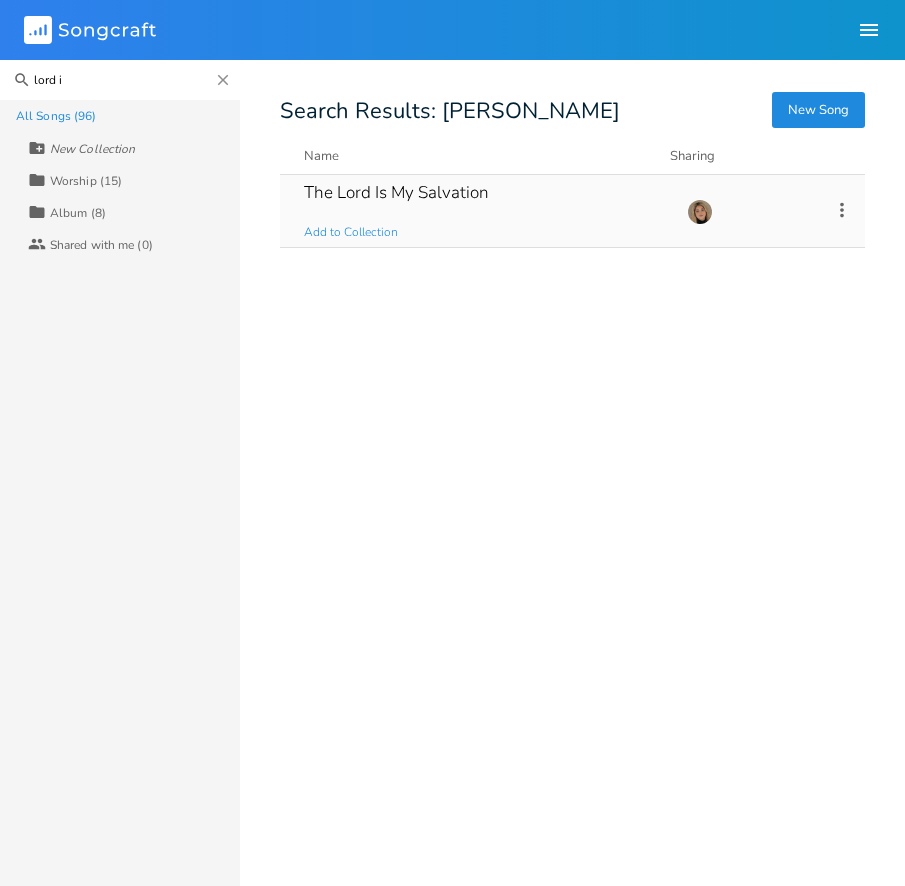 type on "lord i" 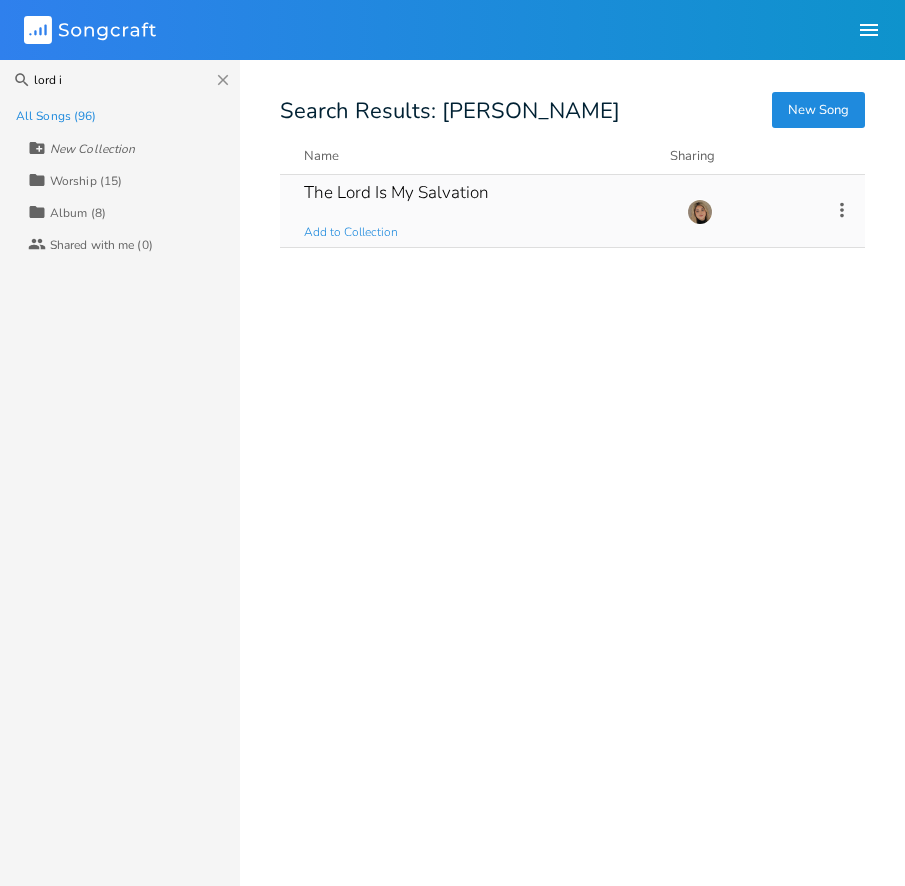 click on "The Lord Is My Salvation Add to Collection" at bounding box center (483, 211) 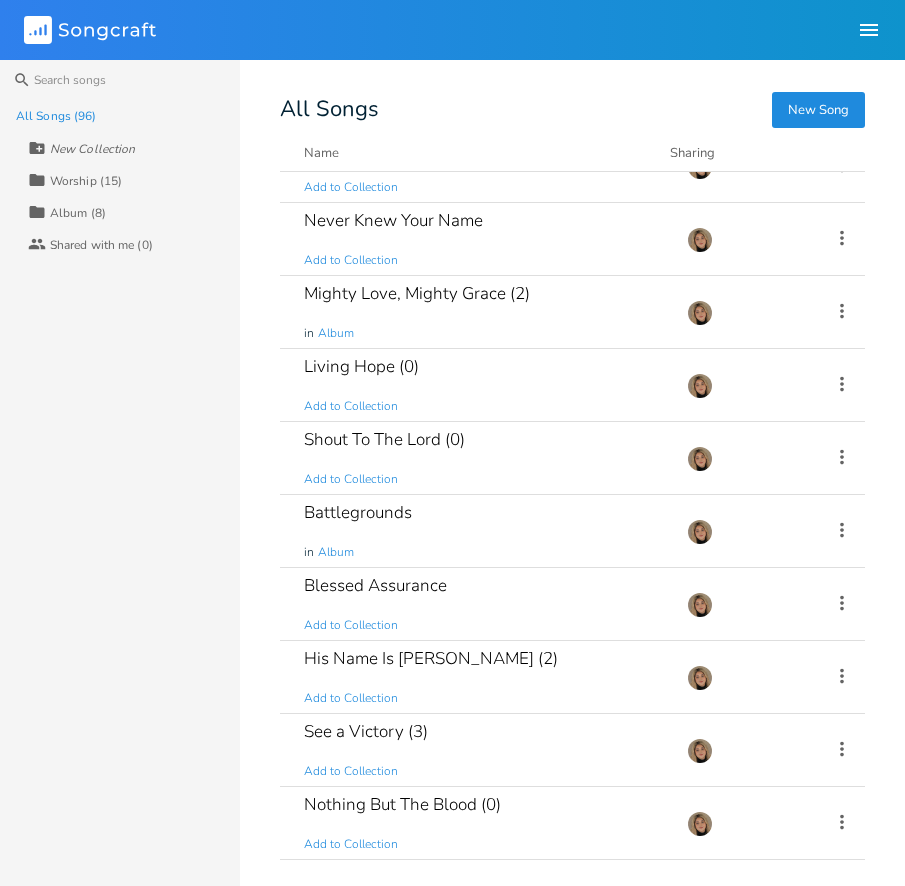 scroll, scrollTop: 5589, scrollLeft: 0, axis: vertical 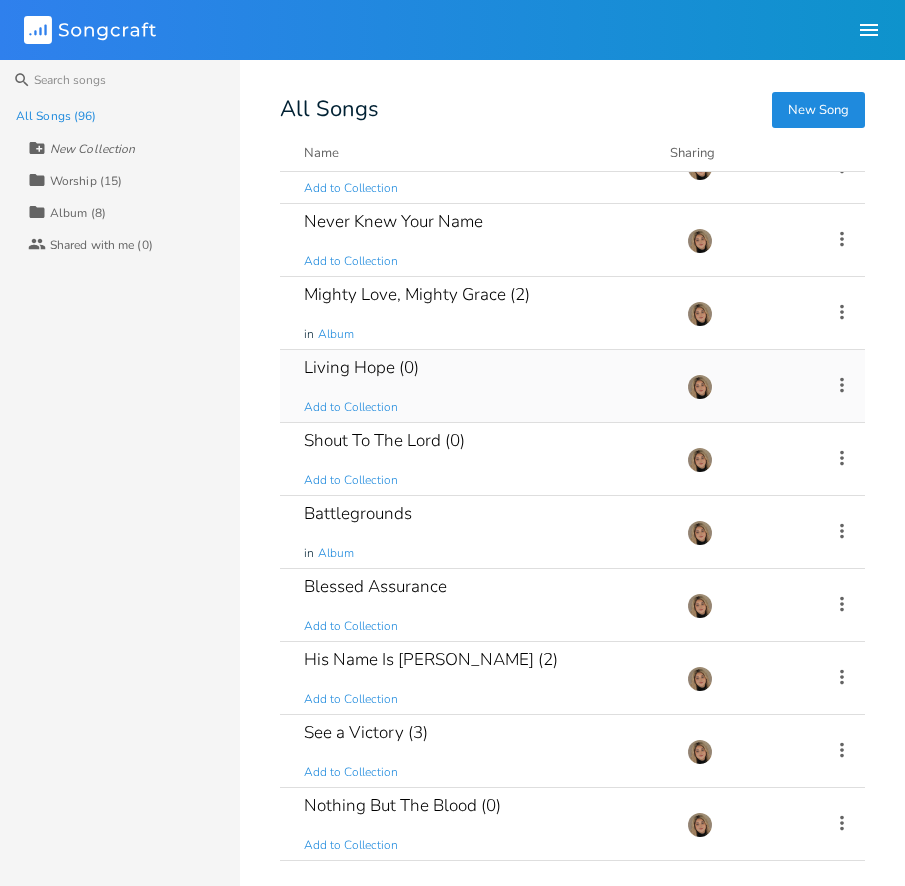 click on "Living Hope (0) Add to Collection" at bounding box center (483, 386) 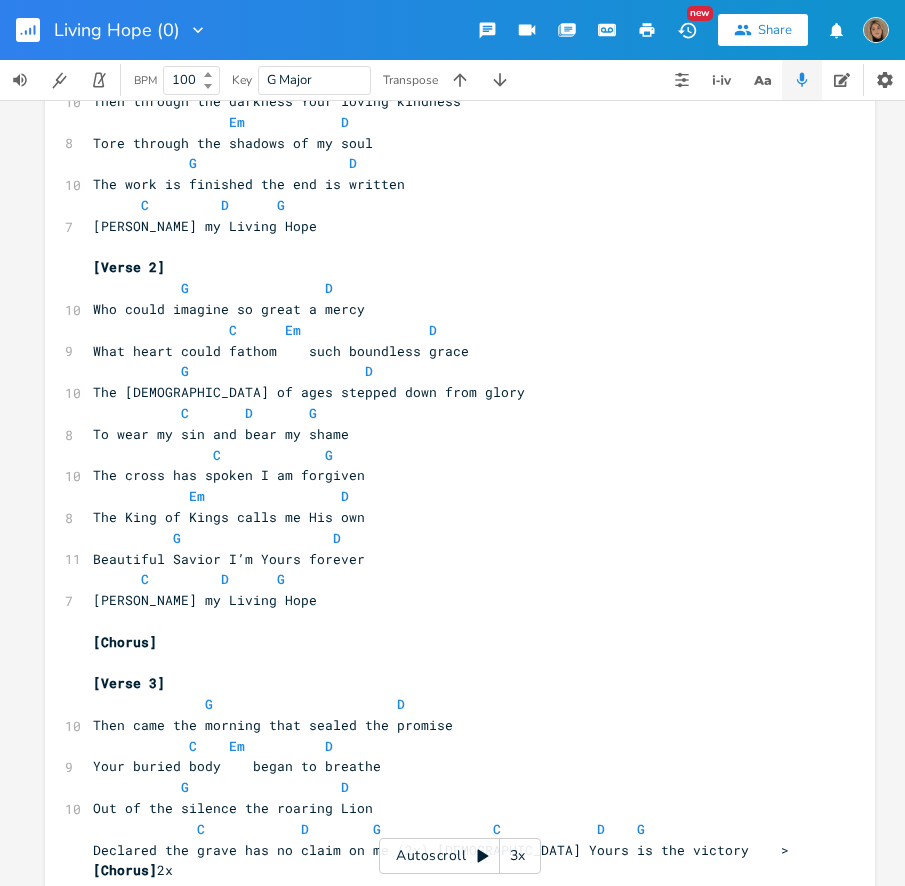 scroll, scrollTop: 292, scrollLeft: 0, axis: vertical 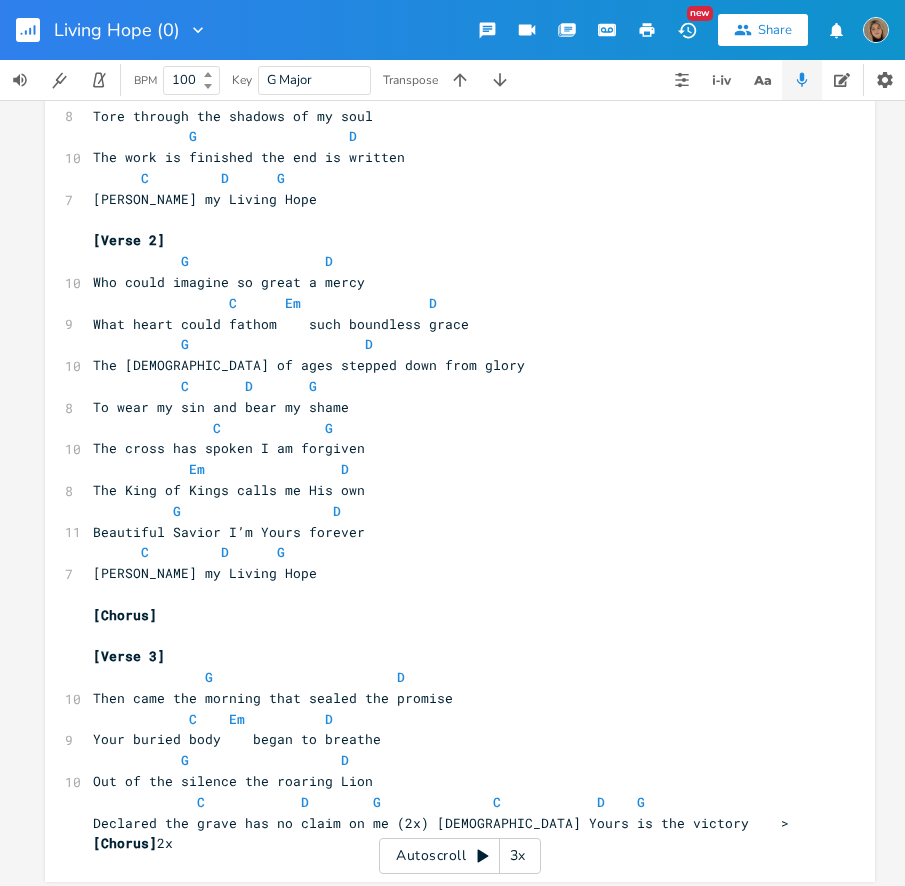 click 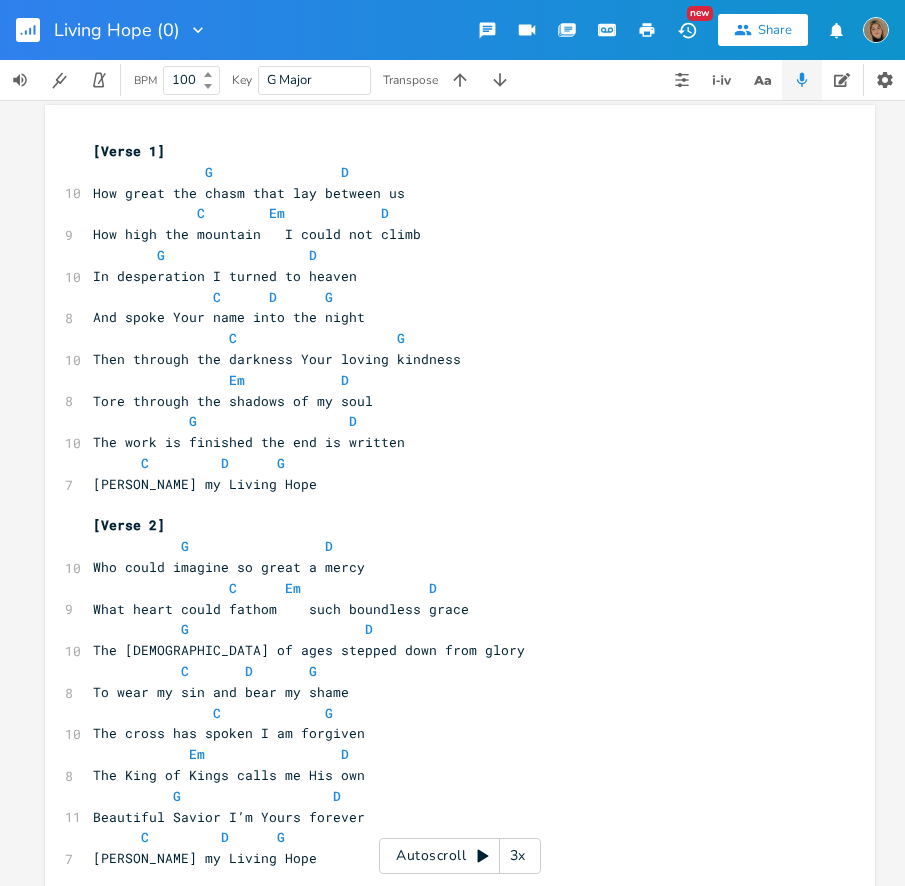 scroll, scrollTop: 0, scrollLeft: 0, axis: both 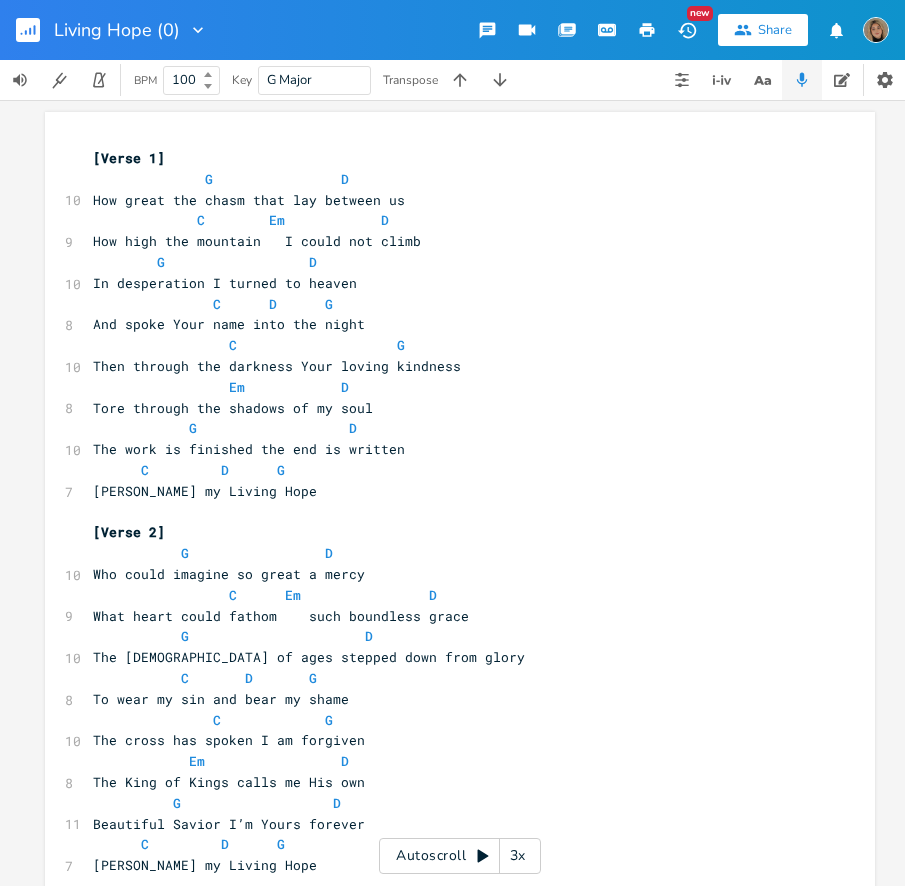 click at bounding box center (36, 30) 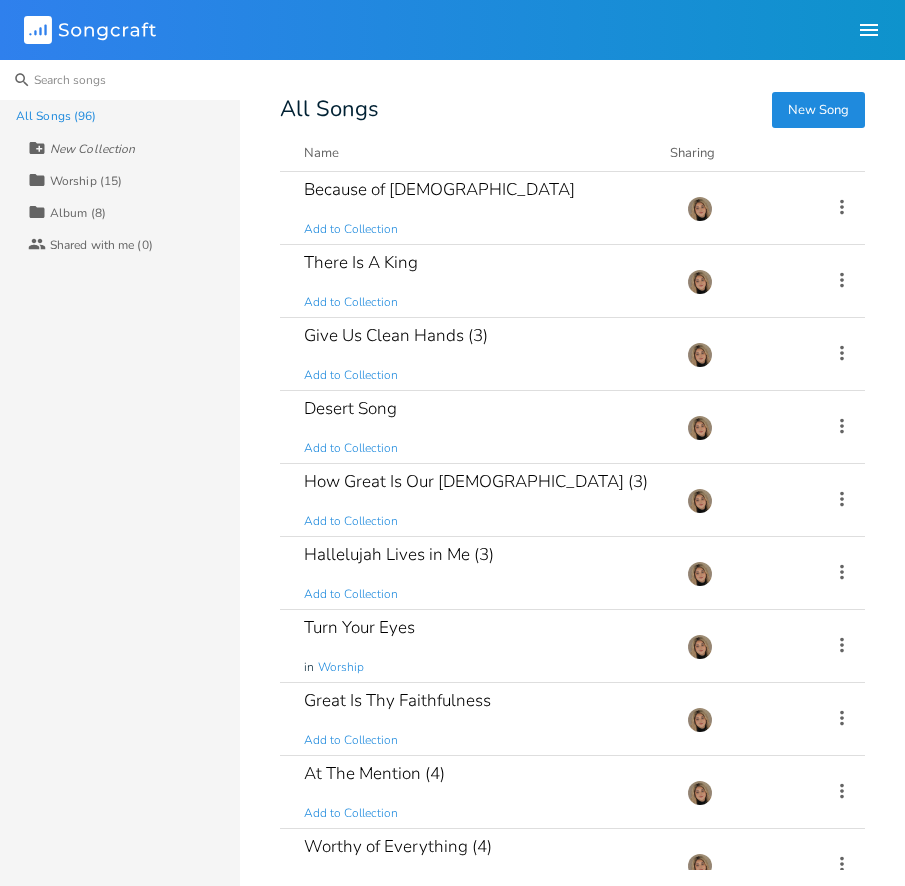 click at bounding box center [120, 80] 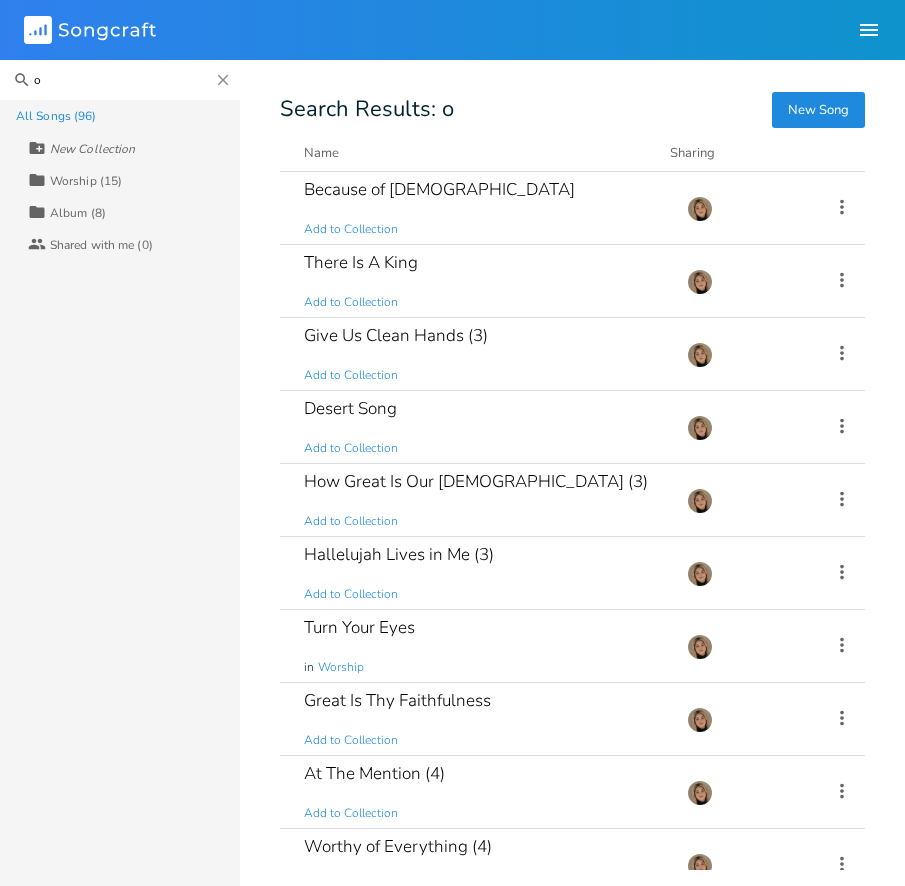 type on "o" 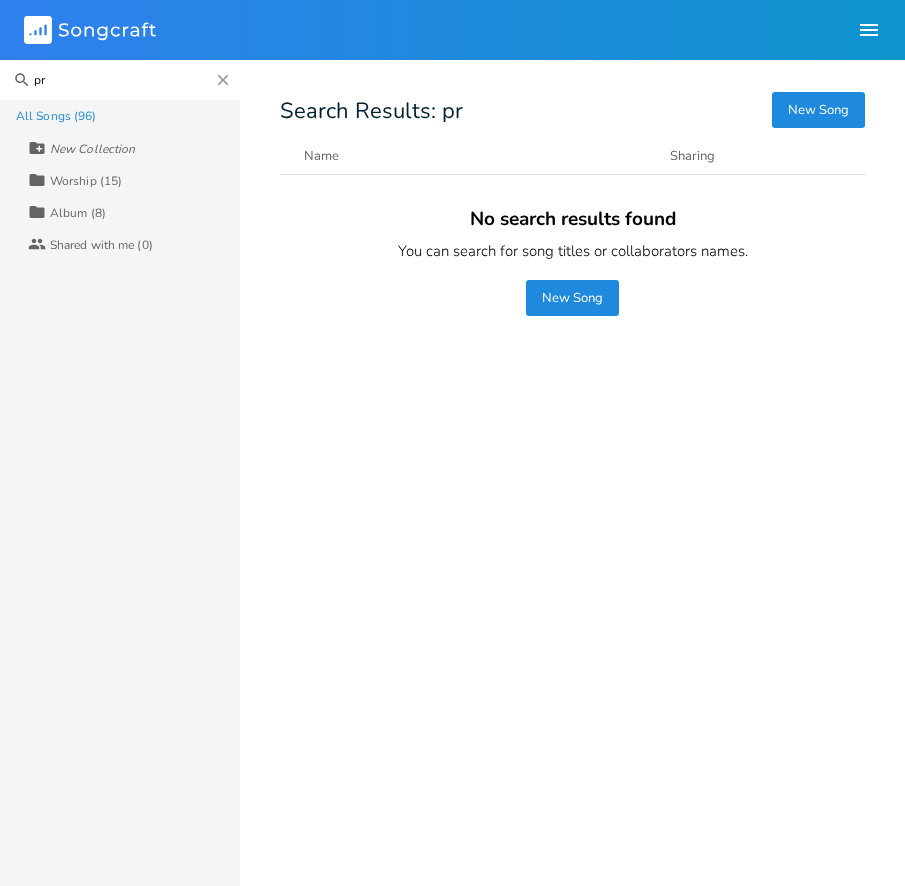 type on "p" 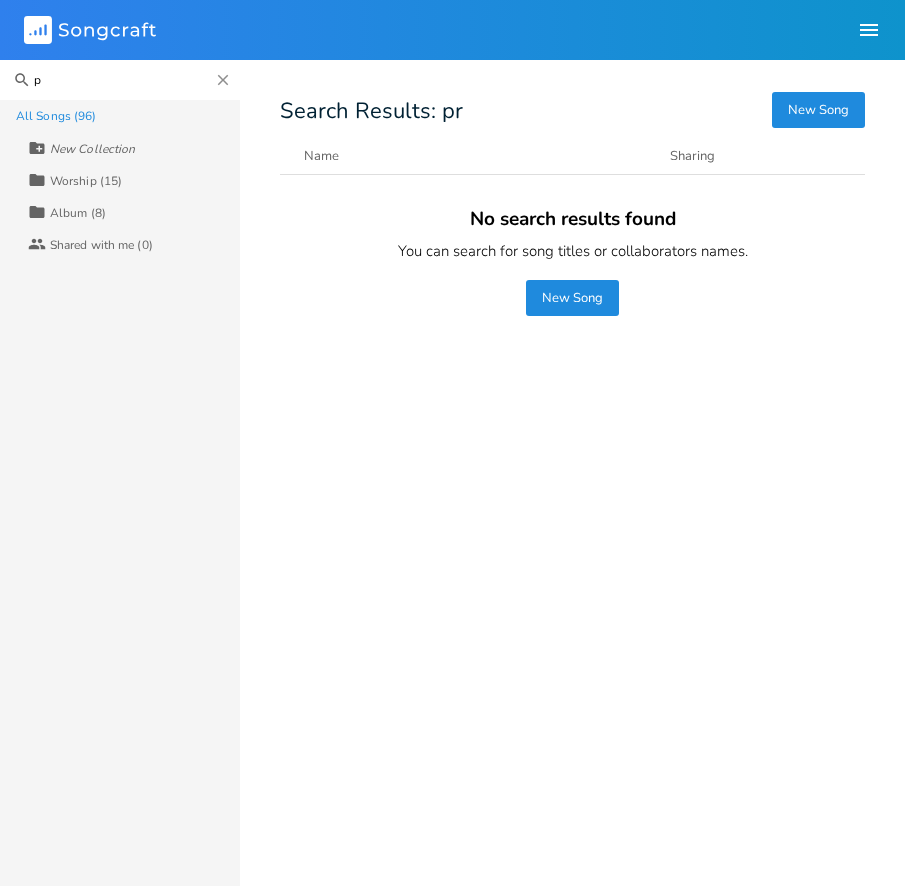 type 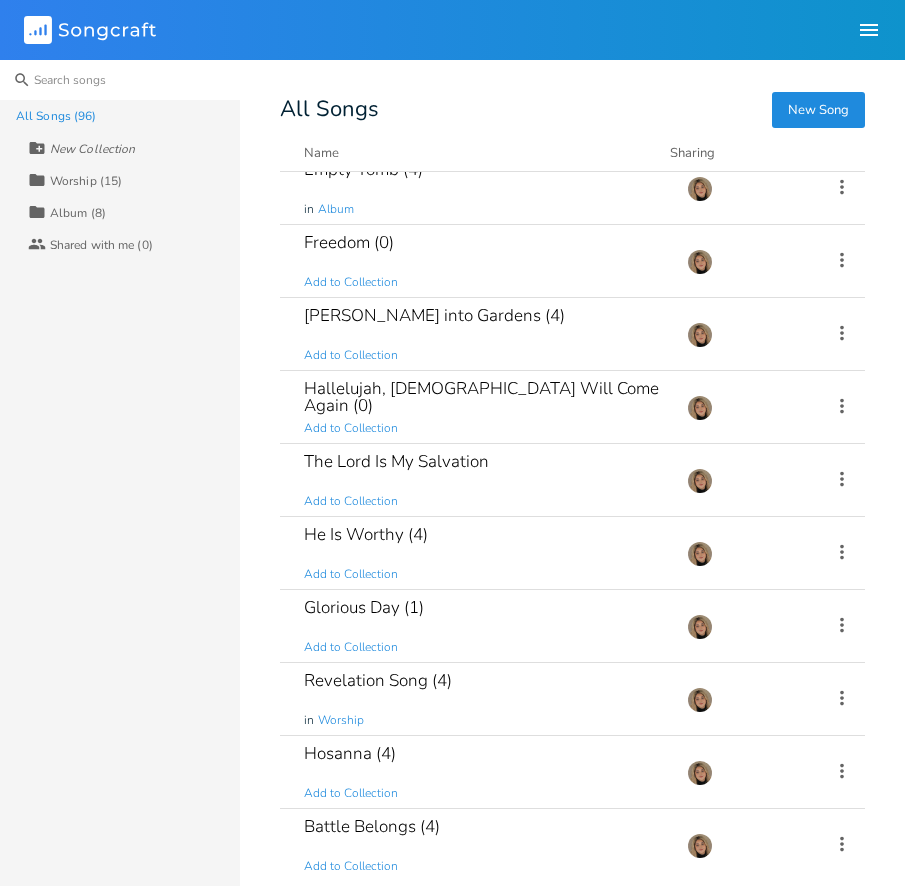 scroll, scrollTop: 2664, scrollLeft: 0, axis: vertical 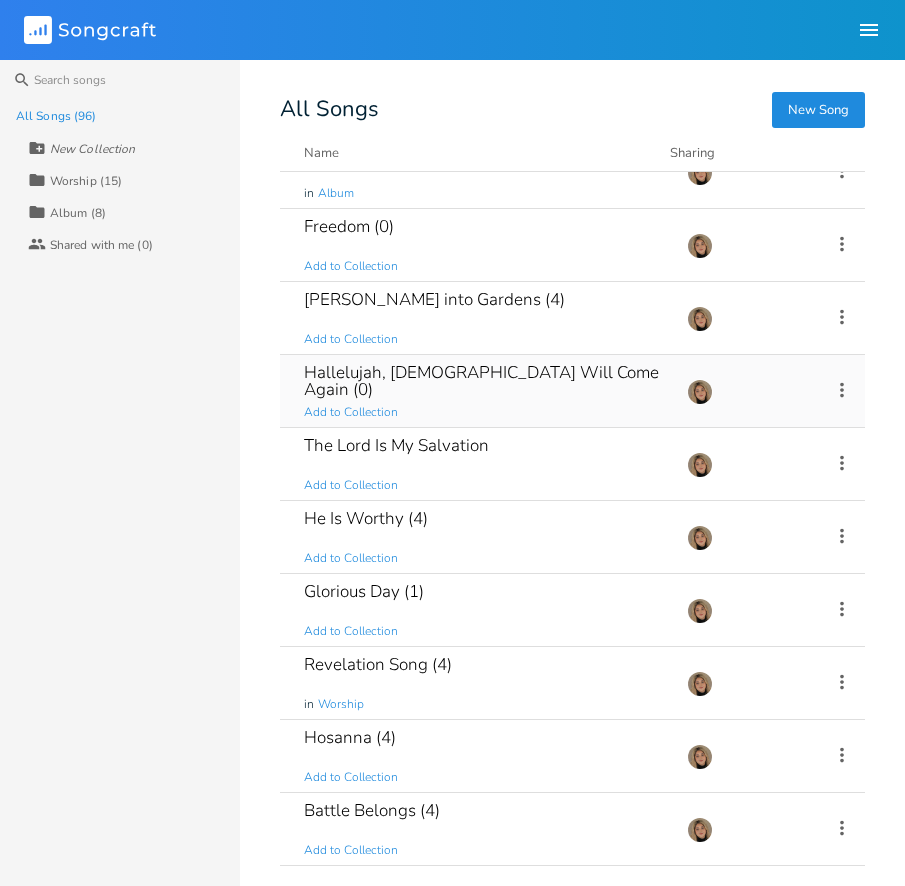 click on "Hallelujah, [DEMOGRAPHIC_DATA] Will Come Again (0) Add to Collection" at bounding box center (483, 391) 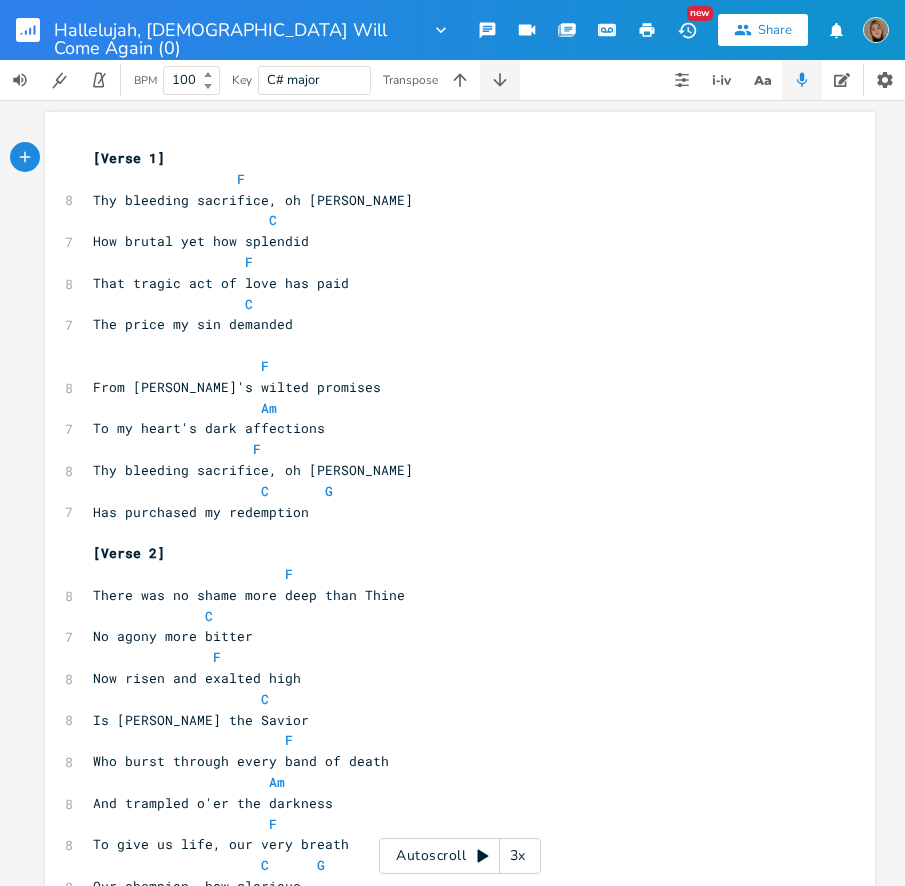 click 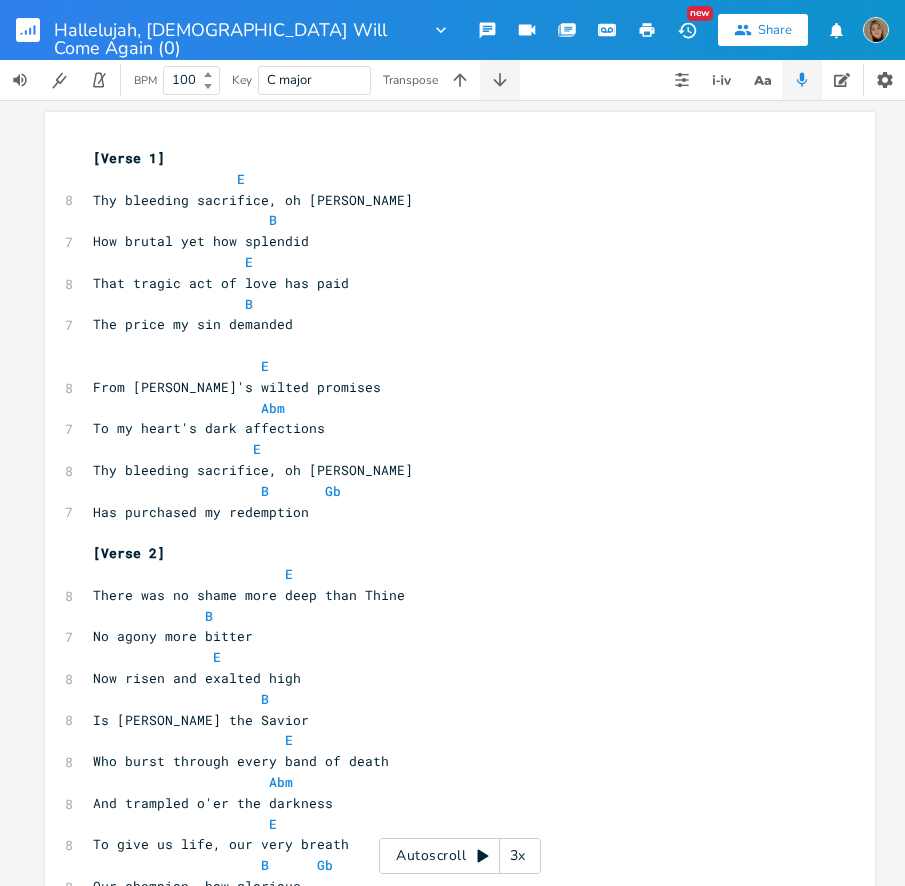 click 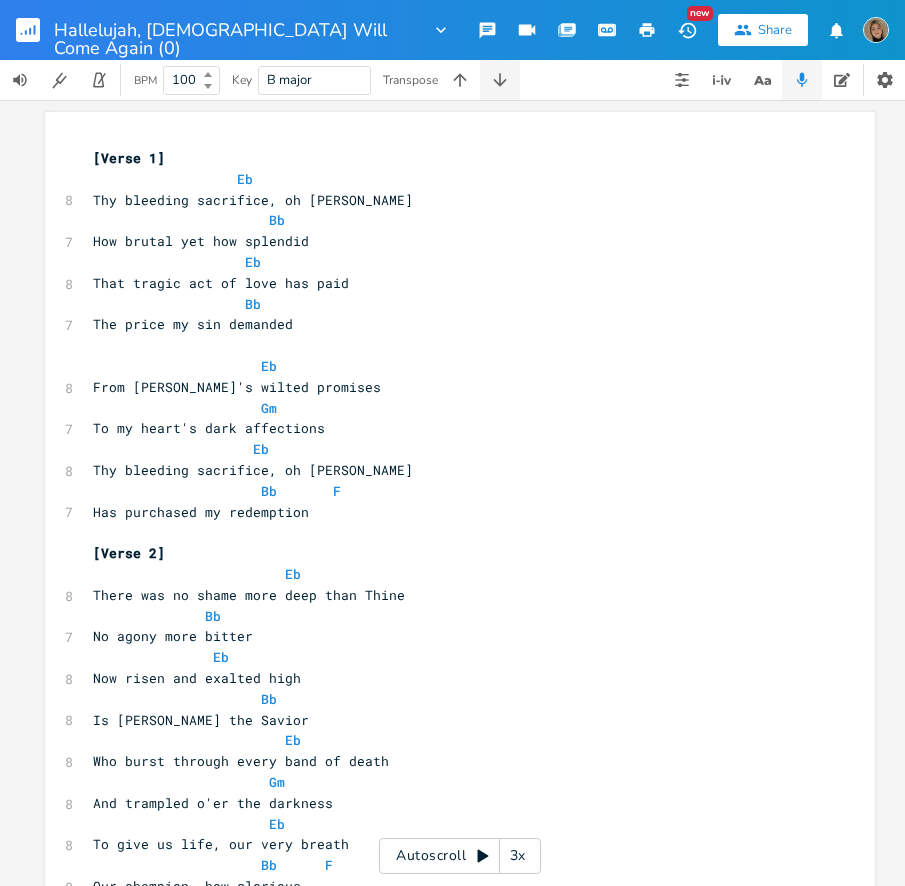 click 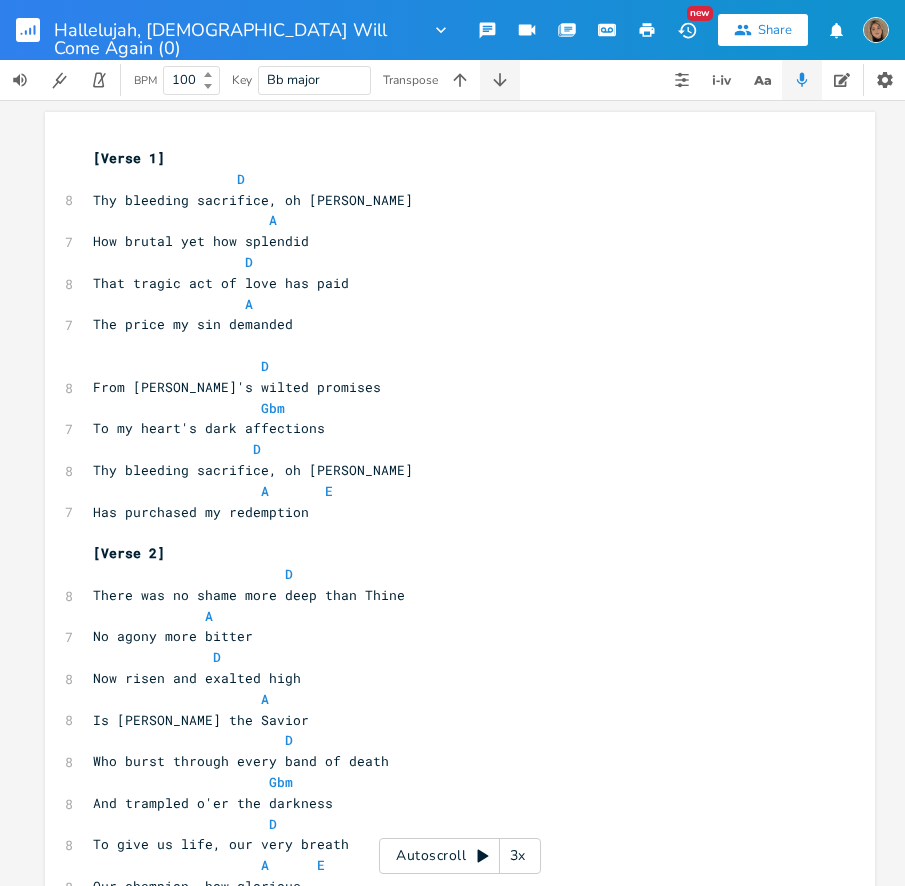 click 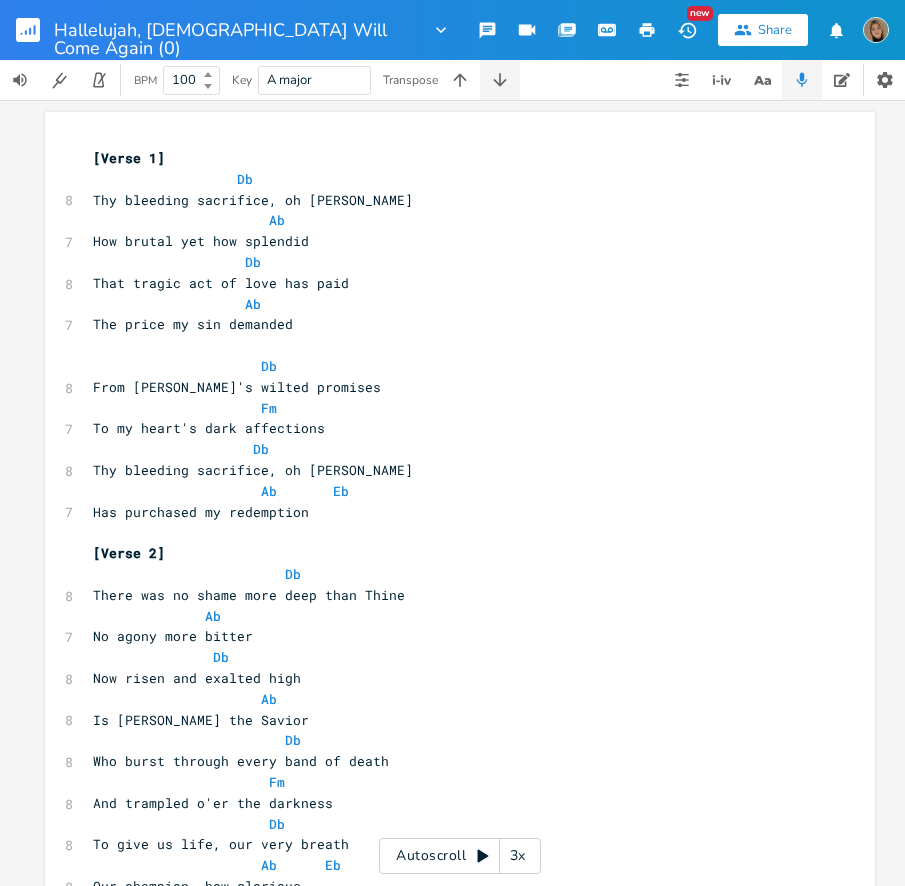 click 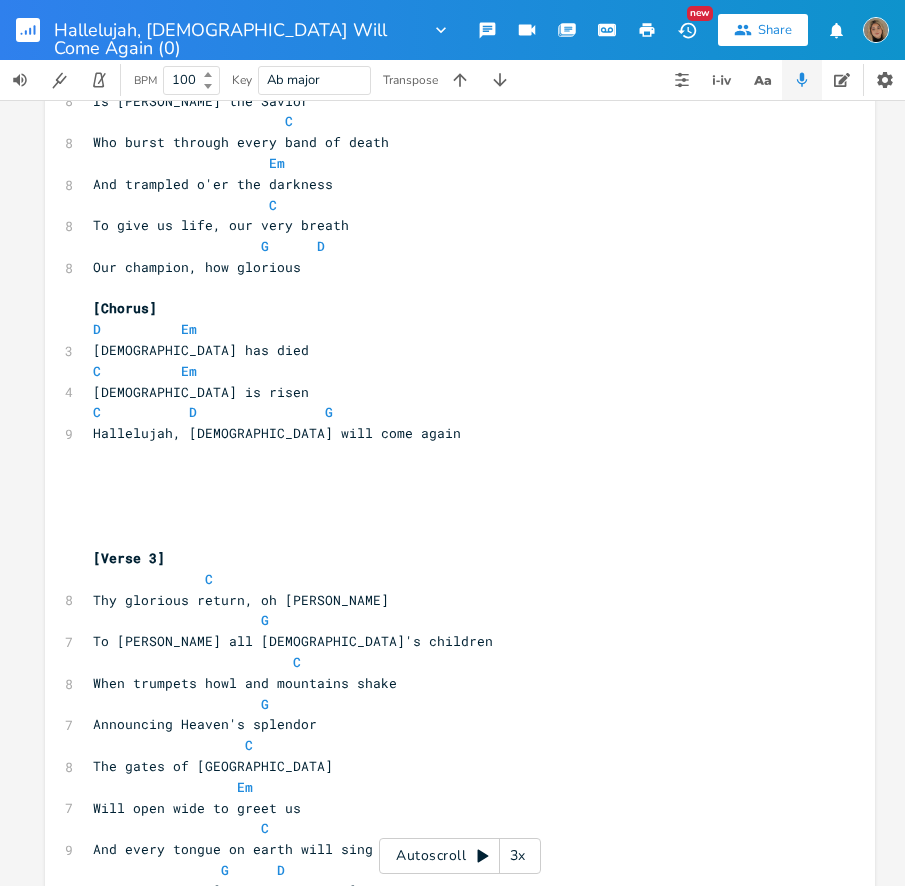 scroll, scrollTop: 621, scrollLeft: 0, axis: vertical 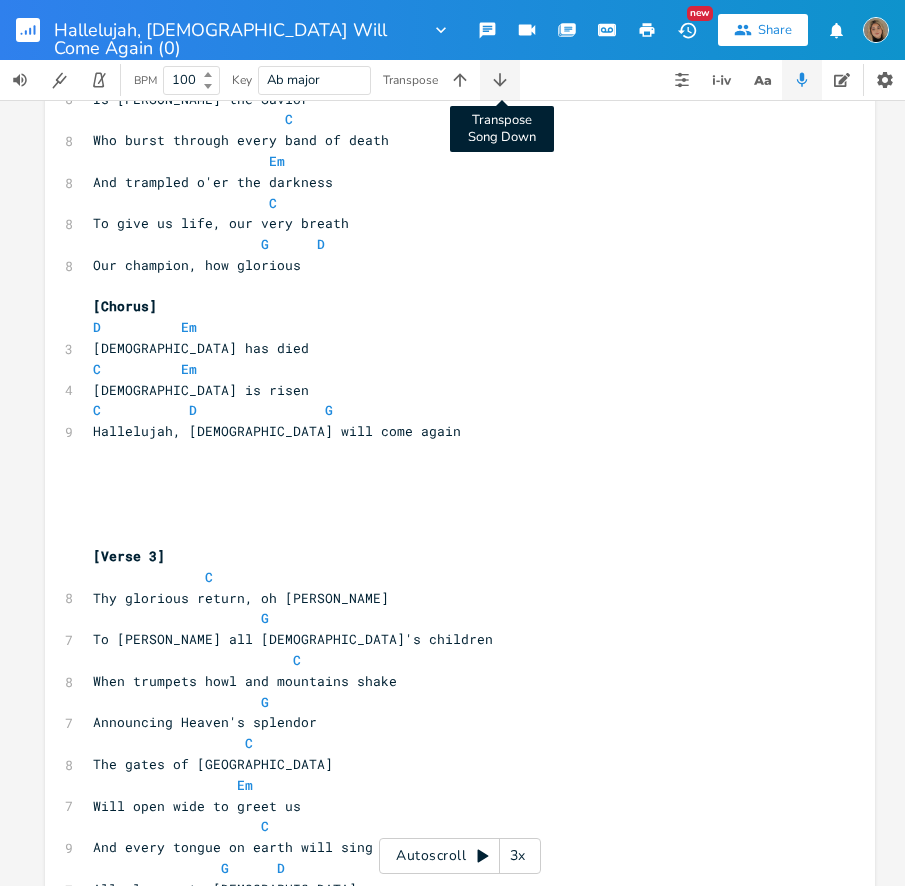click 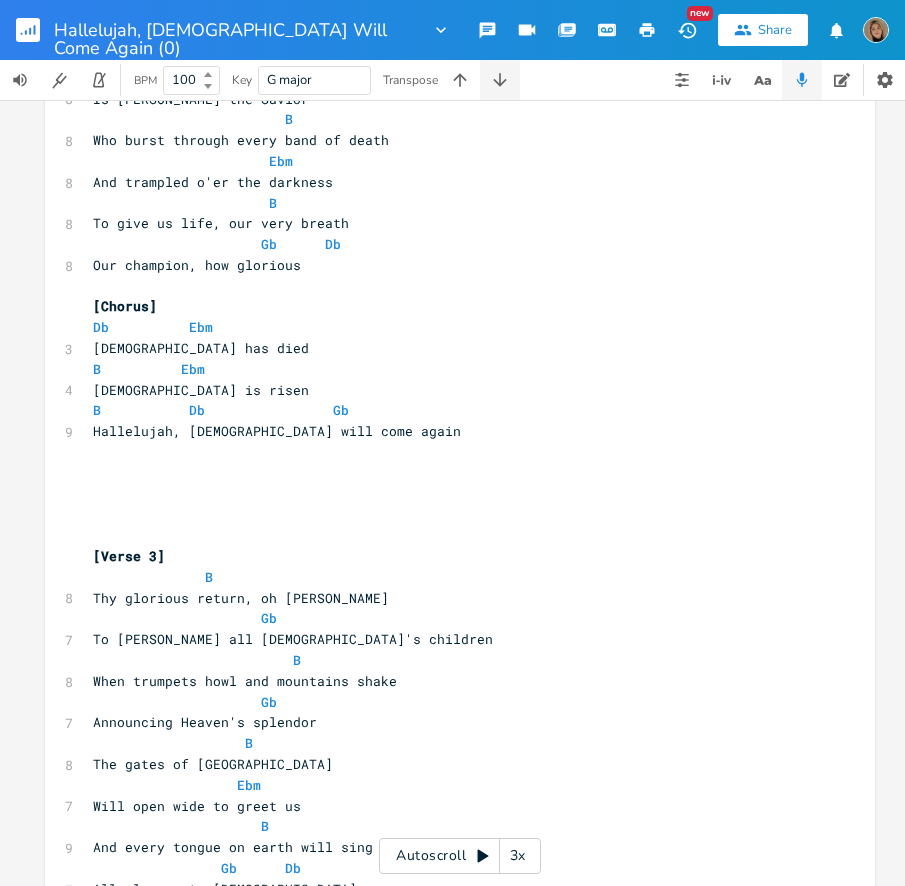 click 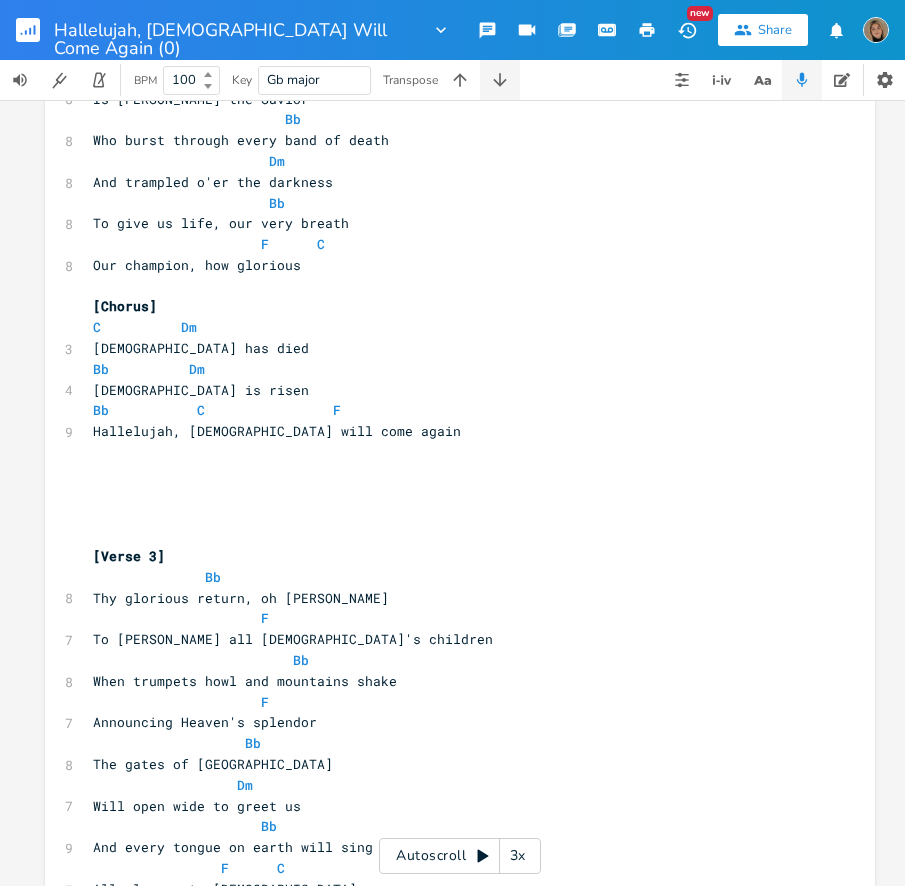 click 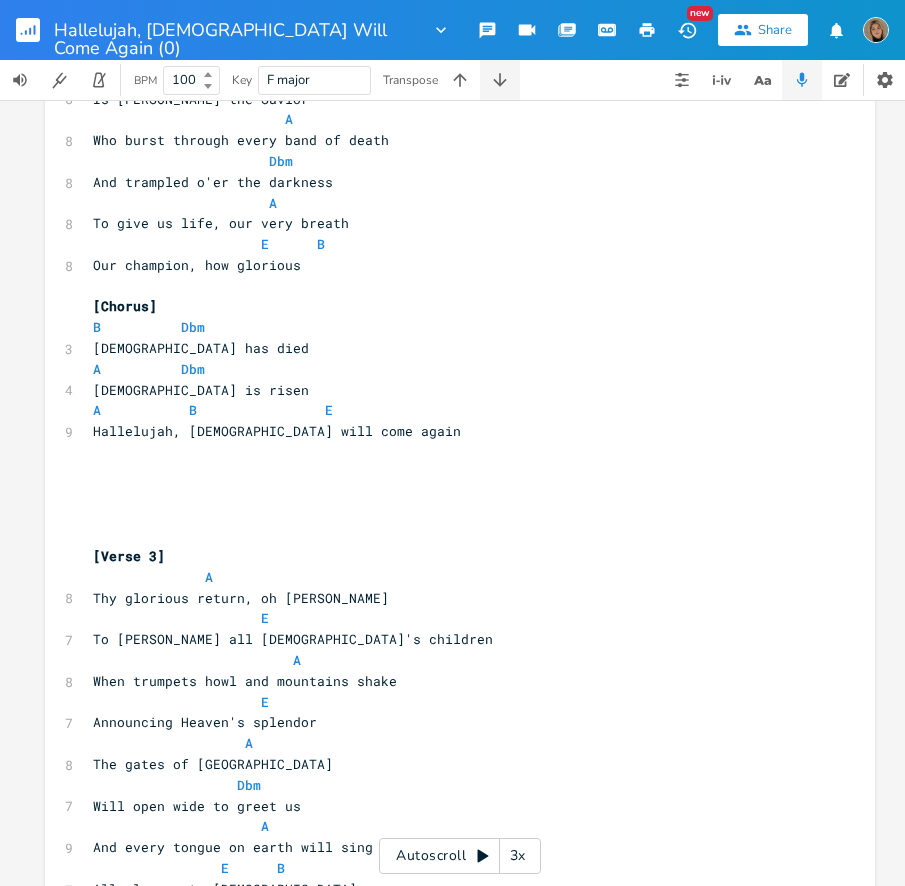 click 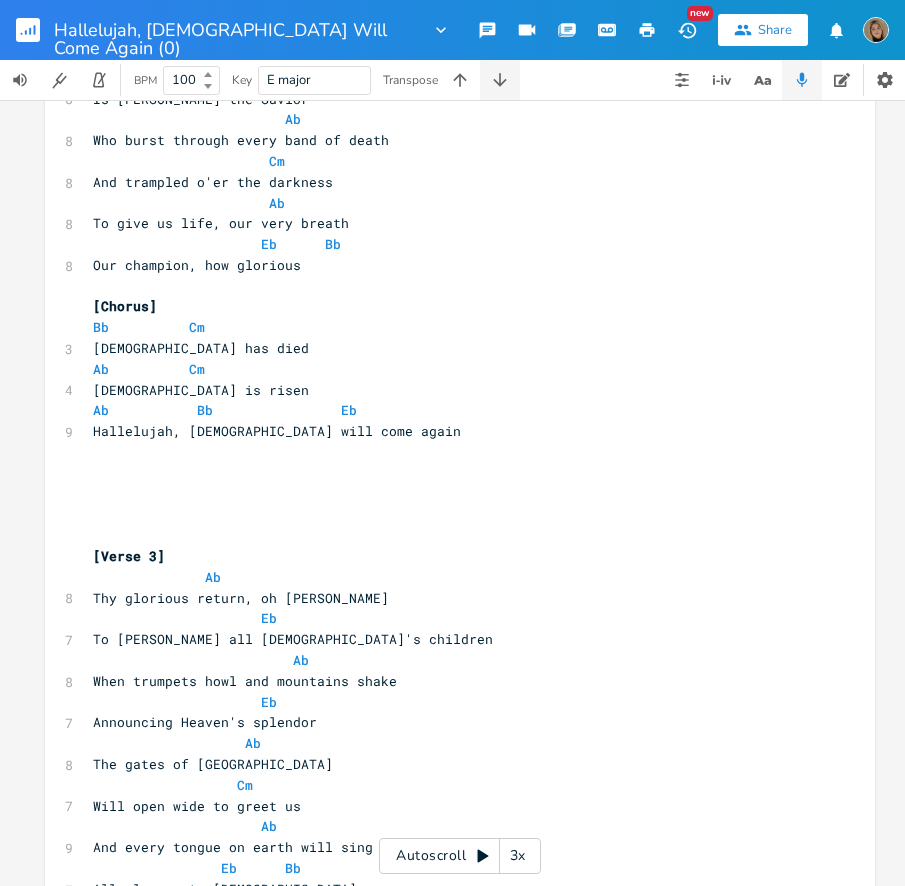 click 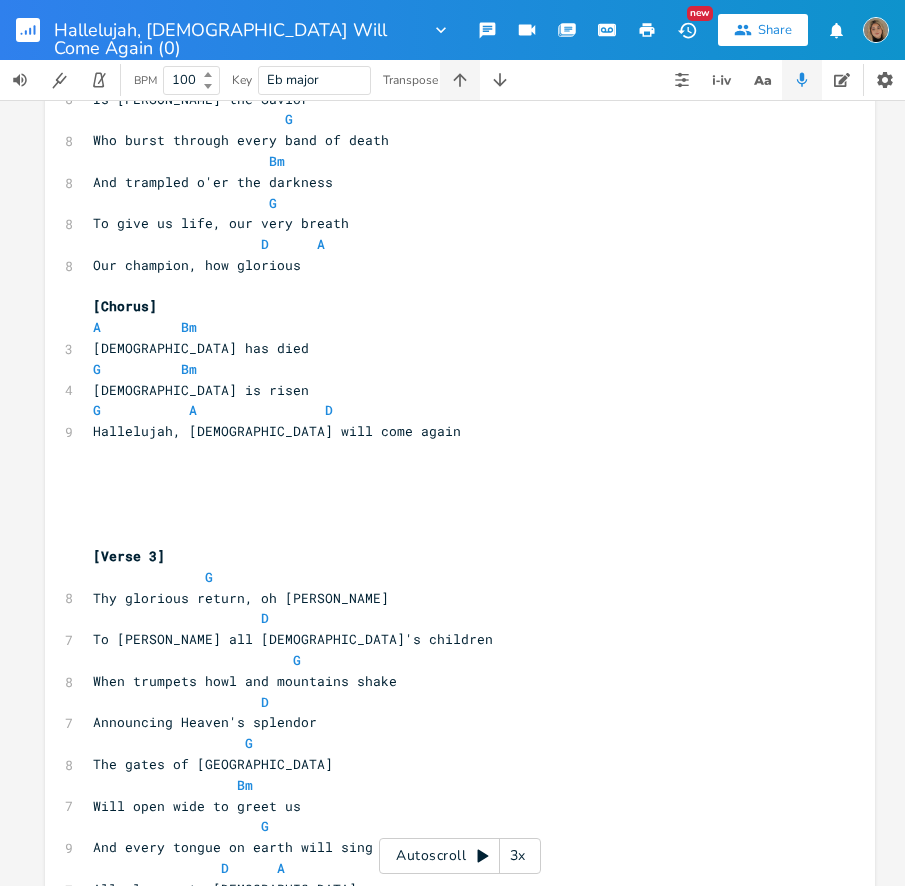 click 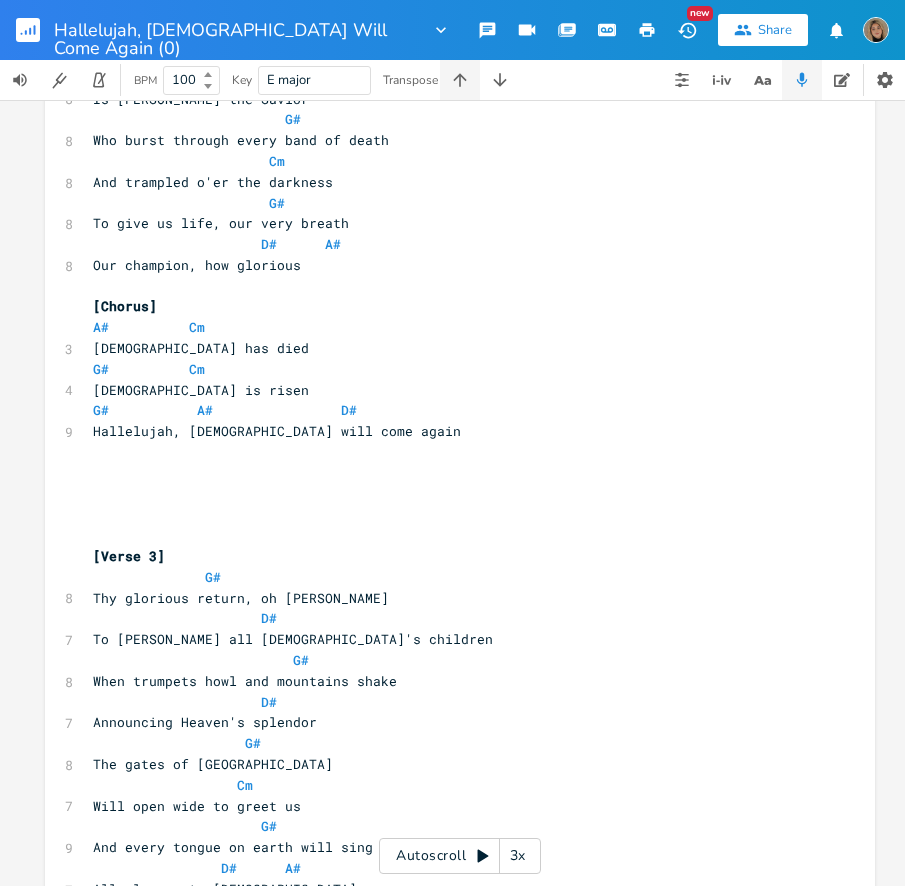 click 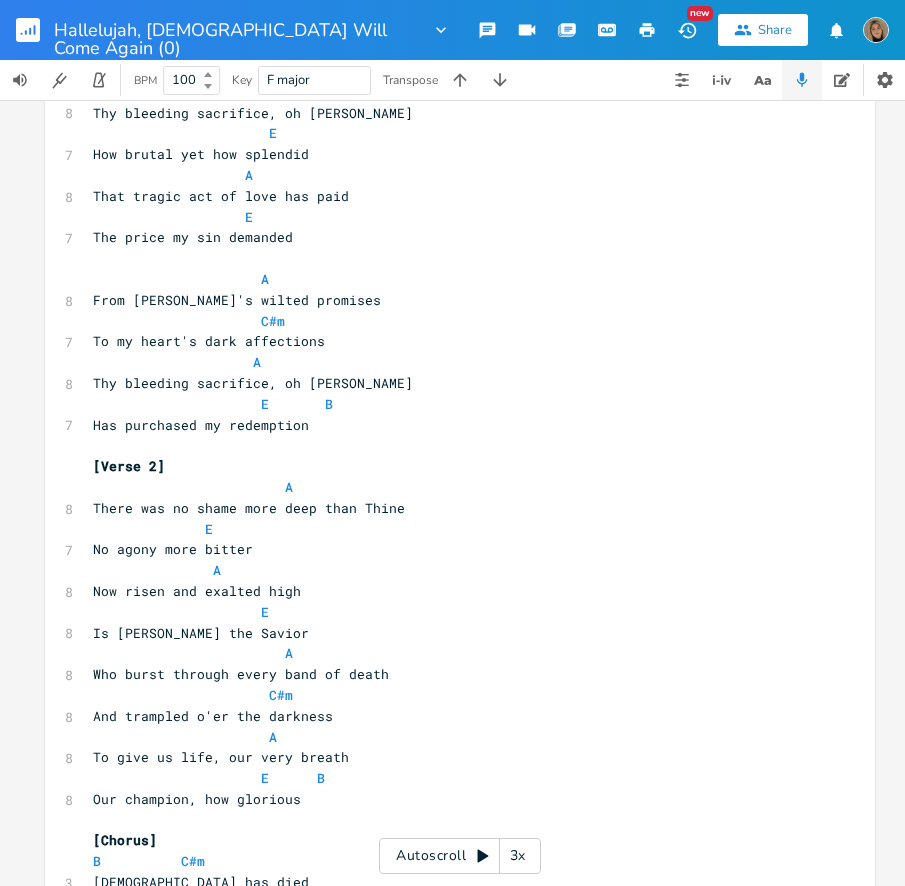 scroll, scrollTop: 29, scrollLeft: 0, axis: vertical 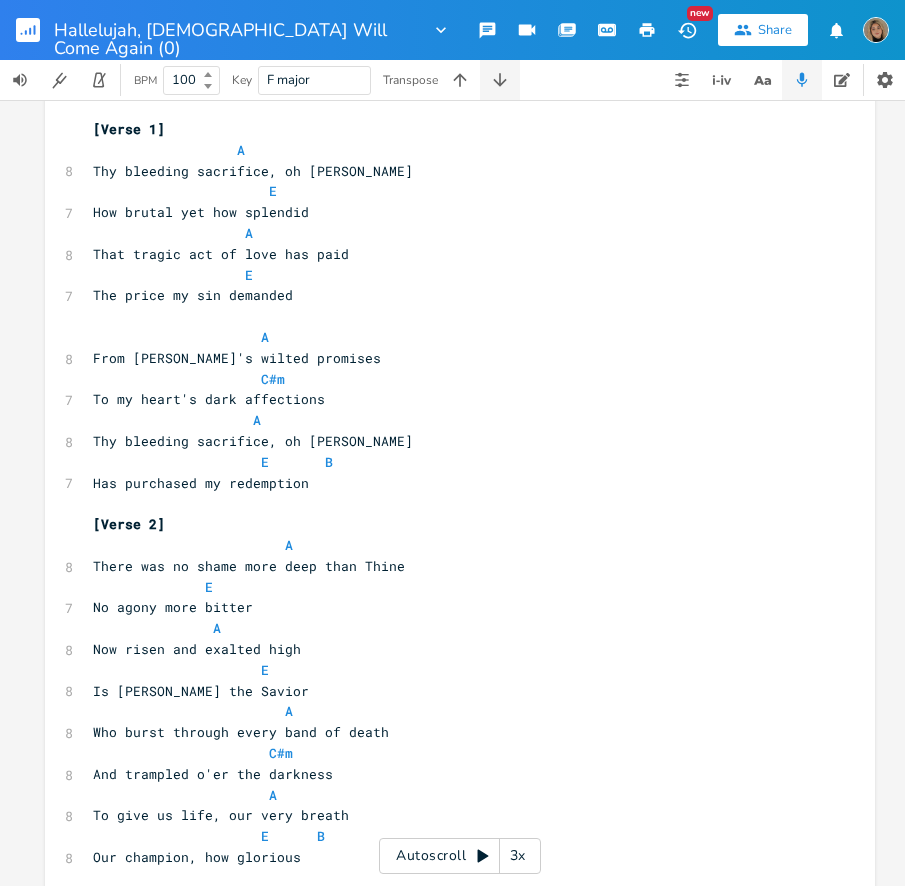 click 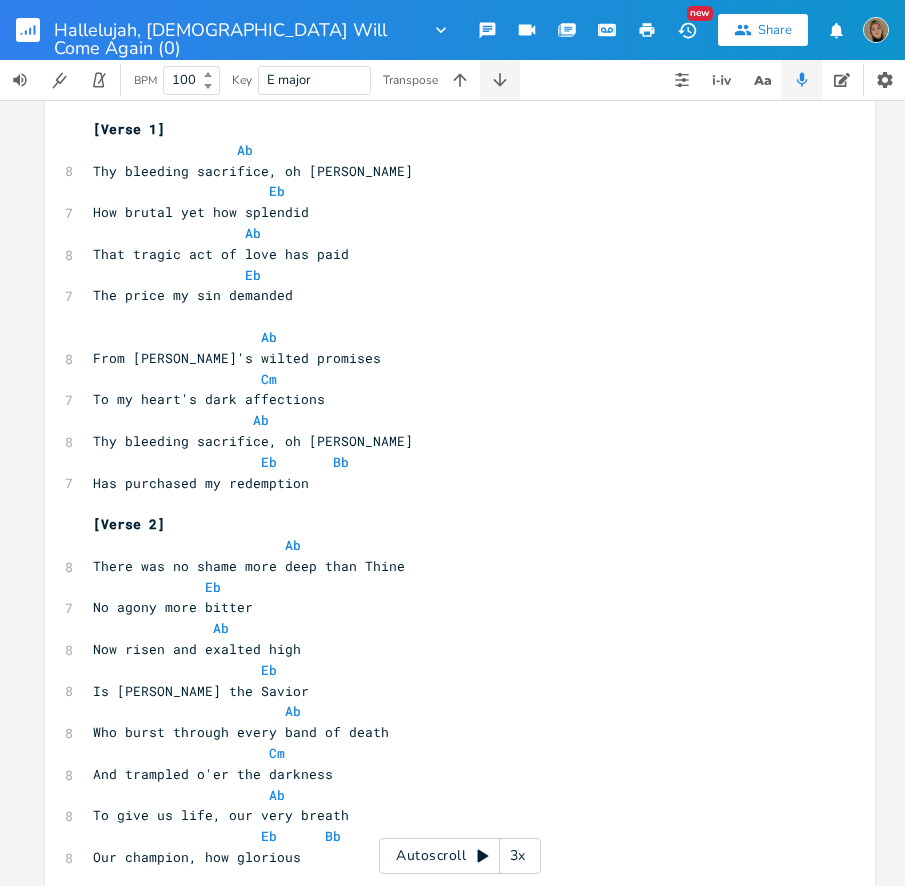 click 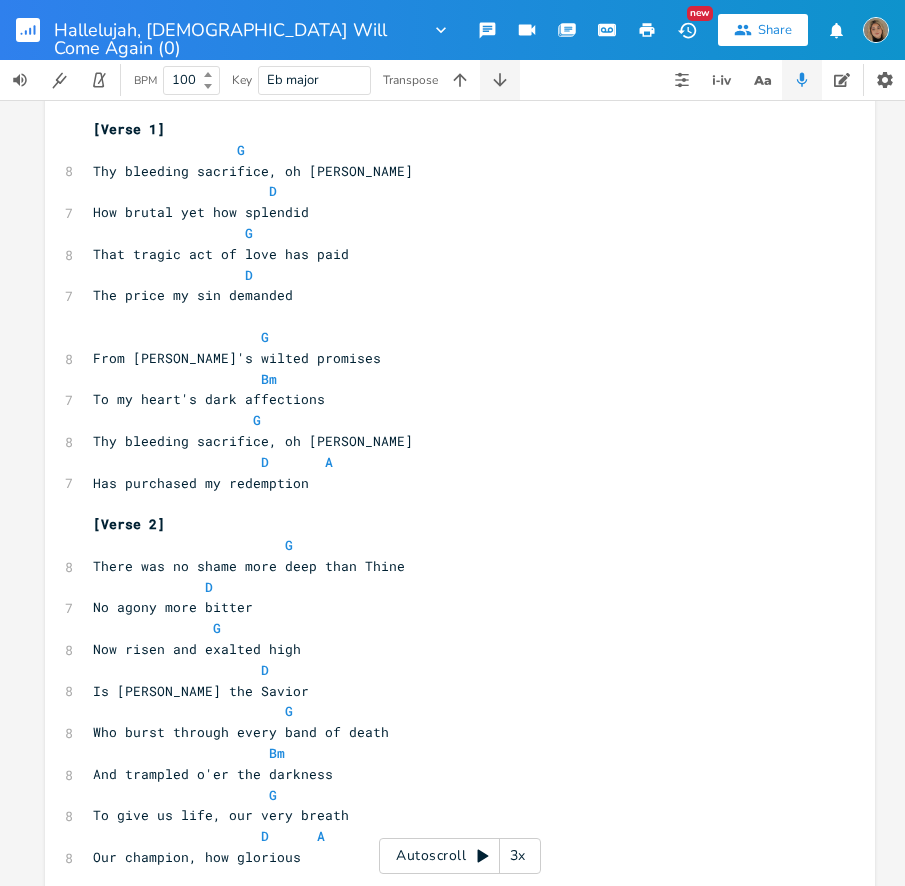 click 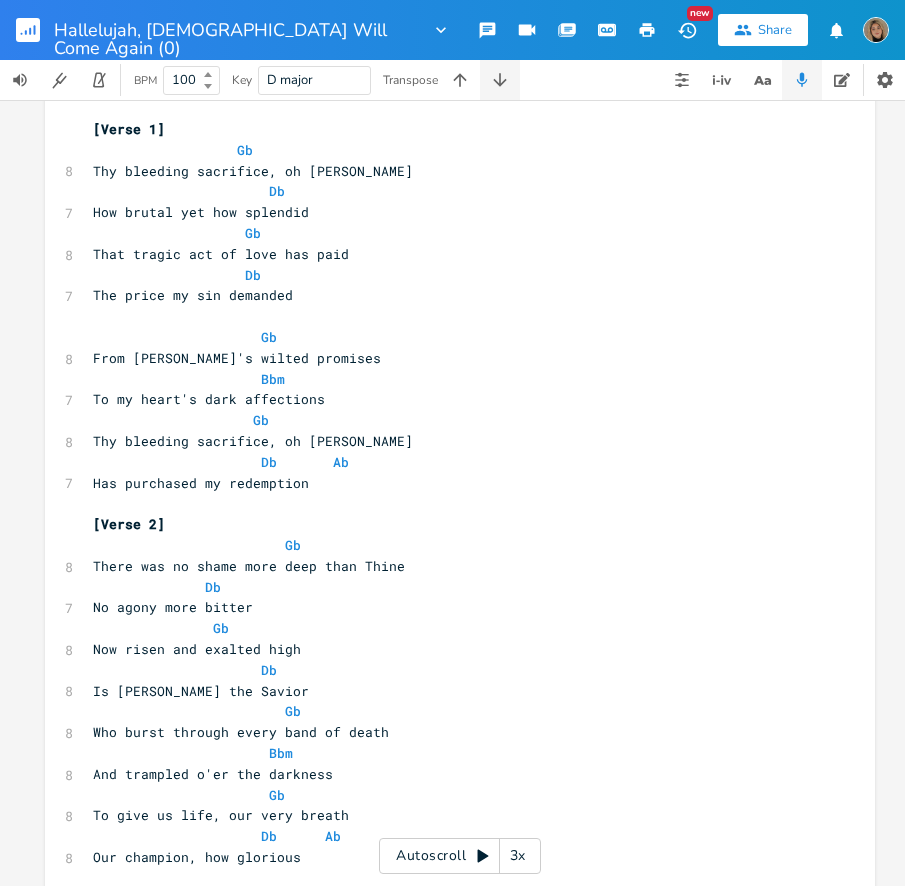 click 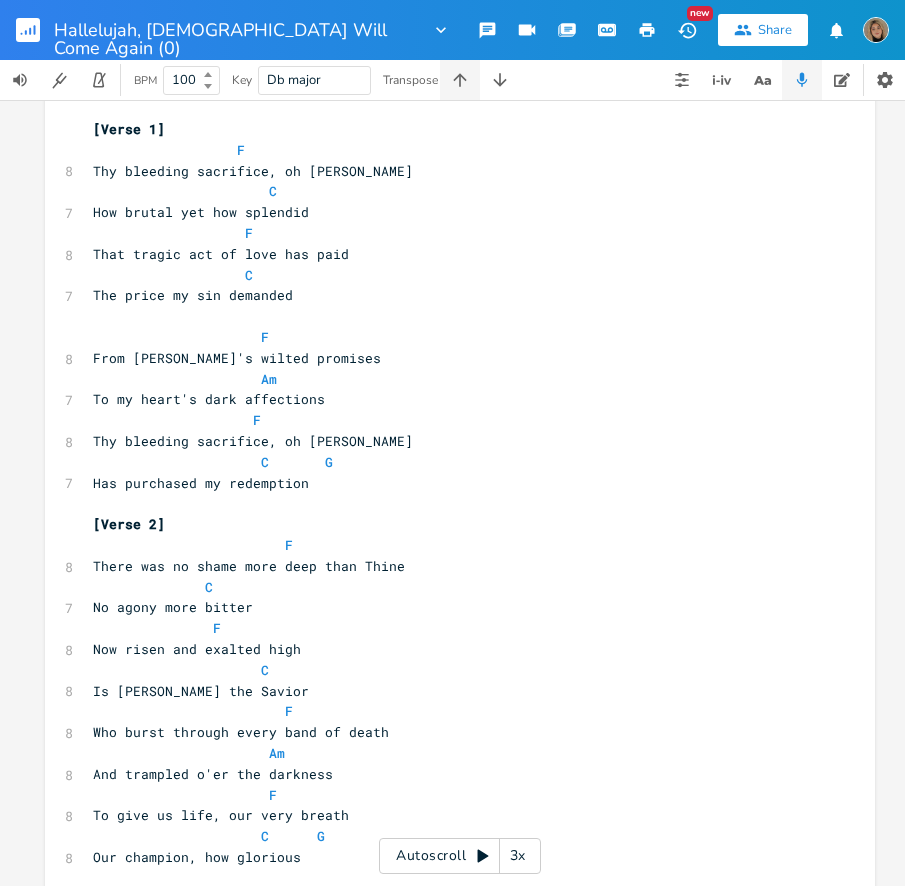 click 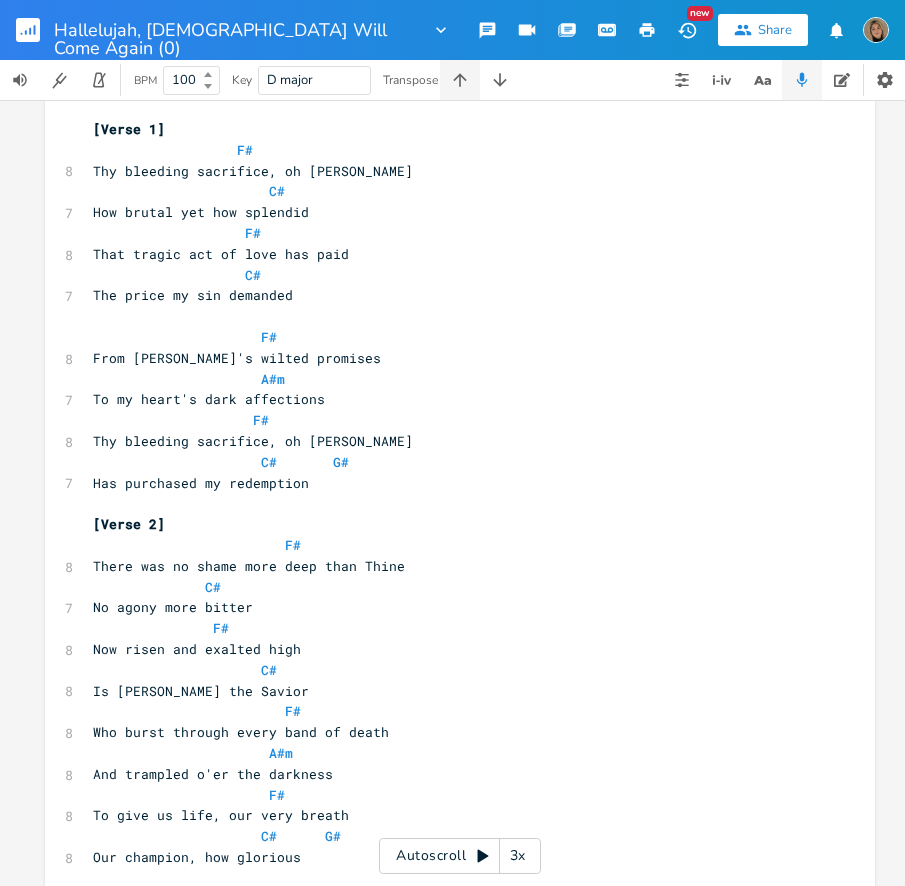 click 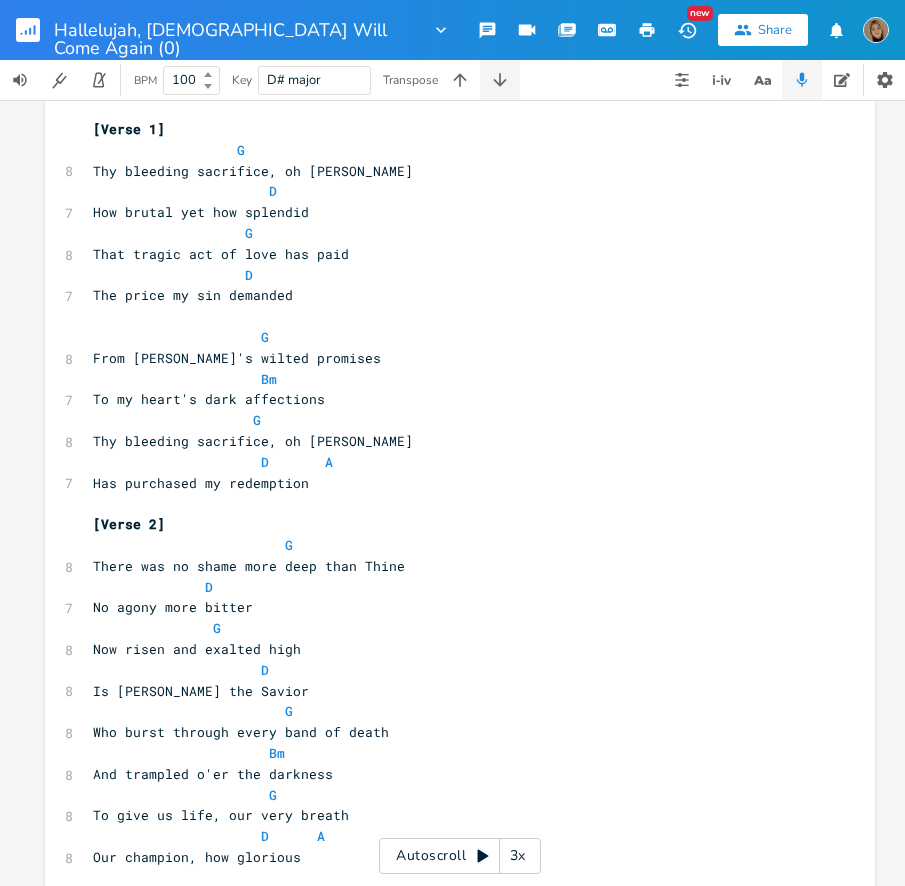 click 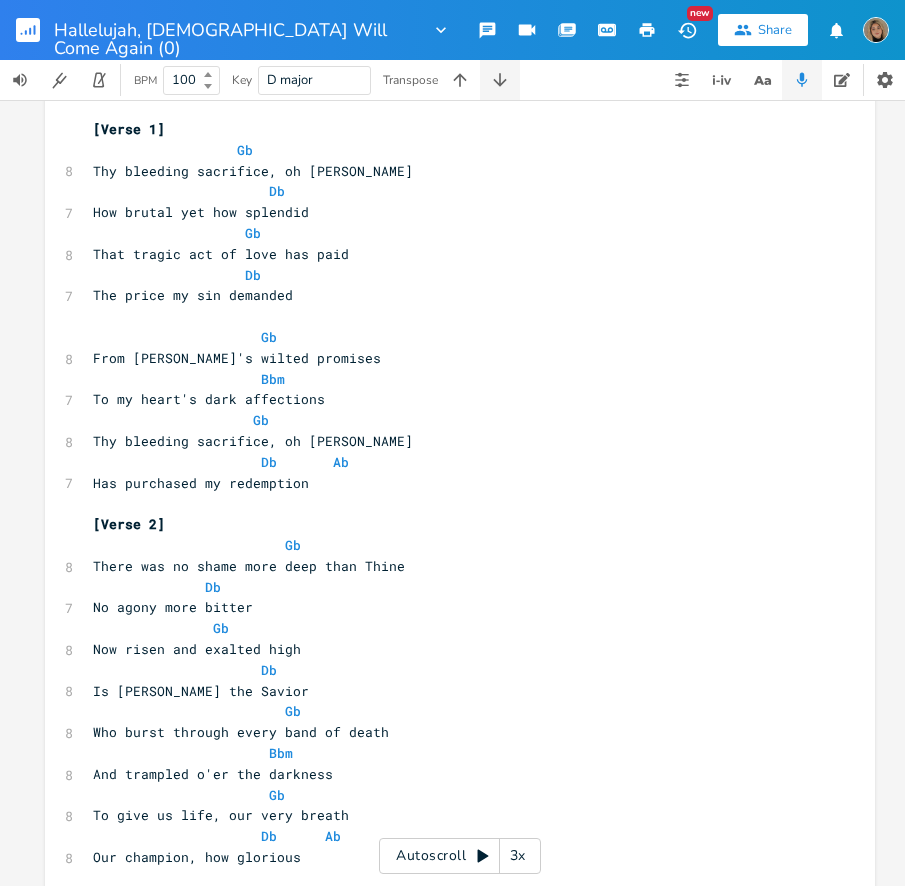 click 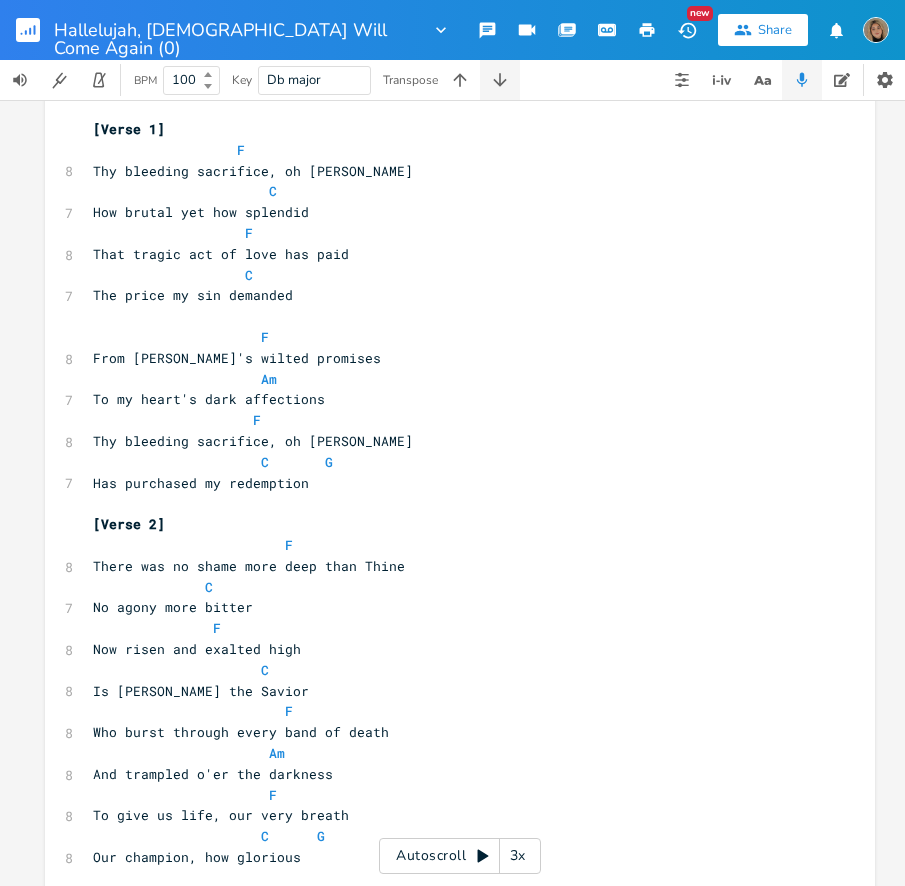 click 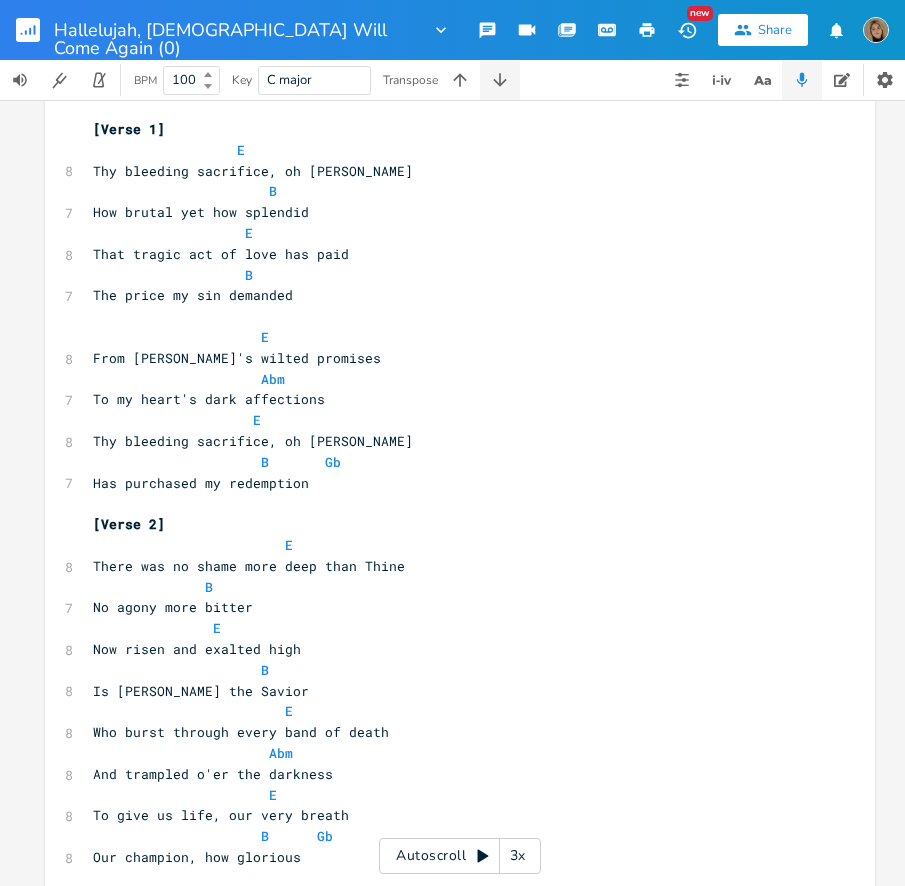 click 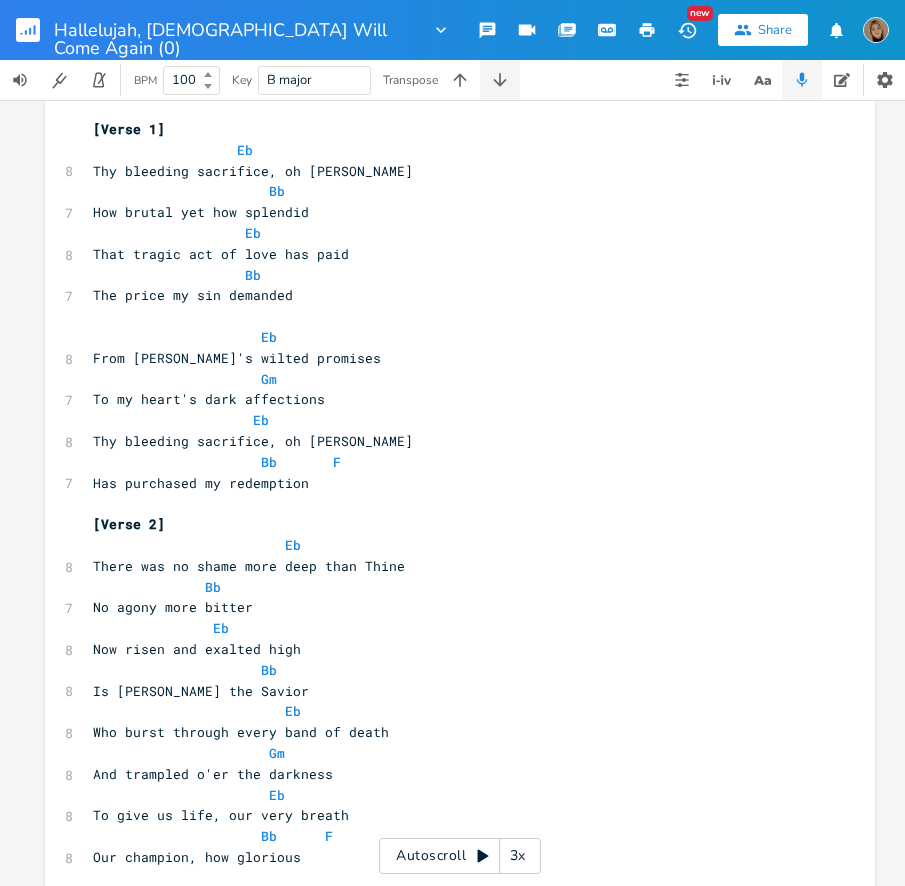 click 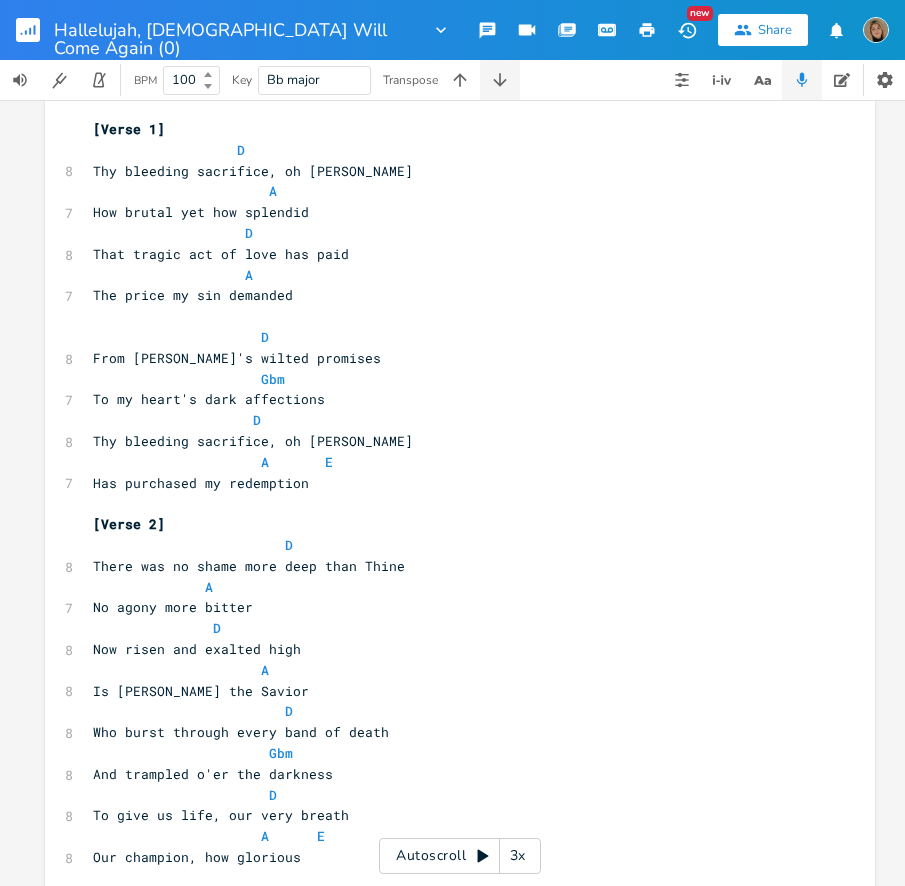 click 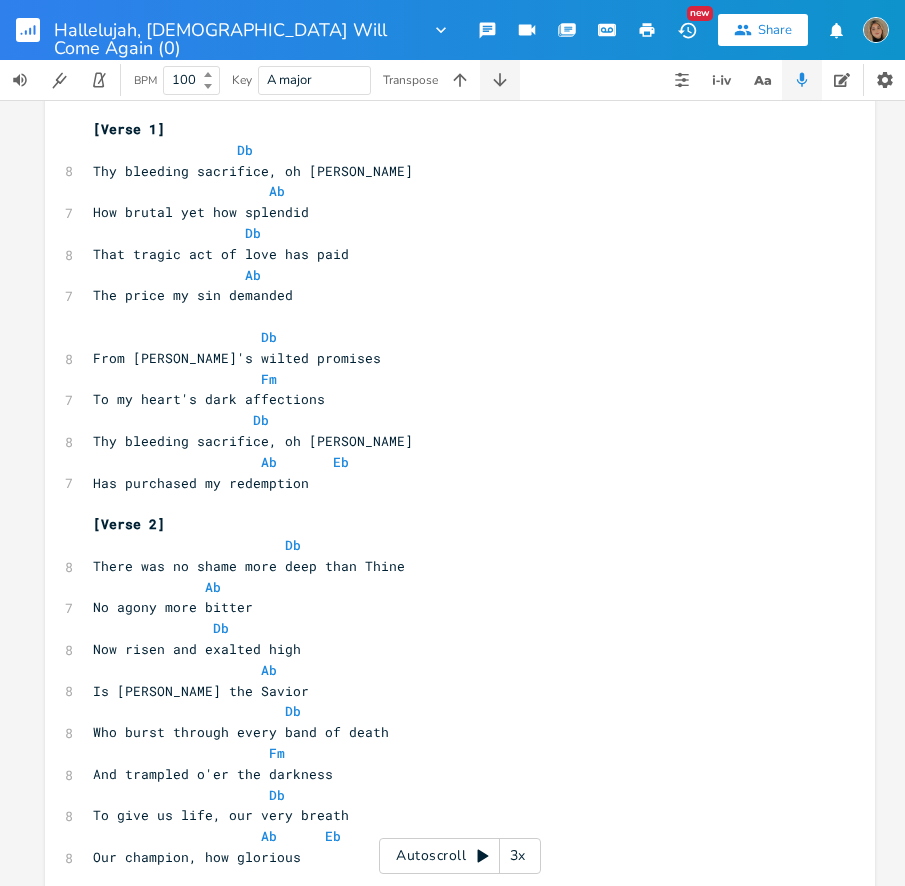 click 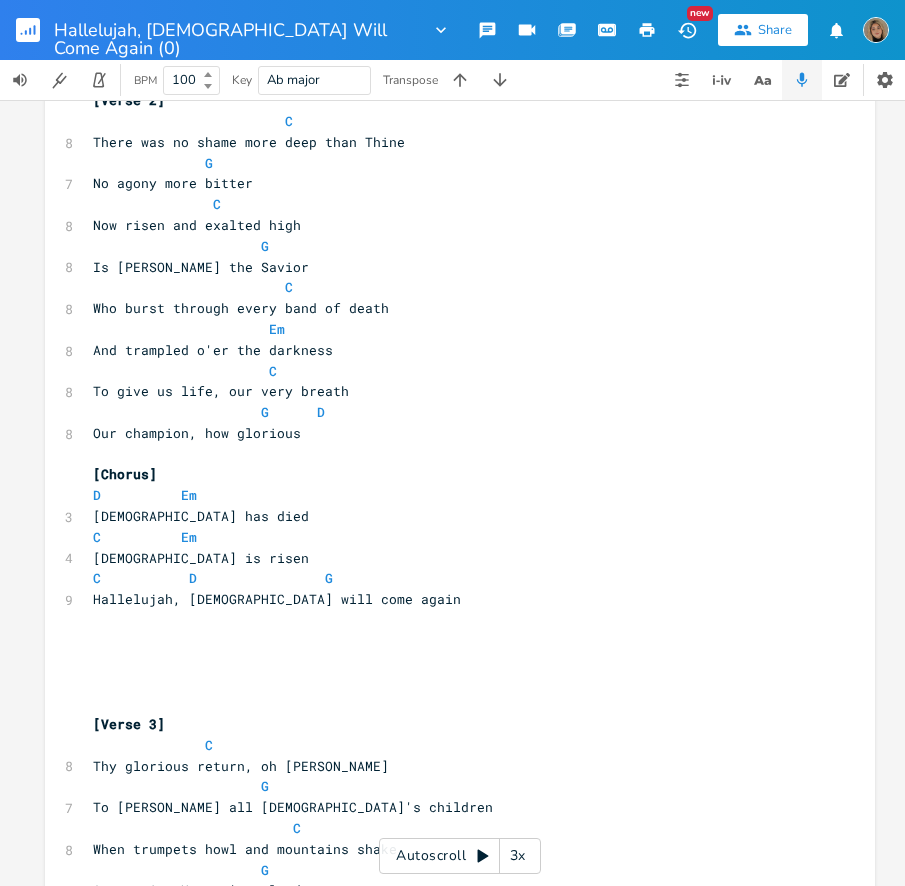 scroll, scrollTop: 0, scrollLeft: 0, axis: both 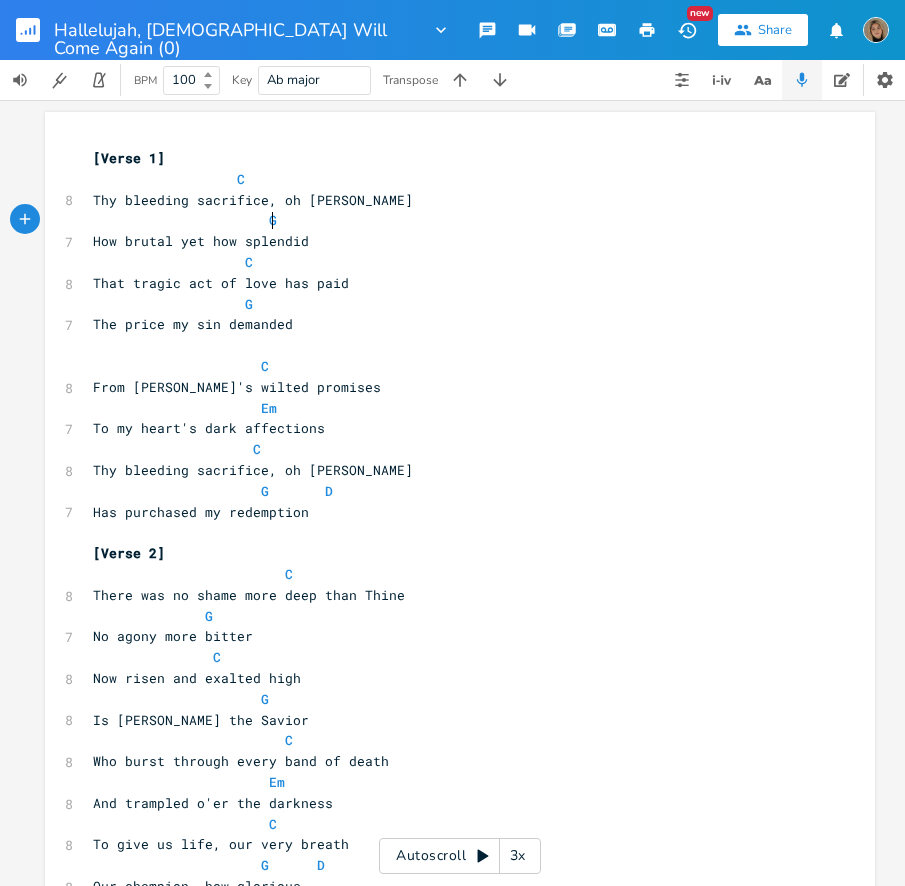 click on "G" at bounding box center [450, 220] 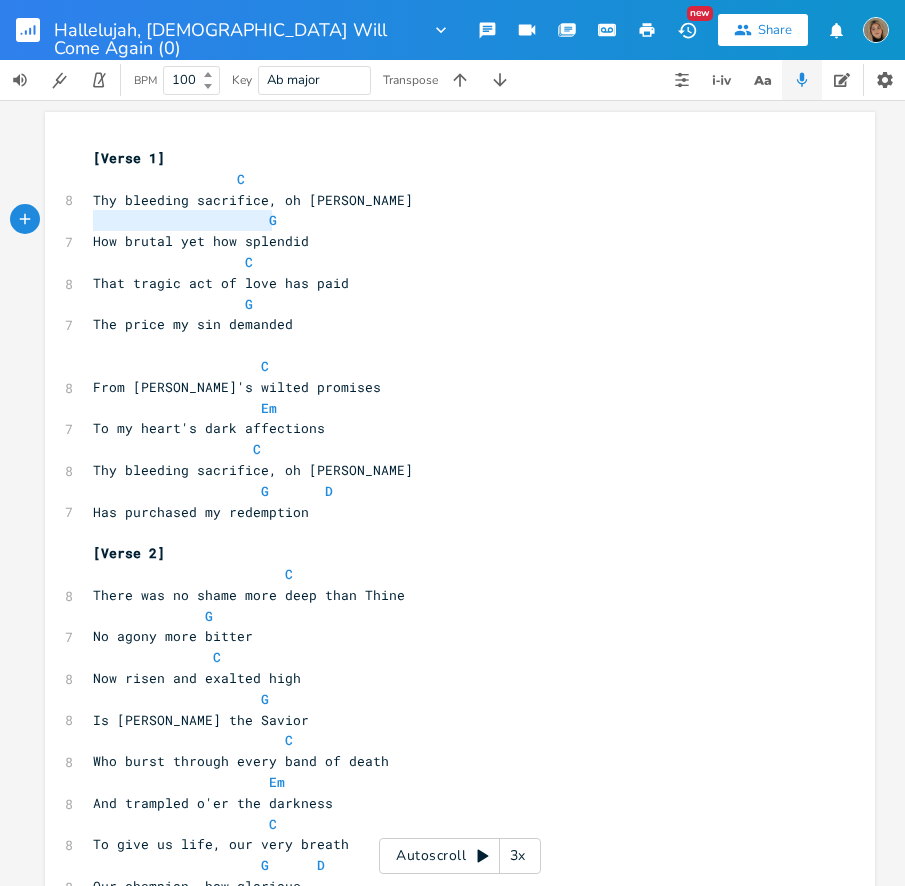 drag, startPoint x: 282, startPoint y: 222, endPoint x: 64, endPoint y: 219, distance: 218.02065 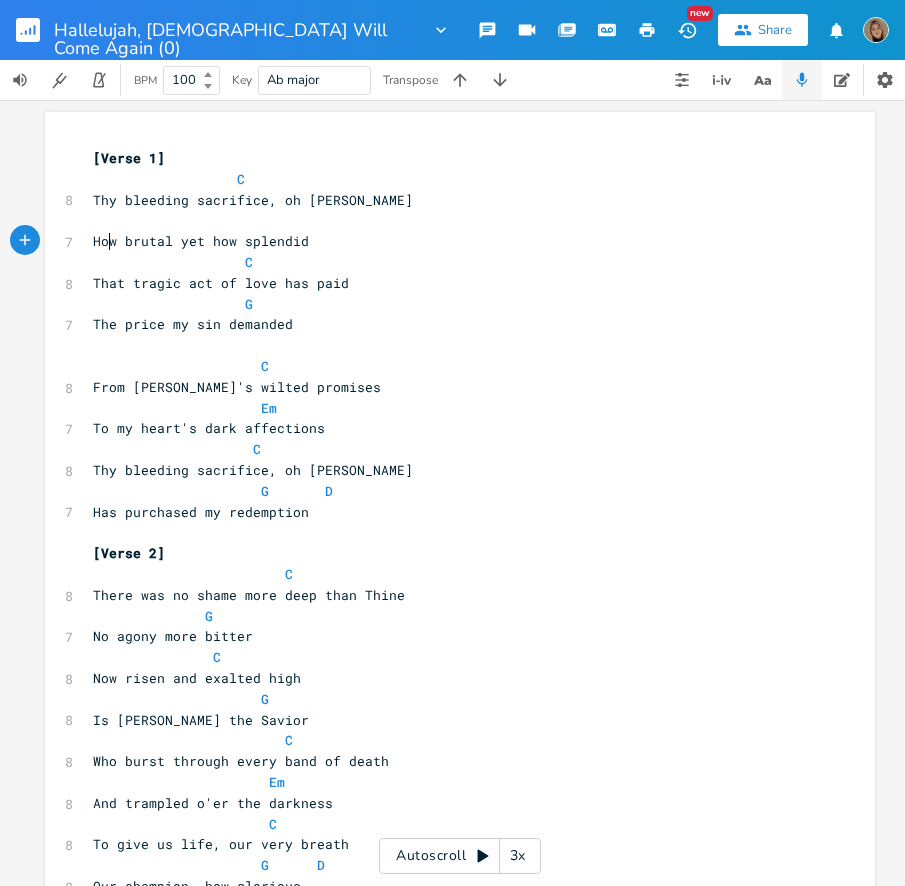 click on "How brutal yet how splendid" at bounding box center [201, 241] 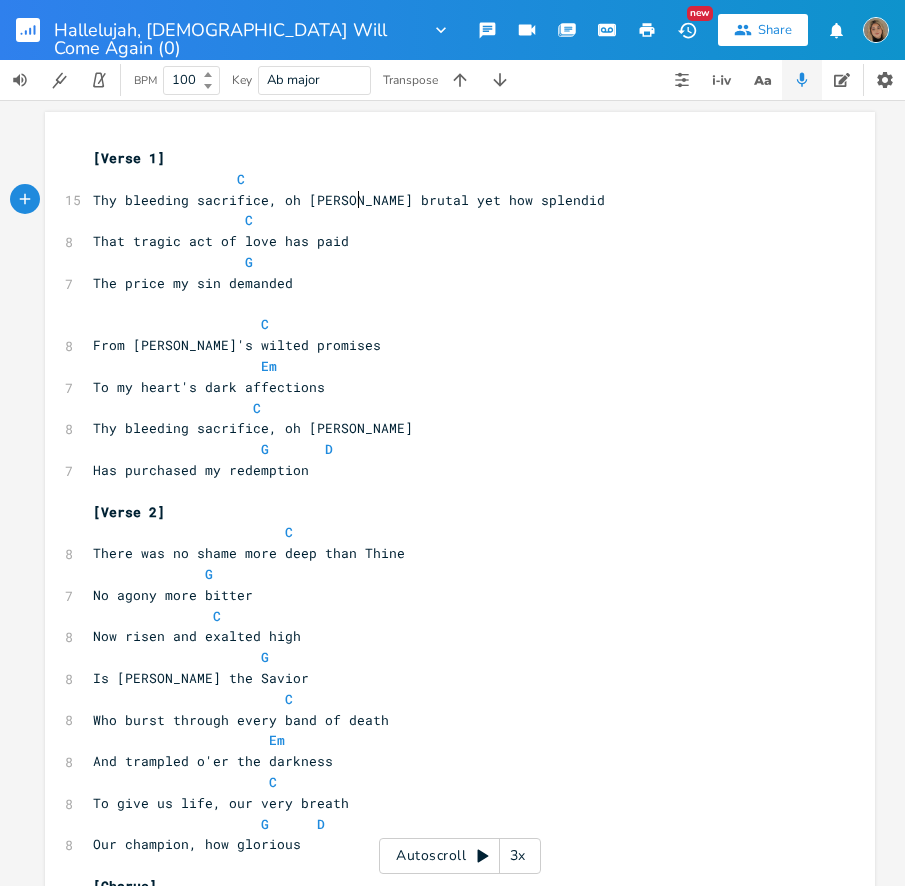 type on ", h" 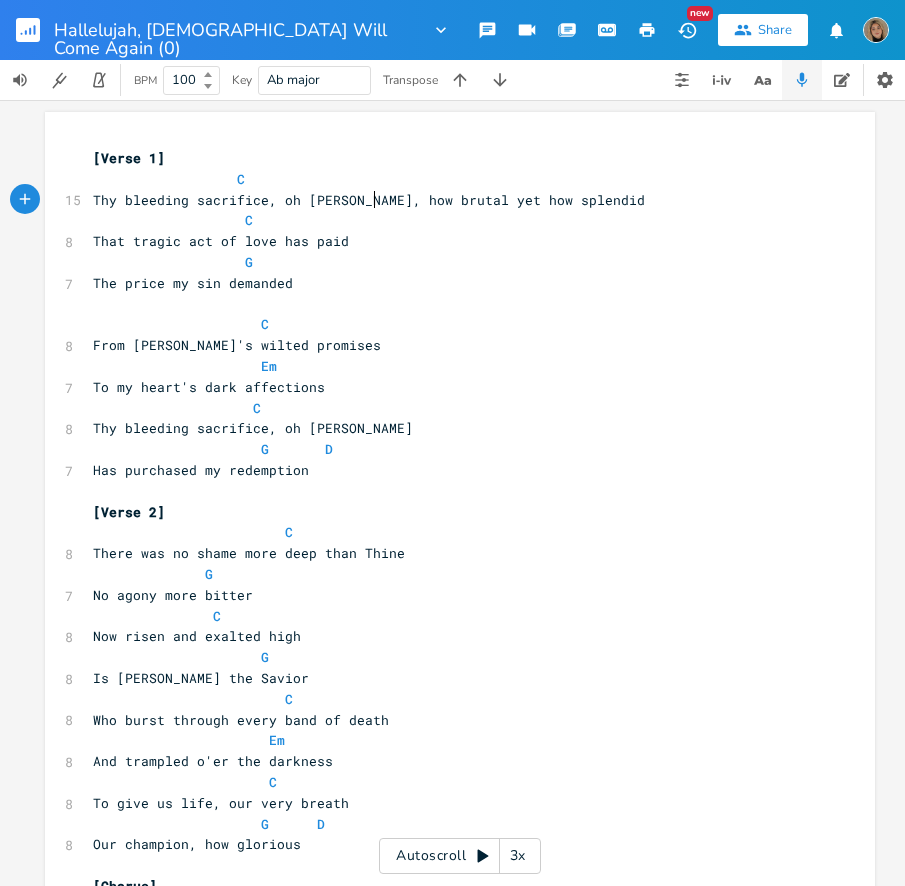 scroll, scrollTop: 0, scrollLeft: 12, axis: horizontal 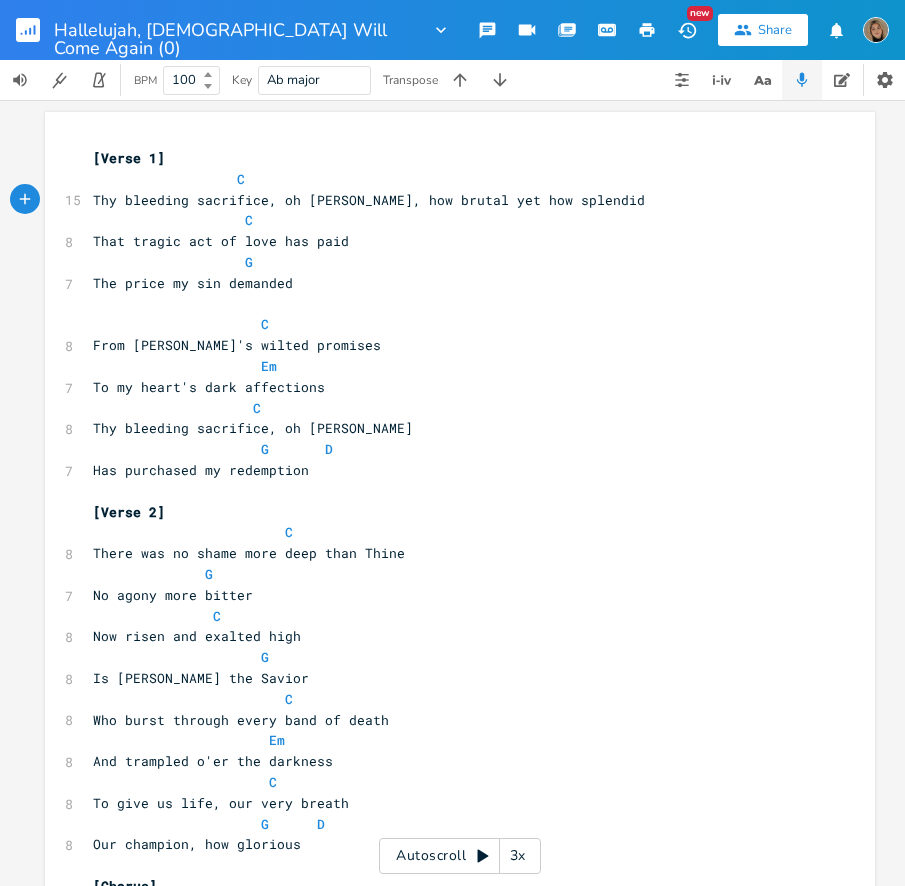 click on "C" at bounding box center (450, 179) 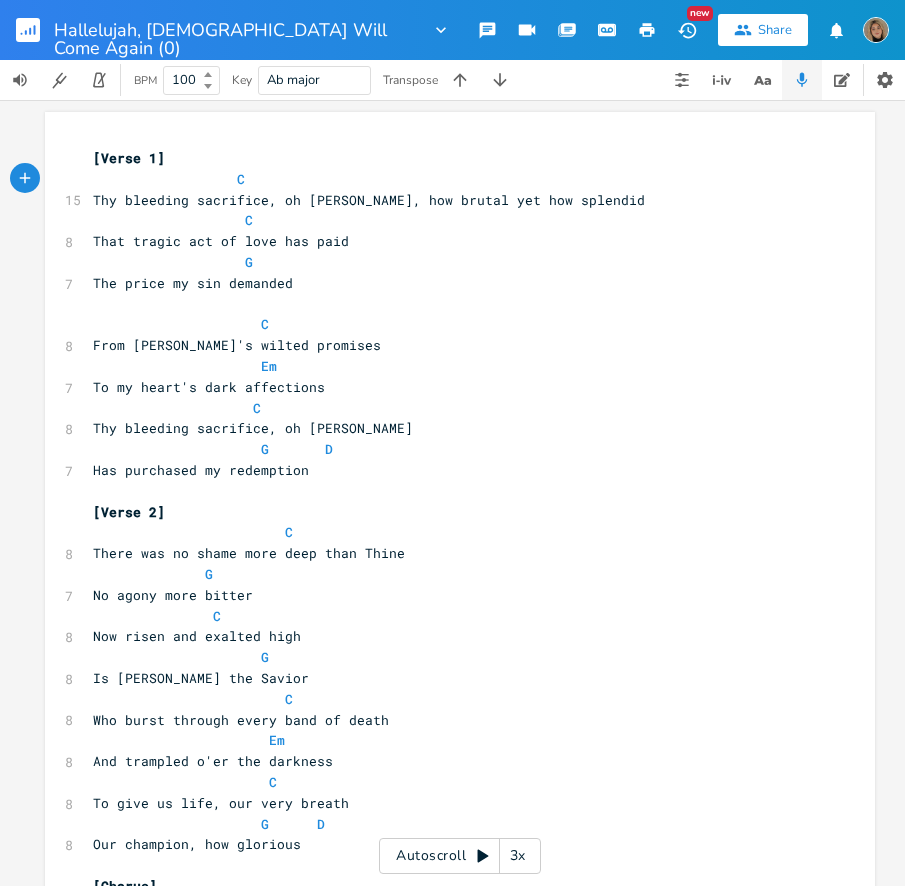 type on "G" 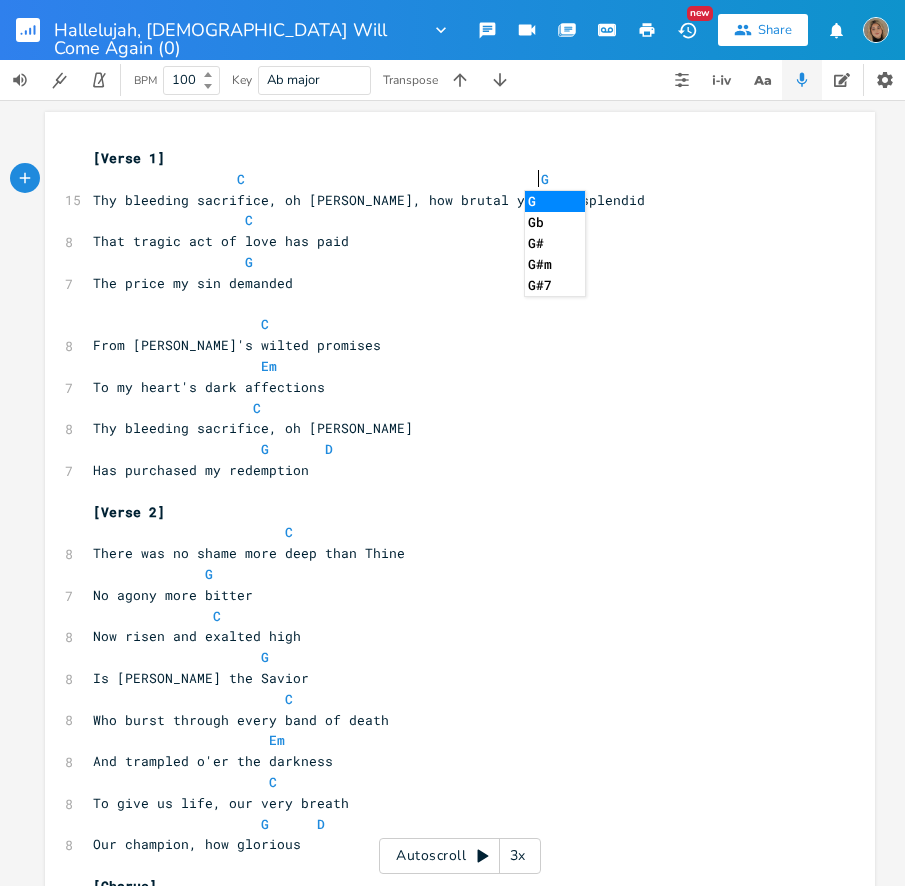 click on "G" at bounding box center [450, 262] 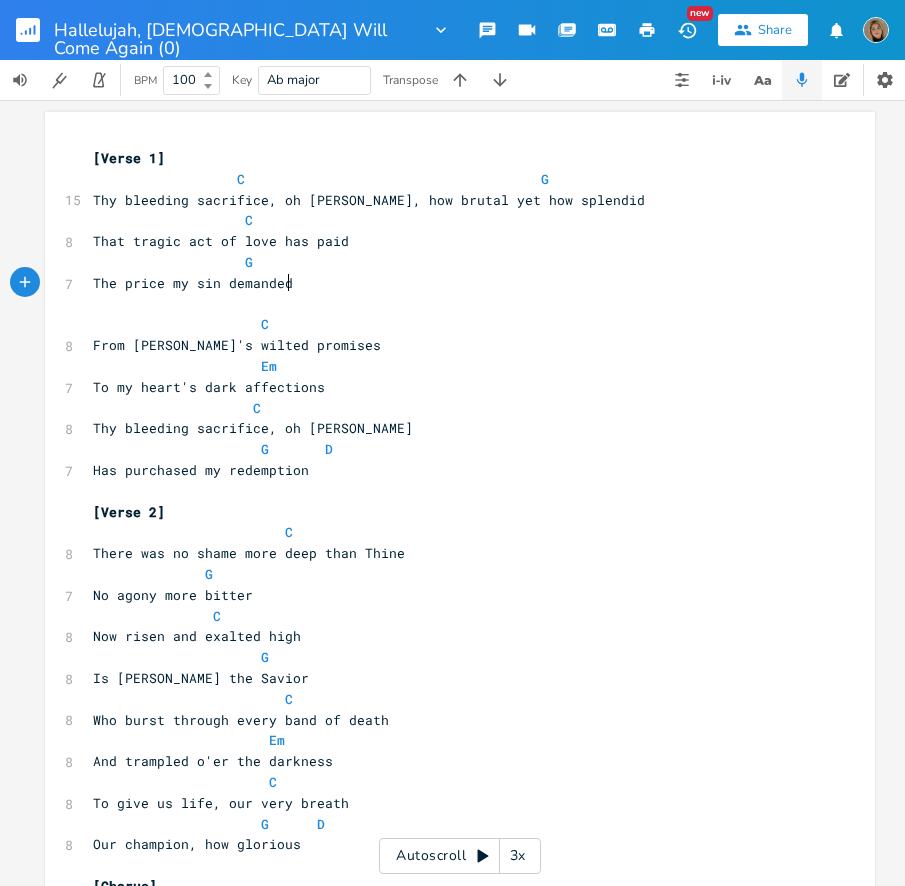 click on "The price my sin demanded" at bounding box center (450, 283) 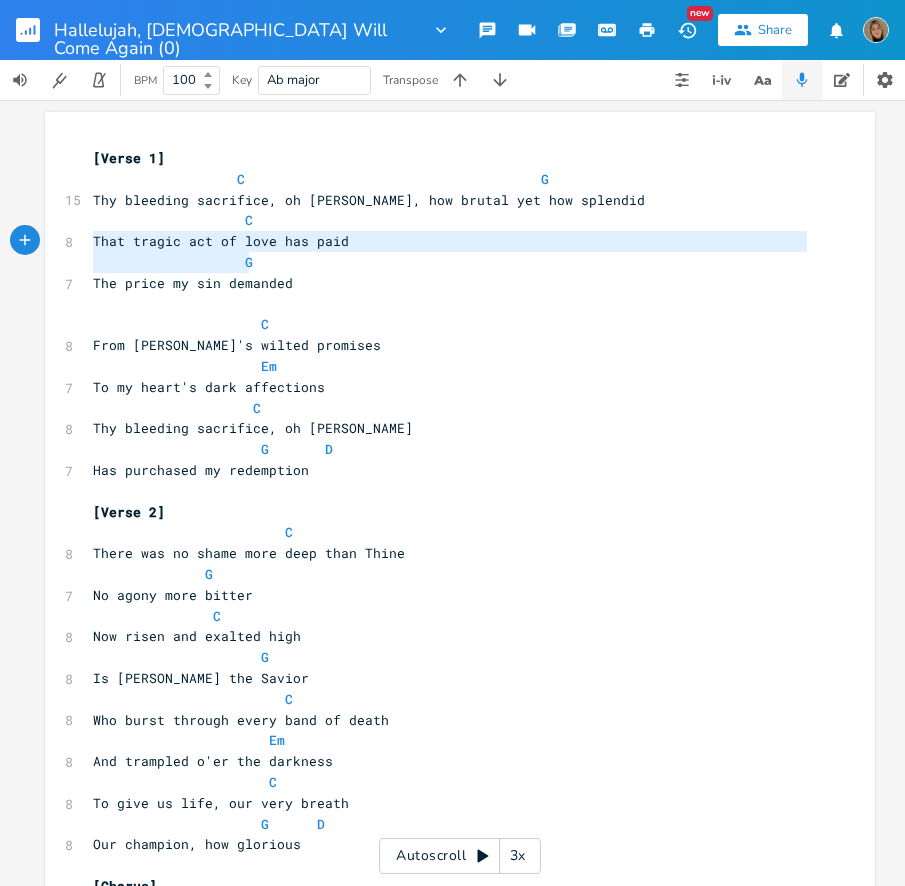 drag, startPoint x: 299, startPoint y: 253, endPoint x: 80, endPoint y: 250, distance: 219.02055 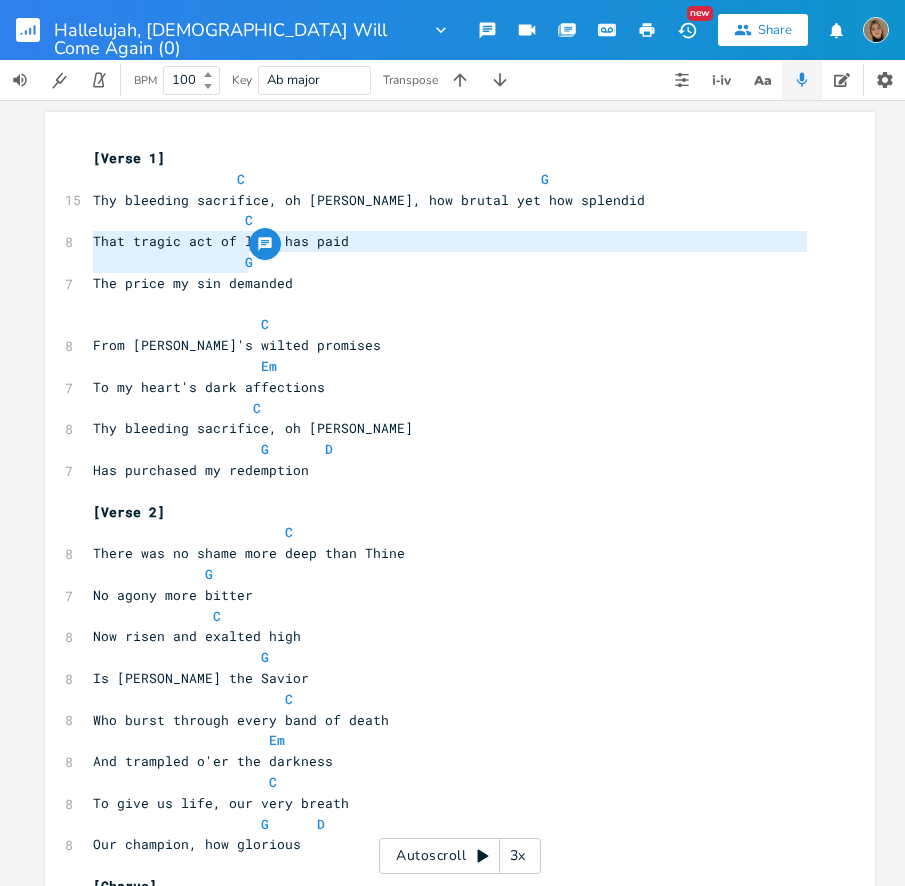 type on "That tragic act of love has paid
G" 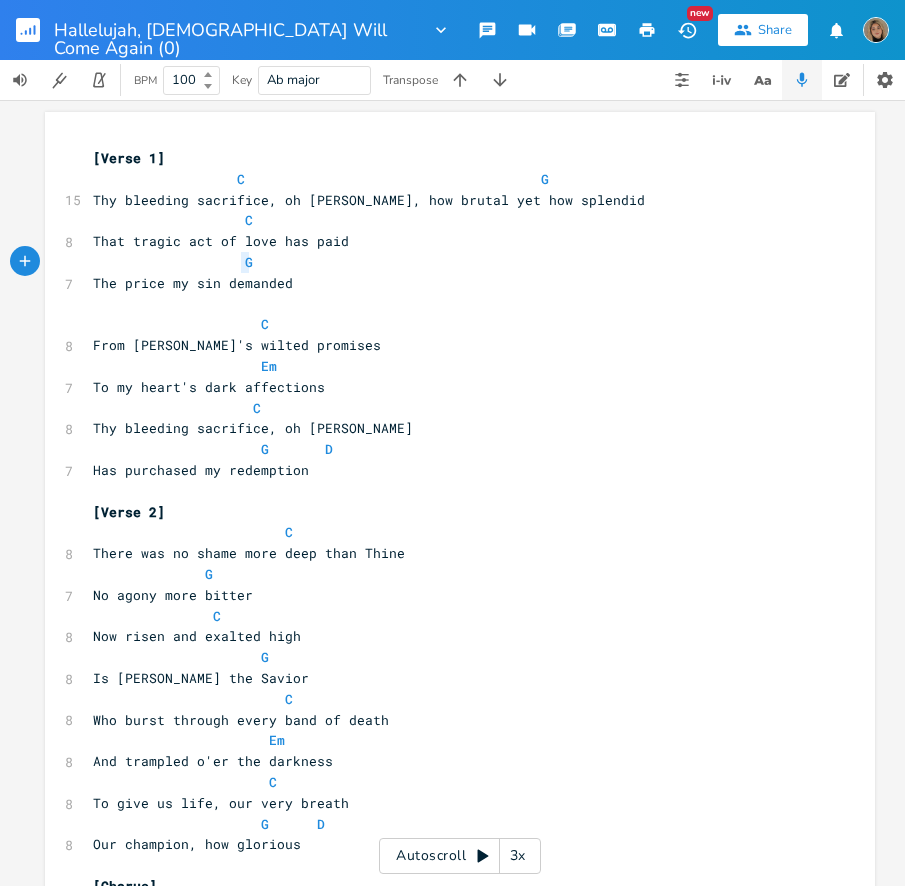 type on "G" 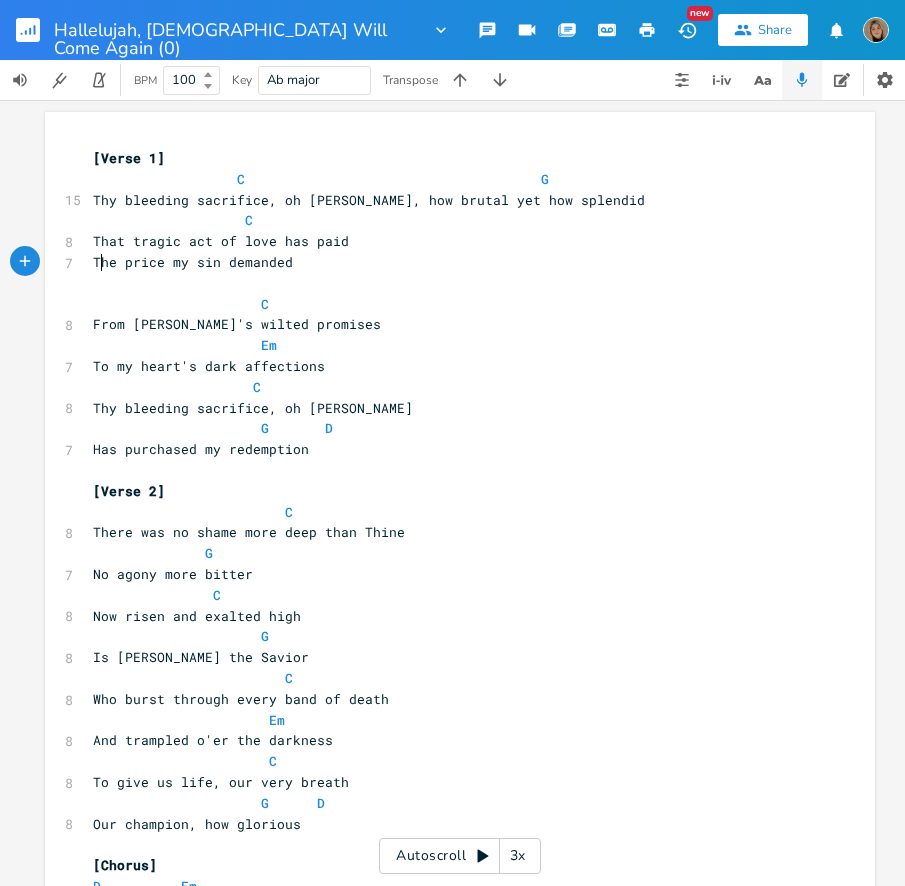 click on "The price my sin demanded" at bounding box center (193, 262) 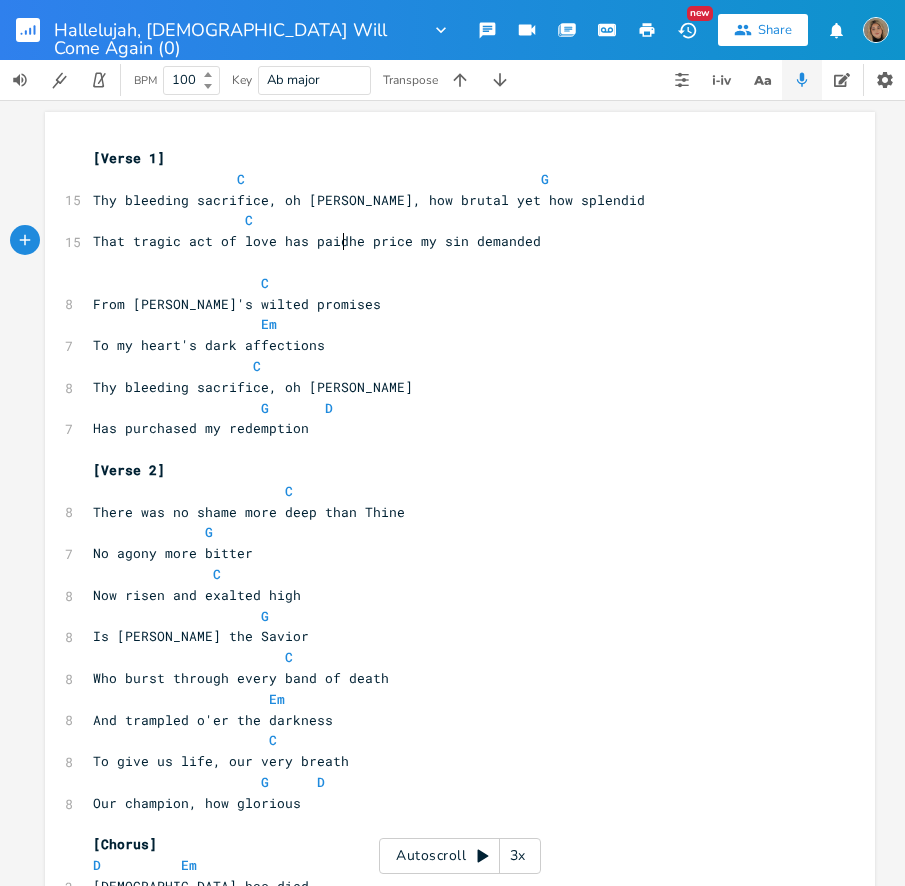 type on ", t" 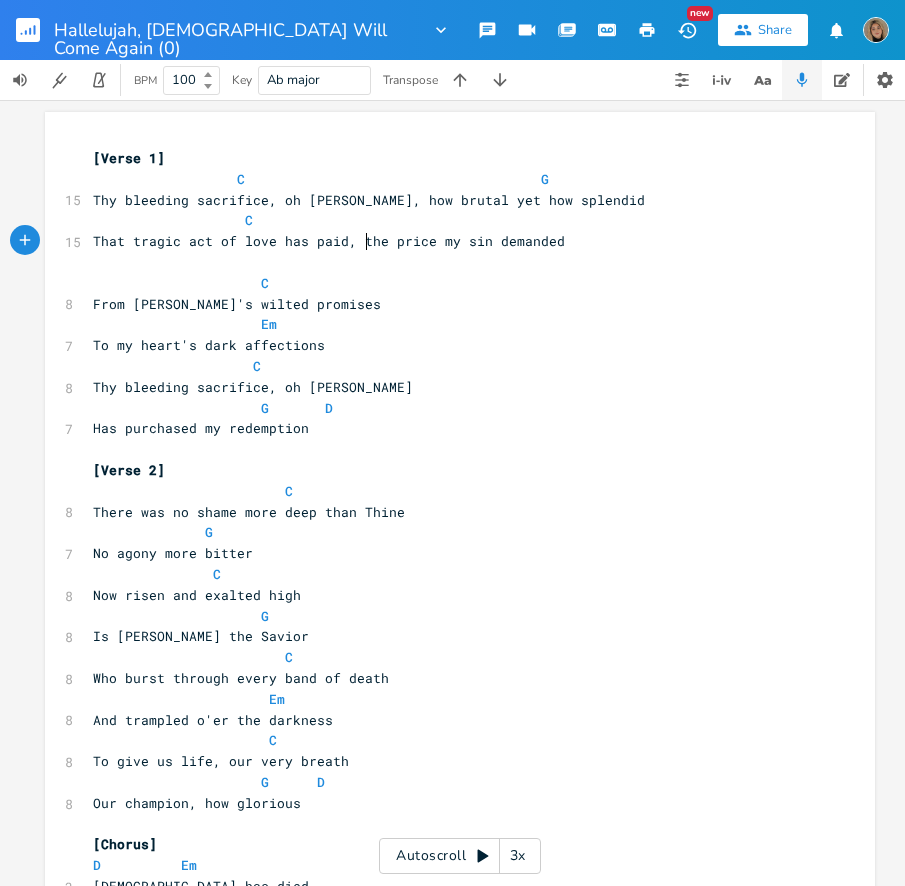 scroll, scrollTop: 0, scrollLeft: 10, axis: horizontal 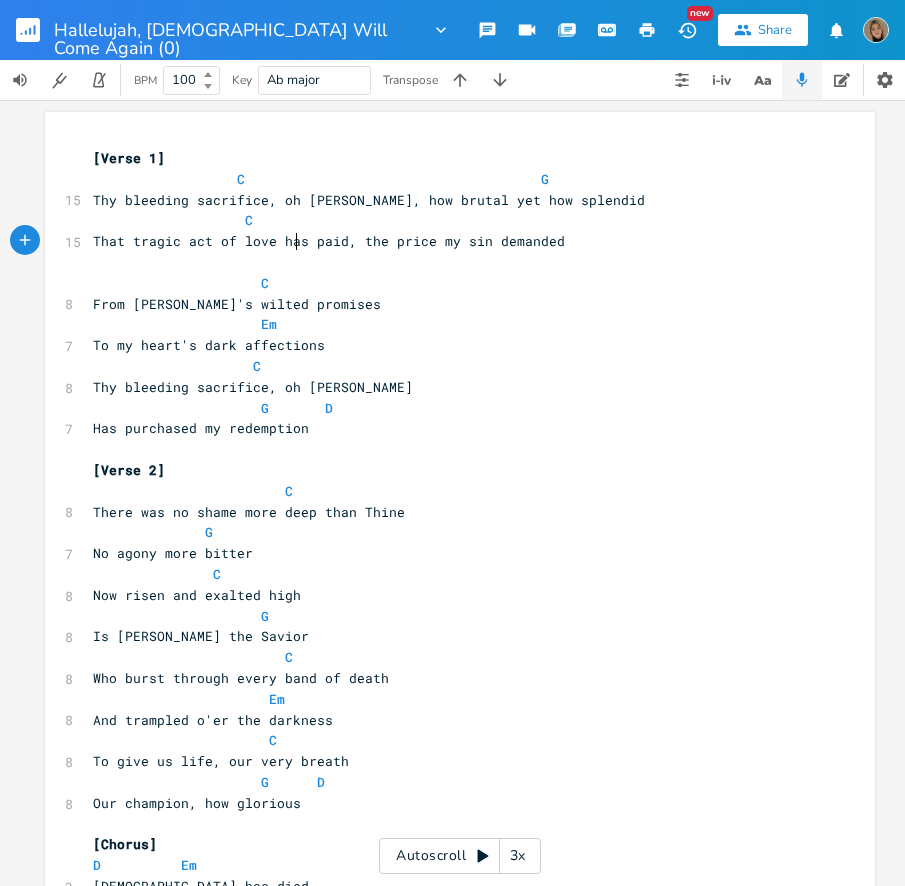 click on "That tragic act of love has paid, the price my sin demanded" at bounding box center (329, 241) 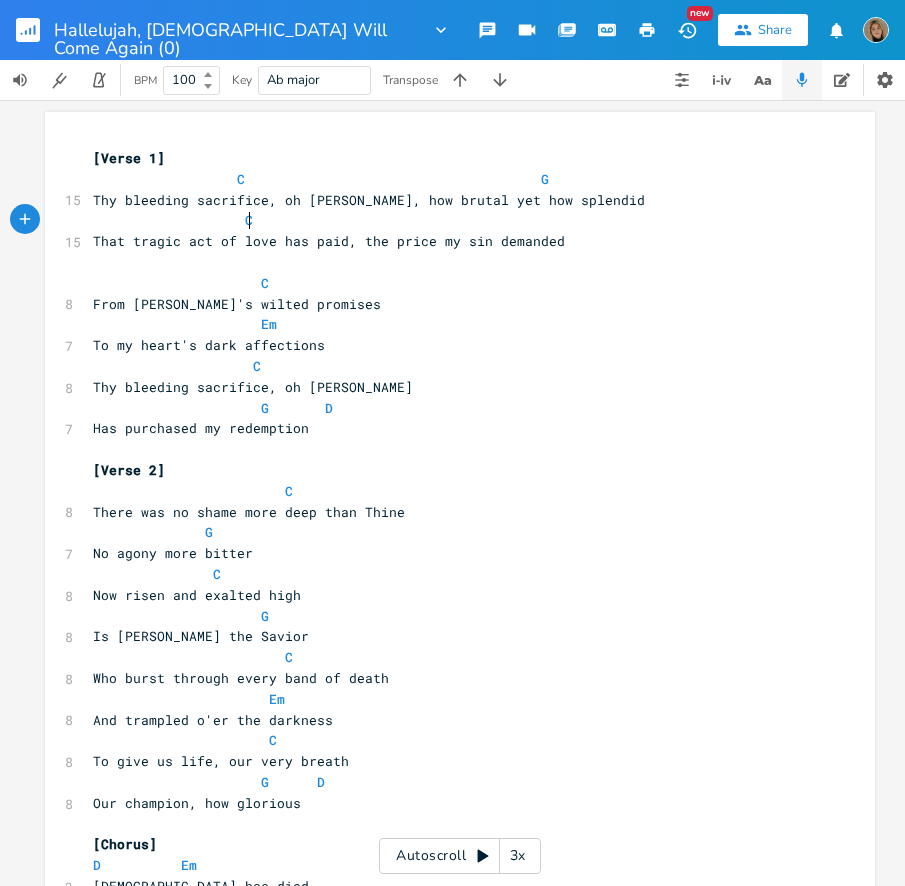 click on "C" at bounding box center [450, 220] 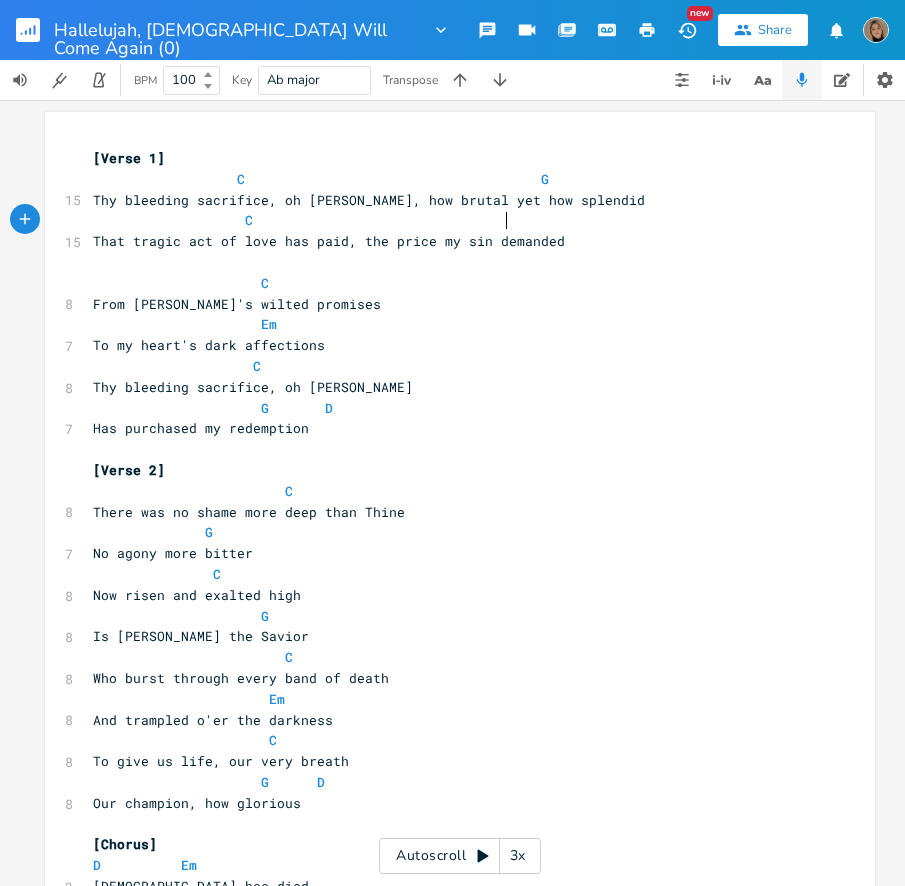 scroll, scrollTop: 0, scrollLeft: 125, axis: horizontal 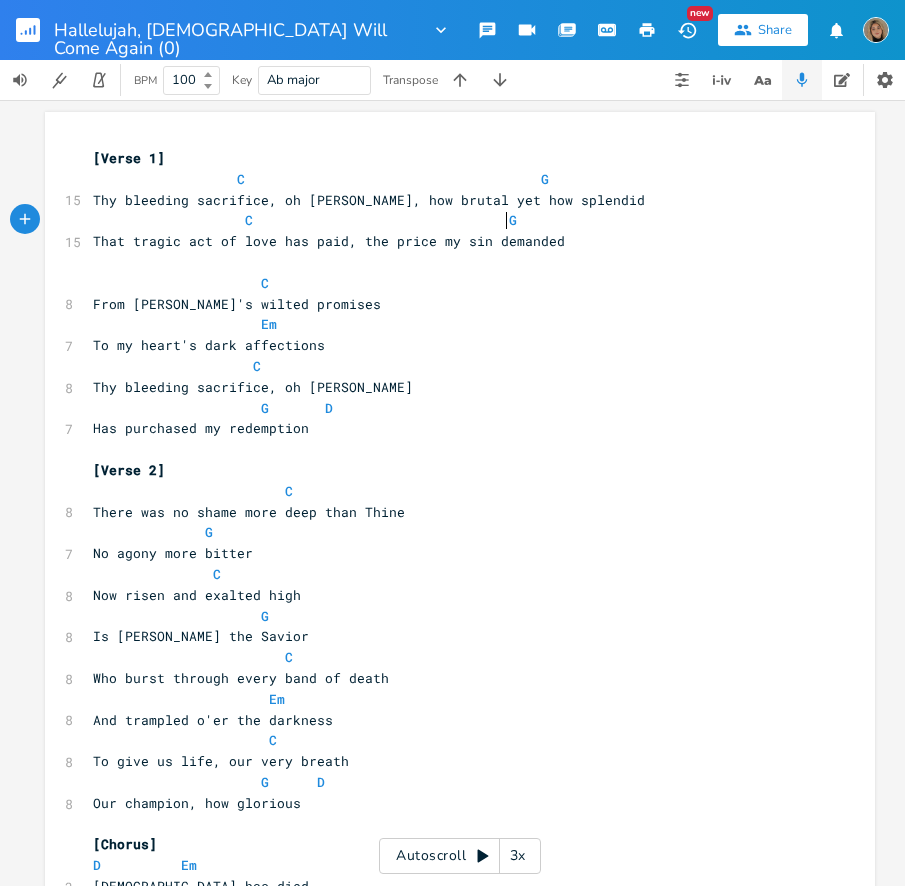 type on "G" 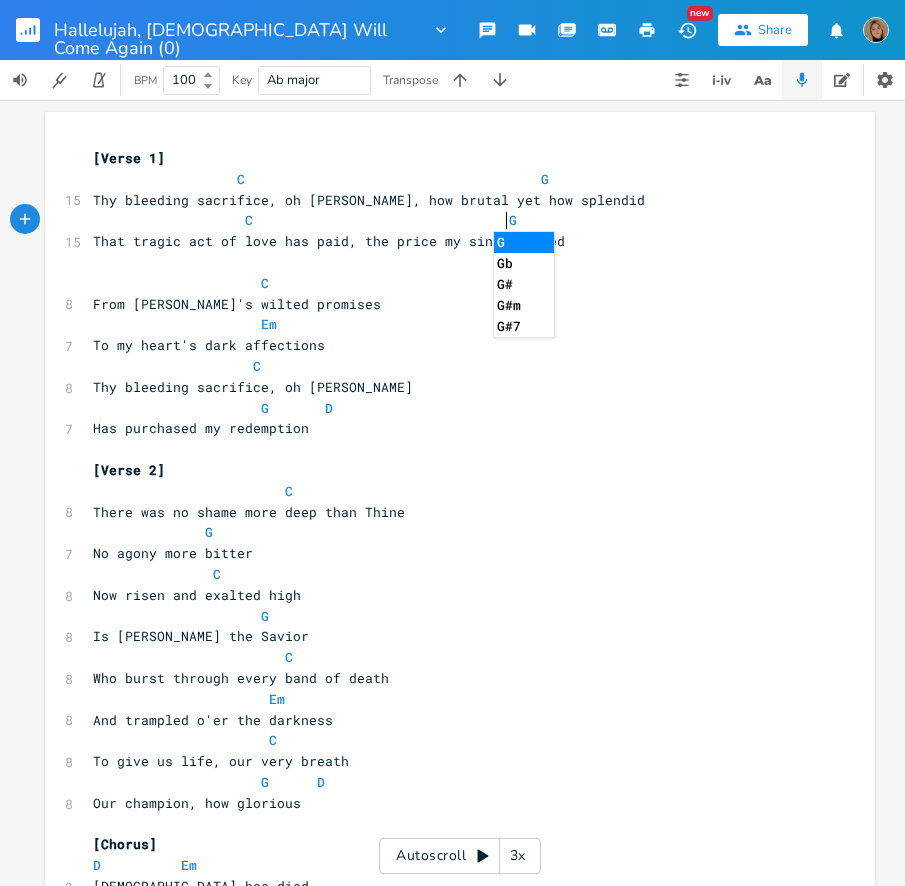 click on "To my heart's dark affections" at bounding box center (450, 345) 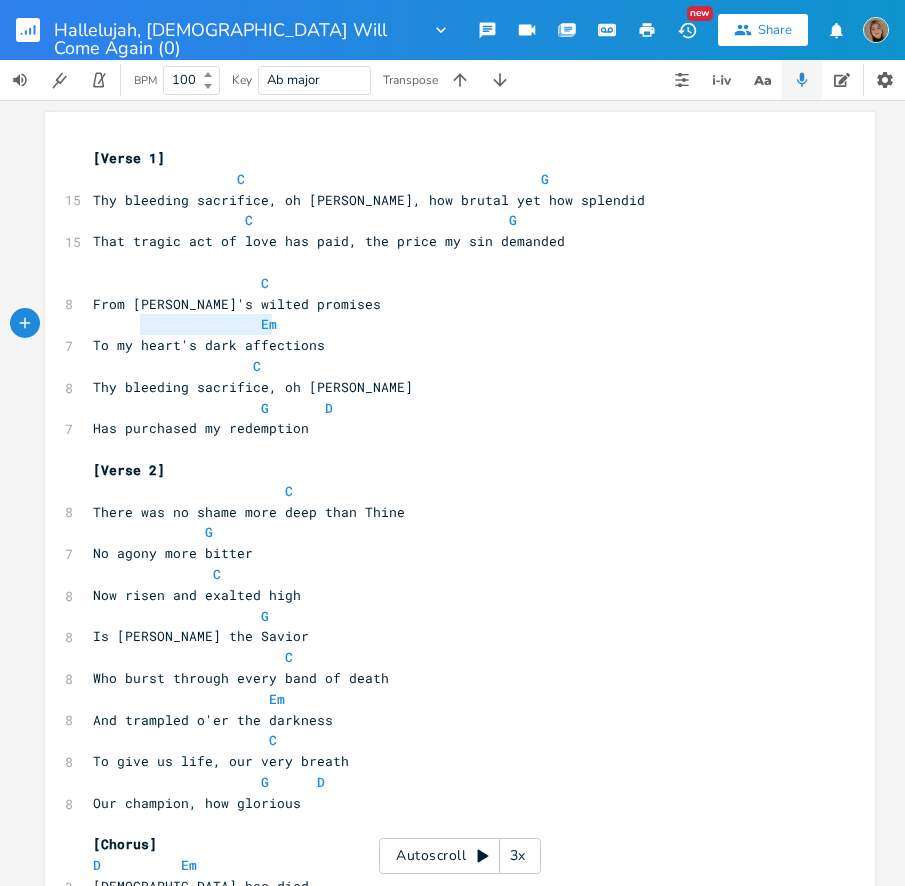 type on "Em" 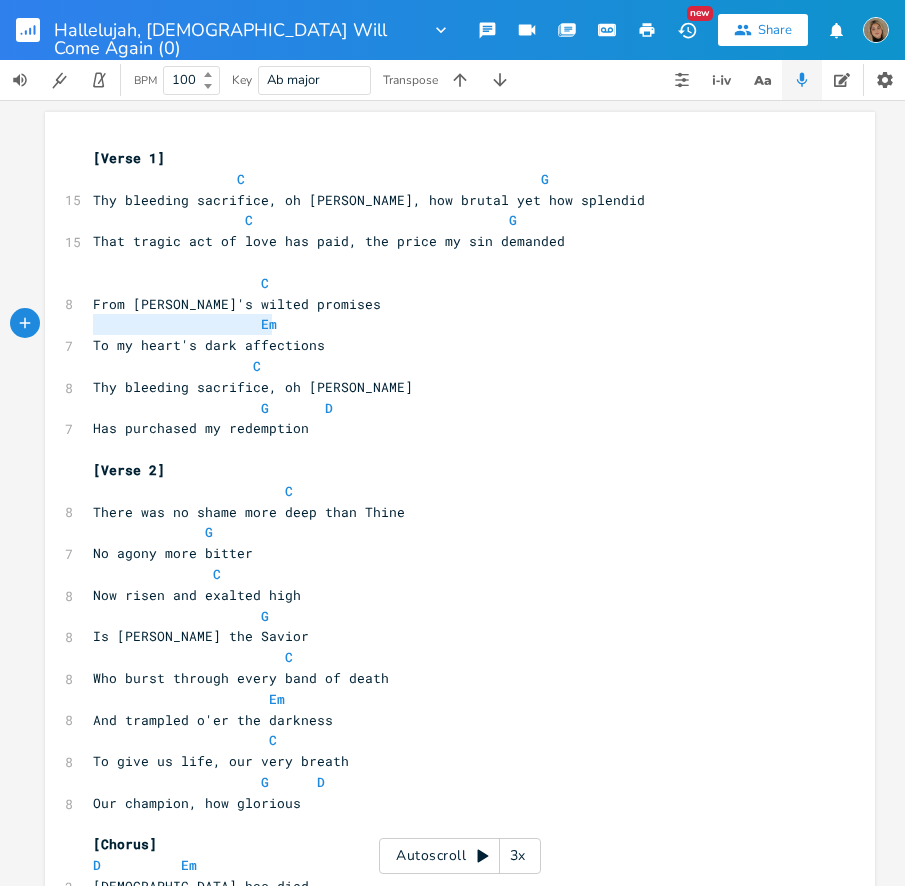 drag, startPoint x: 279, startPoint y: 324, endPoint x: 48, endPoint y: 318, distance: 231.07791 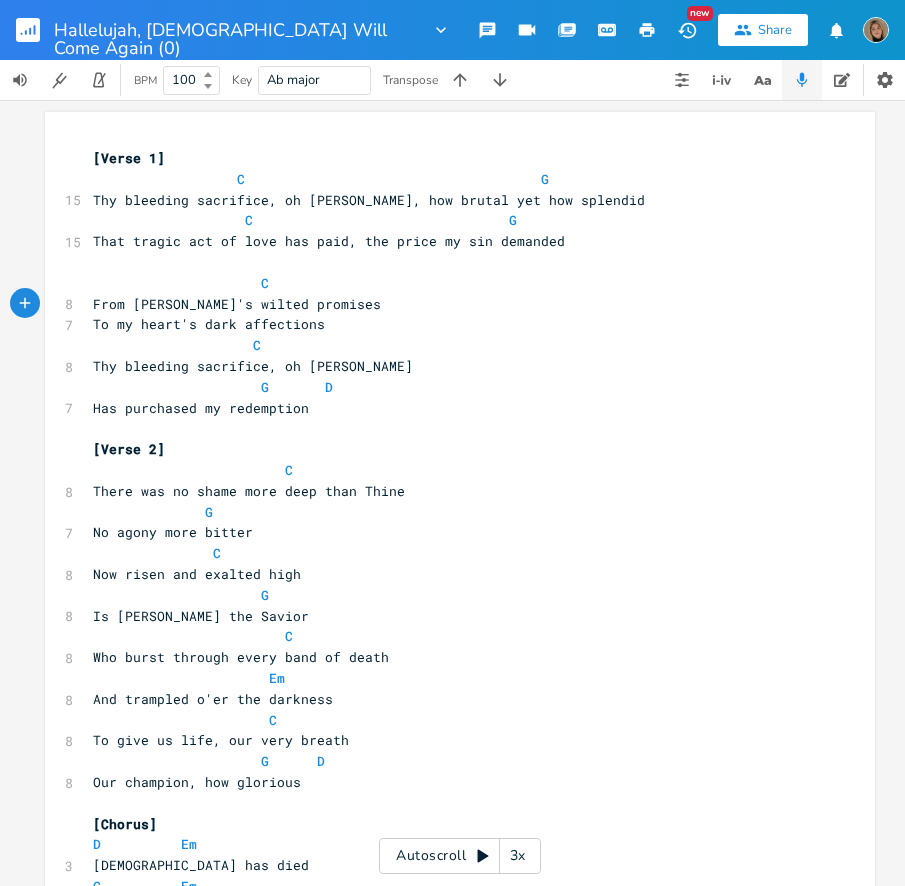 click on "To my heart's dark affections" at bounding box center [209, 324] 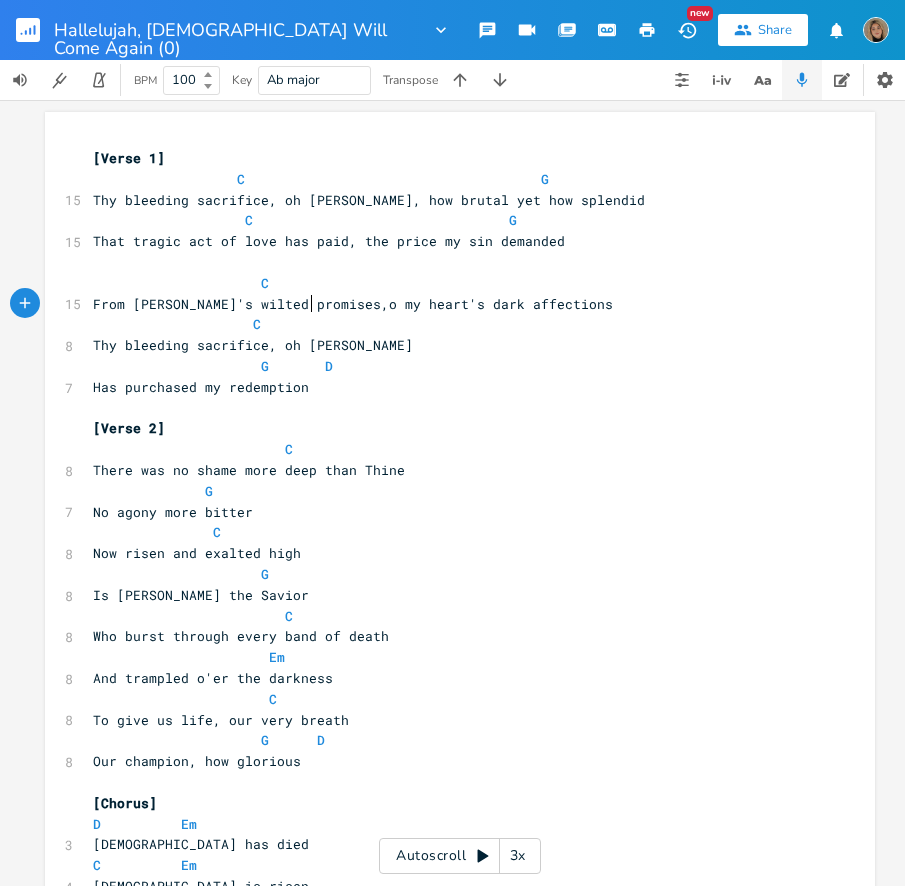 scroll, scrollTop: 0, scrollLeft: 5, axis: horizontal 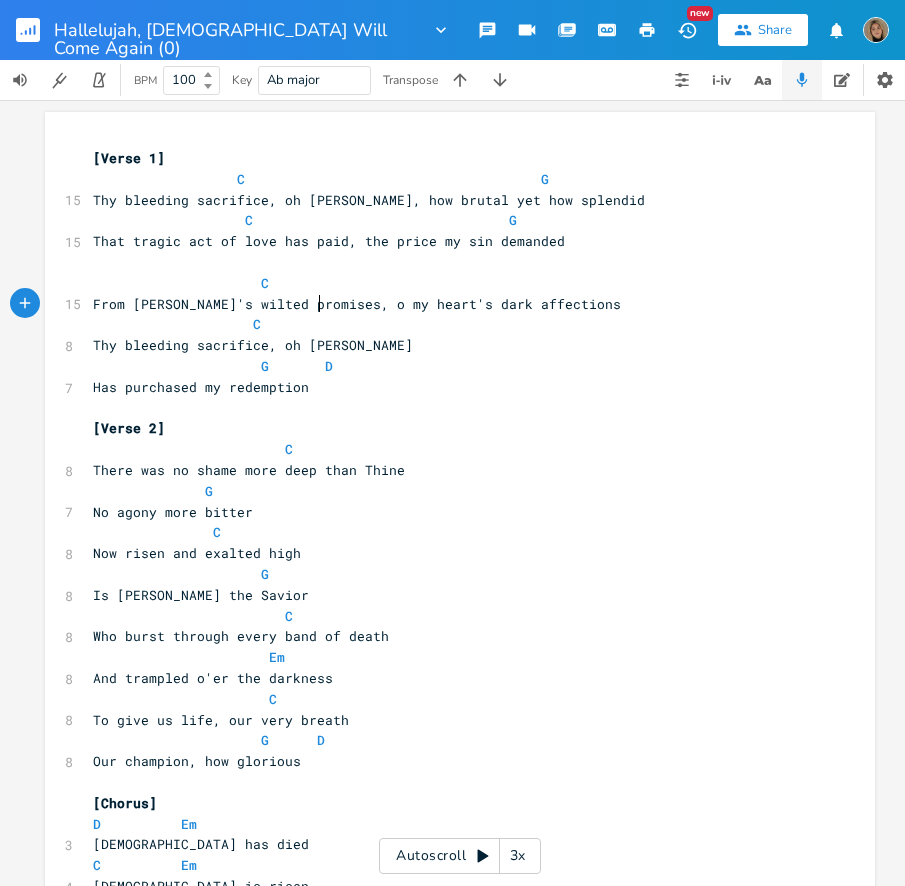 type on ", t" 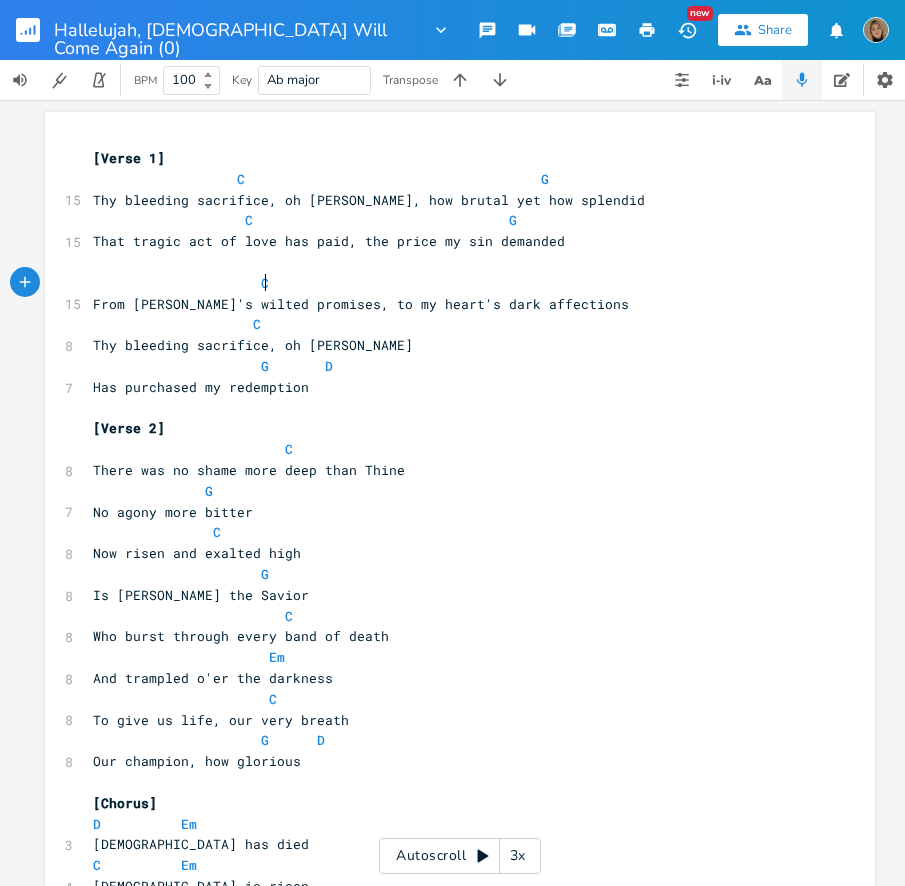 click on "C" at bounding box center [450, 283] 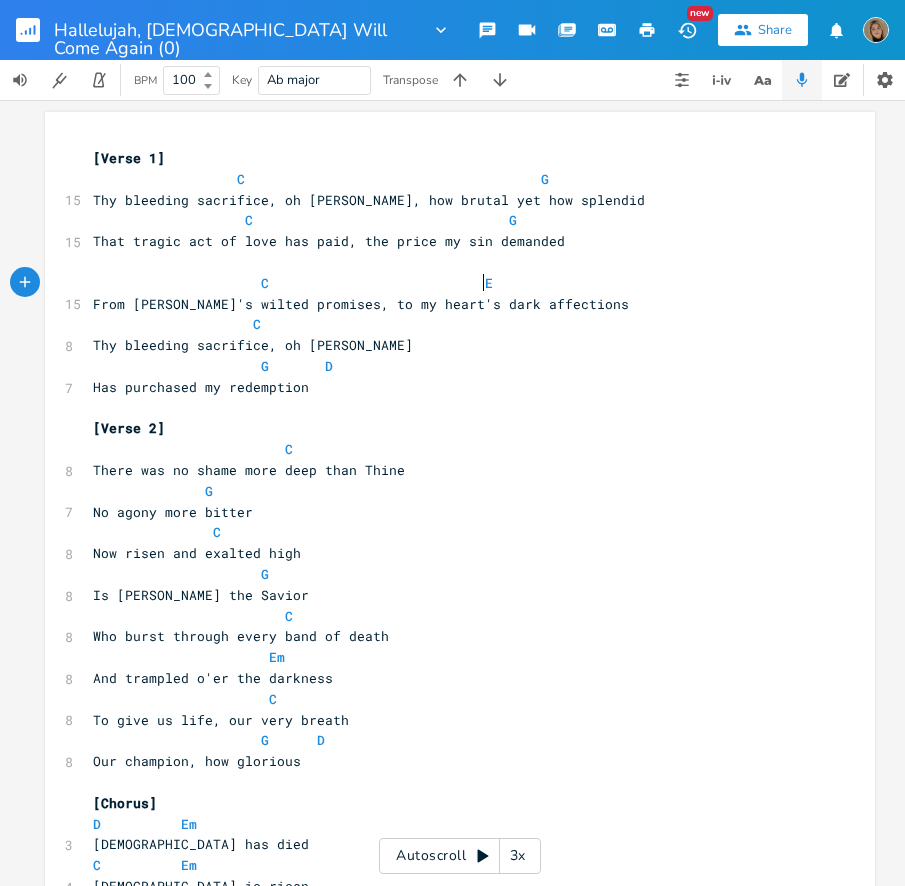 type on "Em" 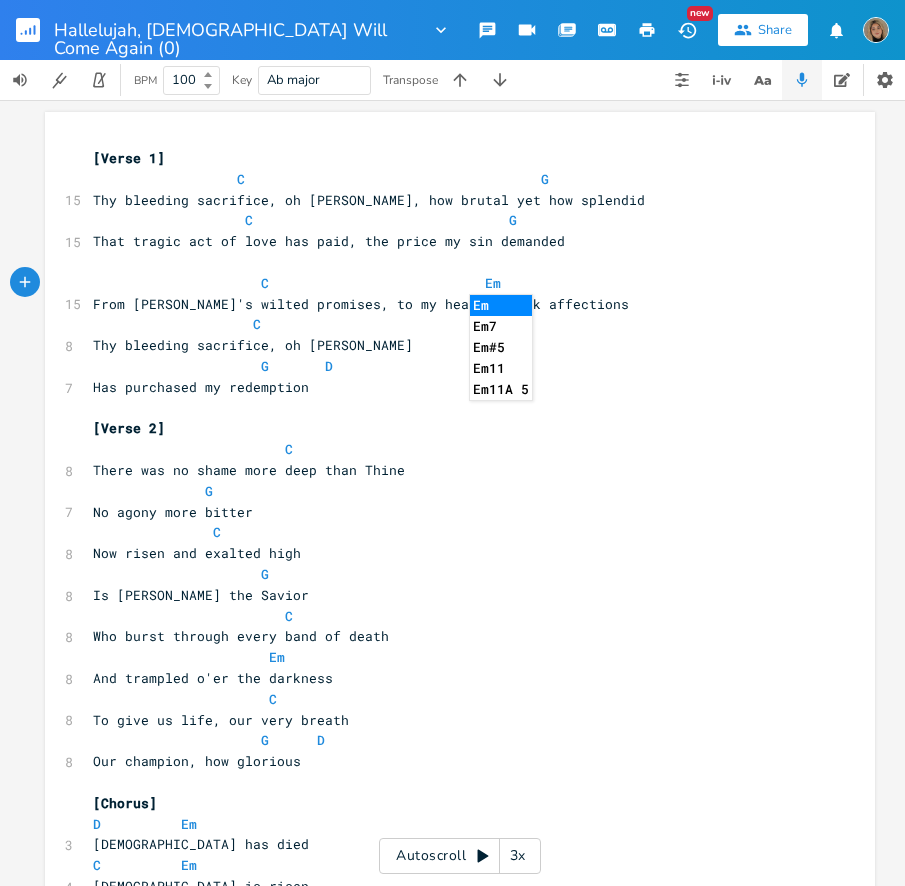 click on "Thy bleeding sacrifice, oh [PERSON_NAME]" at bounding box center [253, 345] 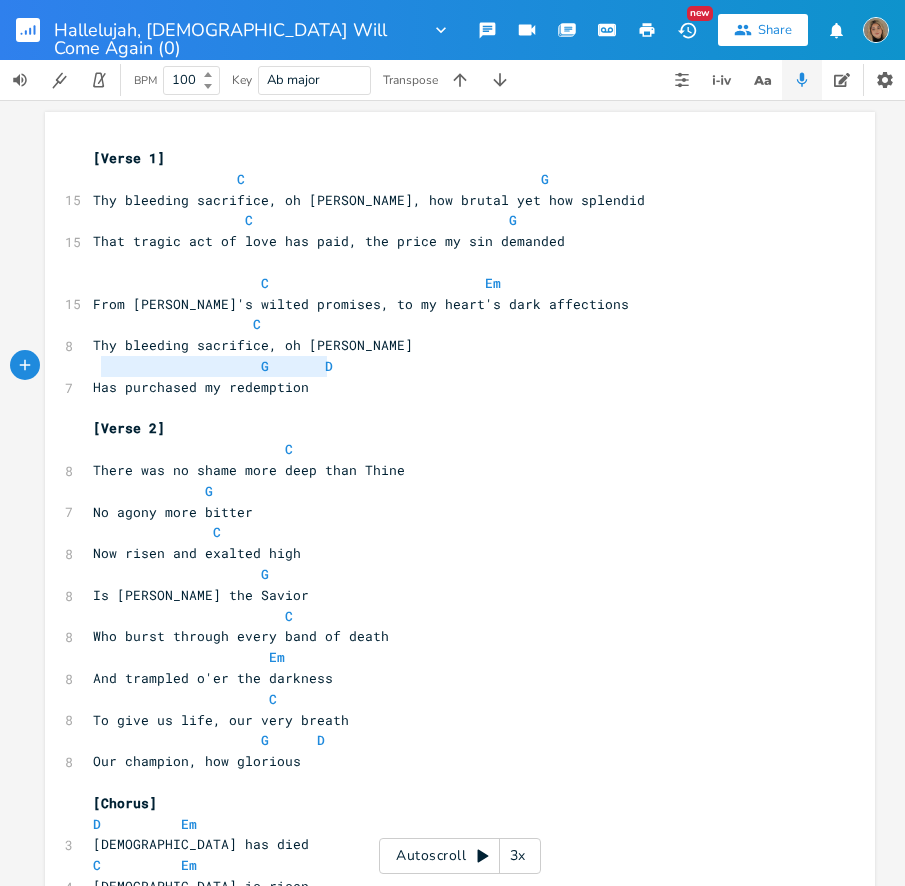 type on "G       D" 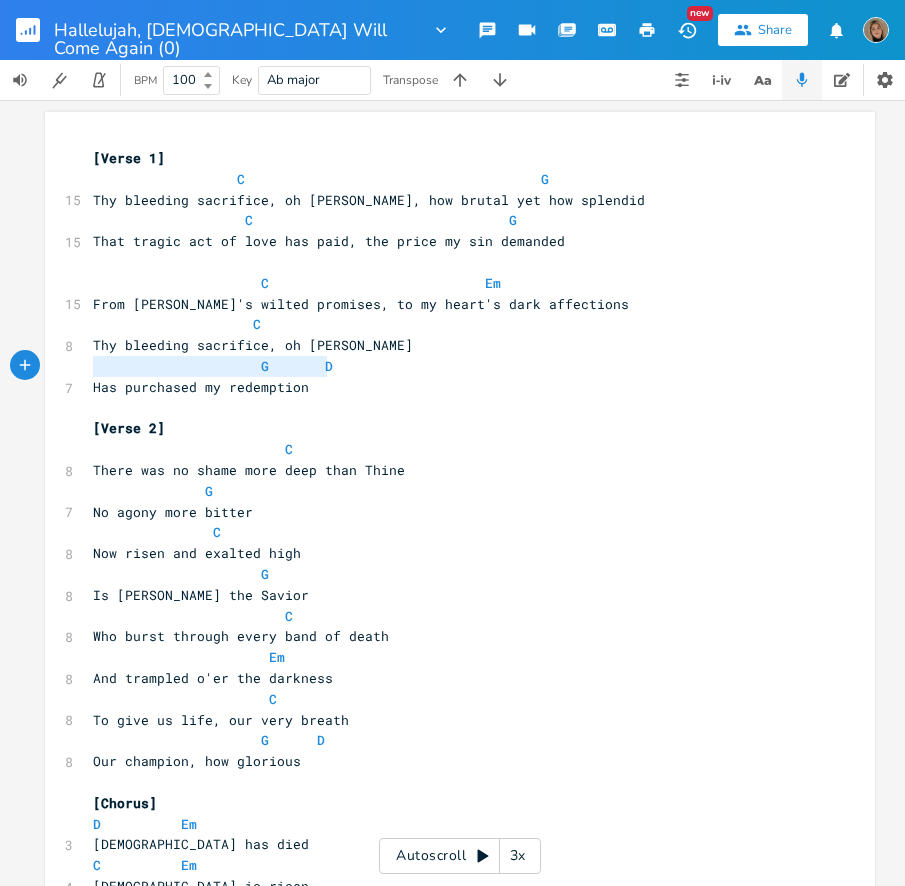 drag, startPoint x: 347, startPoint y: 363, endPoint x: 70, endPoint y: 367, distance: 277.02887 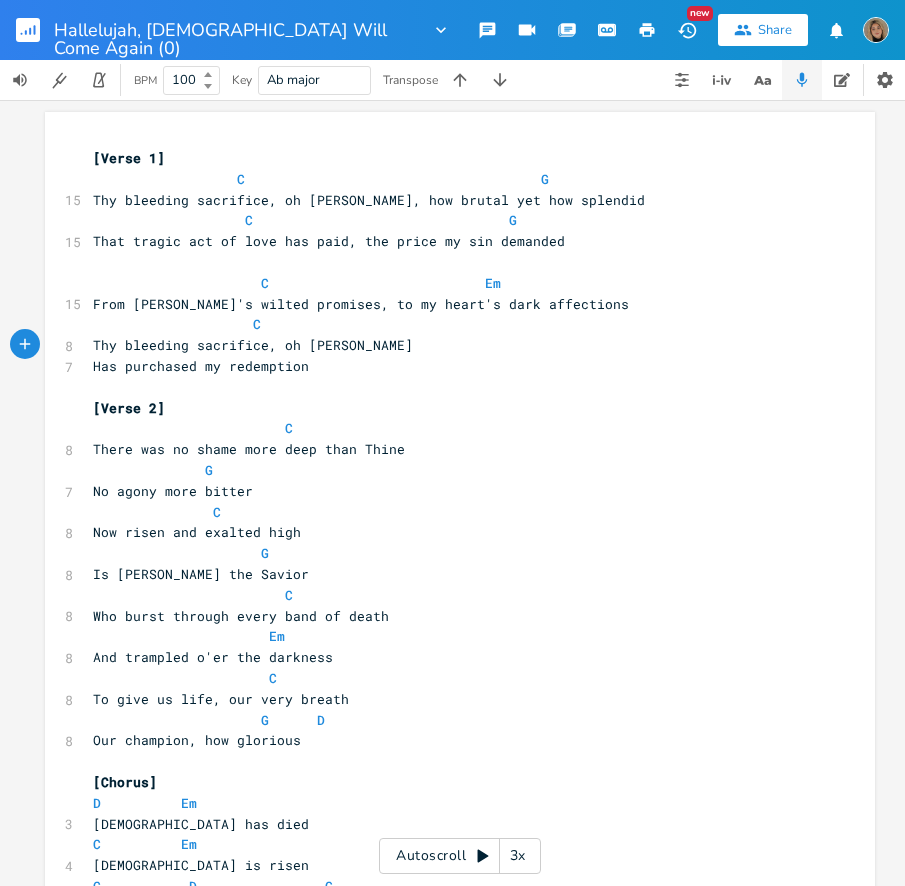 click on "Has purchased my redemption" at bounding box center [201, 366] 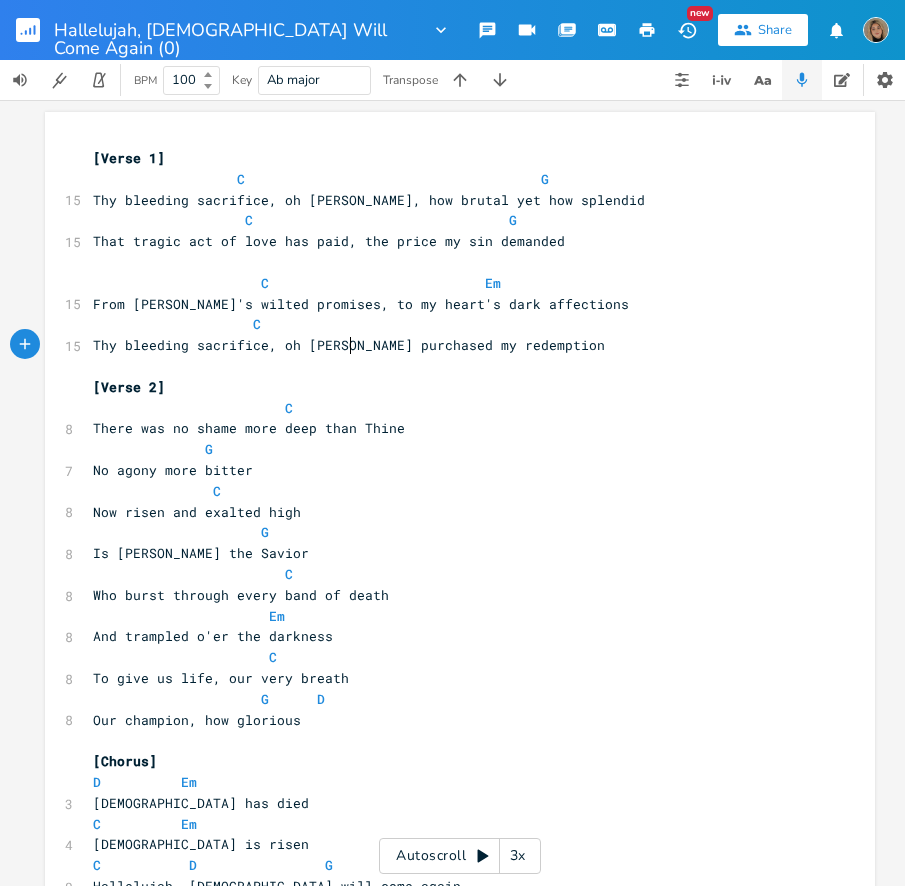 scroll, scrollTop: 0, scrollLeft: 4, axis: horizontal 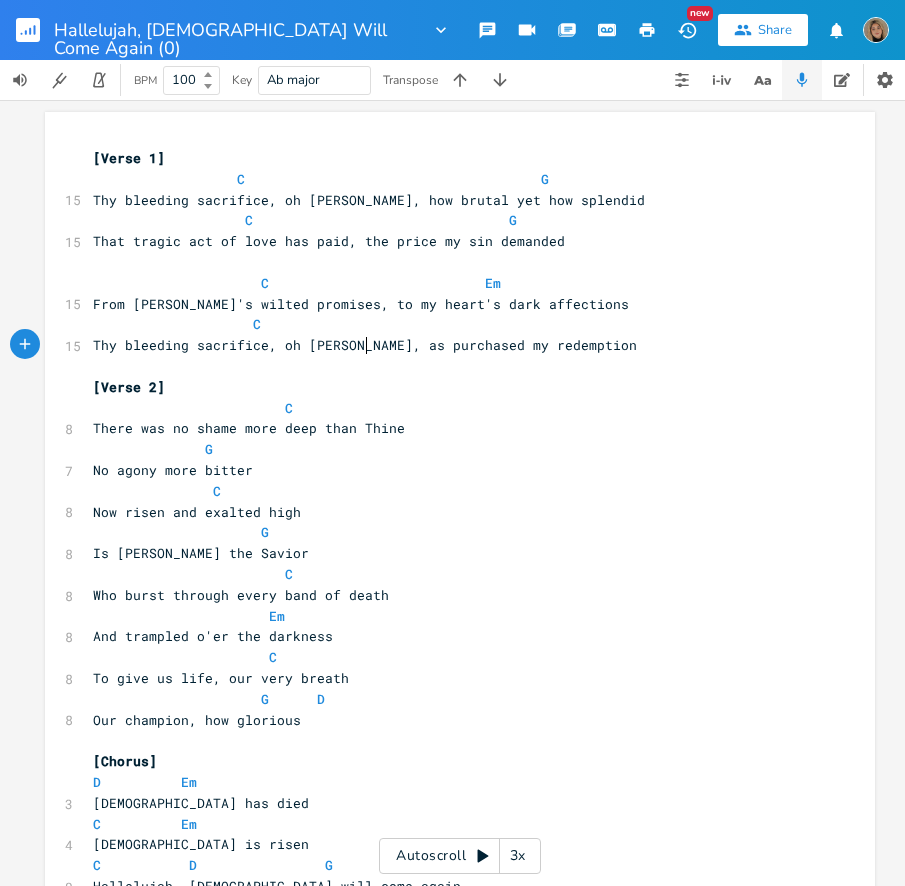 type on ", h" 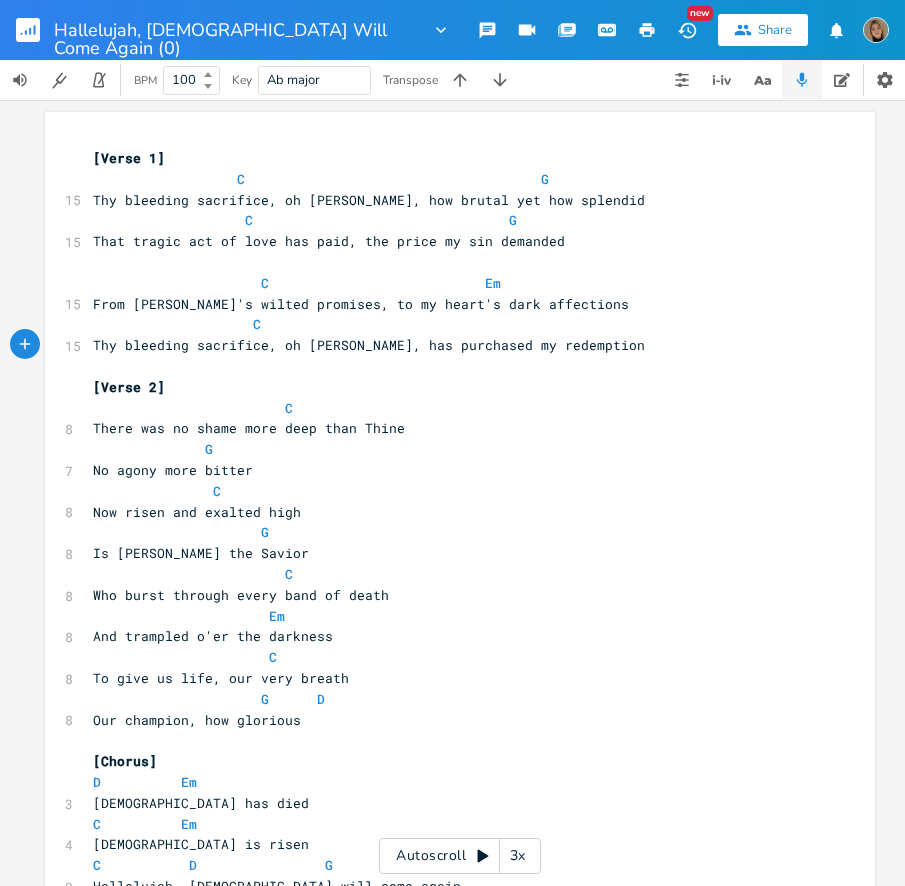 click on "C" at bounding box center [450, 324] 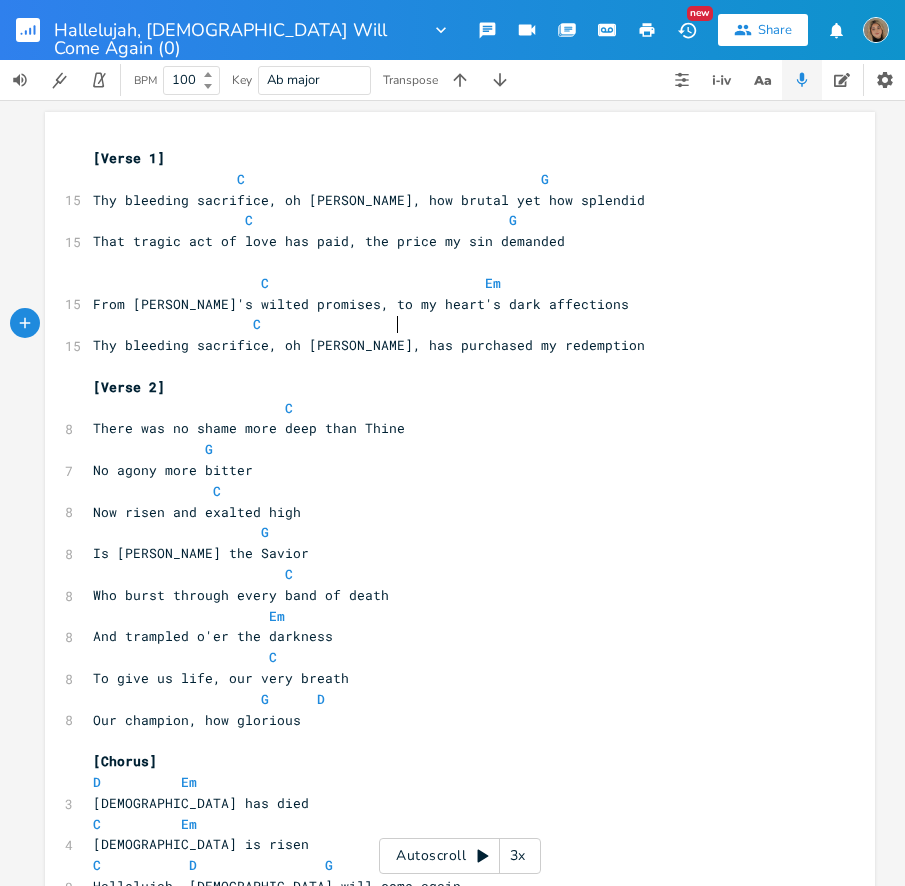 scroll, scrollTop: 0, scrollLeft: 67, axis: horizontal 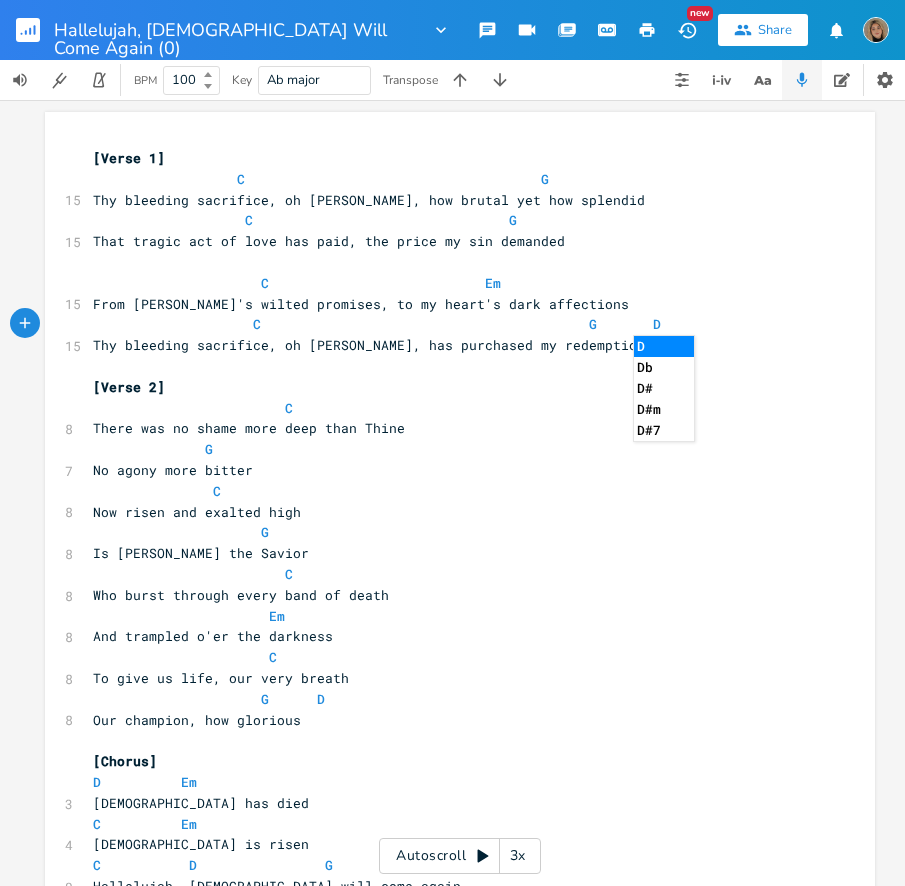 click on "C                                           G         D" at bounding box center (377, 324) 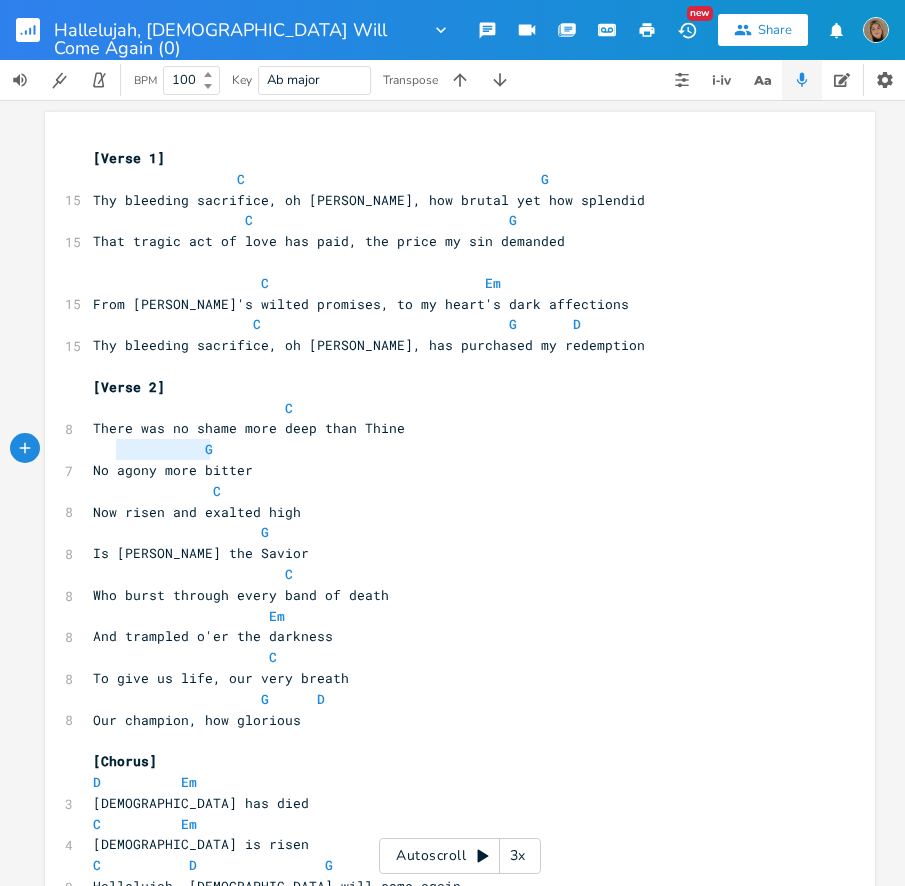 type on "G" 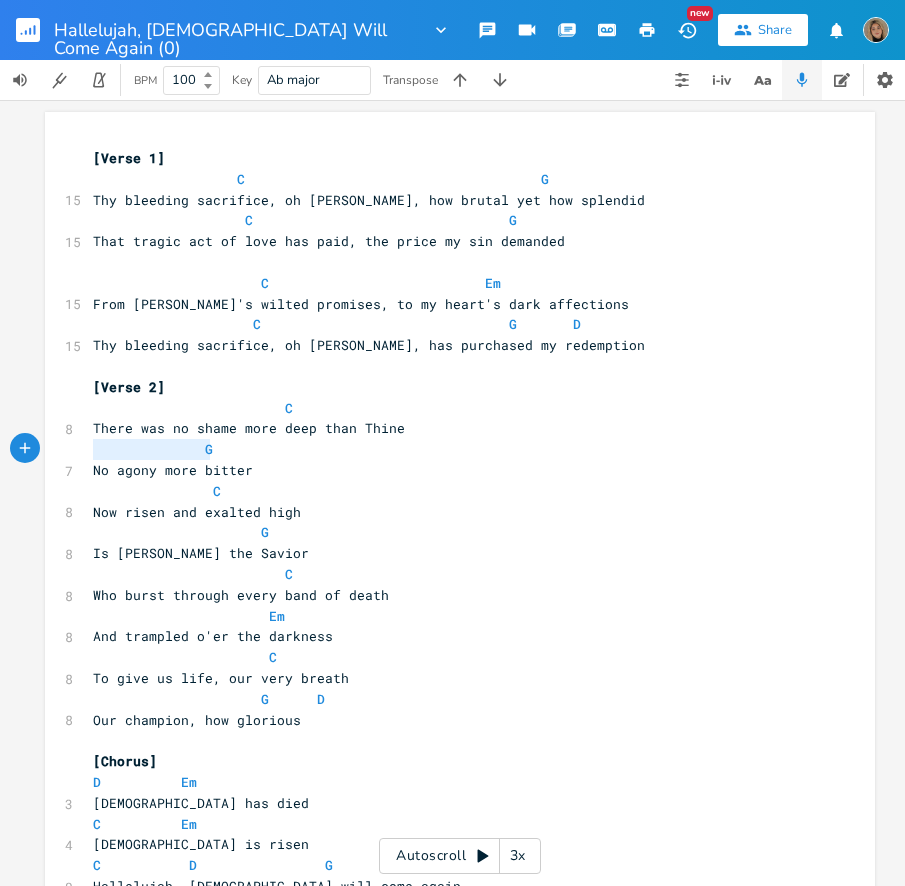 drag, startPoint x: 226, startPoint y: 447, endPoint x: 73, endPoint y: 453, distance: 153.1176 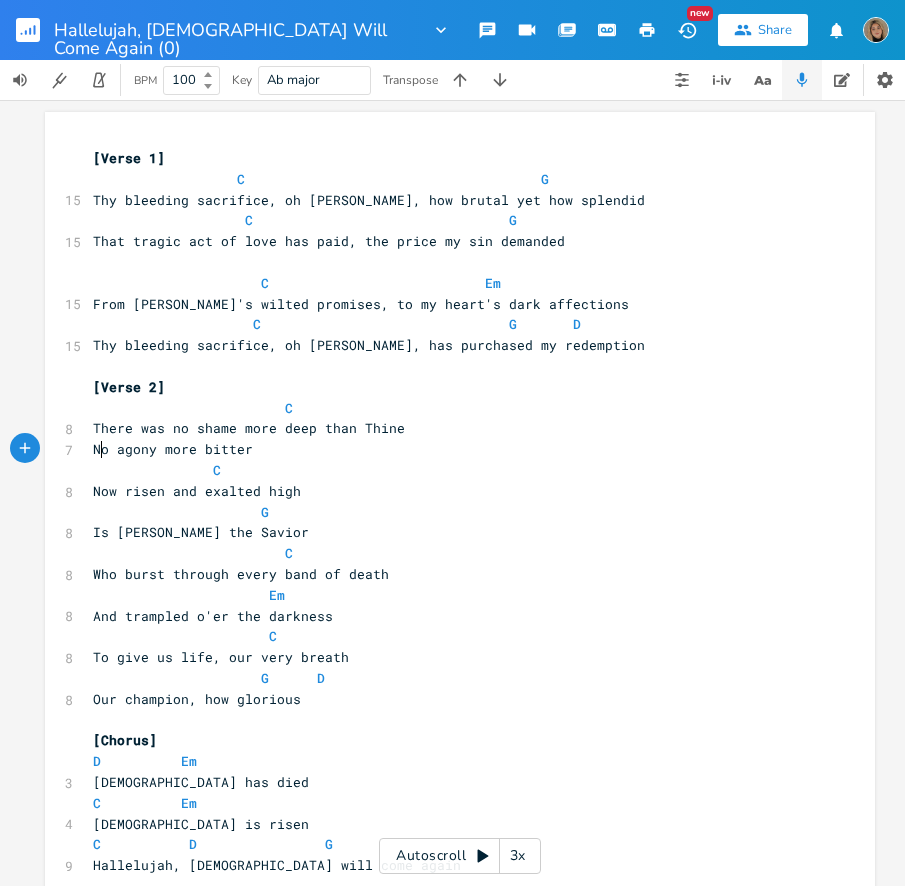 click on "No agony more bitter" at bounding box center [173, 449] 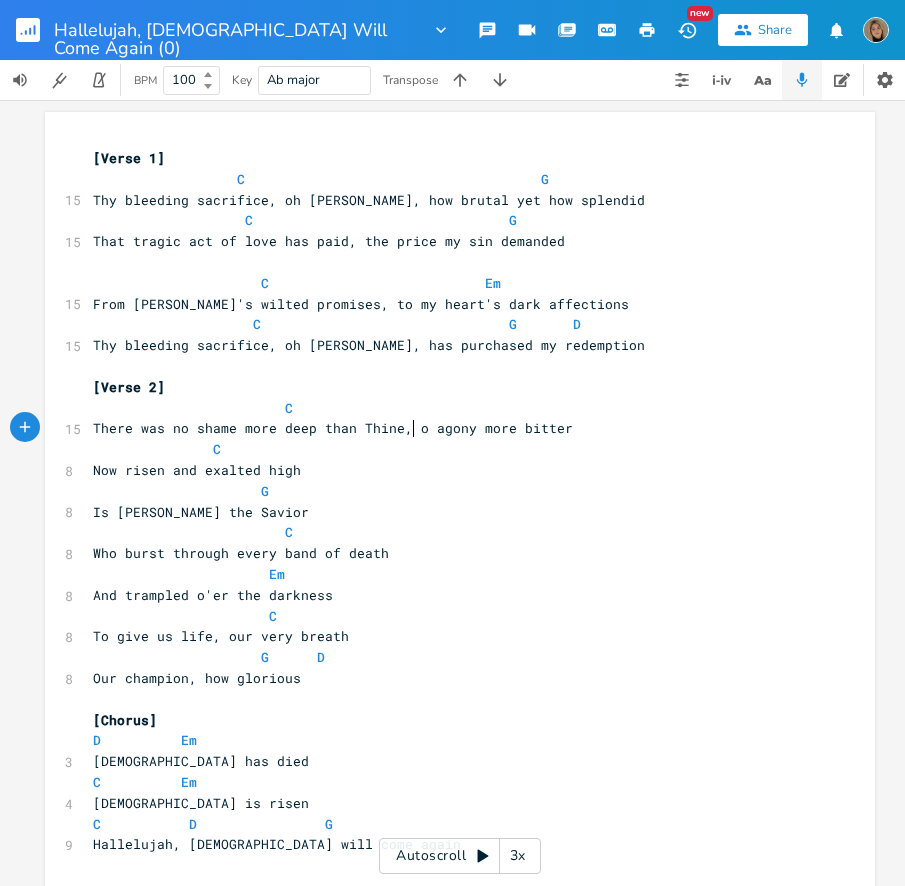 type on ", n" 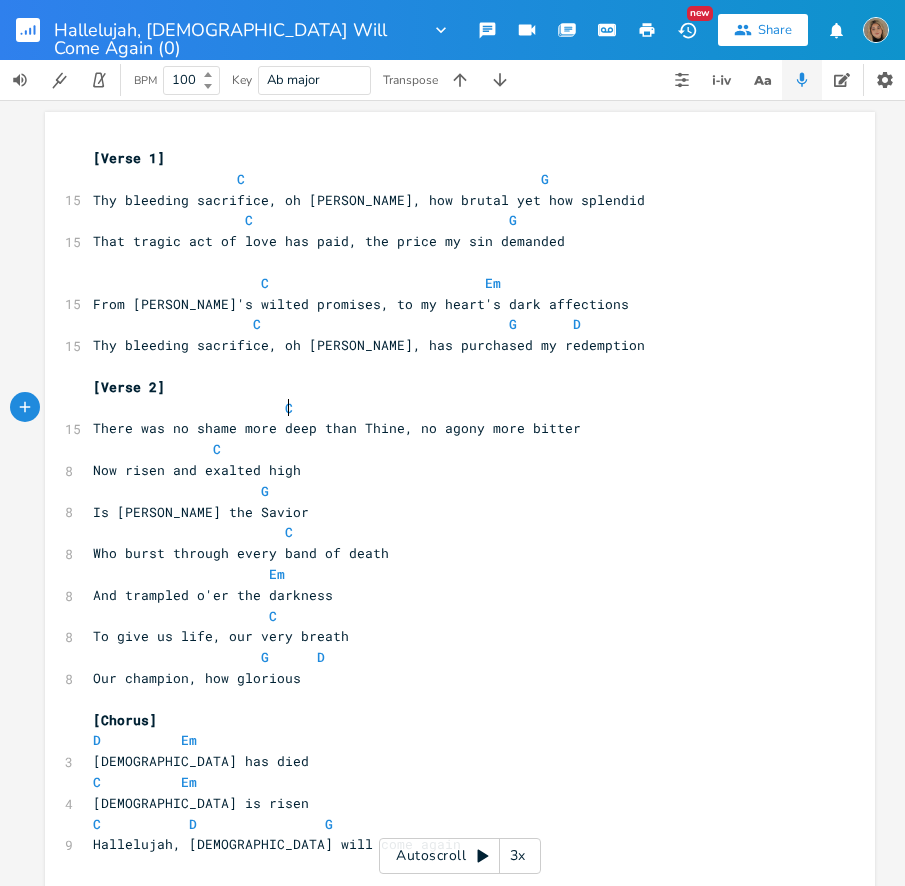 click on "C" at bounding box center [450, 408] 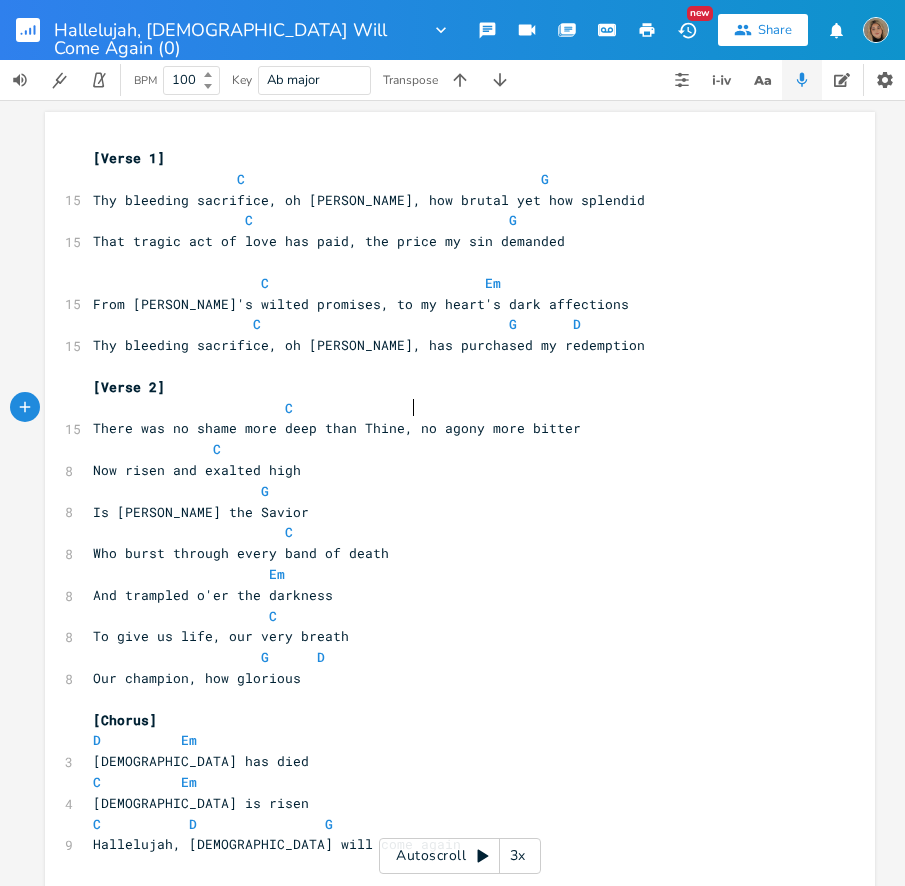 scroll, scrollTop: 0, scrollLeft: 57, axis: horizontal 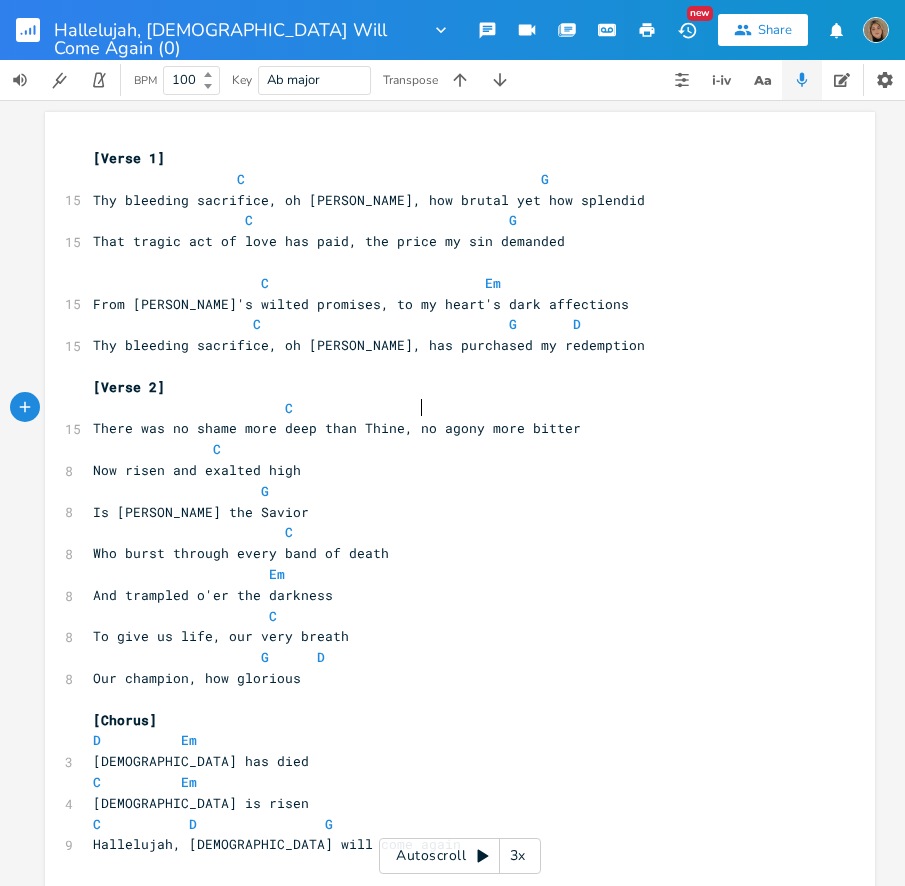 paste 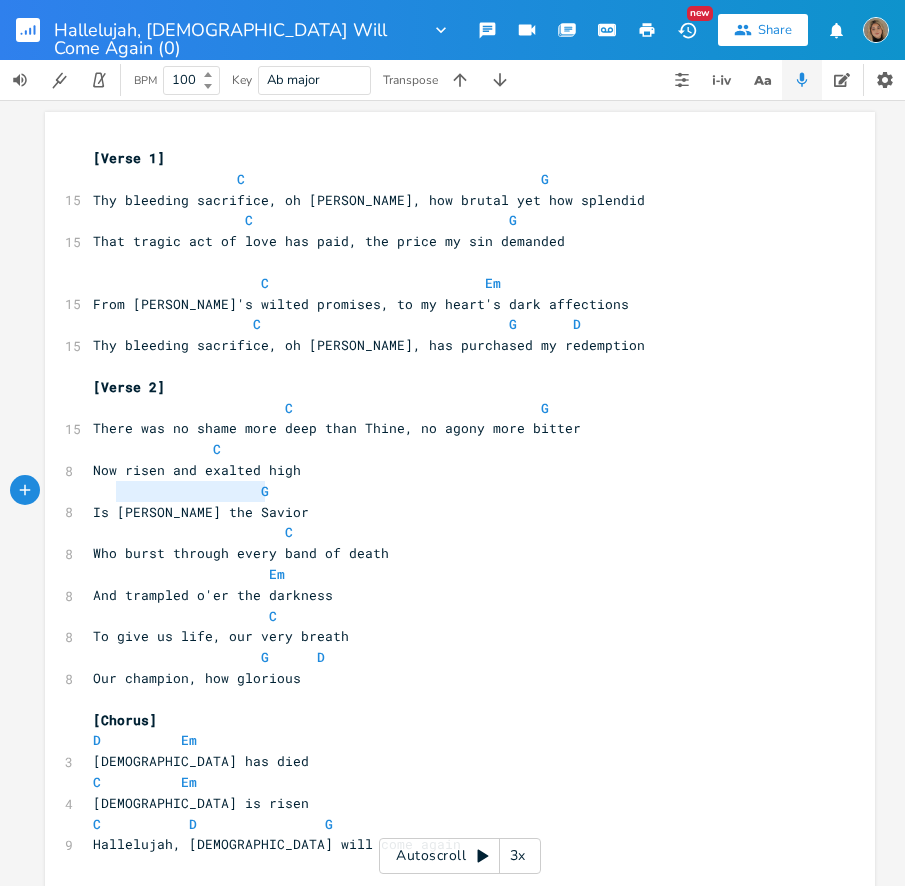 type on "G" 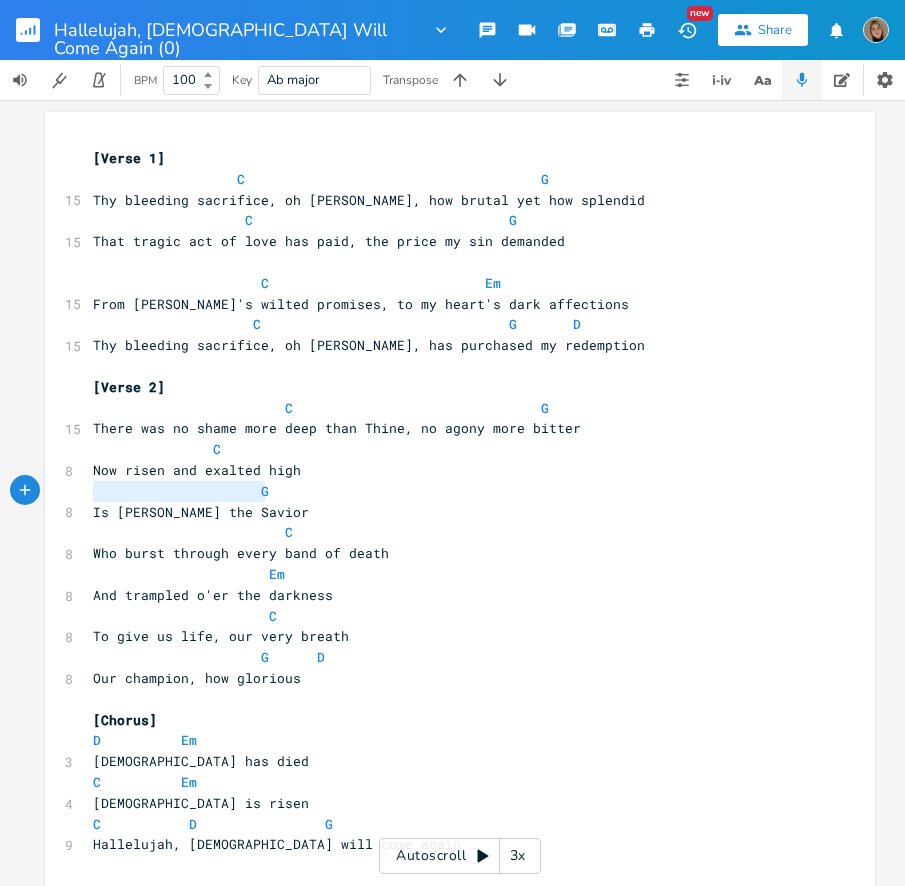 drag, startPoint x: 292, startPoint y: 492, endPoint x: 63, endPoint y: 499, distance: 229.10696 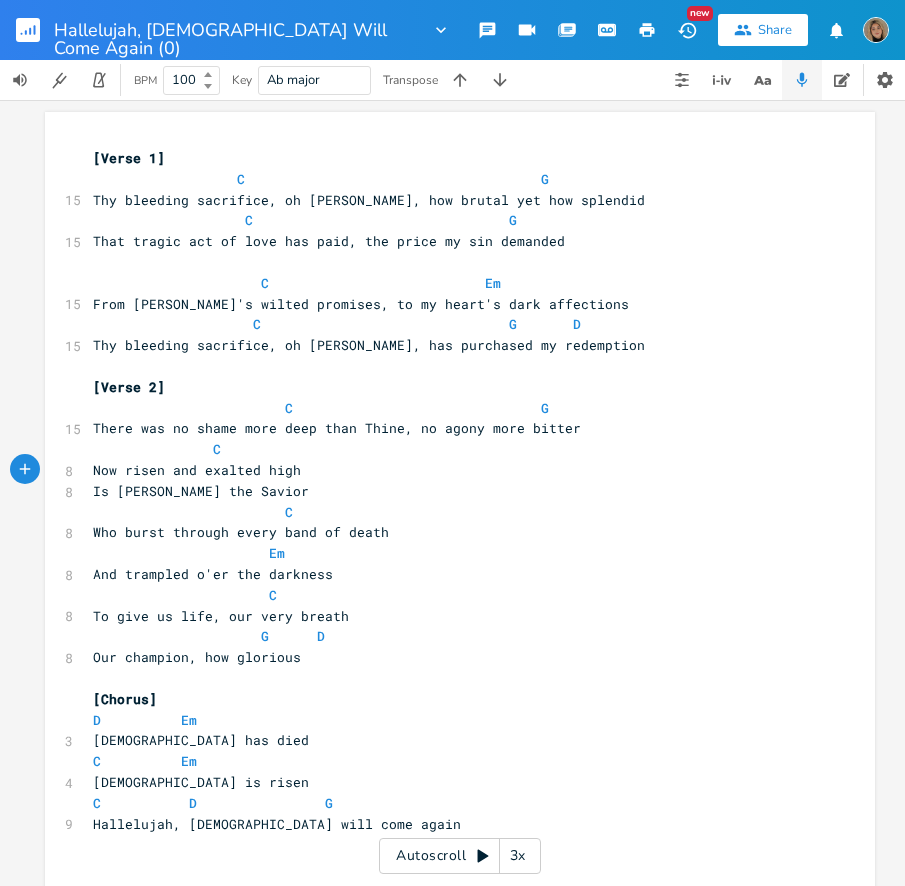 click on "Is [PERSON_NAME] the Savior" at bounding box center [201, 491] 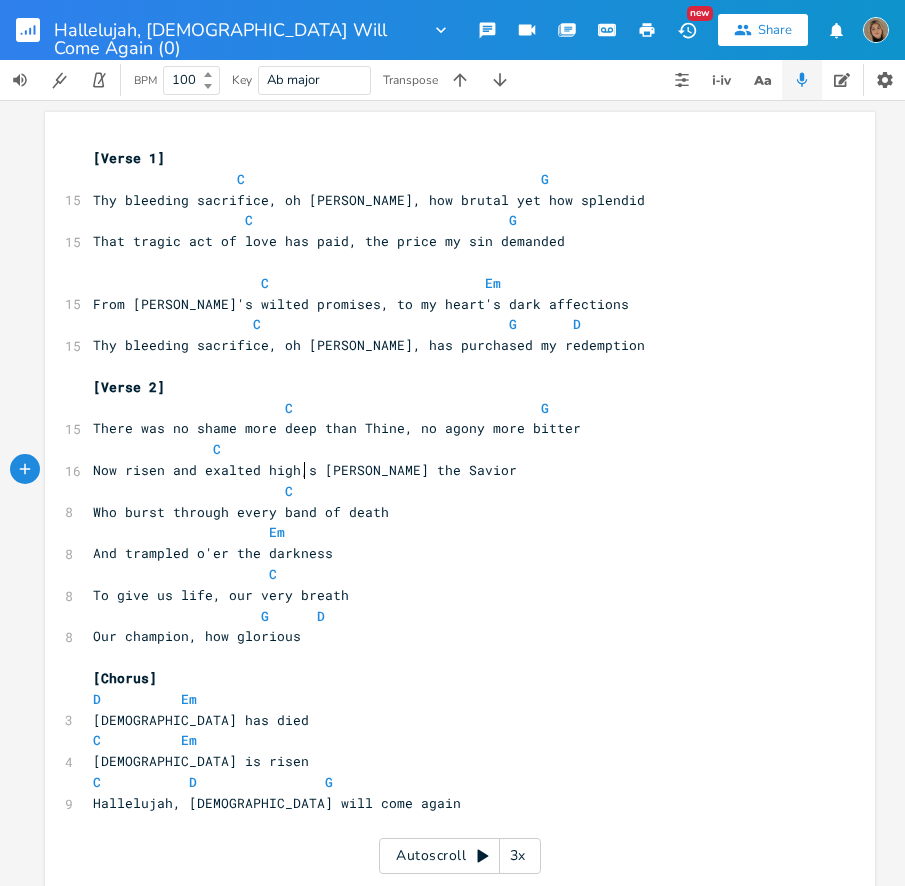 type on ", i" 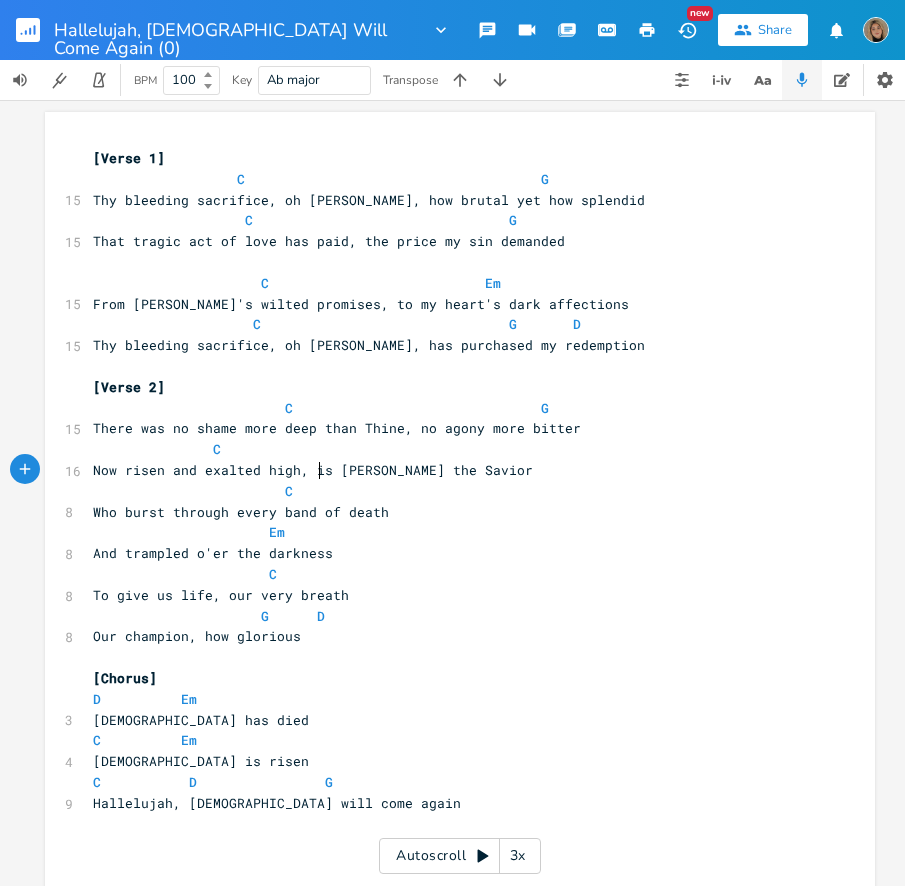 scroll, scrollTop: 0, scrollLeft: 8, axis: horizontal 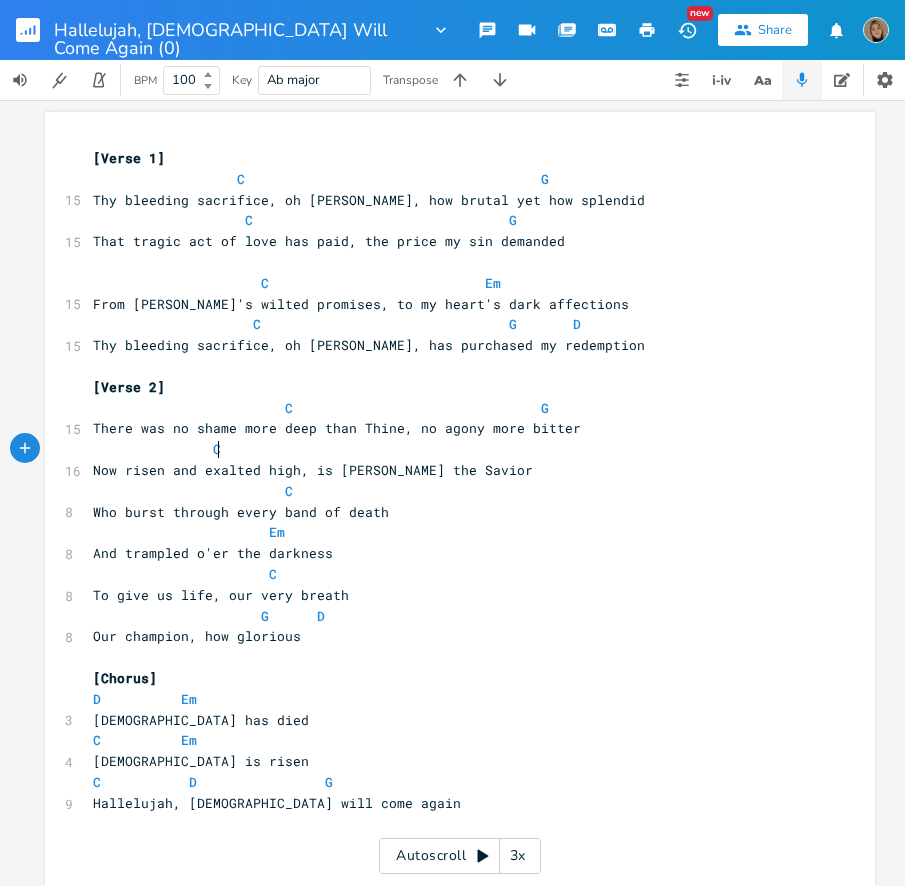 click on "Now risen and exalted high, is [PERSON_NAME] the Savior" at bounding box center [450, 470] 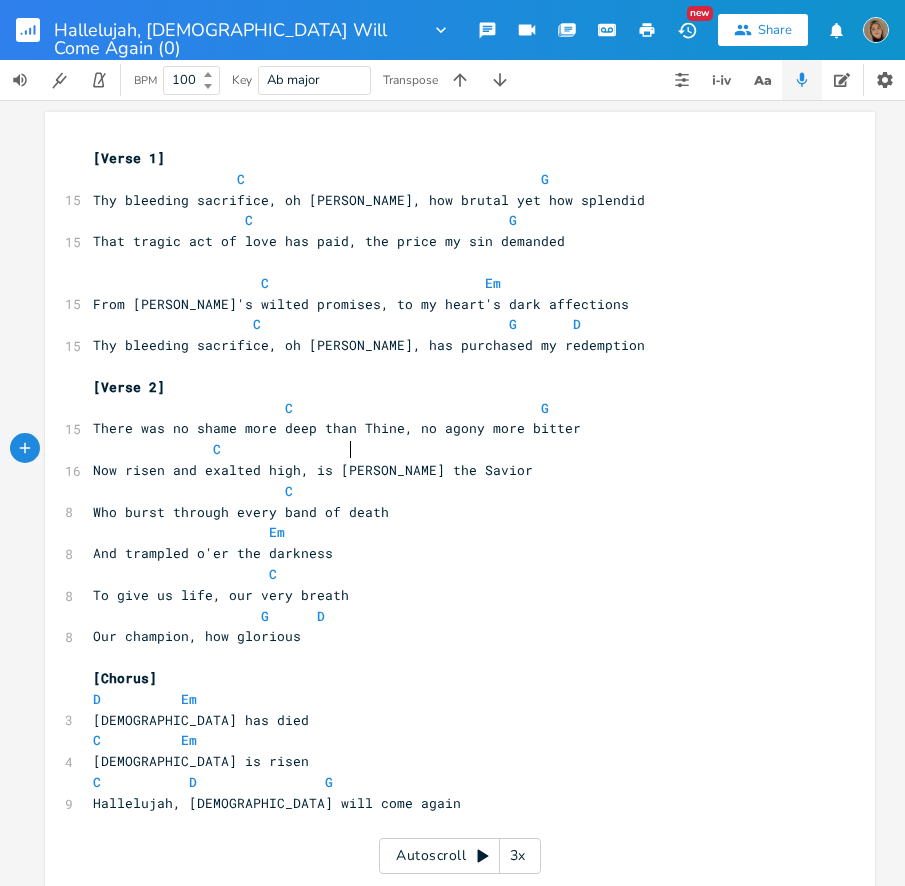 scroll, scrollTop: 0, scrollLeft: 60, axis: horizontal 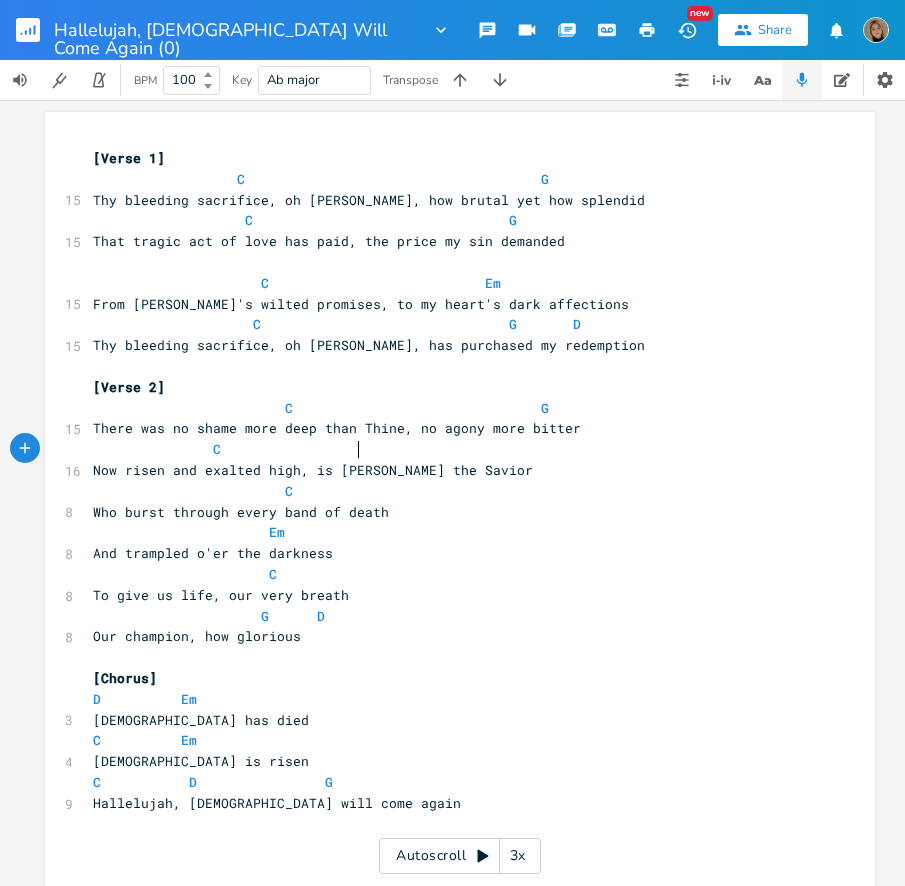 paste 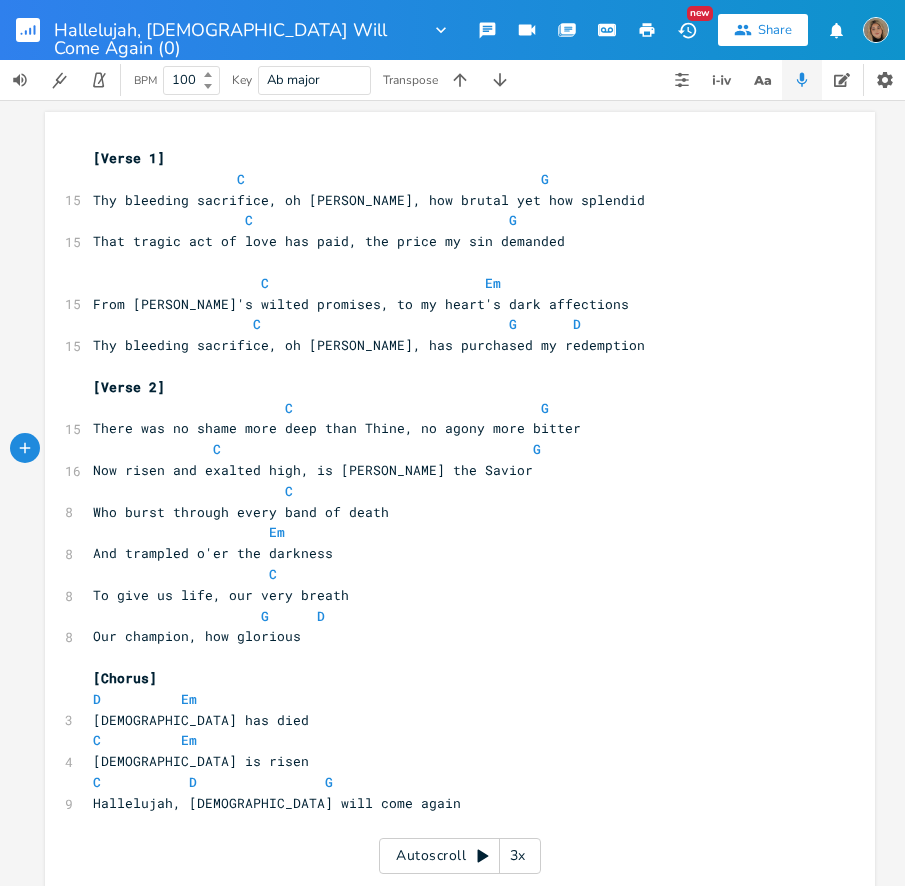 click on "C                                         G" at bounding box center [317, 449] 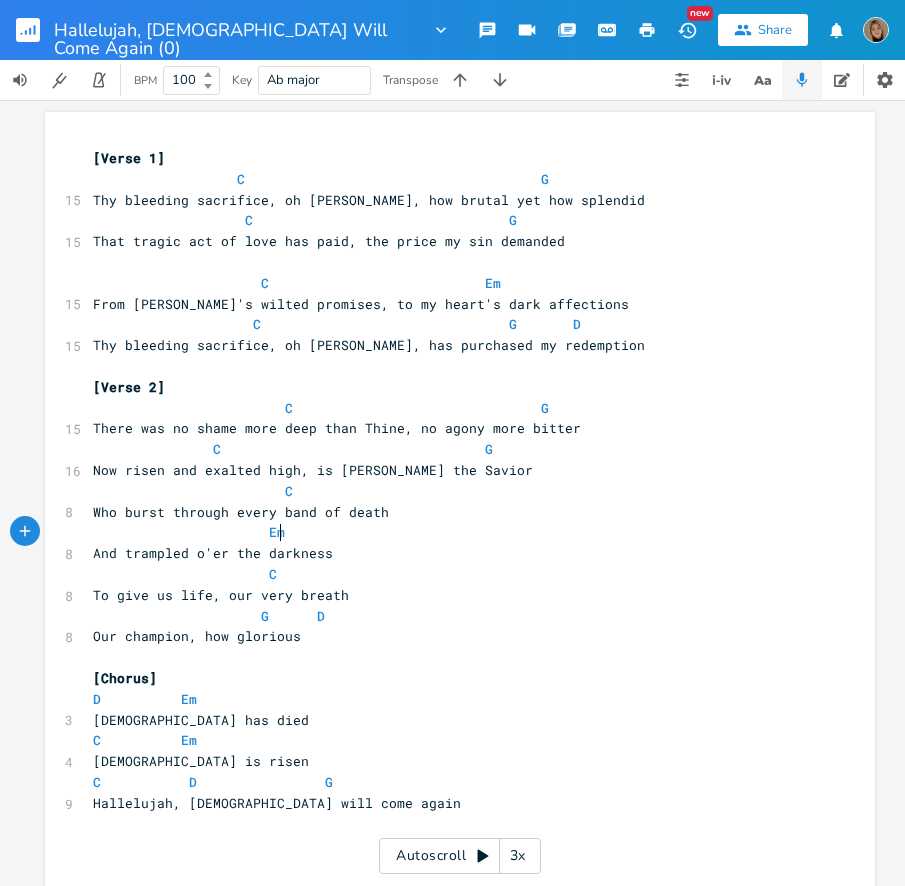 type on "Em" 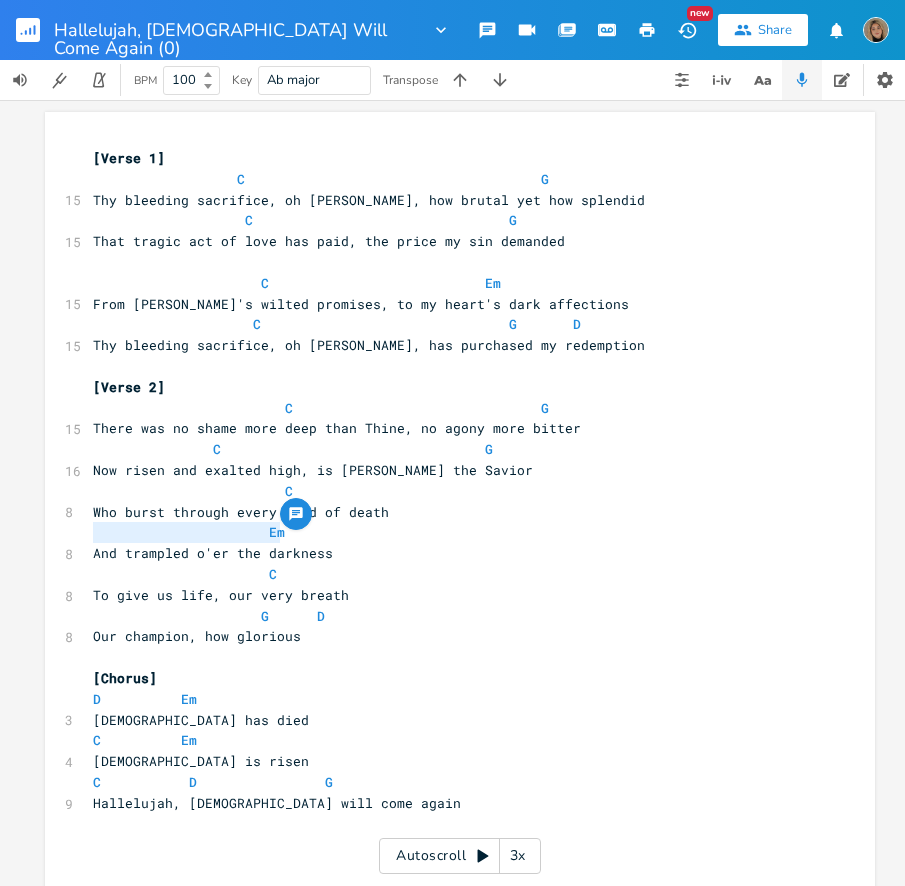 drag, startPoint x: 312, startPoint y: 532, endPoint x: 65, endPoint y: 542, distance: 247.20235 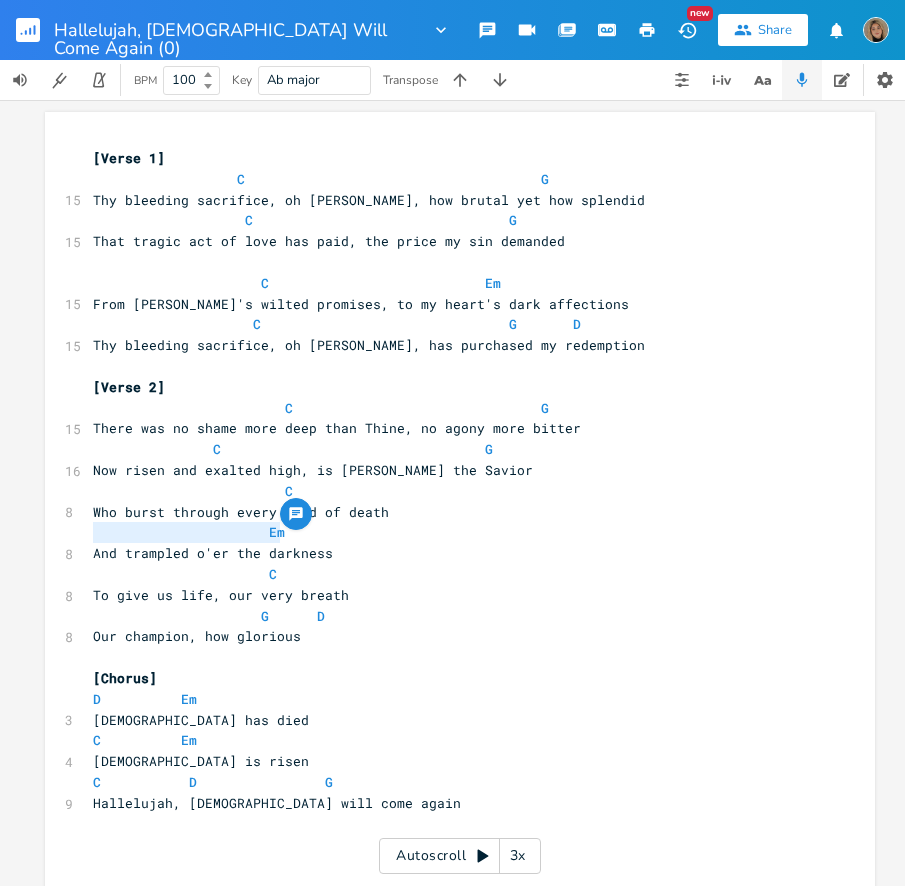 click on "​" at bounding box center [450, 262] 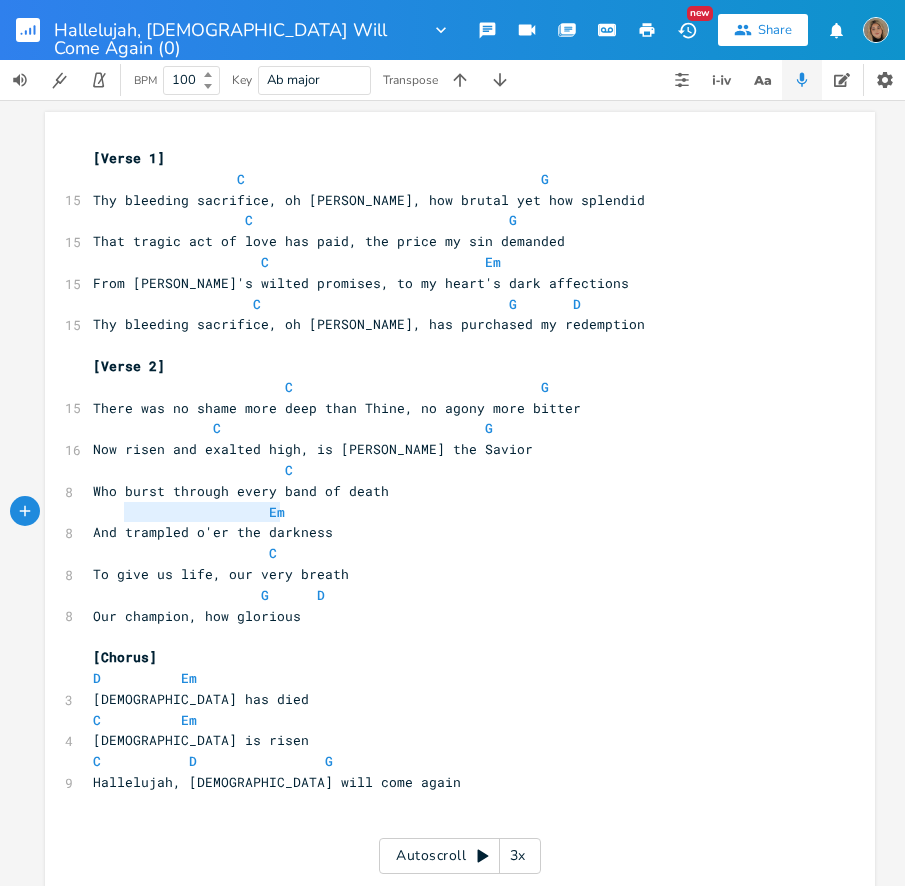 type on "Em" 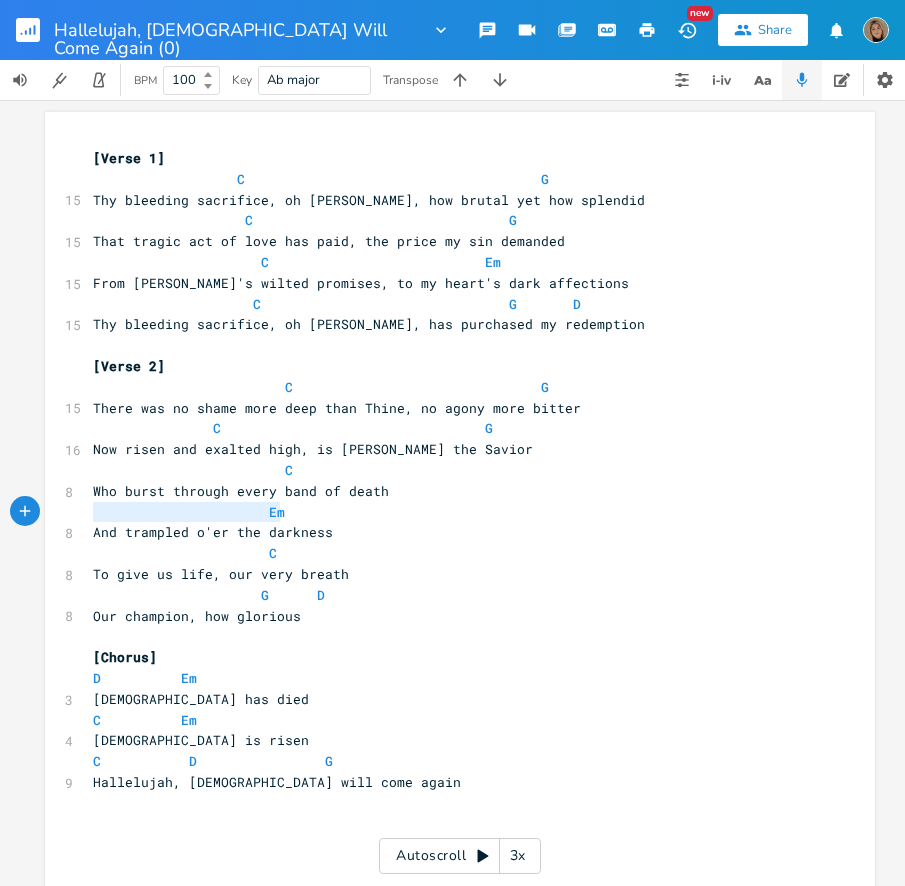 drag, startPoint x: 303, startPoint y: 517, endPoint x: 72, endPoint y: 522, distance: 231.05411 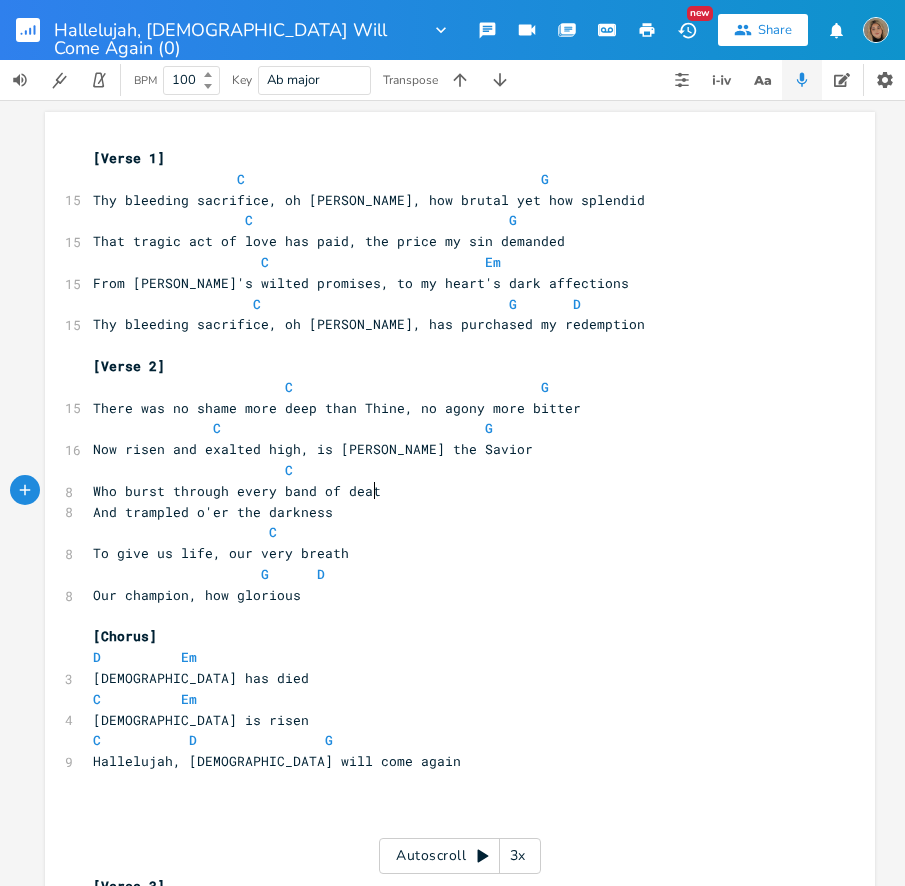 type on "h" 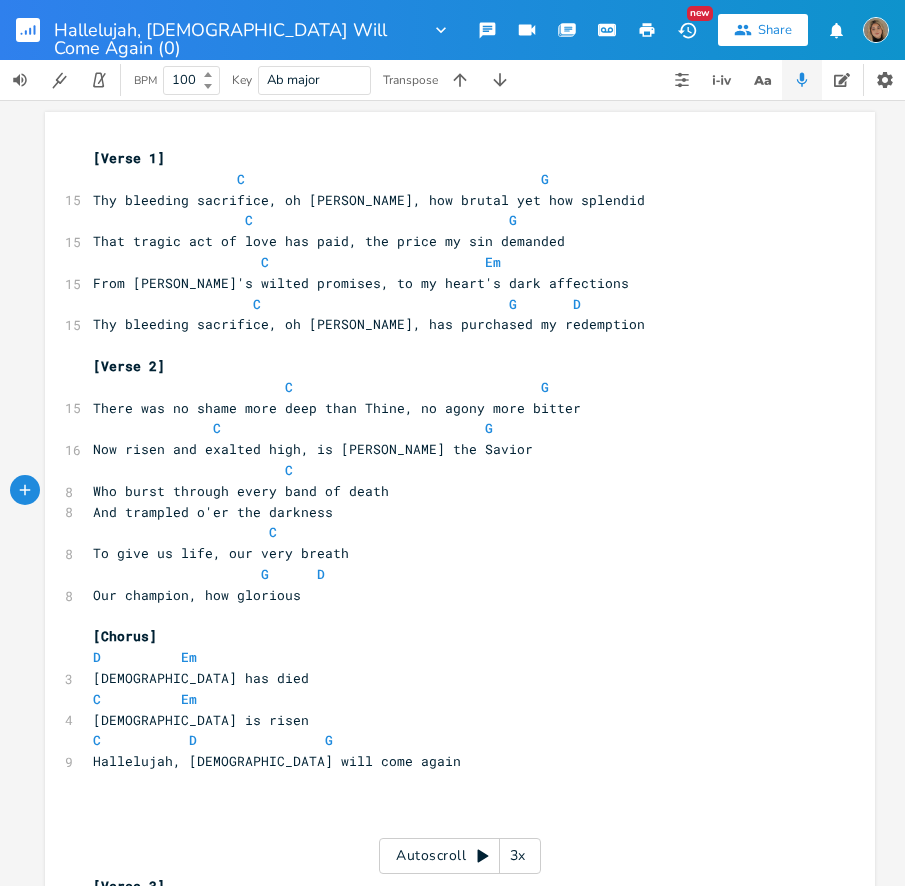 click on "And trampled o'er the darkness" at bounding box center (213, 512) 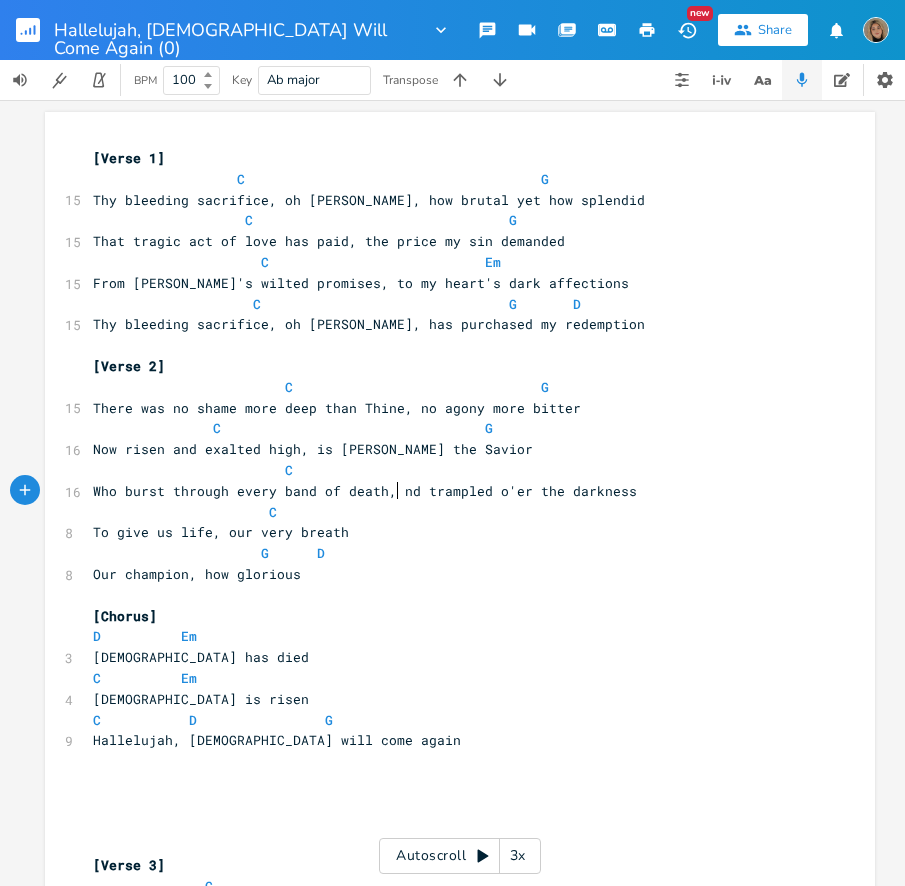 type on ", a" 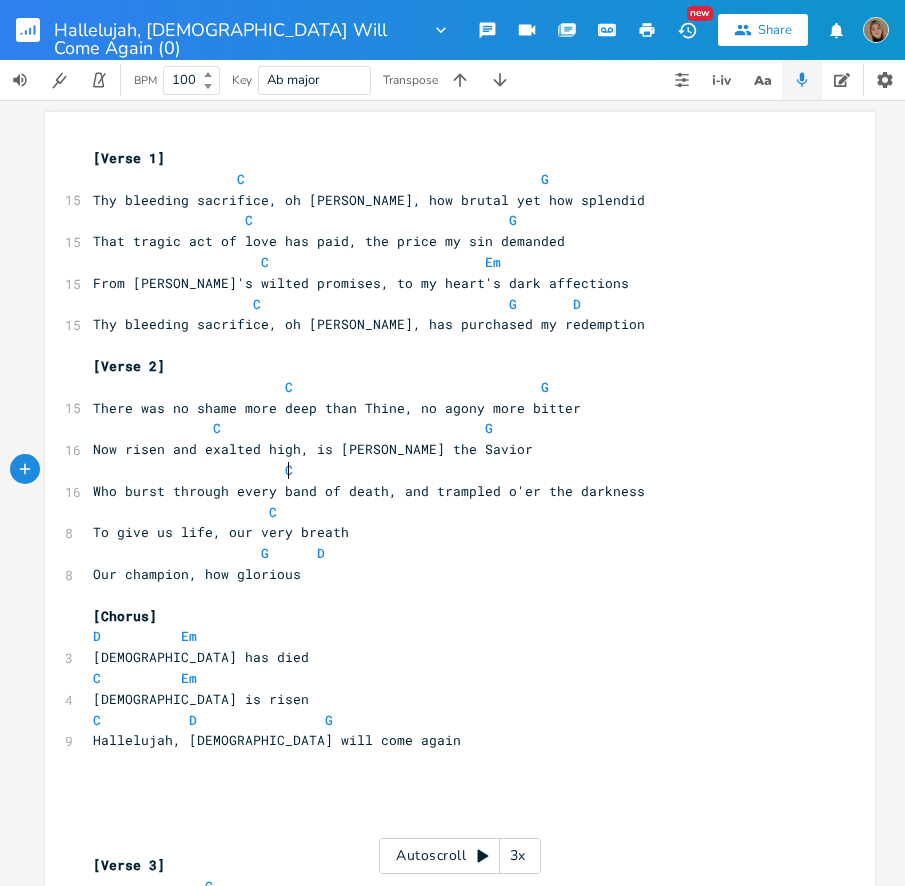 click on "C" at bounding box center (450, 470) 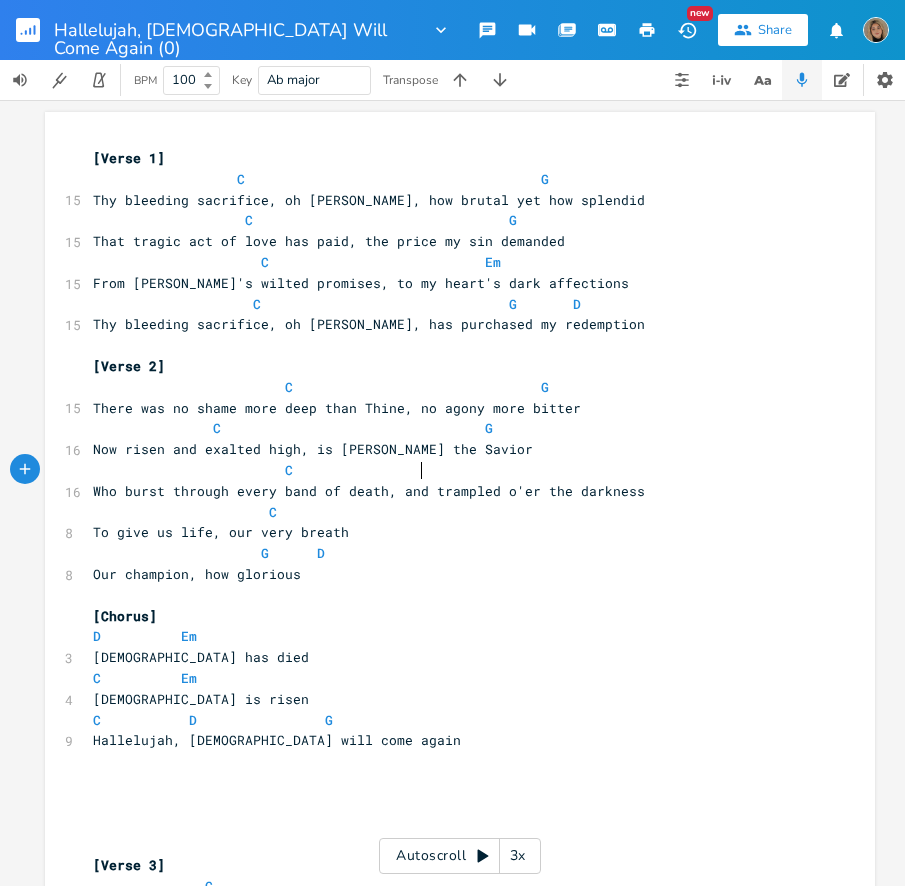 scroll, scrollTop: 0, scrollLeft: 57, axis: horizontal 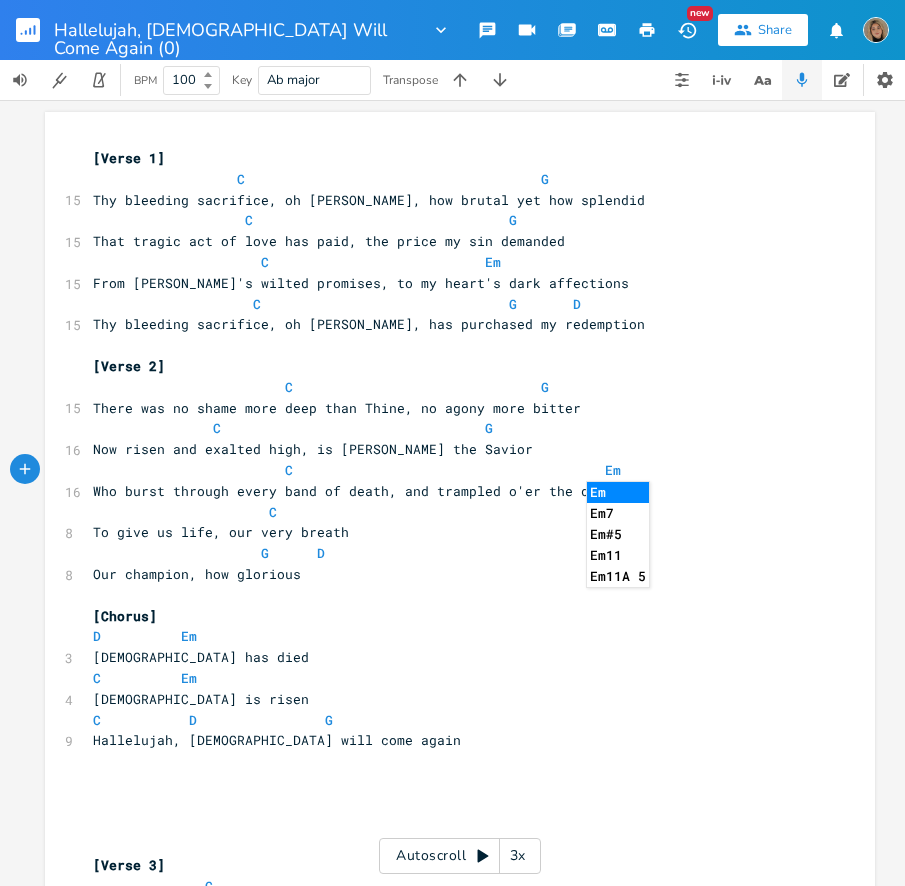 click on "C                                         Em" at bounding box center (357, 470) 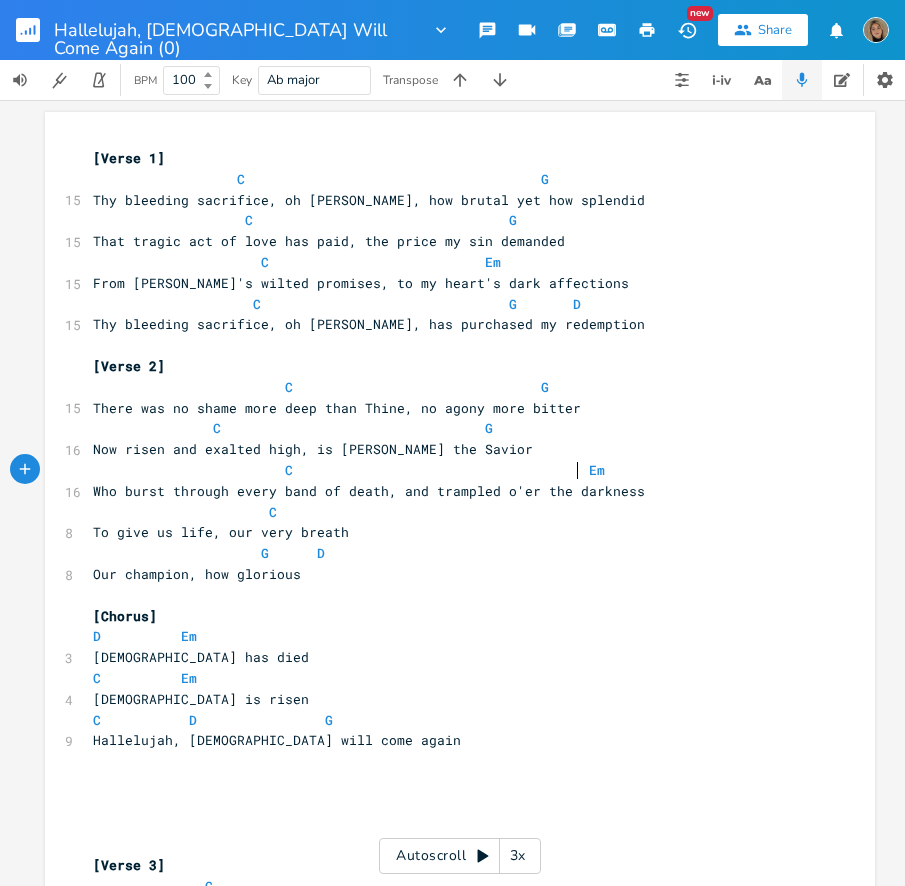 type on "G      D" 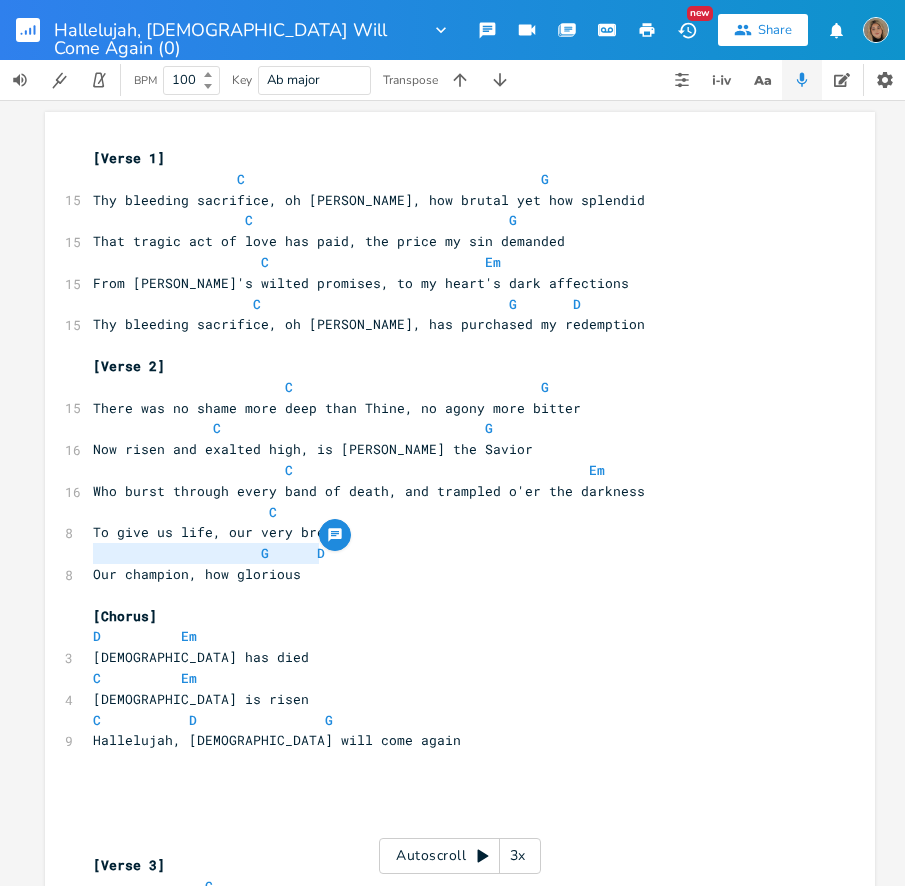 drag, startPoint x: 337, startPoint y: 549, endPoint x: 0, endPoint y: 557, distance: 337.09494 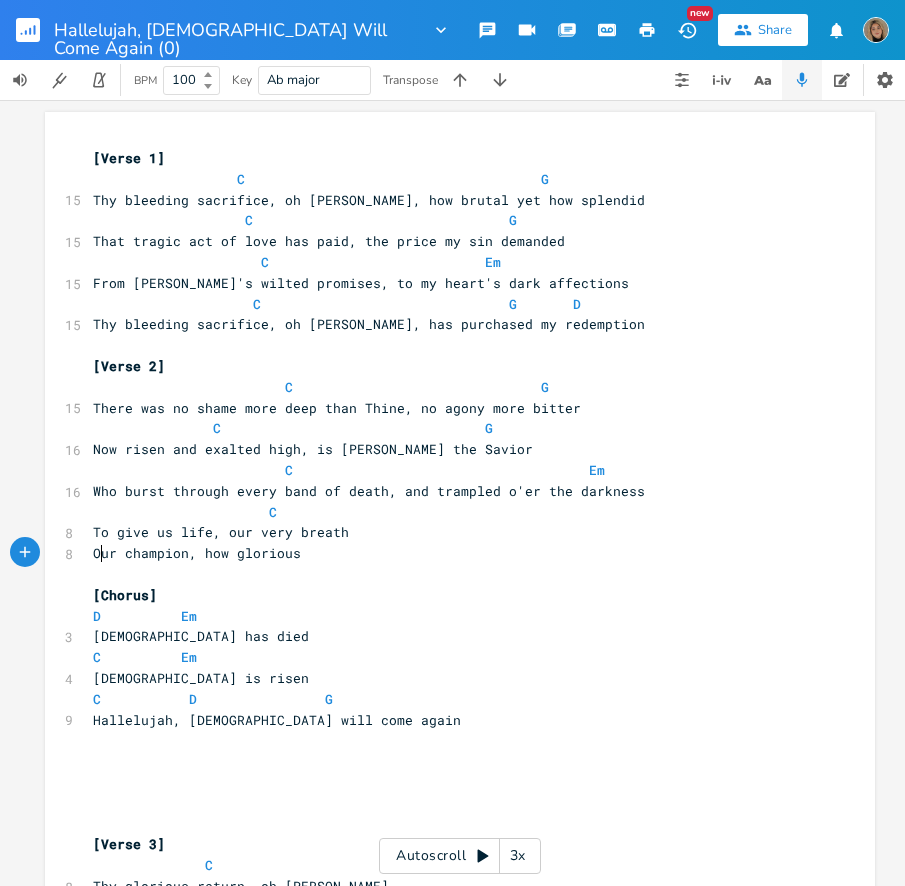 click on "Our champion, how glorious" at bounding box center [197, 553] 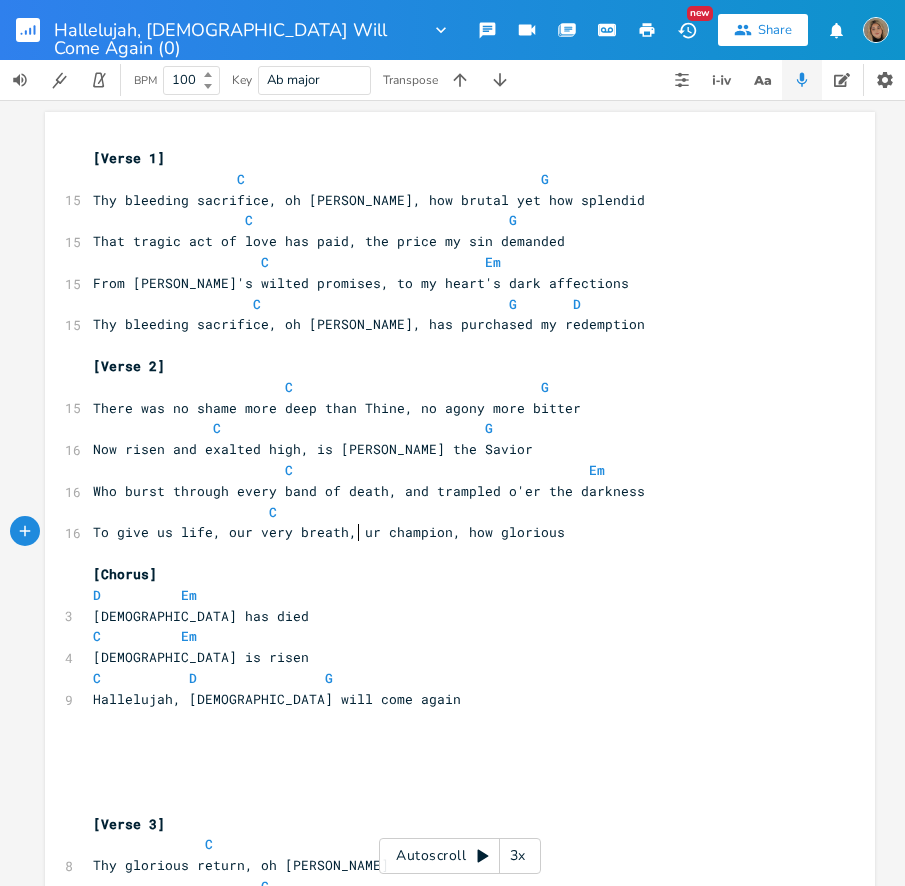 type on ", o" 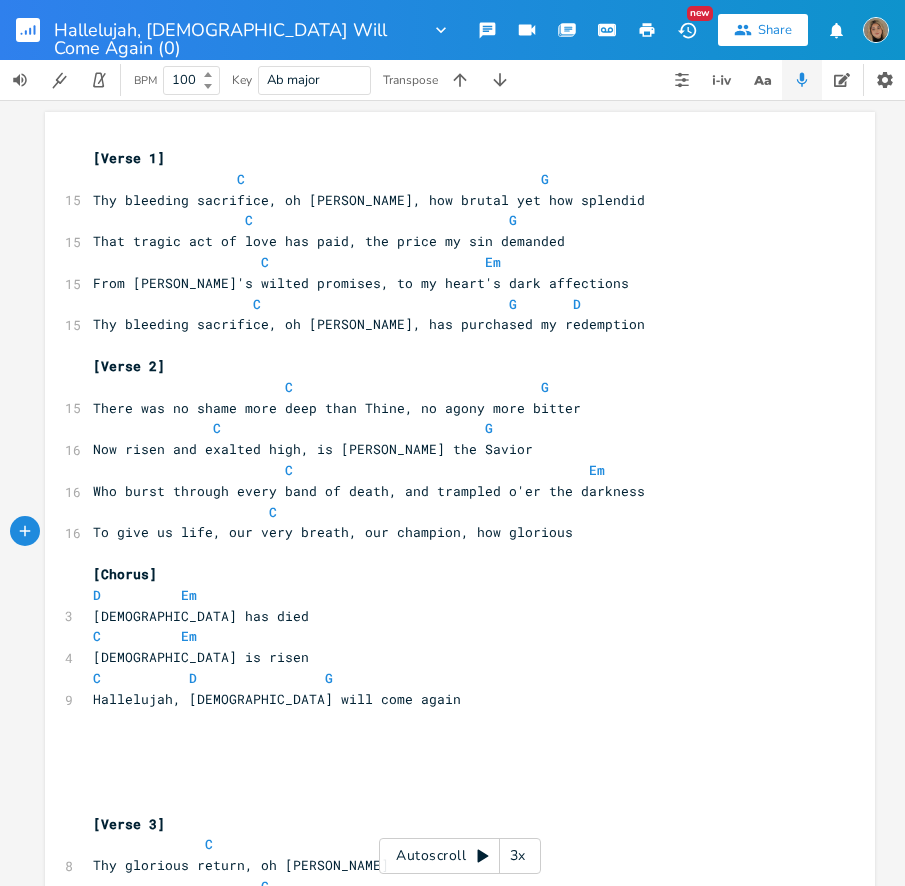click on "C" at bounding box center [450, 512] 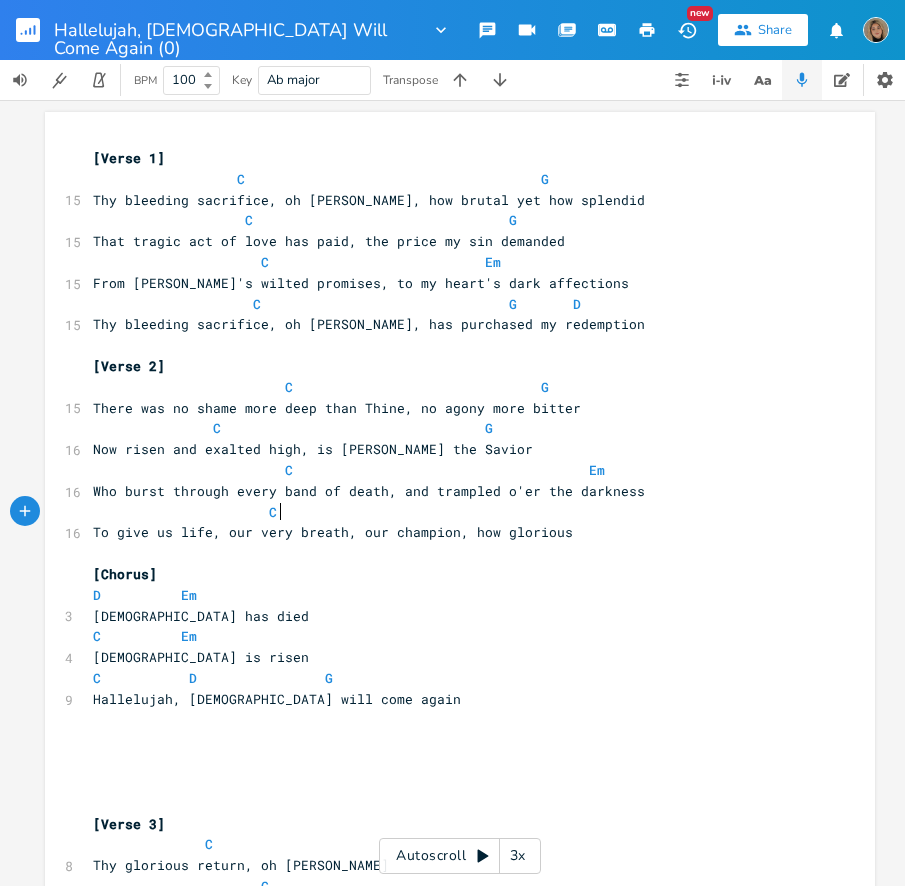 scroll, scrollTop: 0, scrollLeft: 6, axis: horizontal 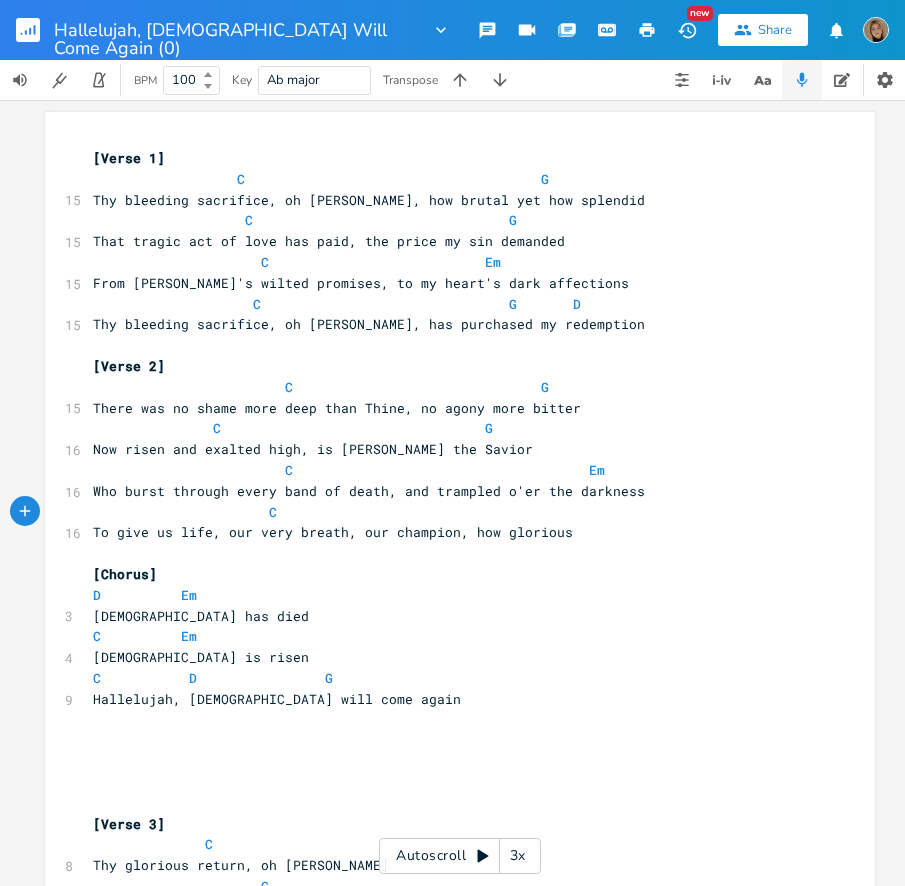 paste 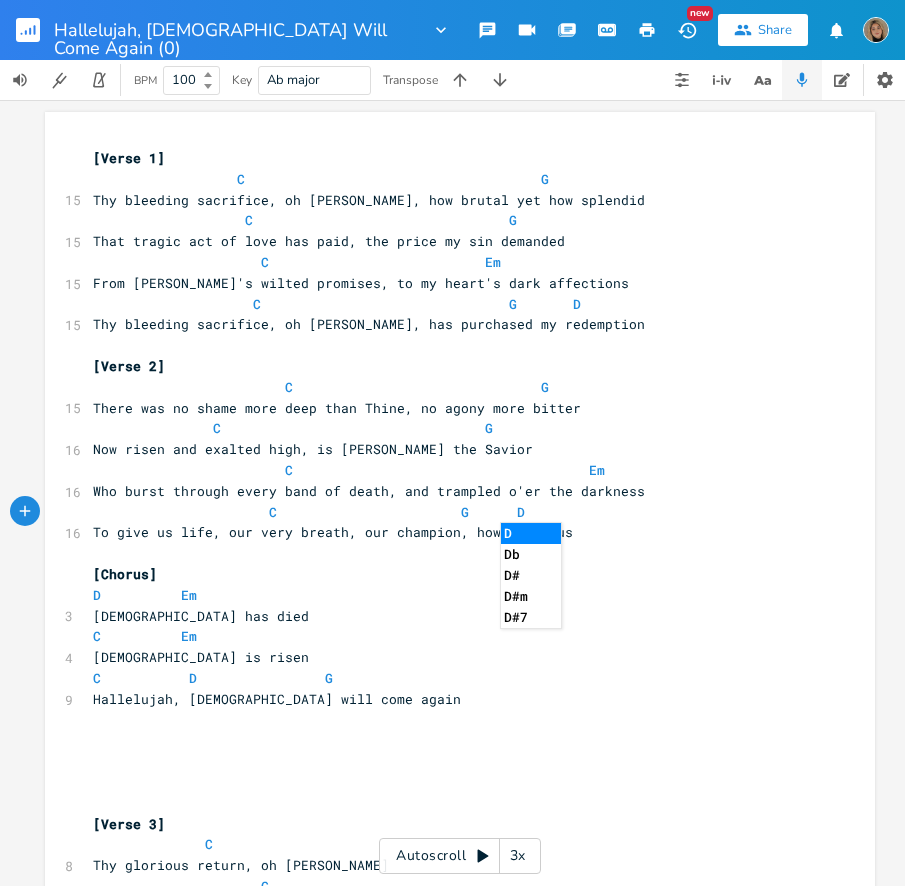 click on "C                         G        D" at bounding box center [309, 512] 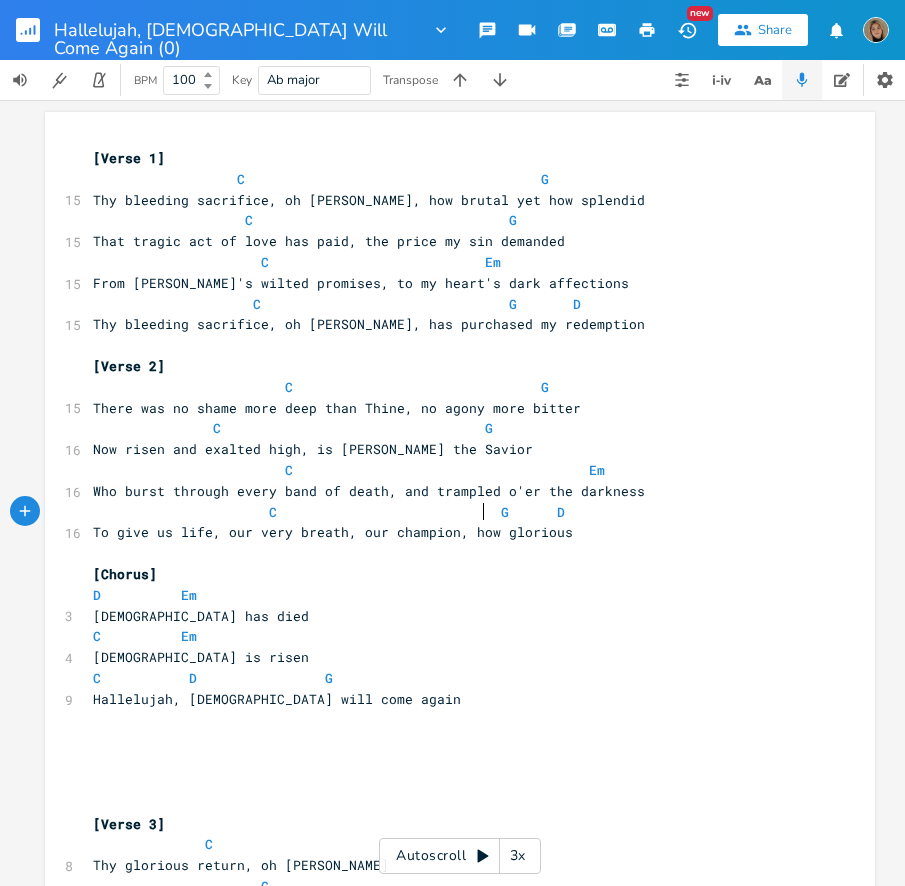 scroll, scrollTop: 0, scrollLeft: 19, axis: horizontal 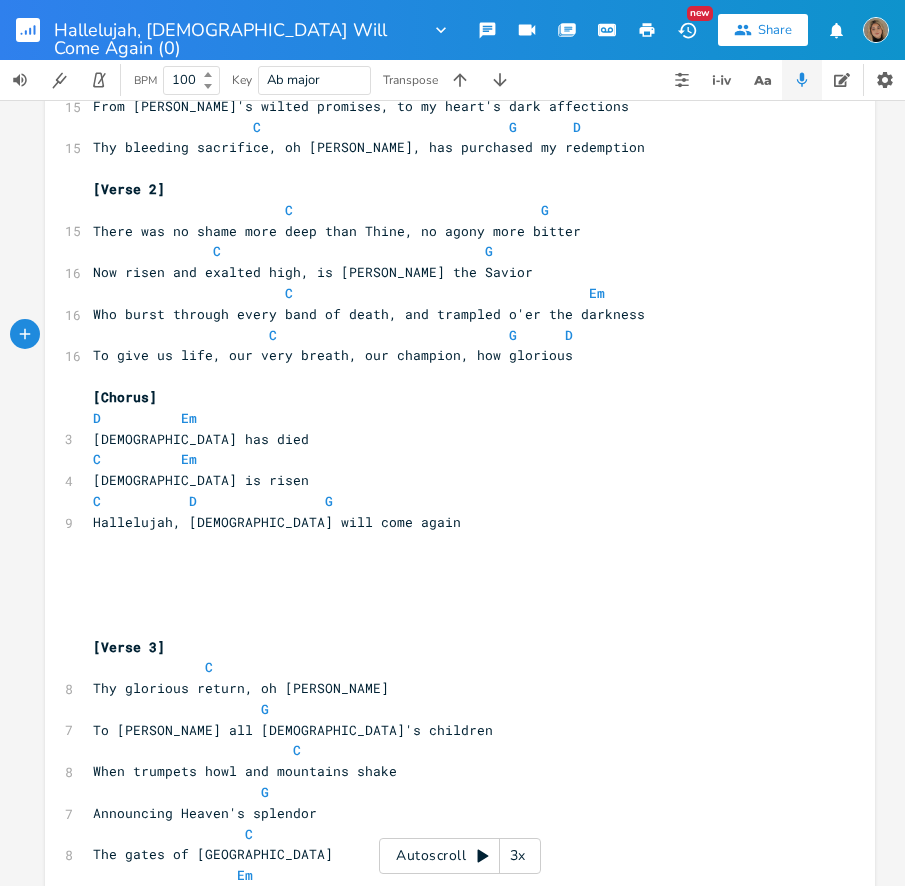 click at bounding box center [647, 30] 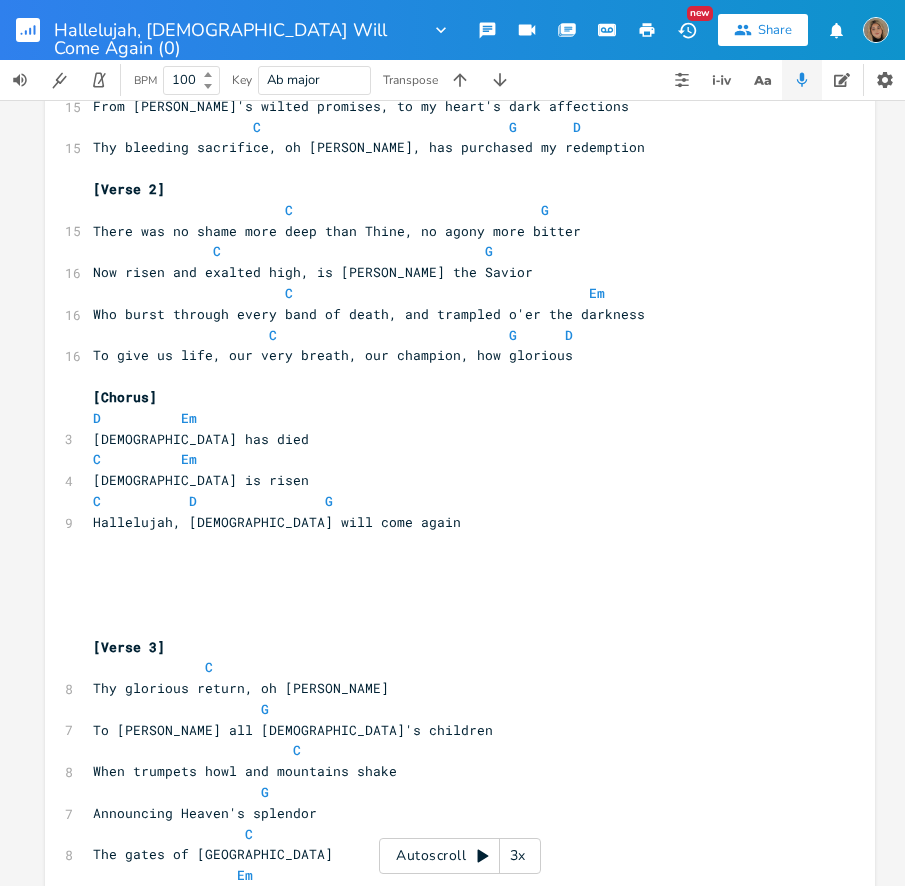 click on "​" at bounding box center (450, 626) 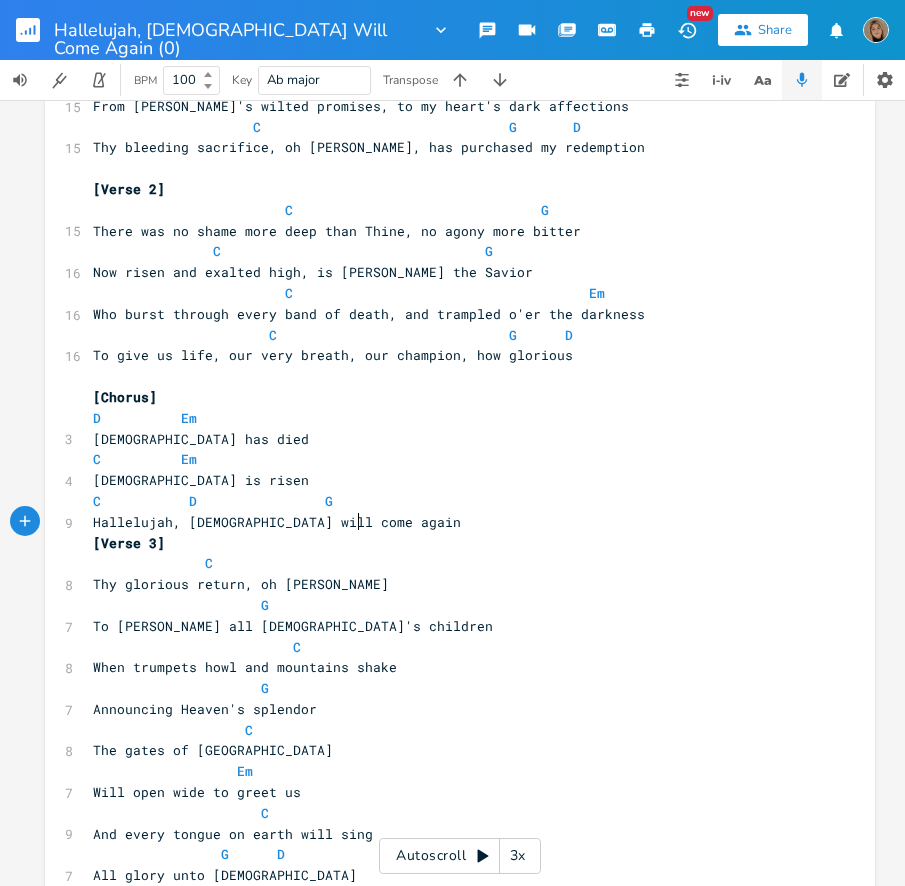 type on "C          Em" 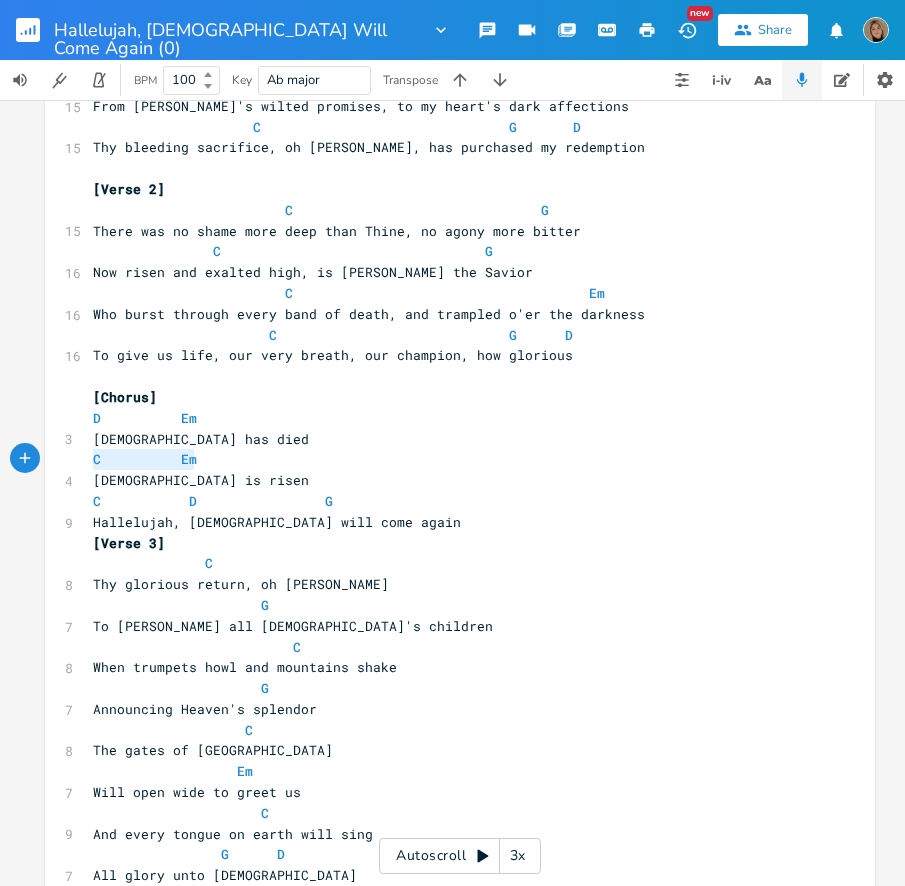 drag, startPoint x: 198, startPoint y: 454, endPoint x: 33, endPoint y: 454, distance: 165 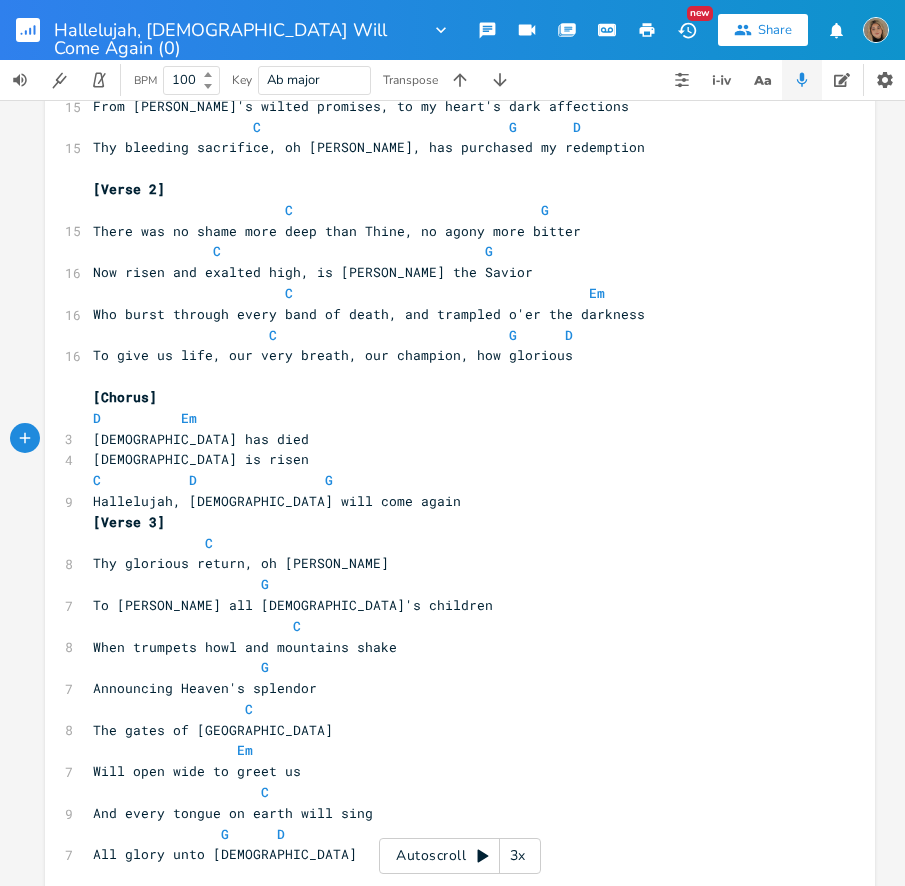 click on "[DEMOGRAPHIC_DATA] is risen" at bounding box center (201, 459) 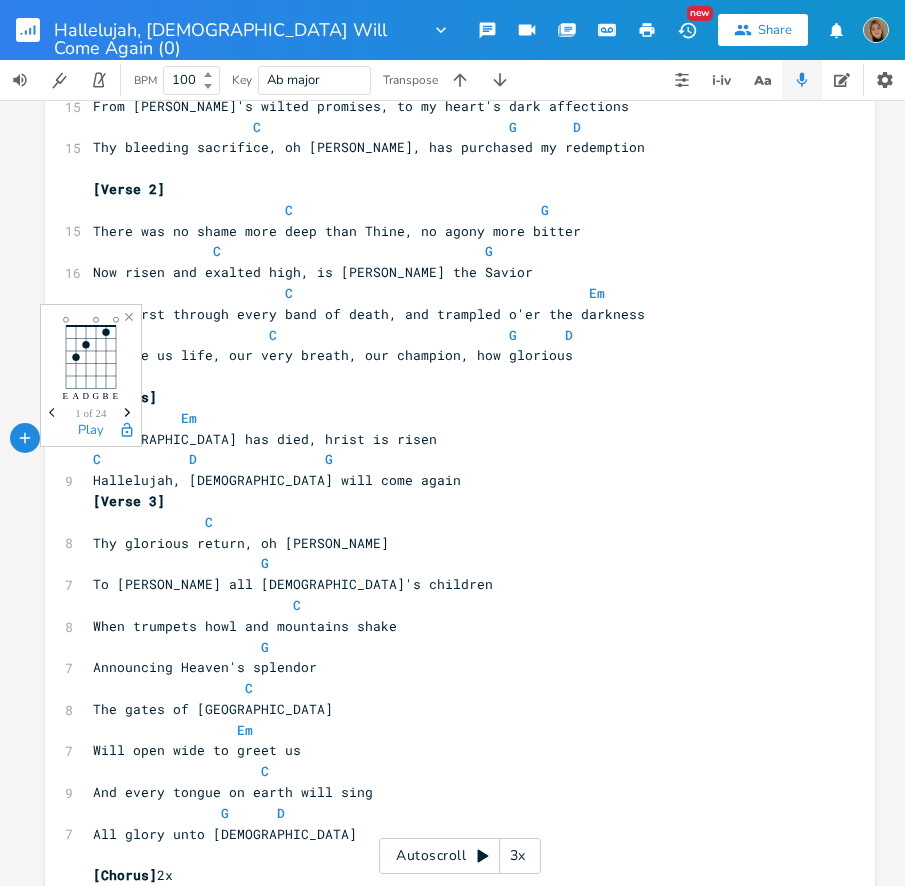type on ", c" 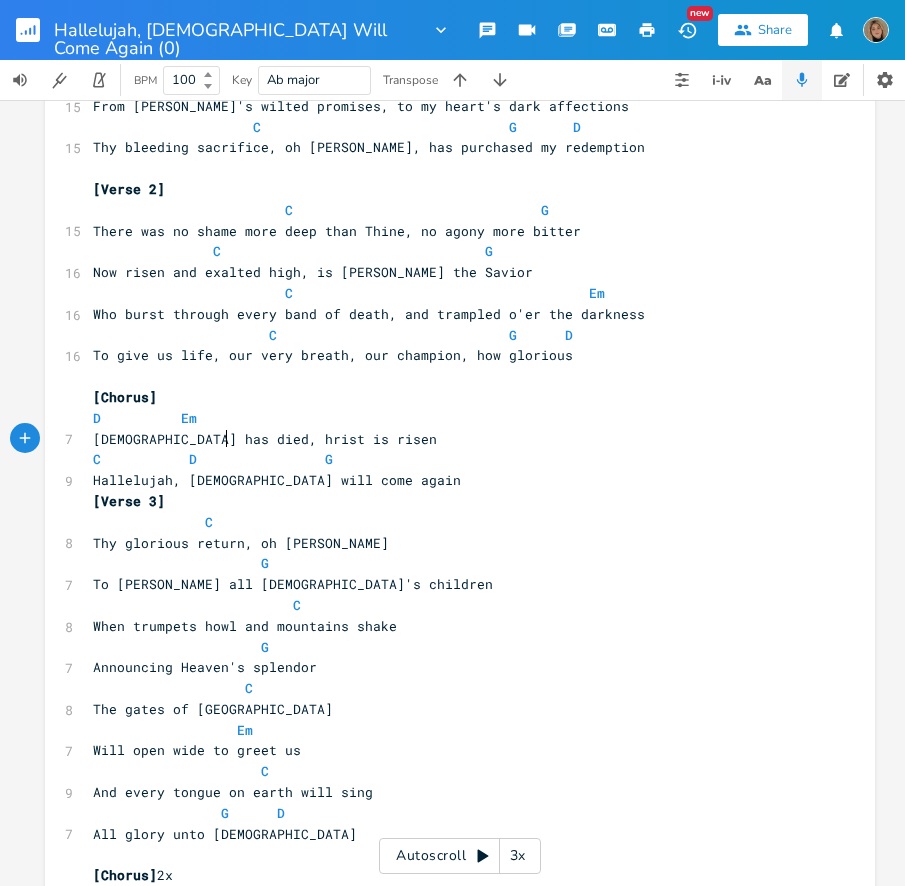 type on "C" 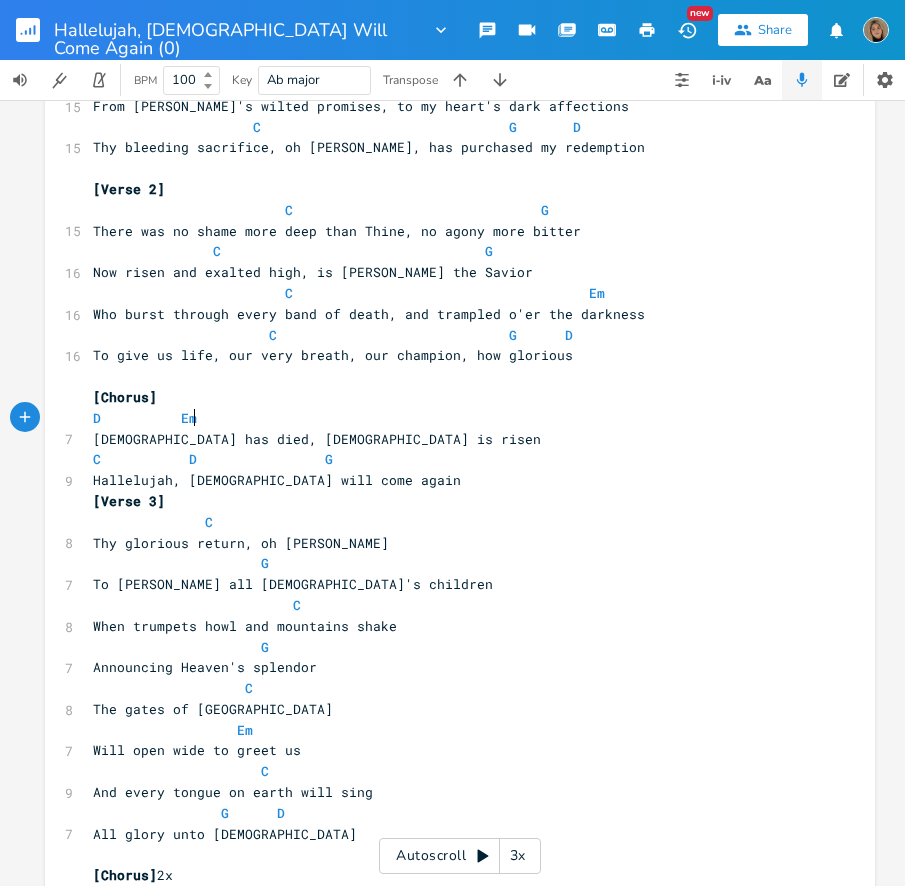 click on "D            Em" at bounding box center [450, 418] 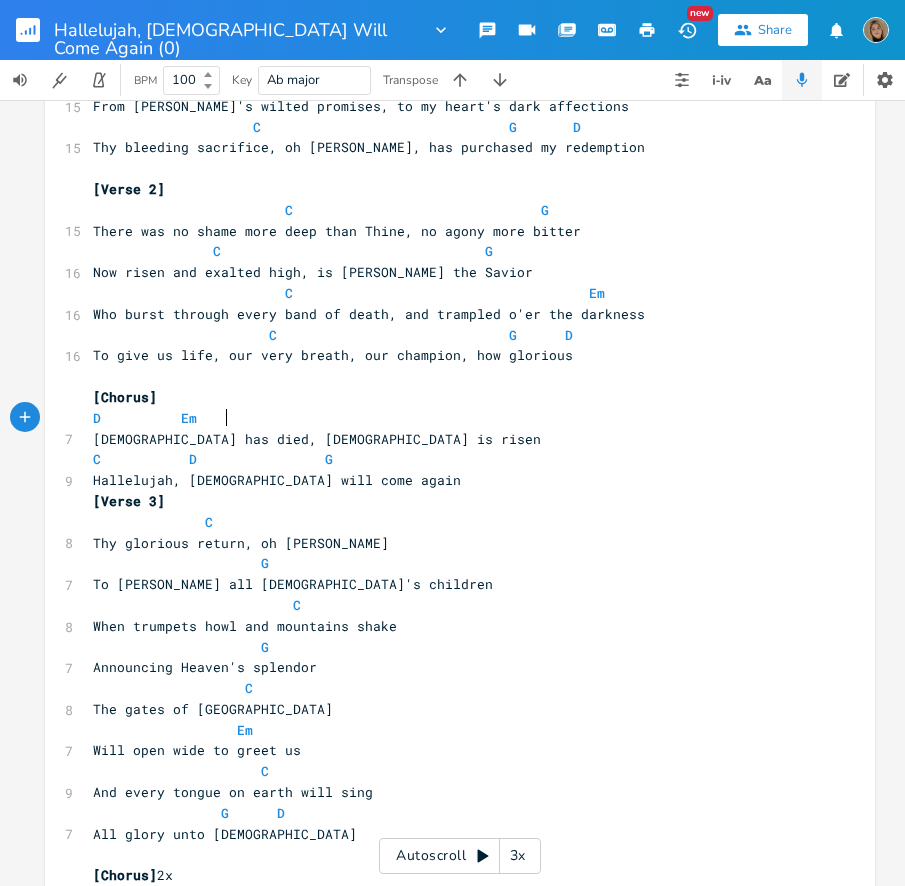 scroll, scrollTop: 0, scrollLeft: 12, axis: horizontal 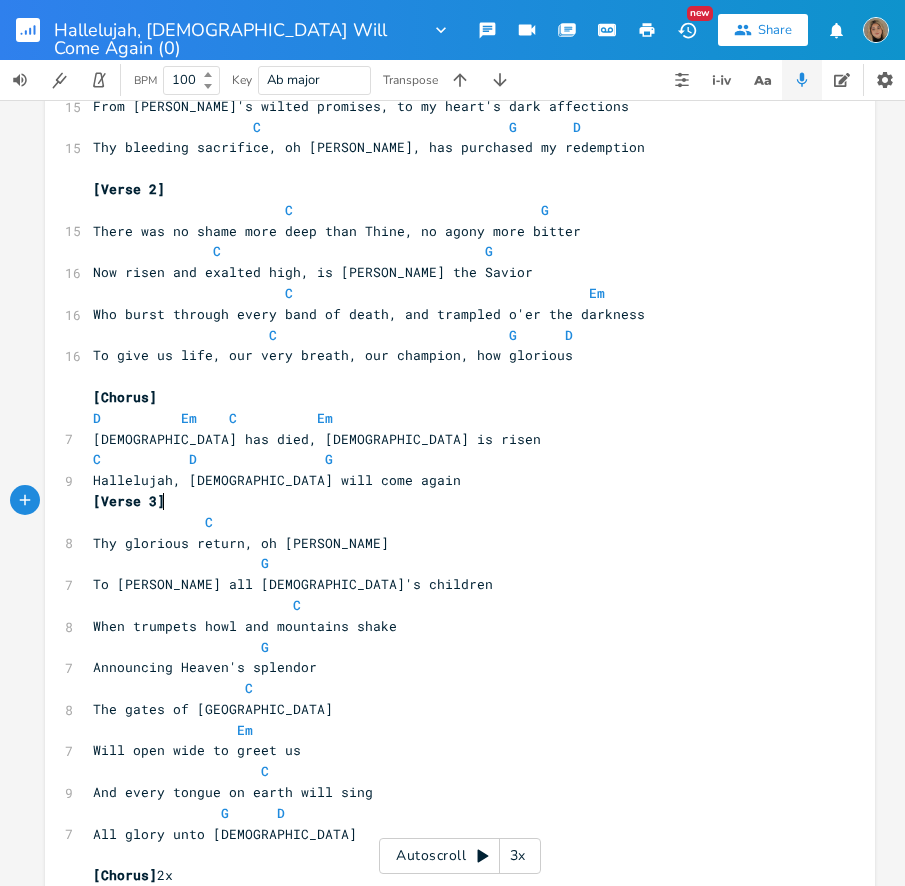 click on "[Verse 3]" at bounding box center (450, 501) 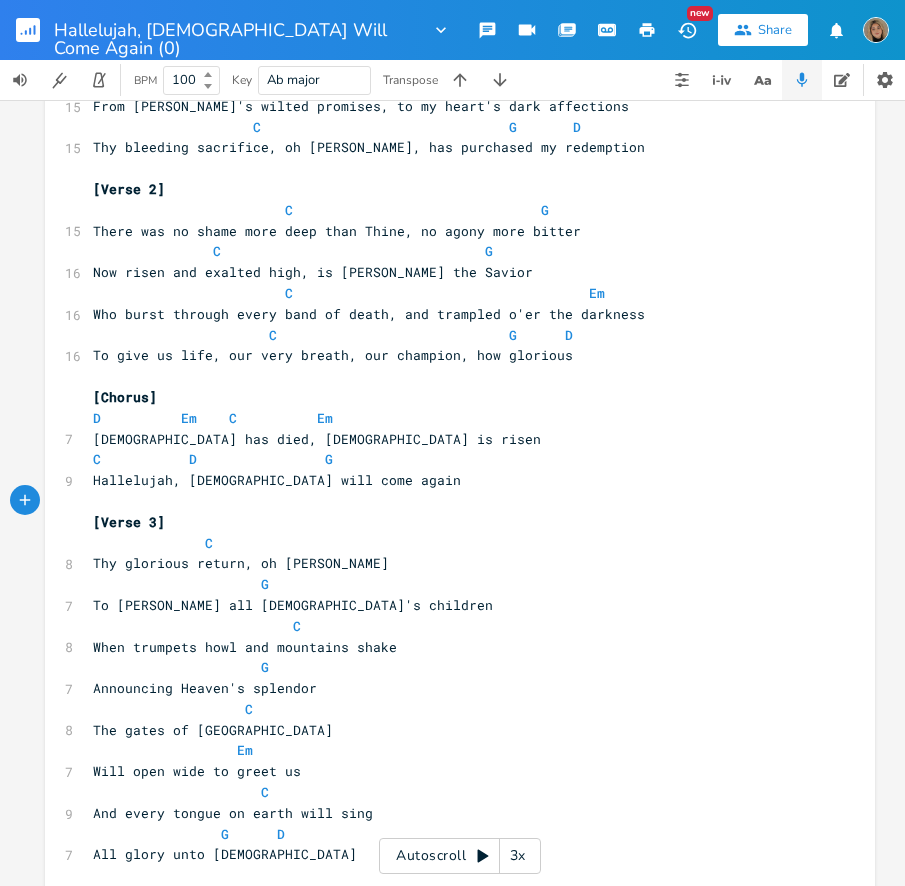 scroll, scrollTop: 0, scrollLeft: 5, axis: horizontal 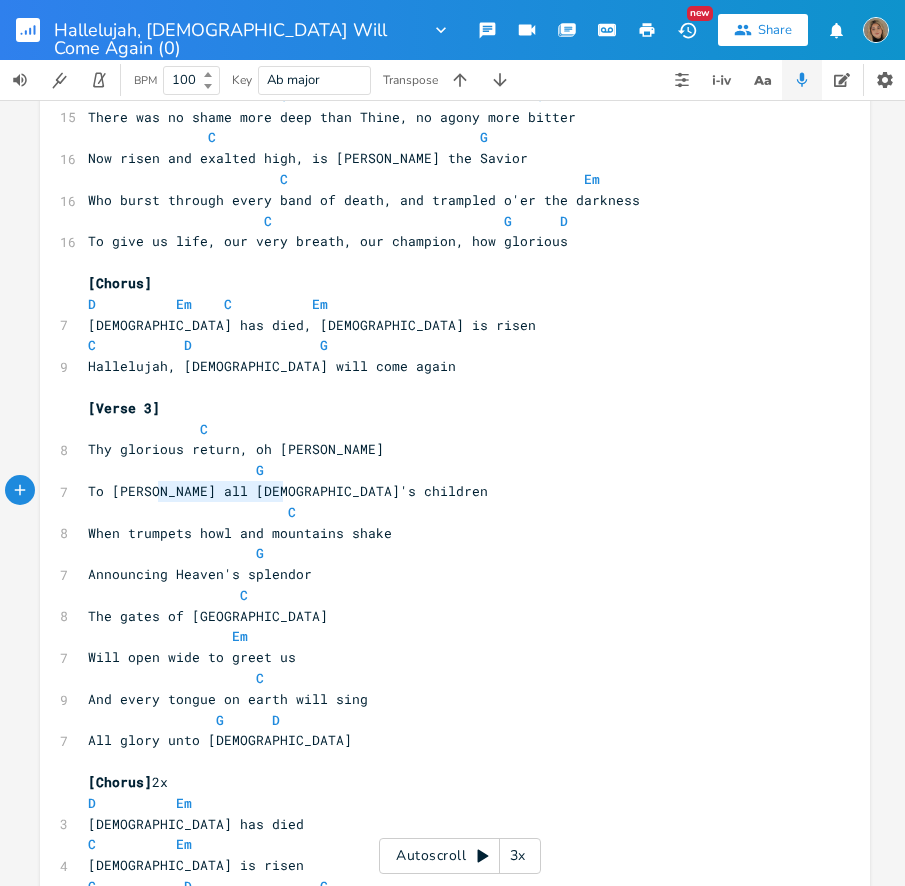 type on "m all [DEMOGRAPHIC_DATA]'s child" 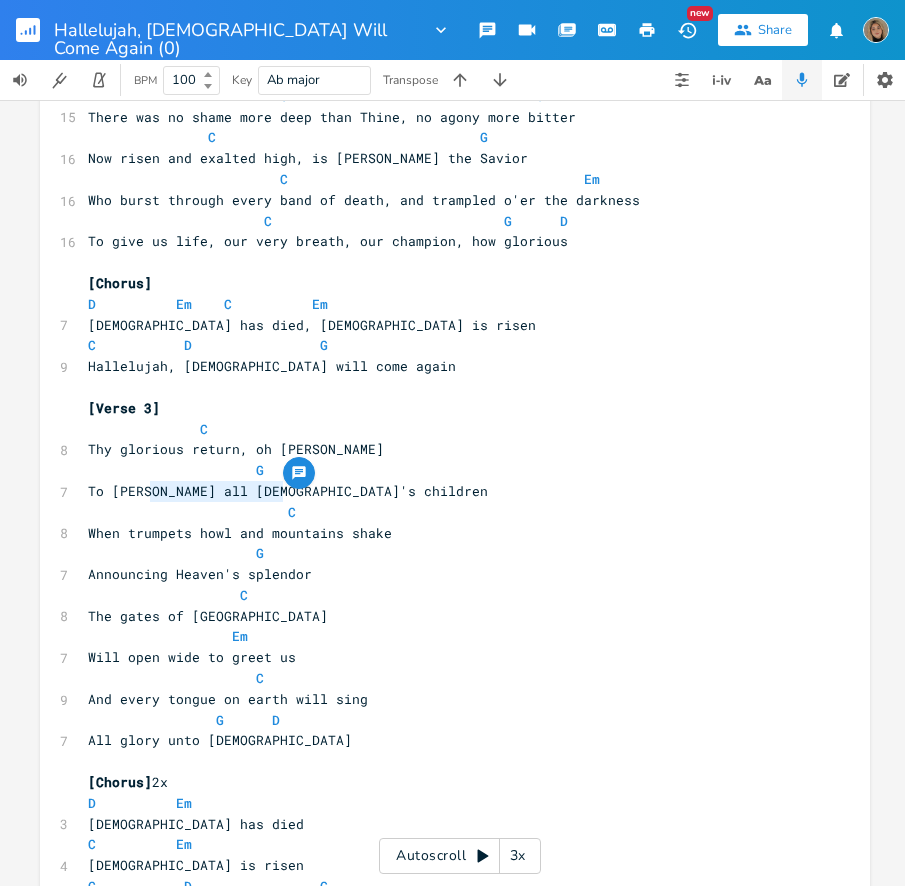 click on "Thy glorious return, oh [PERSON_NAME]" at bounding box center (445, 449) 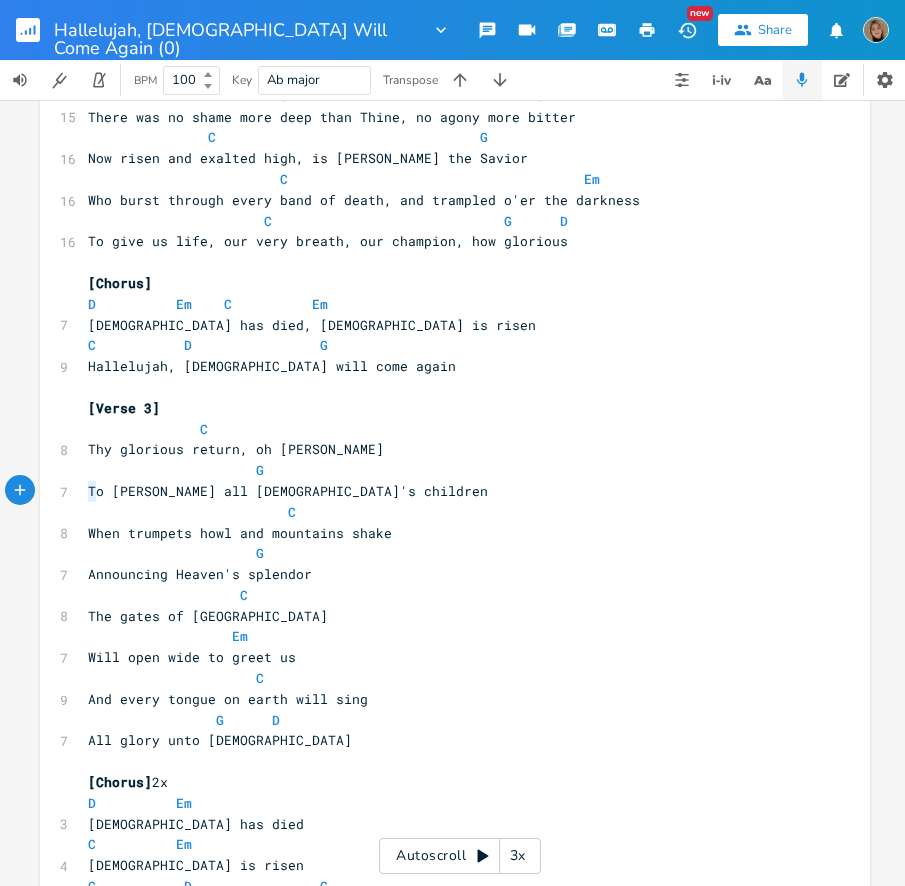 type on "G
T" 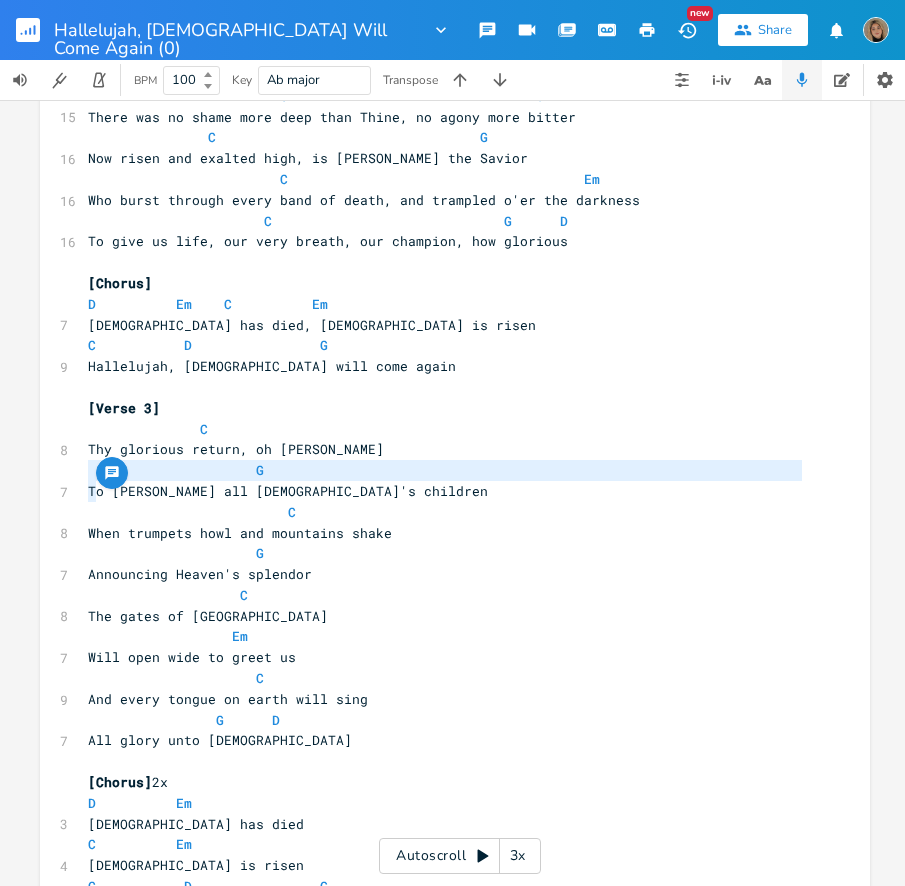 drag, startPoint x: 89, startPoint y: 493, endPoint x: 74, endPoint y: 477, distance: 21.931713 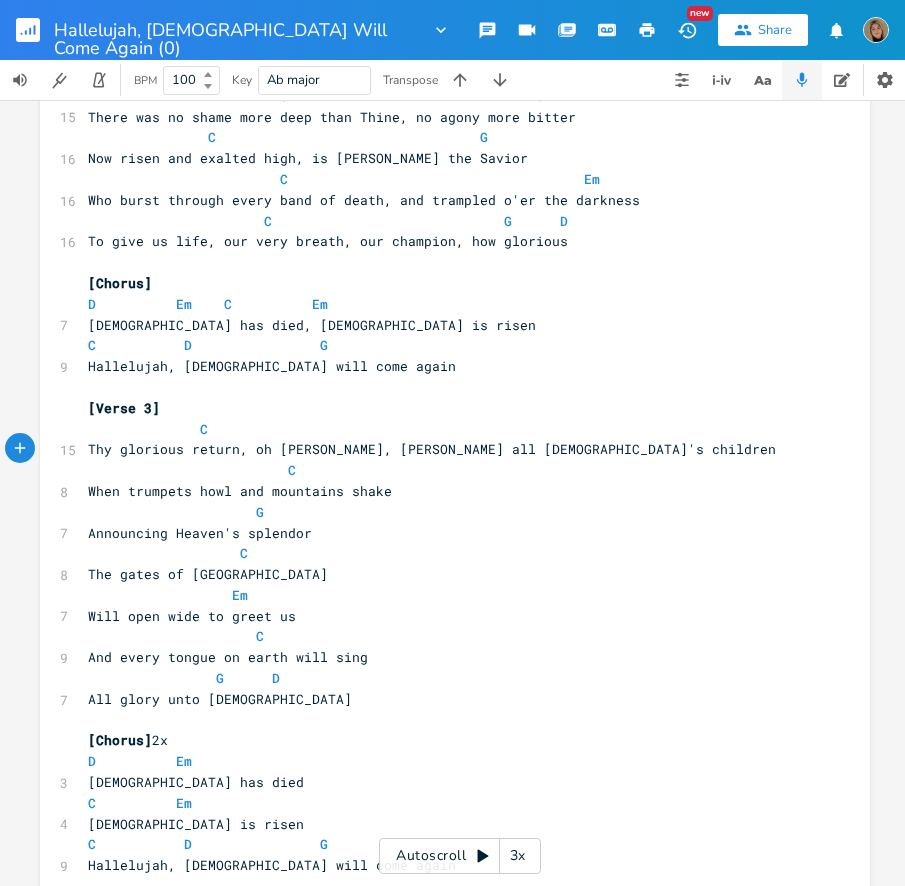 type on ", T" 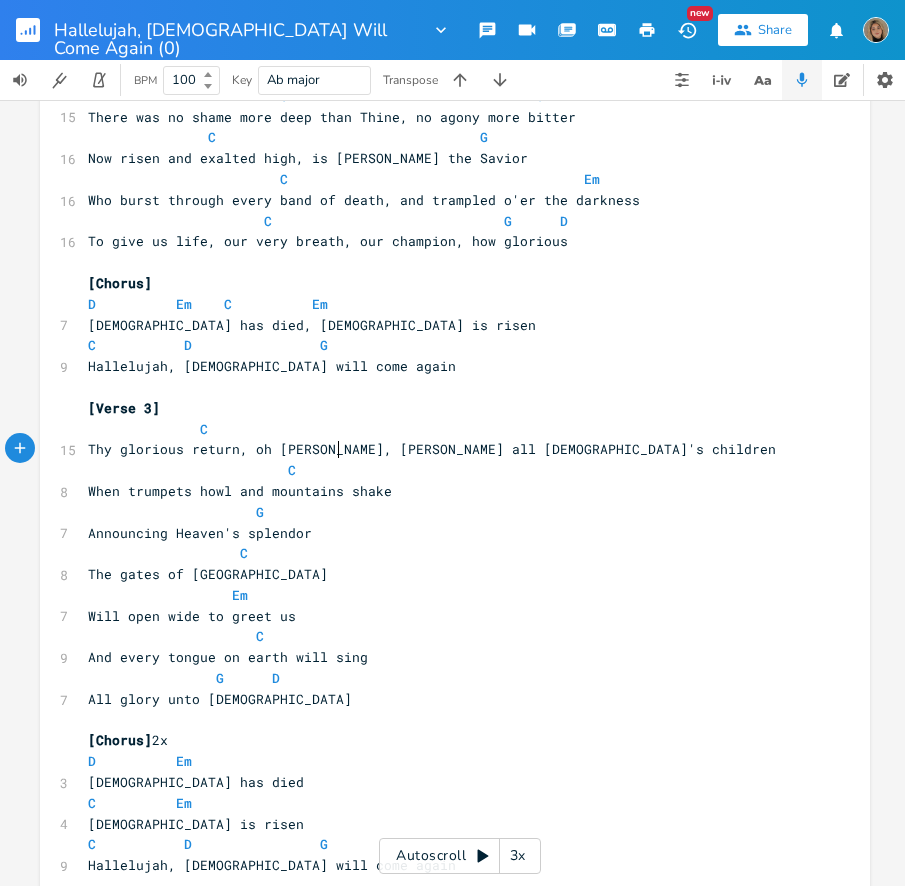 type on "t" 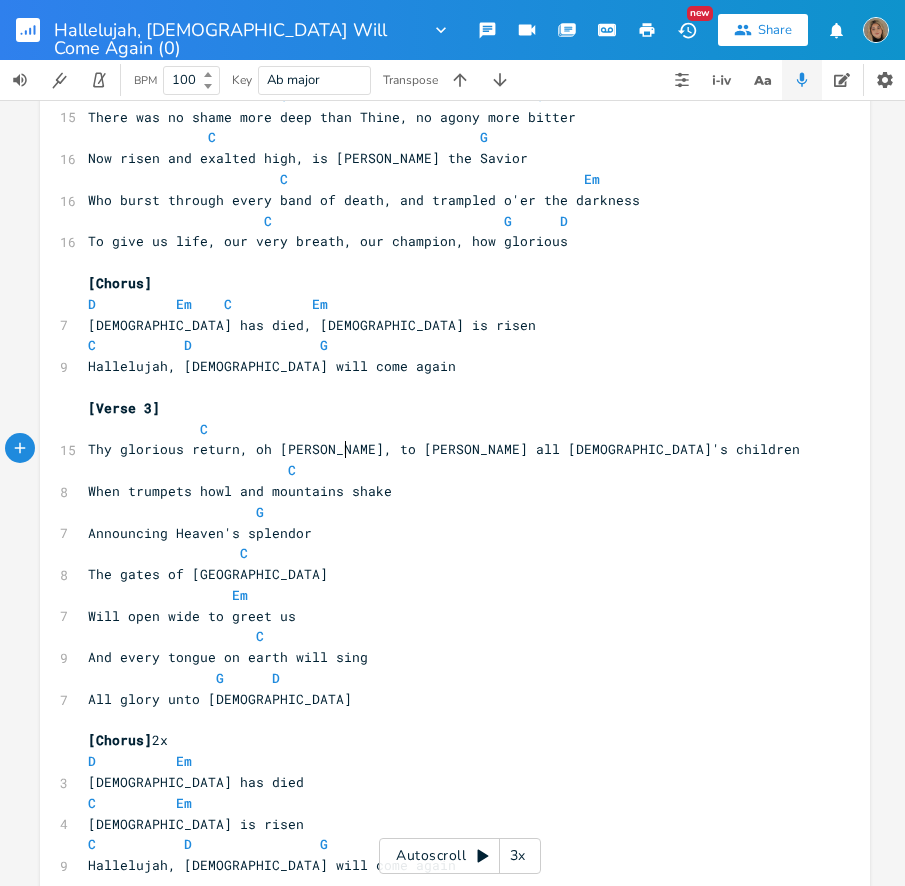 click on "C" at bounding box center [445, 429] 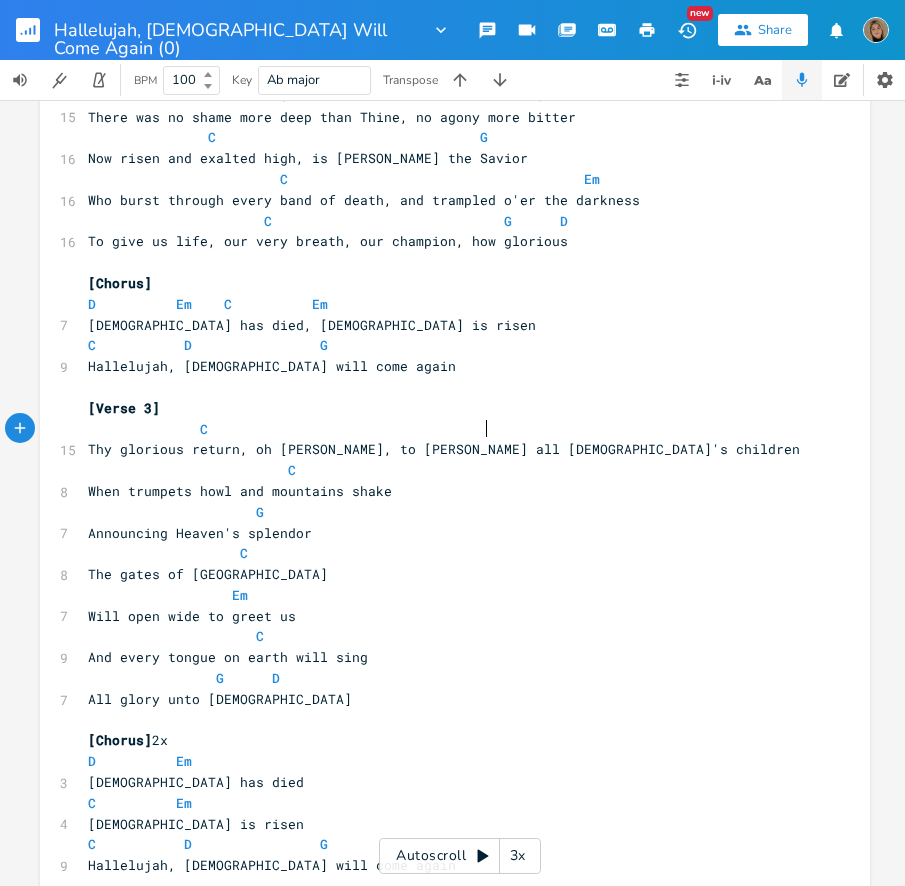 type on "G" 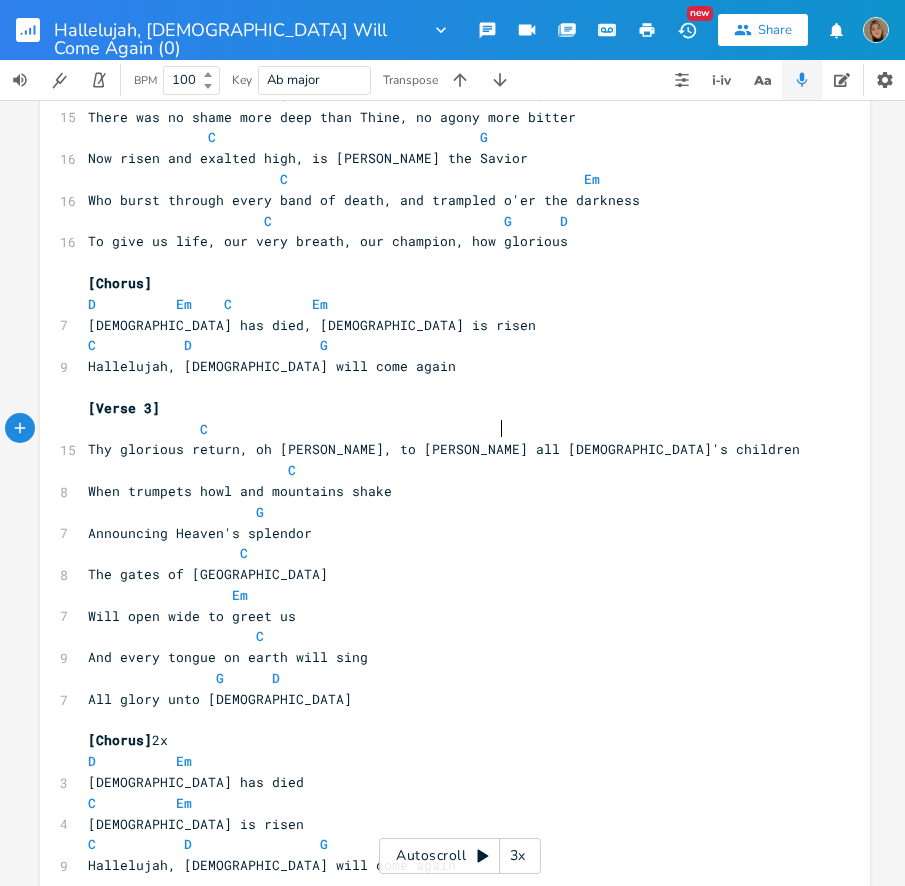 type on "G" 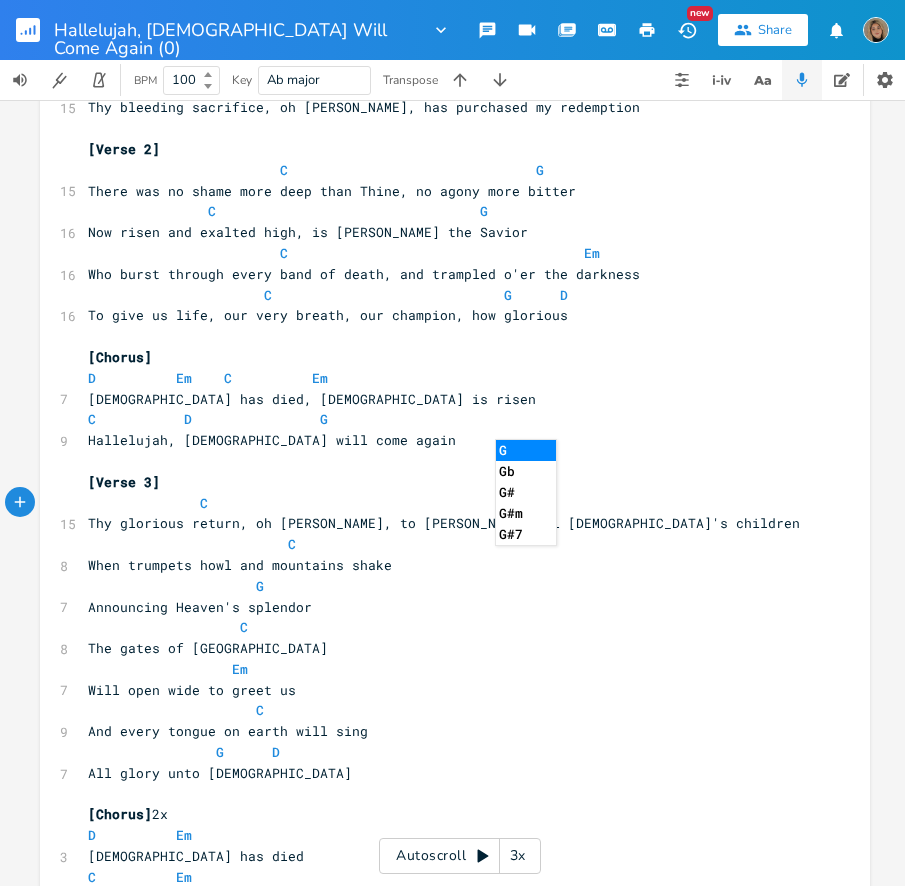 scroll, scrollTop: 251, scrollLeft: 0, axis: vertical 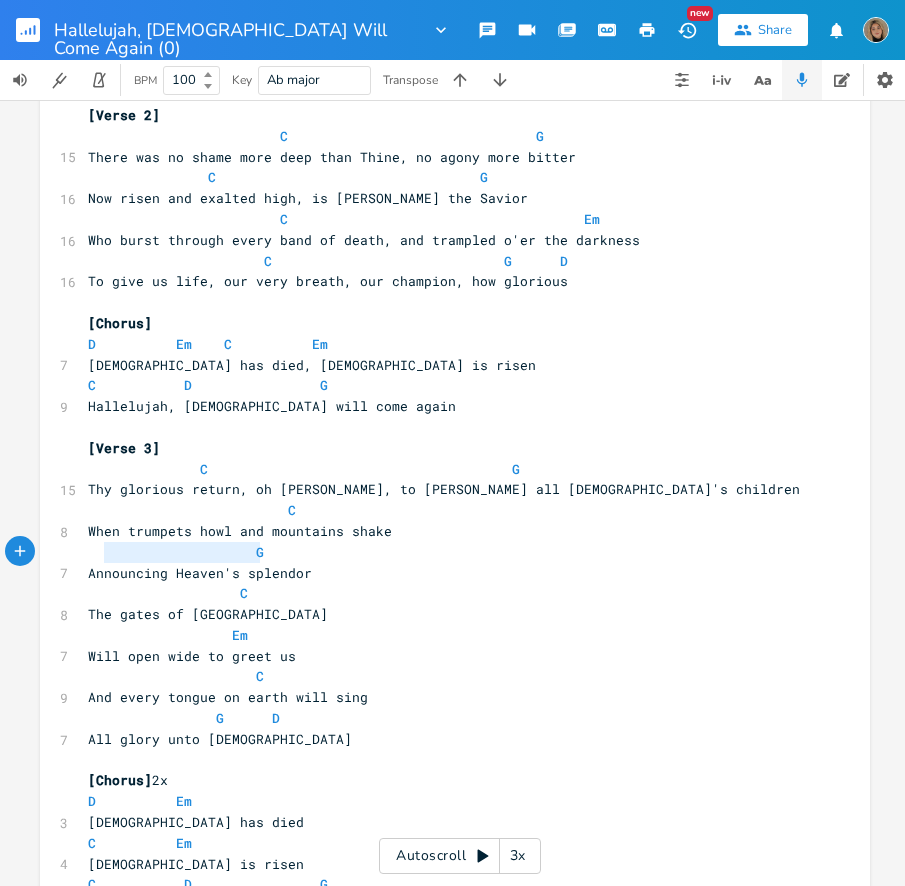 type on "G" 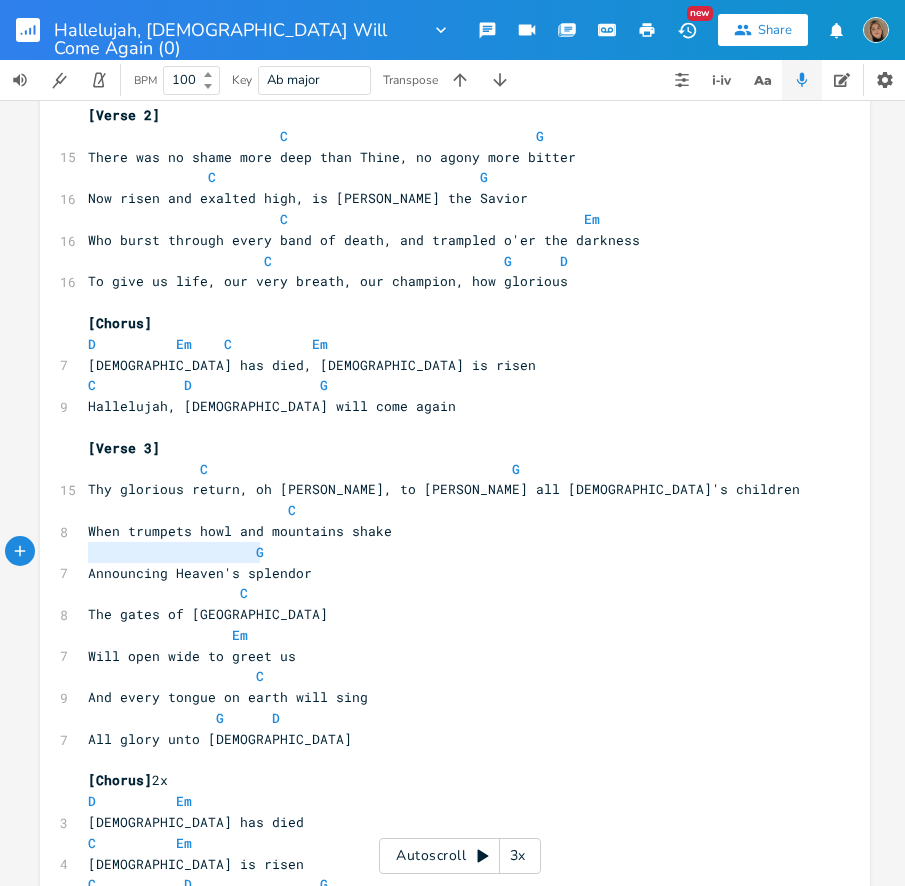 drag, startPoint x: 286, startPoint y: 555, endPoint x: 49, endPoint y: 553, distance: 237.00844 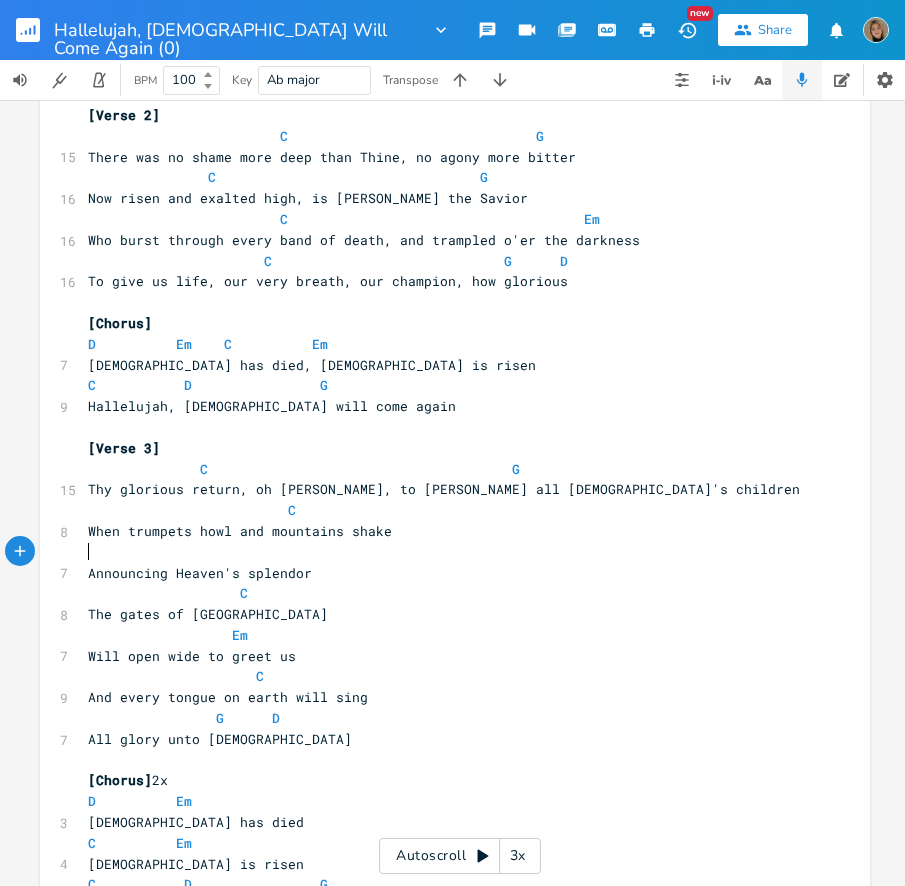click on "Announcing Heaven's splendor" at bounding box center (200, 573) 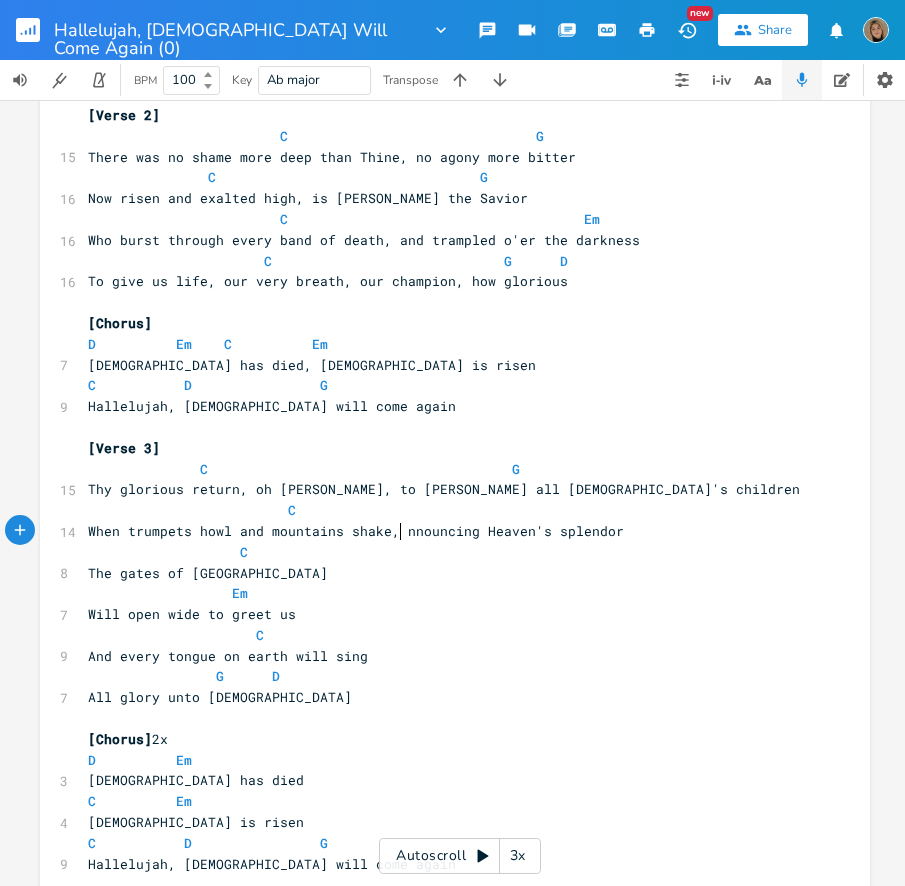 type on ", a" 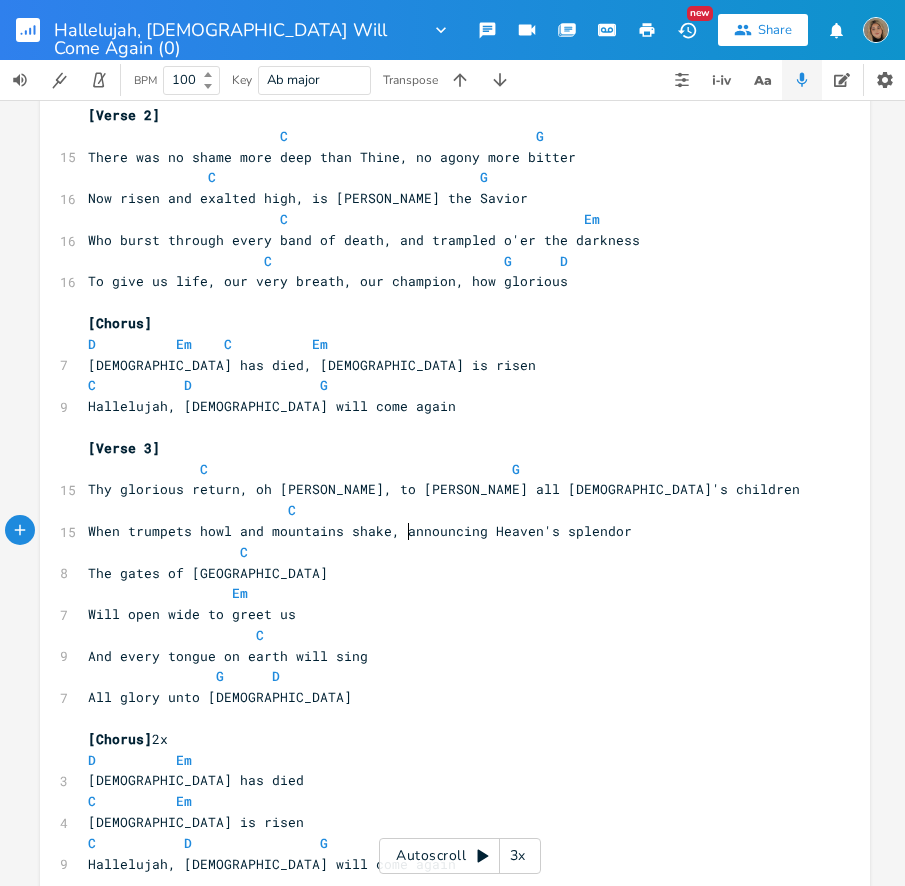 scroll, scrollTop: 0, scrollLeft: 12, axis: horizontal 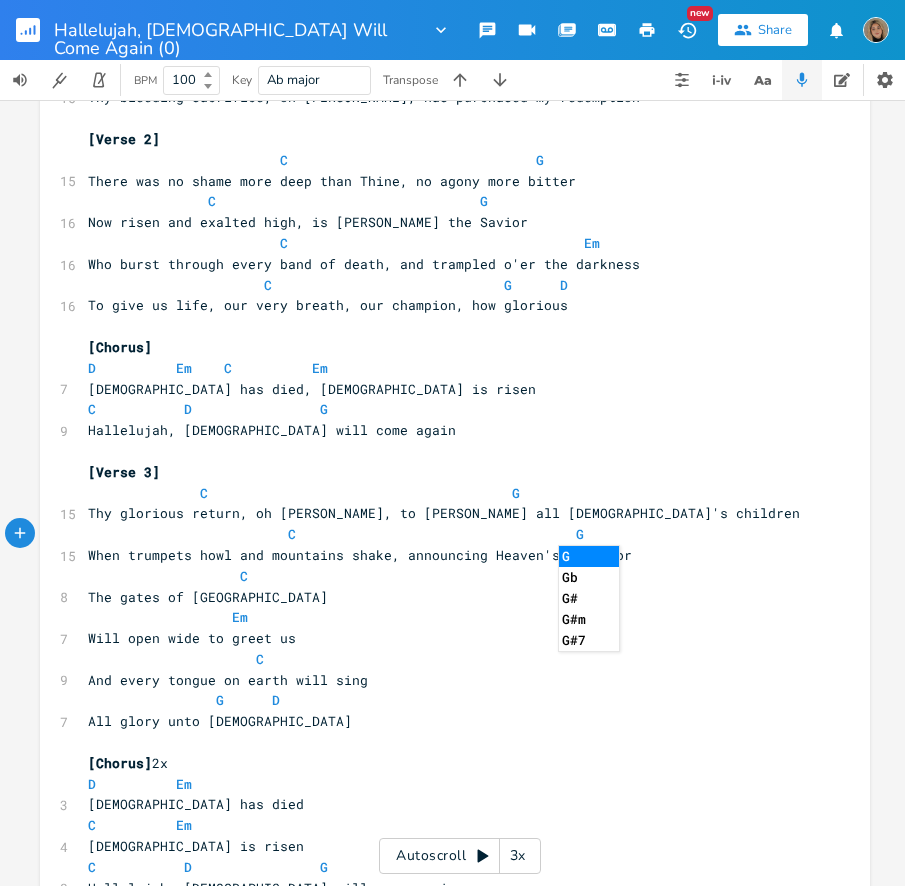 type on "G" 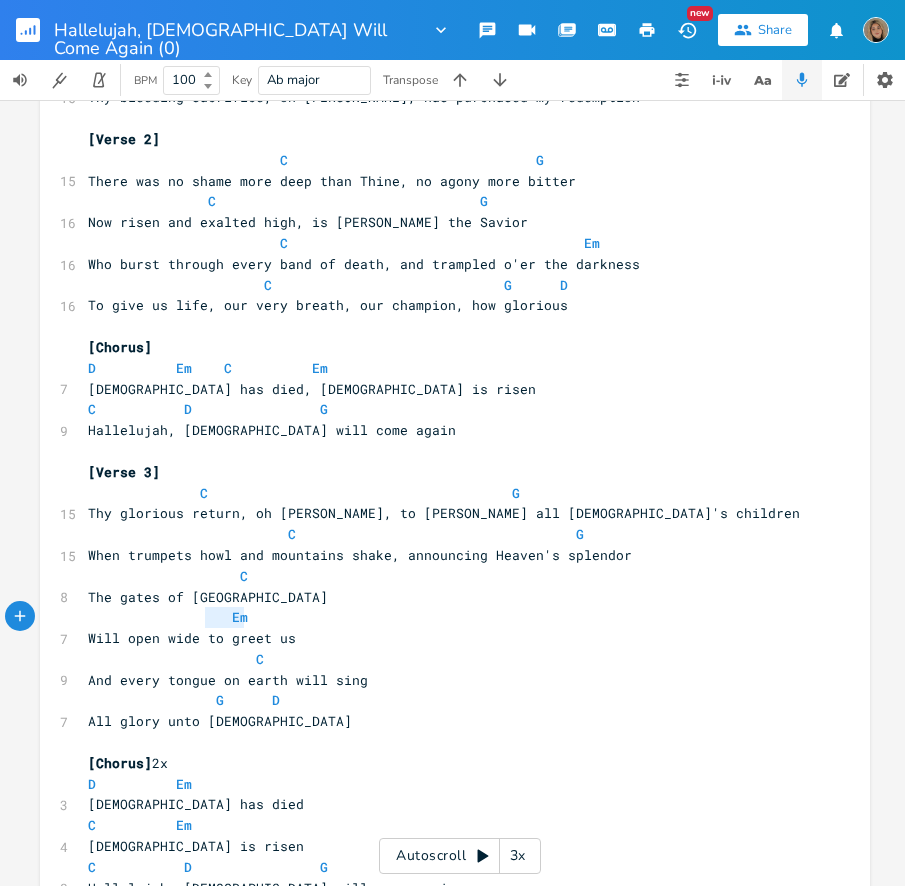 type on "Em" 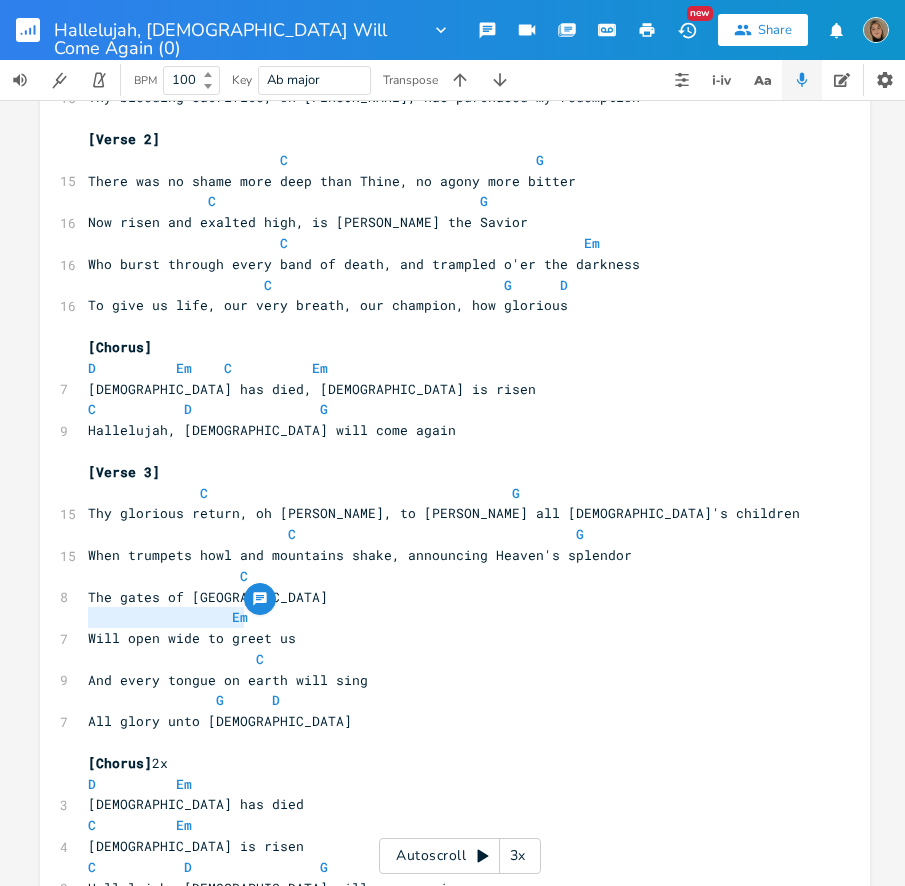 drag, startPoint x: 289, startPoint y: 616, endPoint x: 55, endPoint y: 612, distance: 234.03418 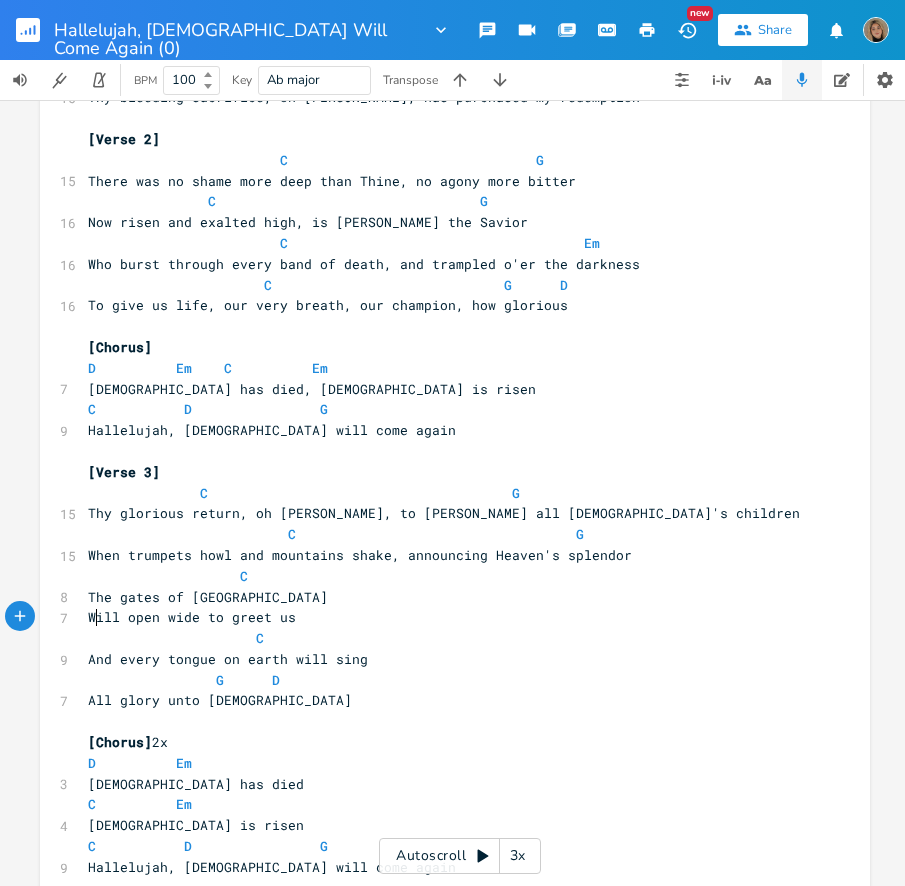 click on "Will open wide to greet us" at bounding box center (192, 617) 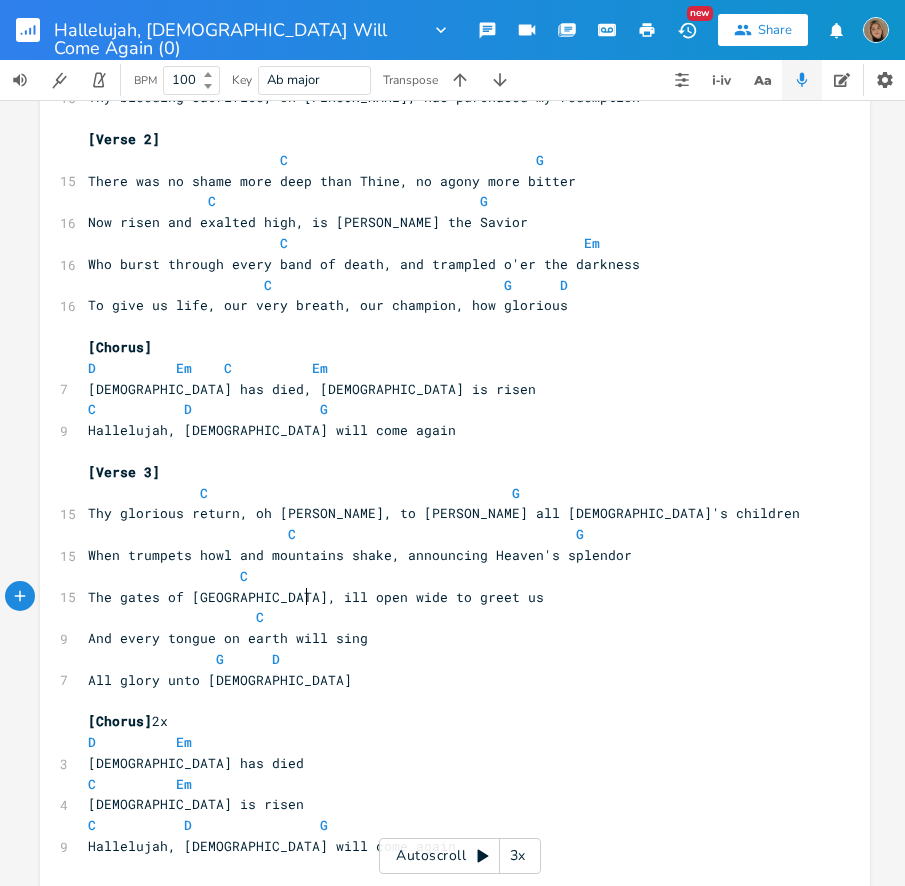type on ", w" 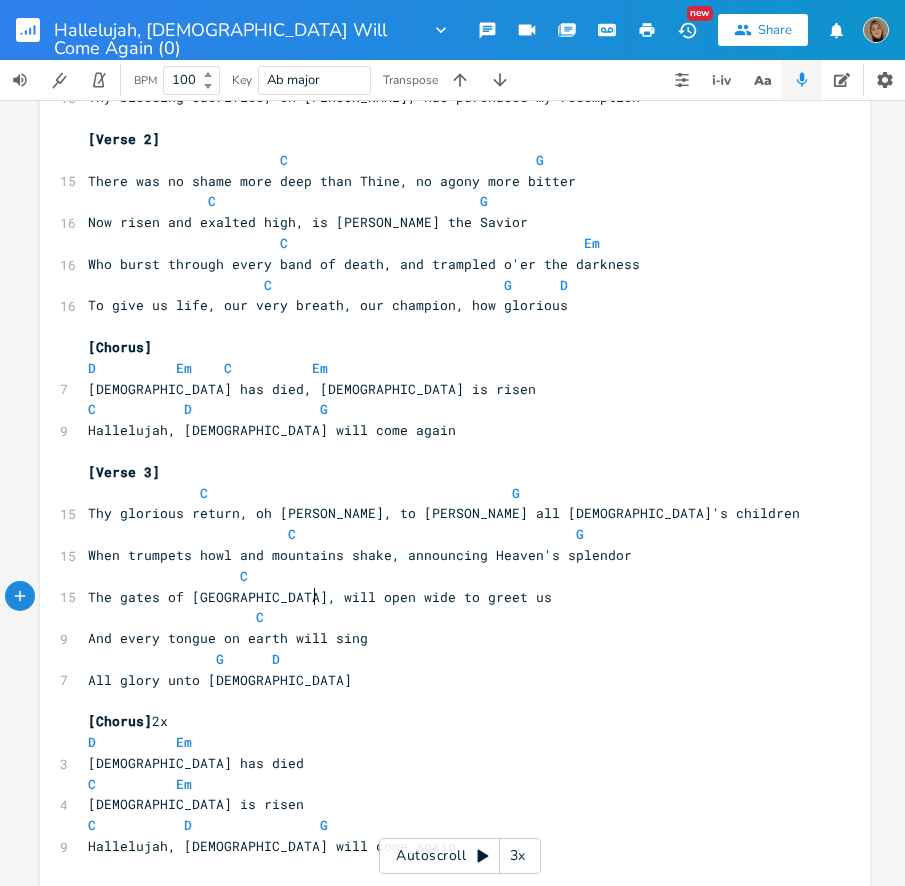 scroll, scrollTop: 0, scrollLeft: 16, axis: horizontal 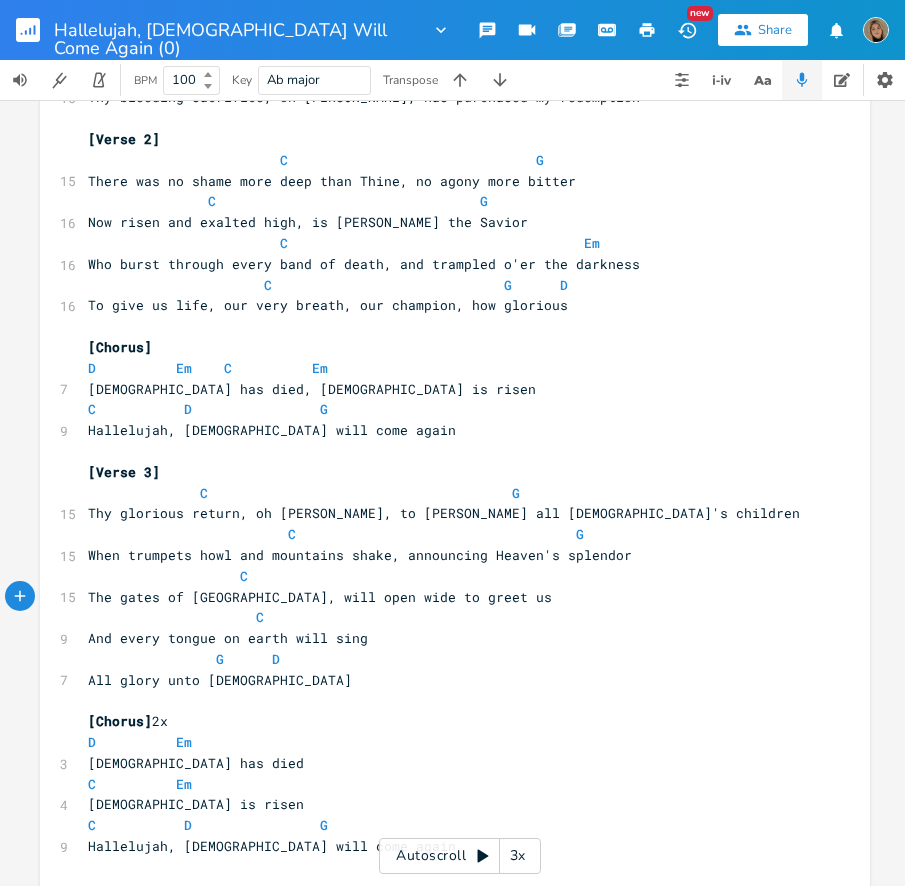click on "C" at bounding box center (445, 576) 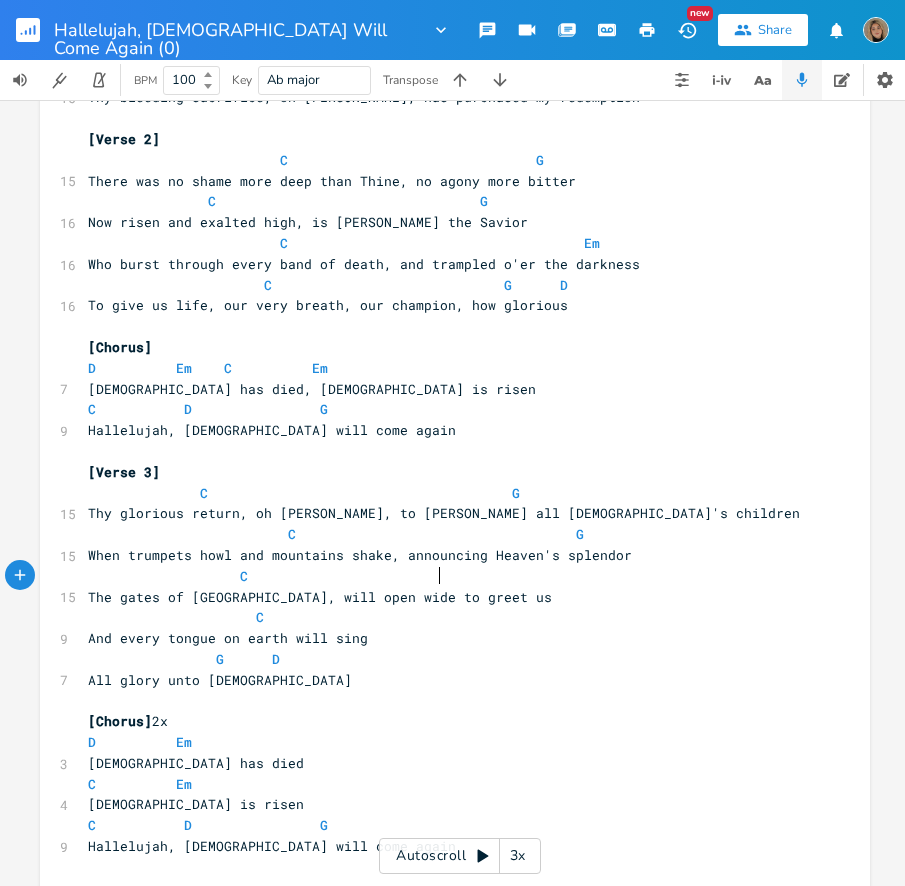 scroll, scrollTop: 0, scrollLeft: 88, axis: horizontal 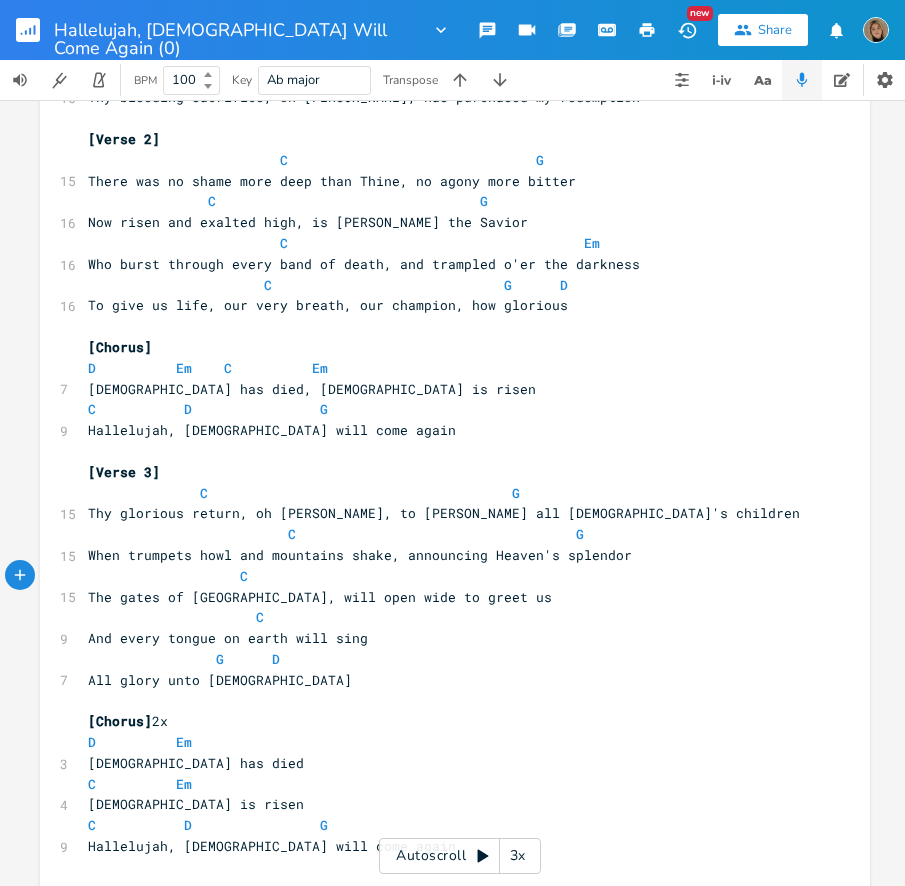 paste 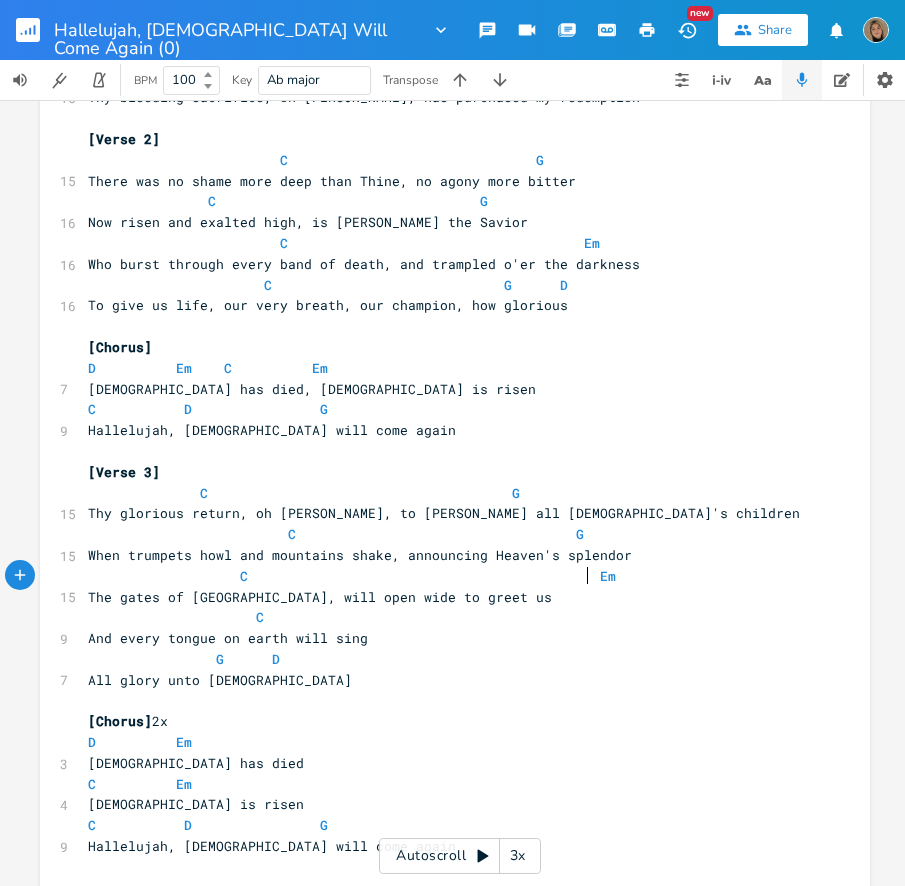 click on "C                                              Em" at bounding box center (352, 576) 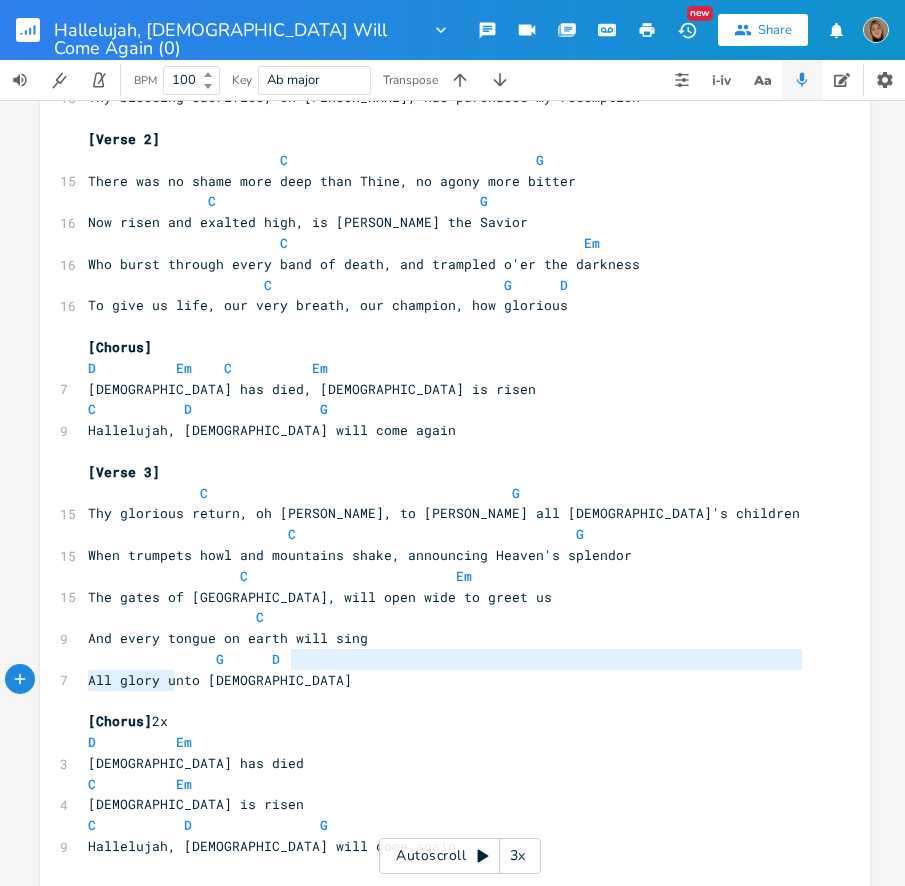 type on "Al" 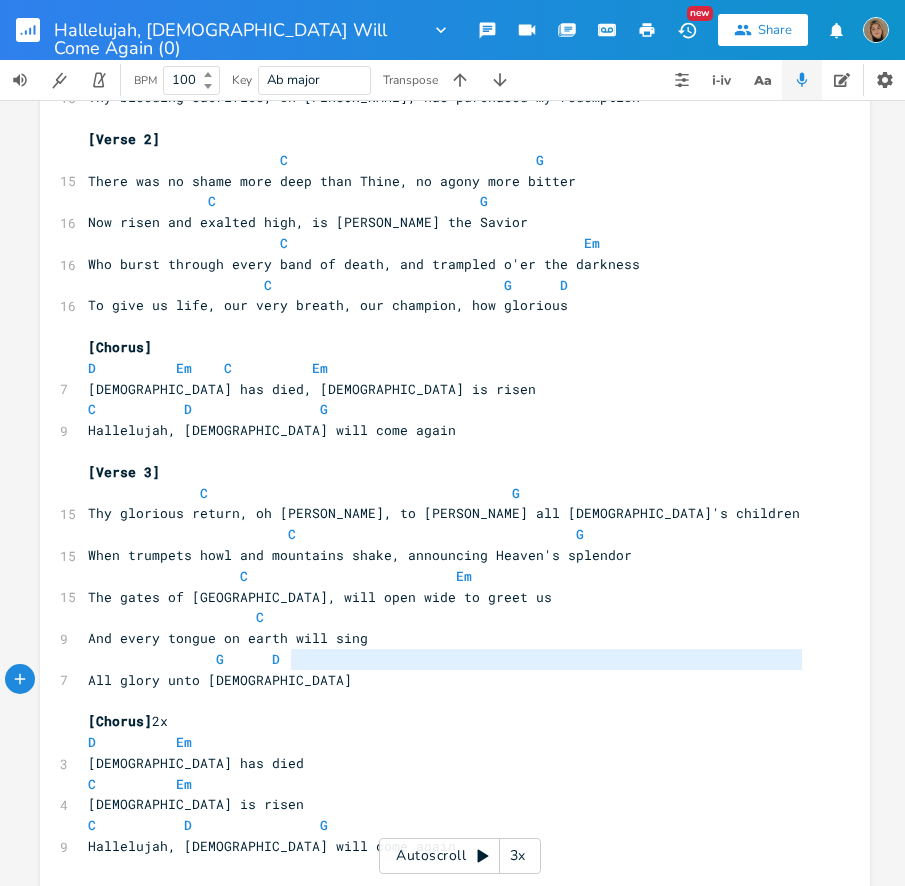 type on "G      D" 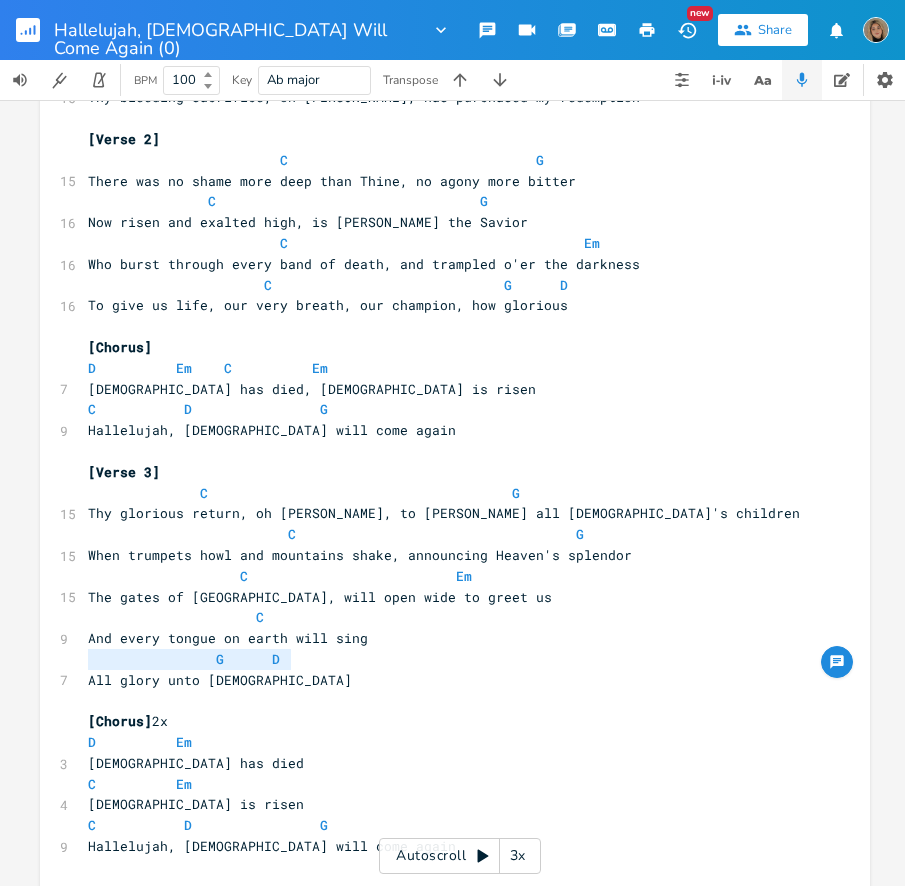 drag, startPoint x: 306, startPoint y: 660, endPoint x: 37, endPoint y: 665, distance: 269.04648 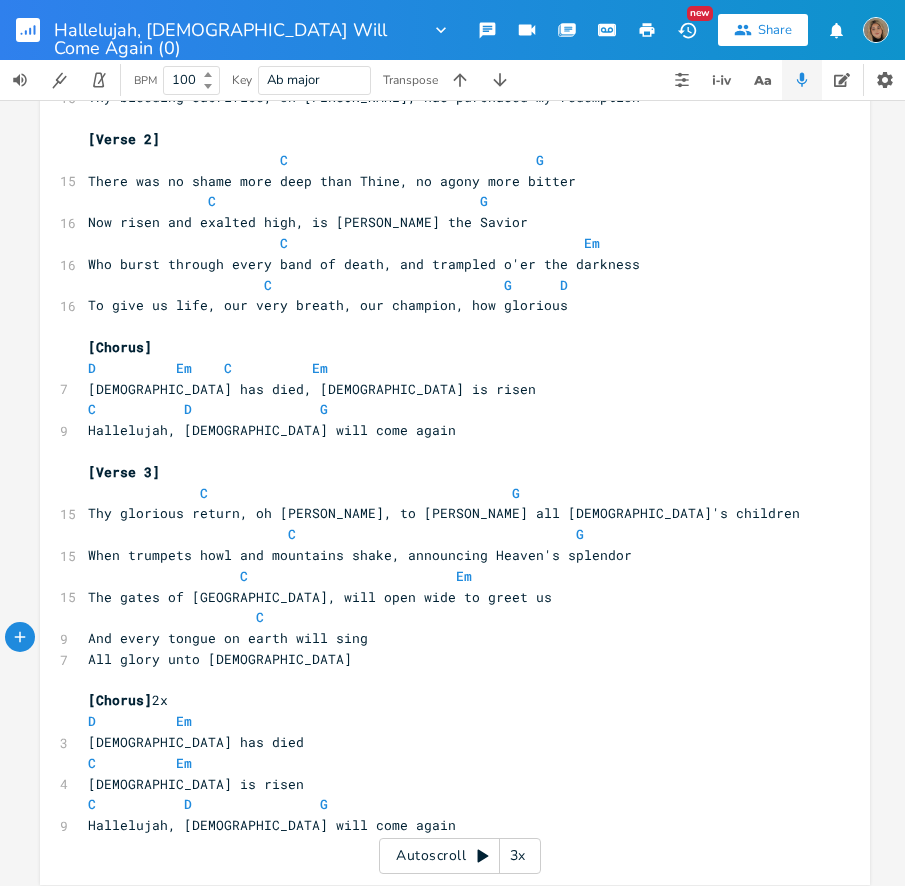 click on "All glory unto [DEMOGRAPHIC_DATA]" at bounding box center (220, 659) 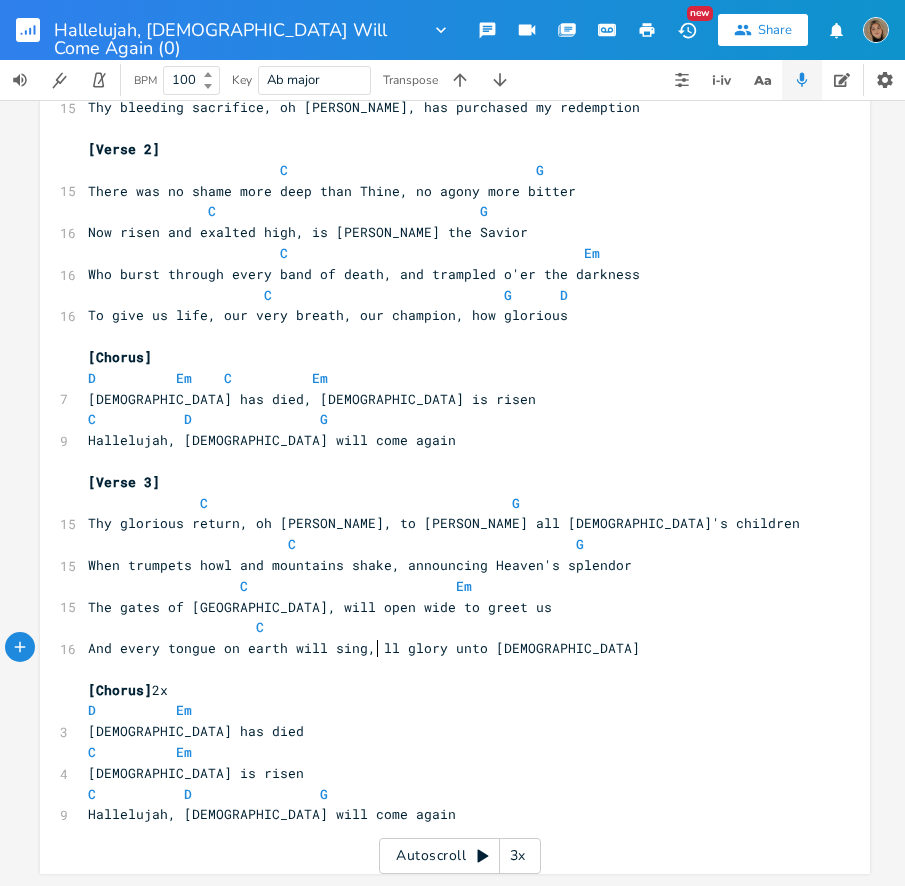 type on ", a" 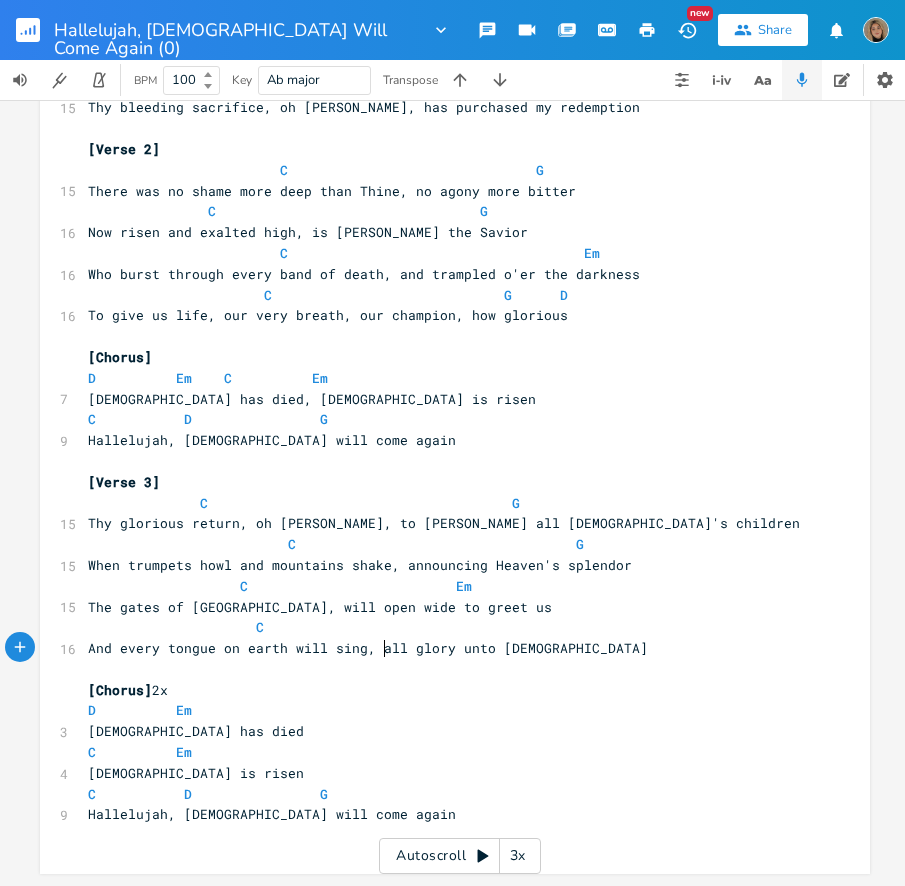 click on "C" at bounding box center [445, 627] 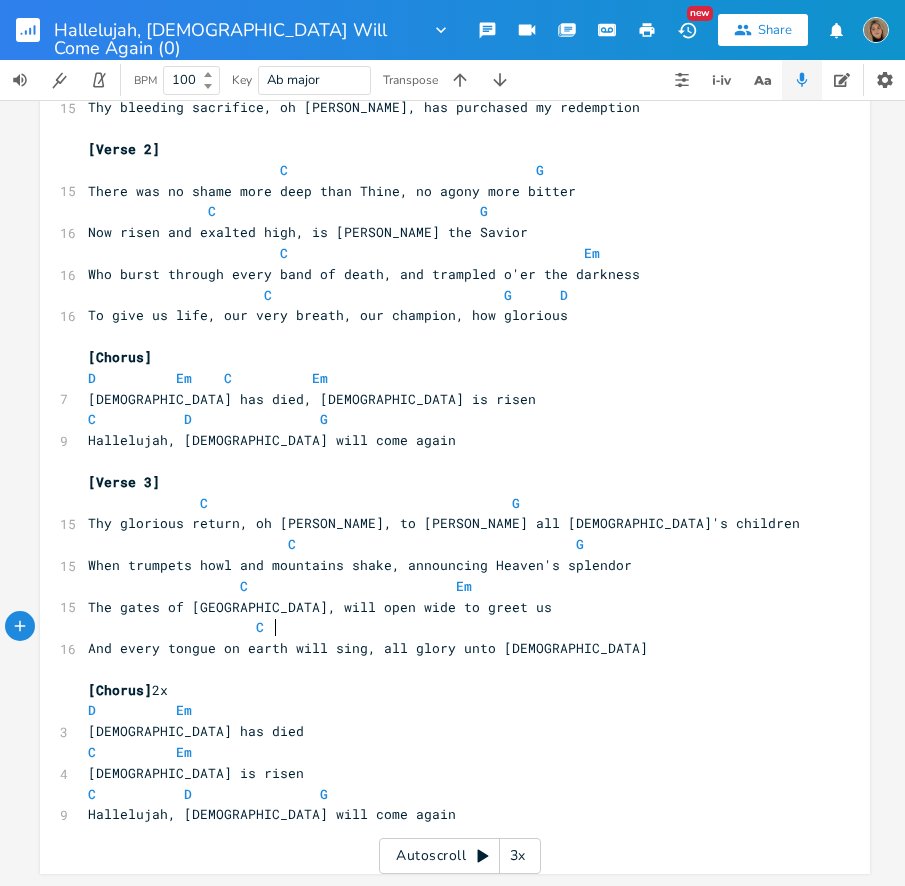 scroll, scrollTop: 0, scrollLeft: 16, axis: horizontal 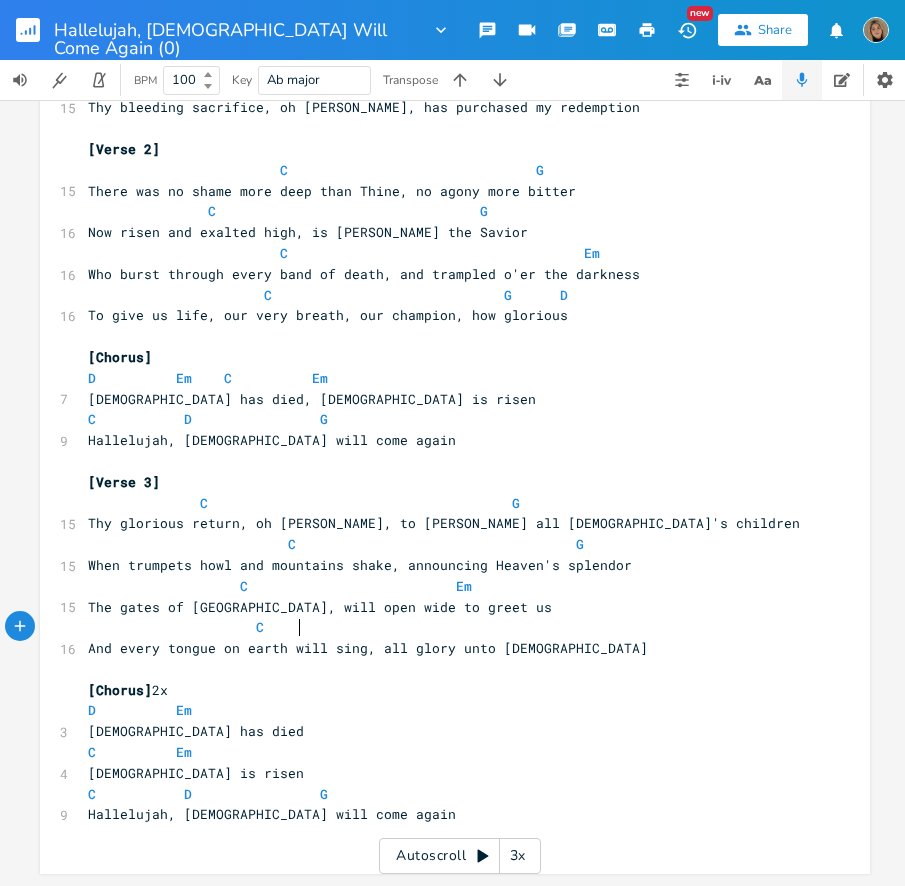 paste 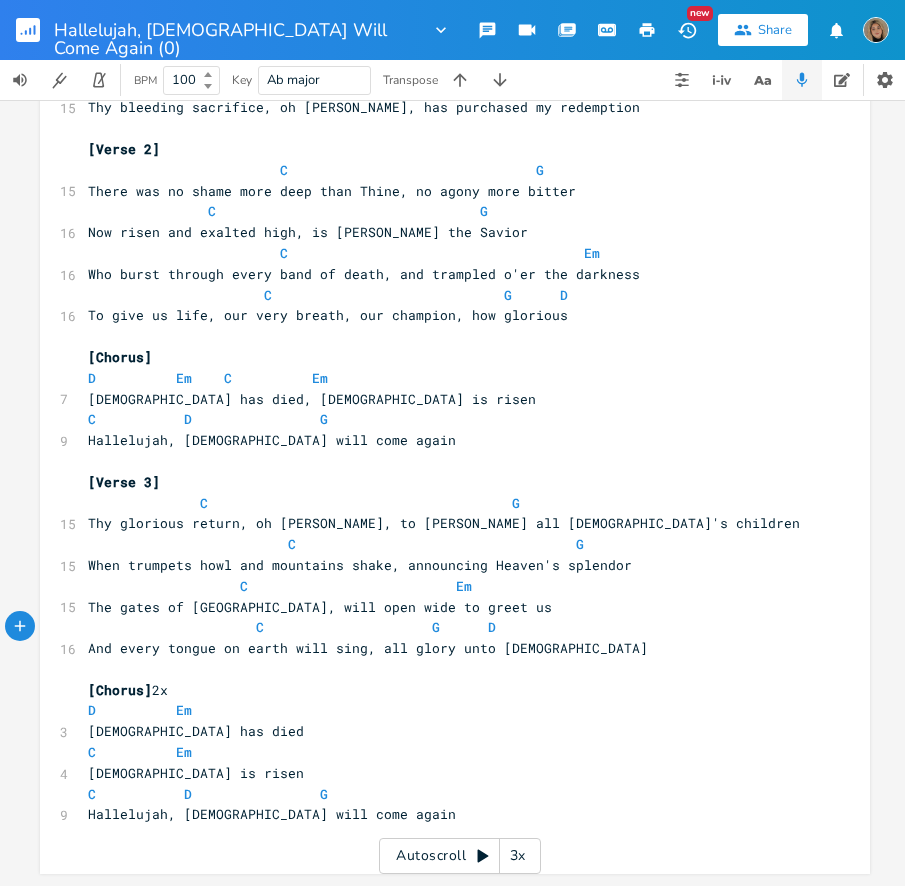 click on "C                       G        D" at bounding box center [300, 627] 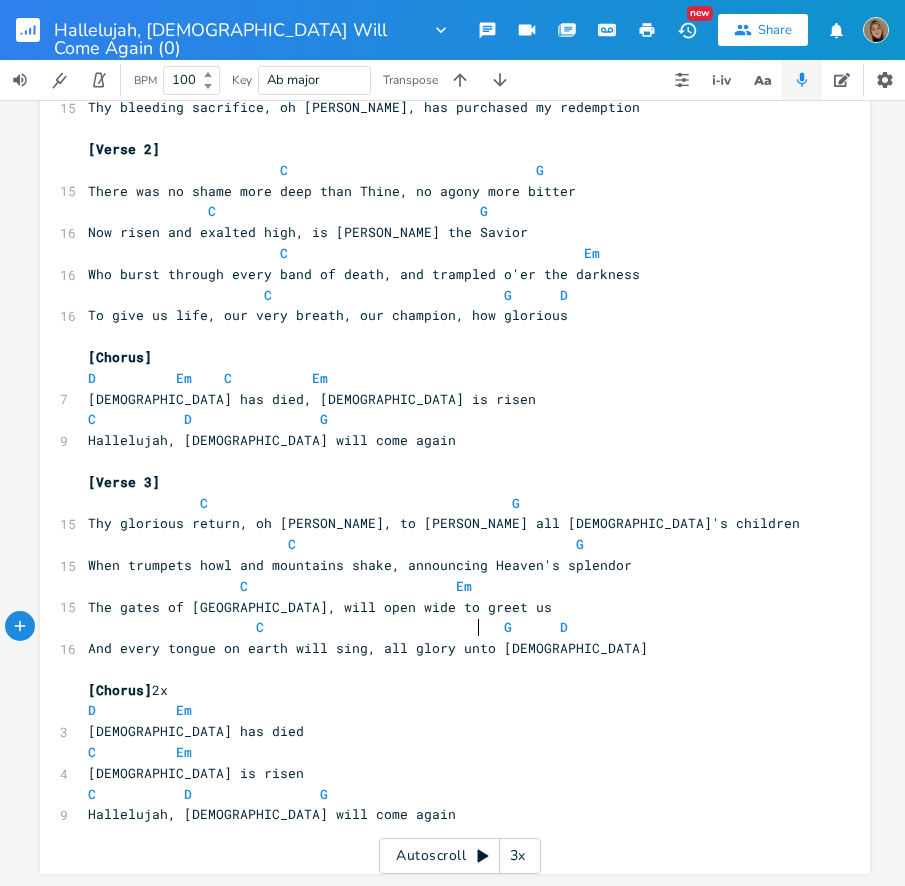 scroll, scrollTop: 0, scrollLeft: 33, axis: horizontal 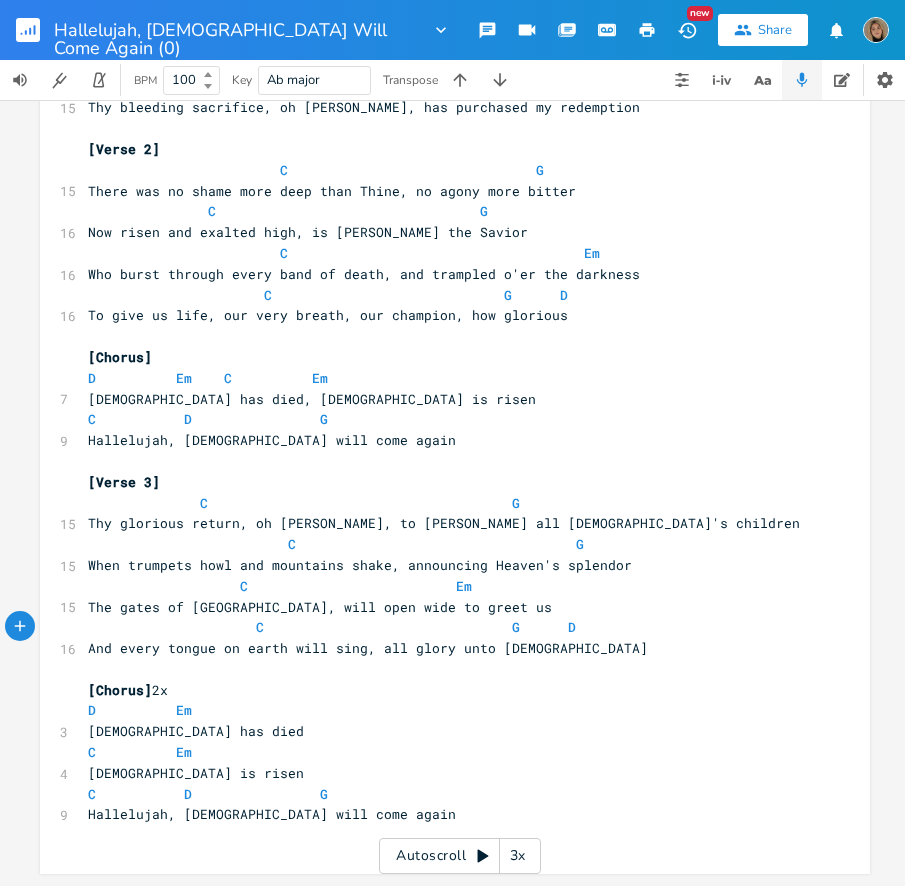 click on "C                                 G        D" at bounding box center (340, 627) 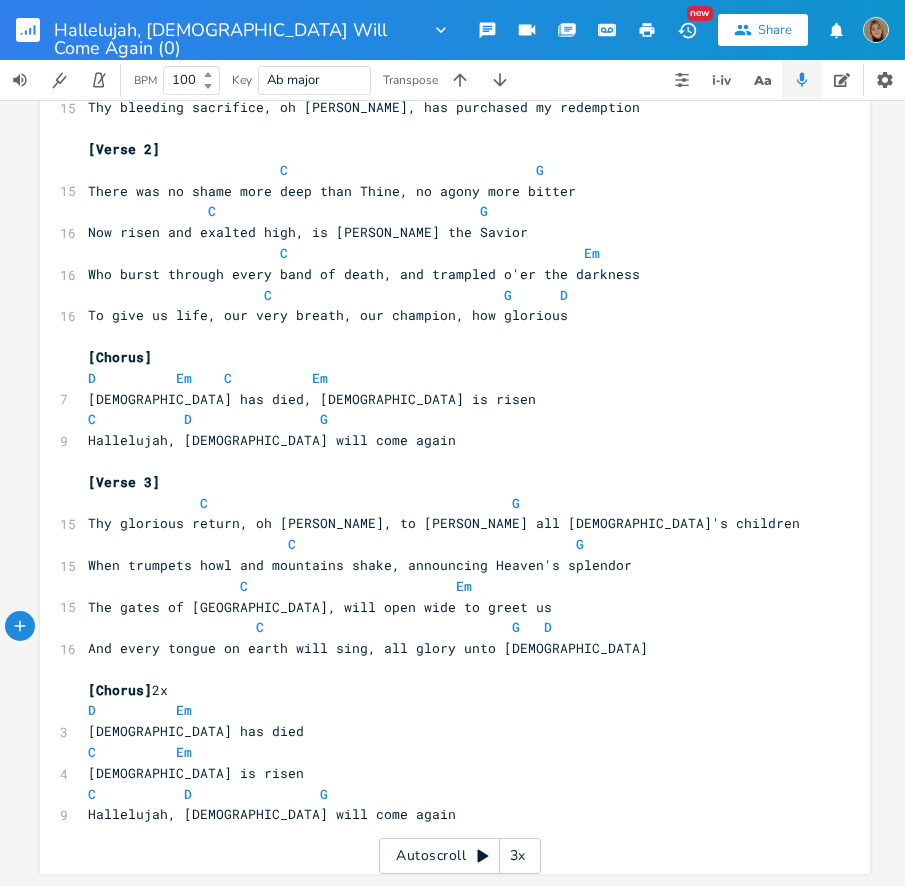 click on "[Chorus]  2x" at bounding box center (445, 690) 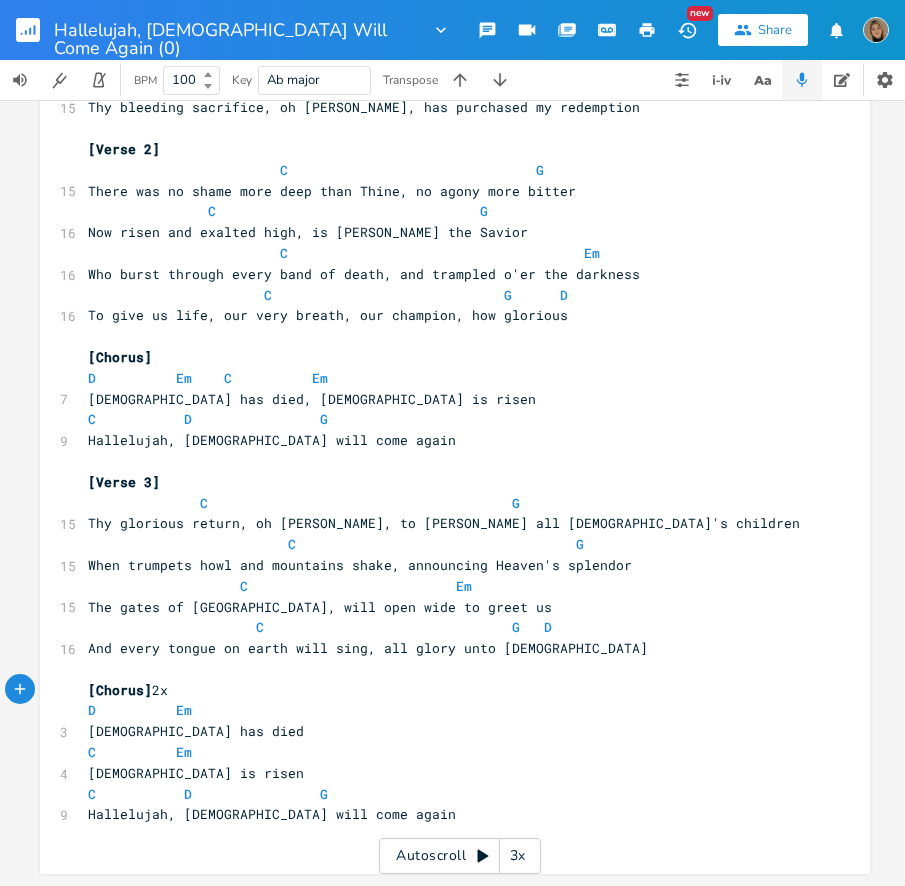click on "C                                 G     D" at bounding box center [328, 627] 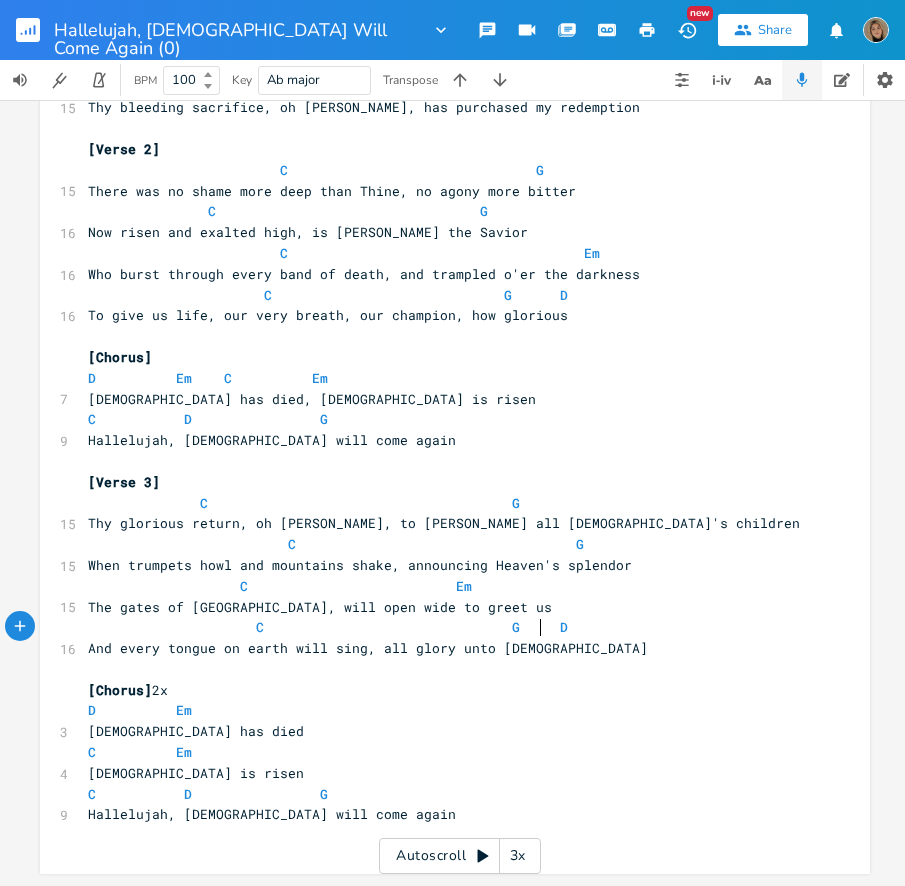 scroll, scrollTop: 0, scrollLeft: 5, axis: horizontal 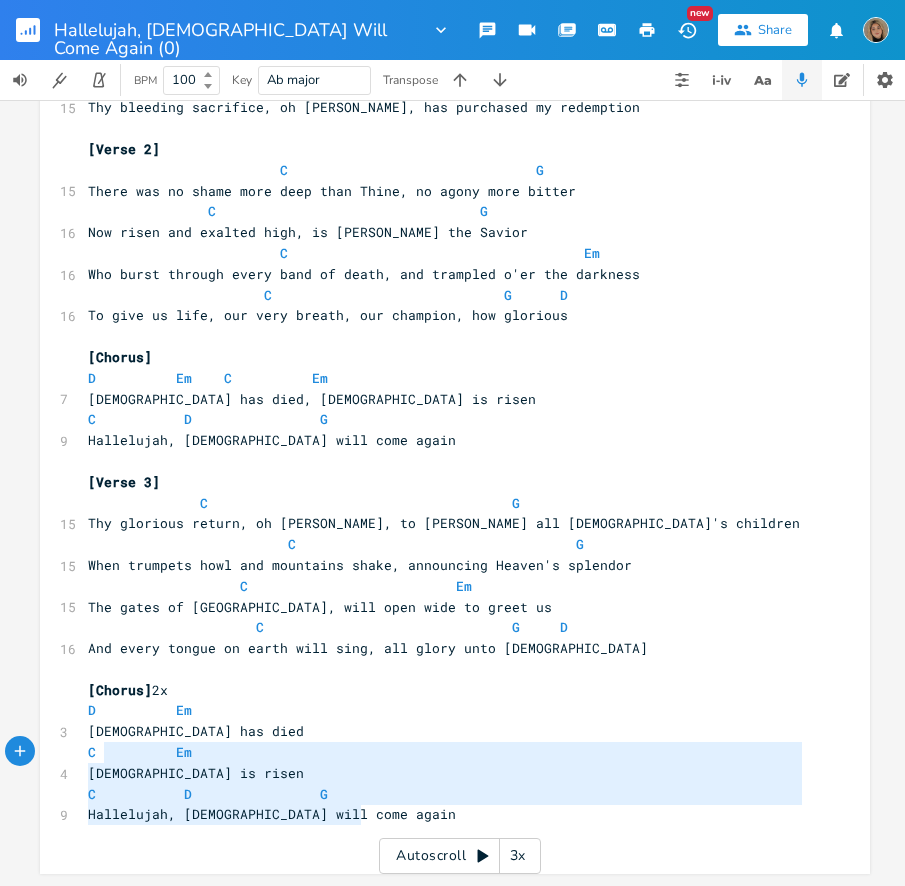 type on "D          [PERSON_NAME][DEMOGRAPHIC_DATA] has died
C          [PERSON_NAME][DEMOGRAPHIC_DATA] is risen
C           D                G
Hallelujah, [DEMOGRAPHIC_DATA] will come again" 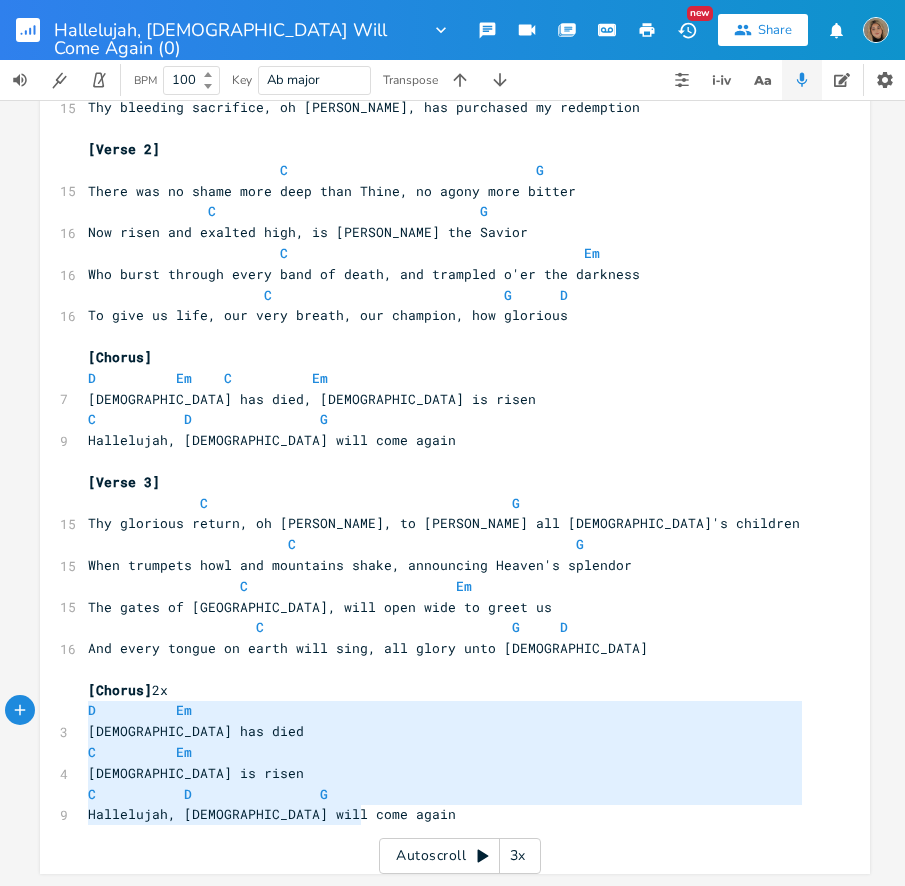 drag, startPoint x: 373, startPoint y: 813, endPoint x: 54, endPoint y: 706, distance: 336.46695 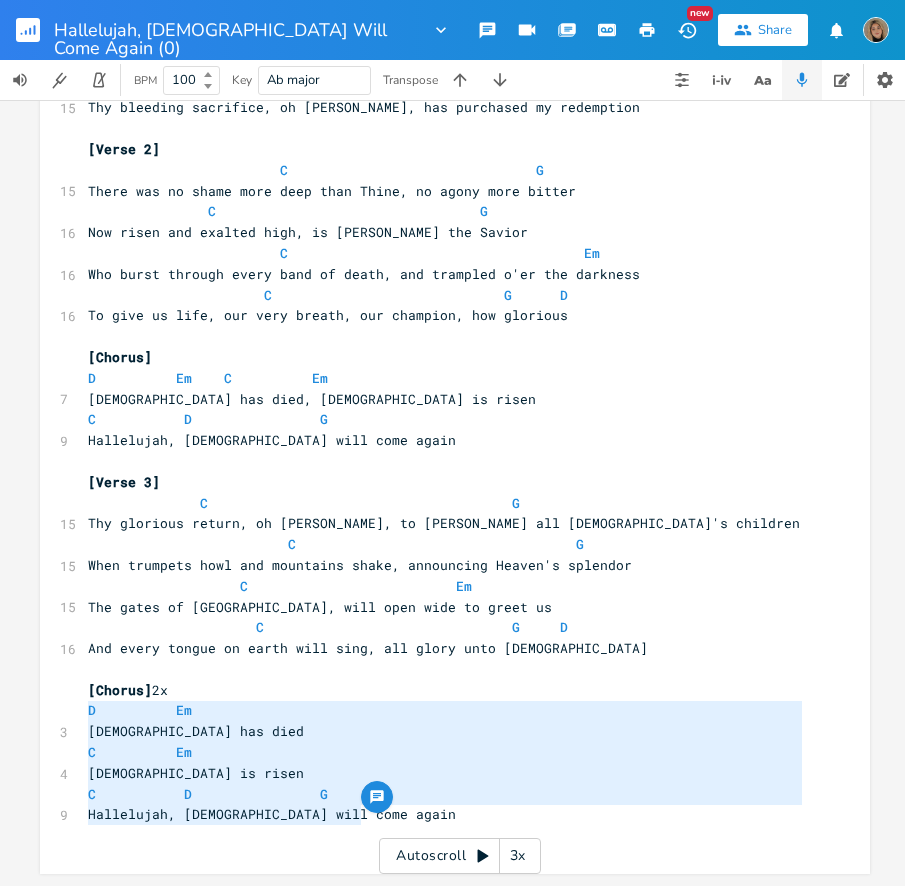type 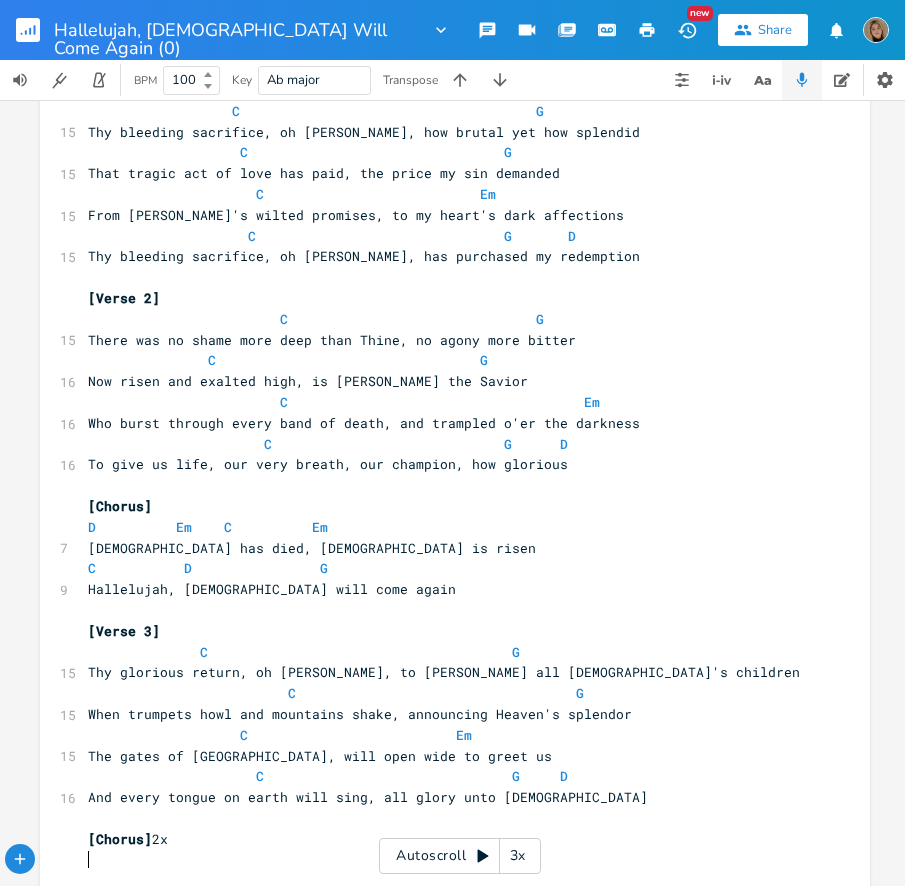scroll, scrollTop: 0, scrollLeft: 0, axis: both 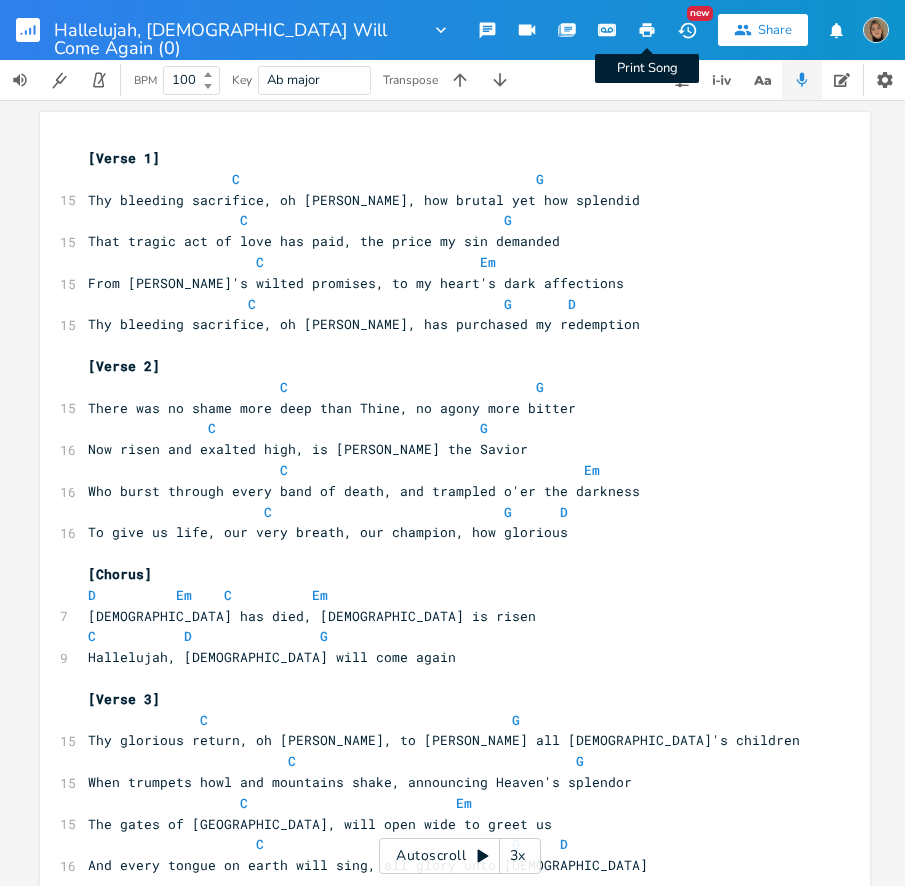 click 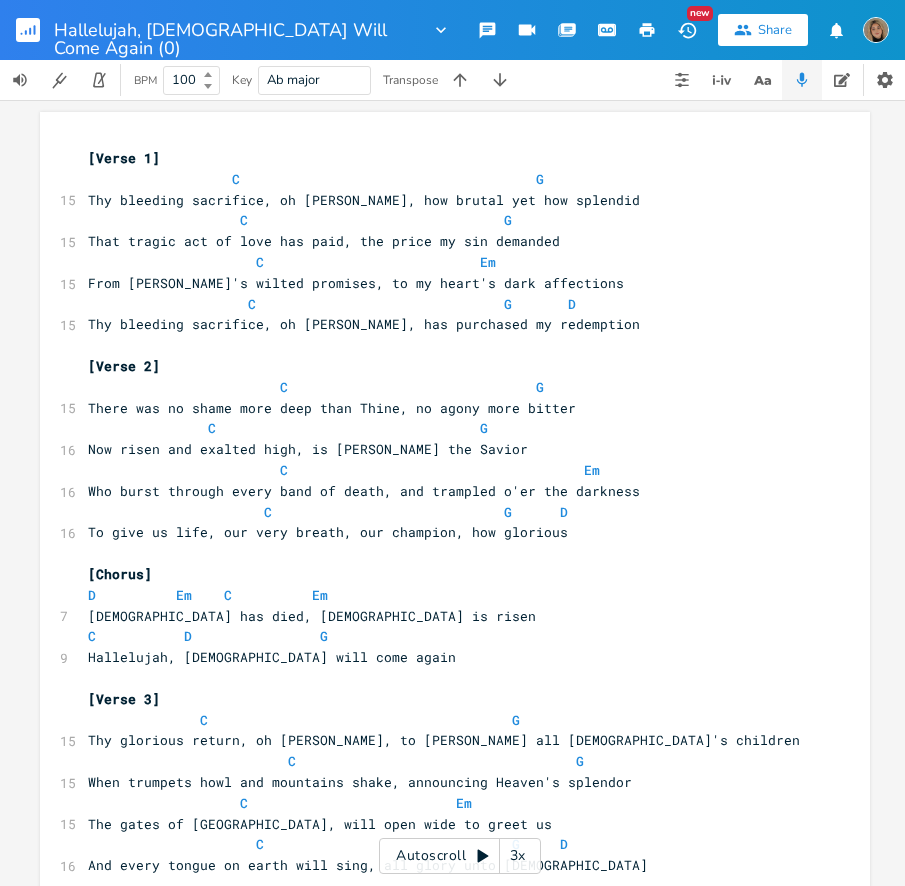 scroll, scrollTop: 0, scrollLeft: 0, axis: both 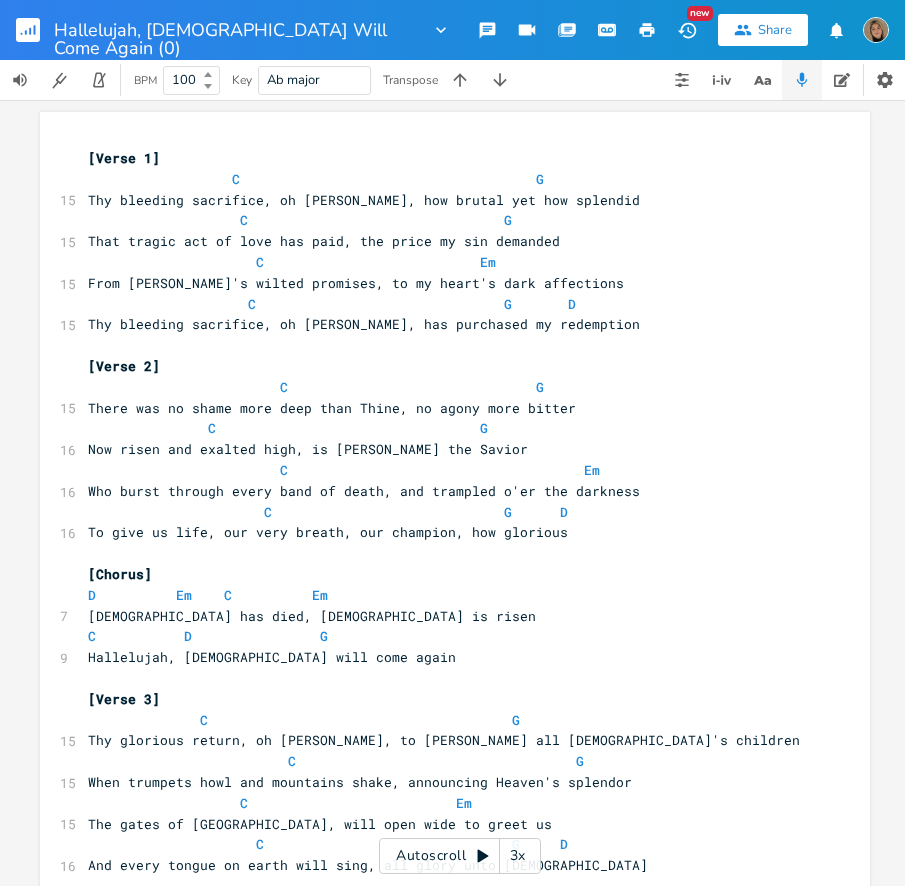click 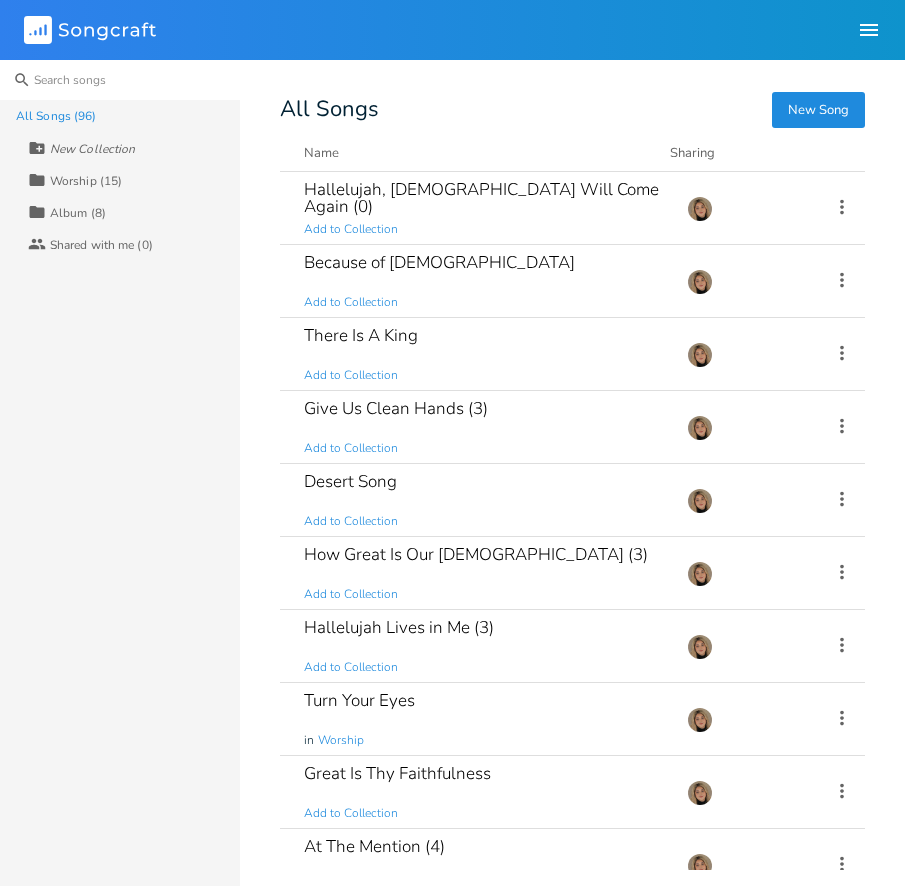 click at bounding box center (120, 80) 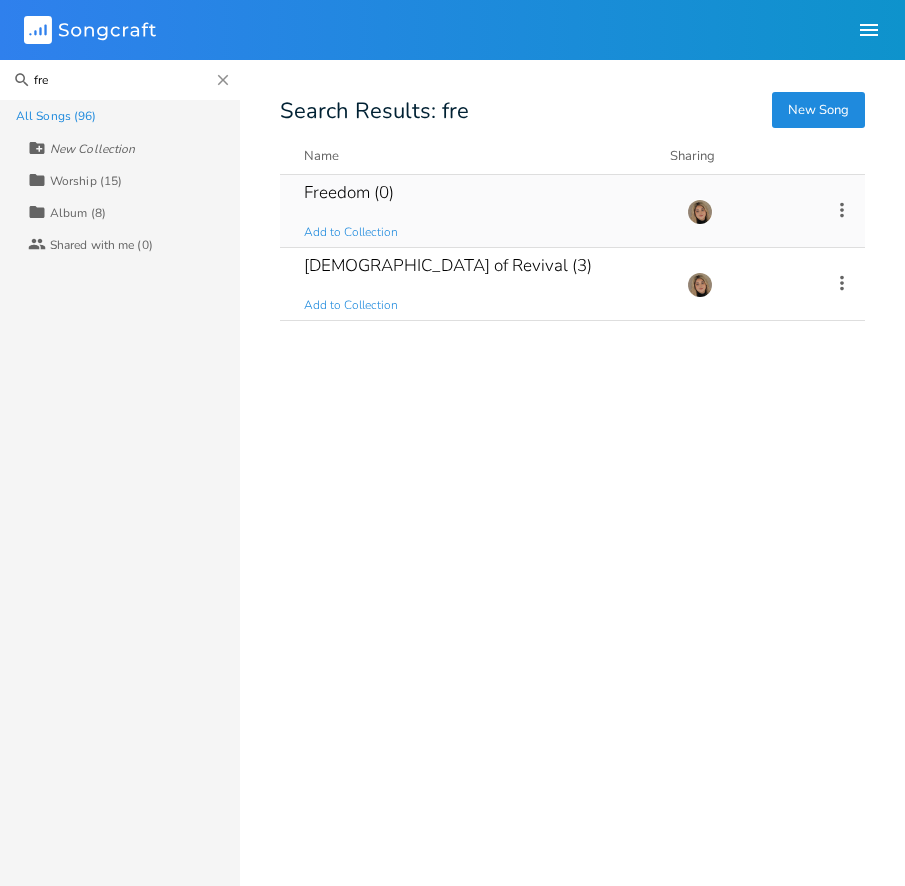 type on "fre" 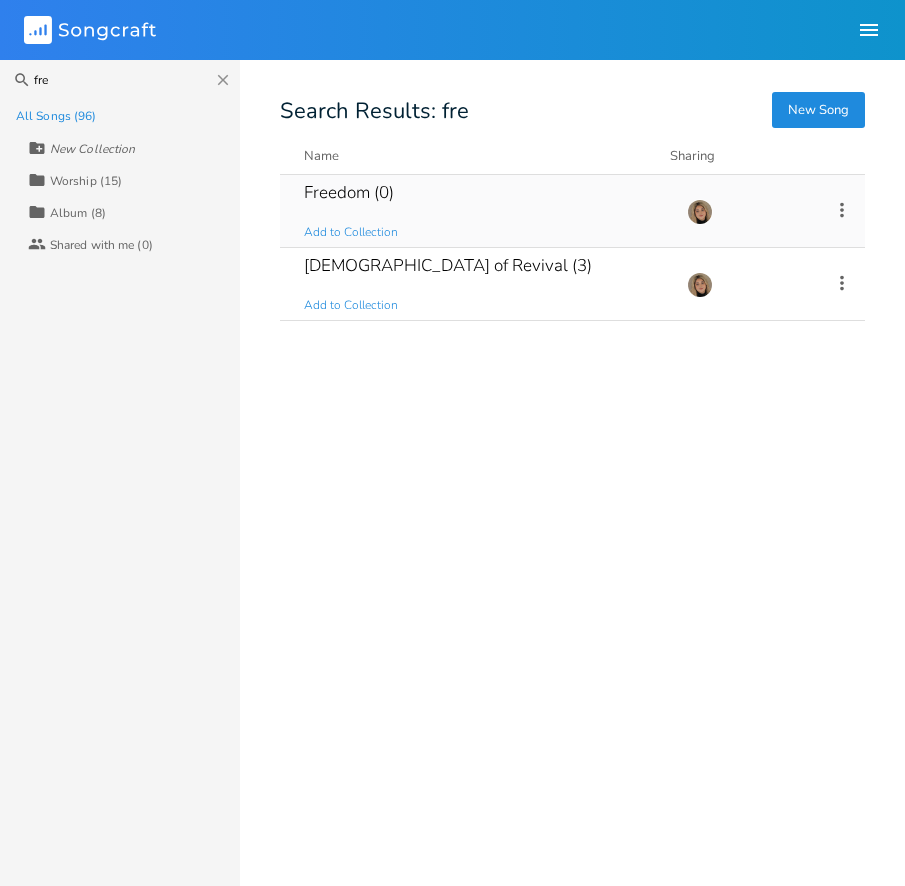 click on "Freedom (0) Add to Collection" at bounding box center (483, 211) 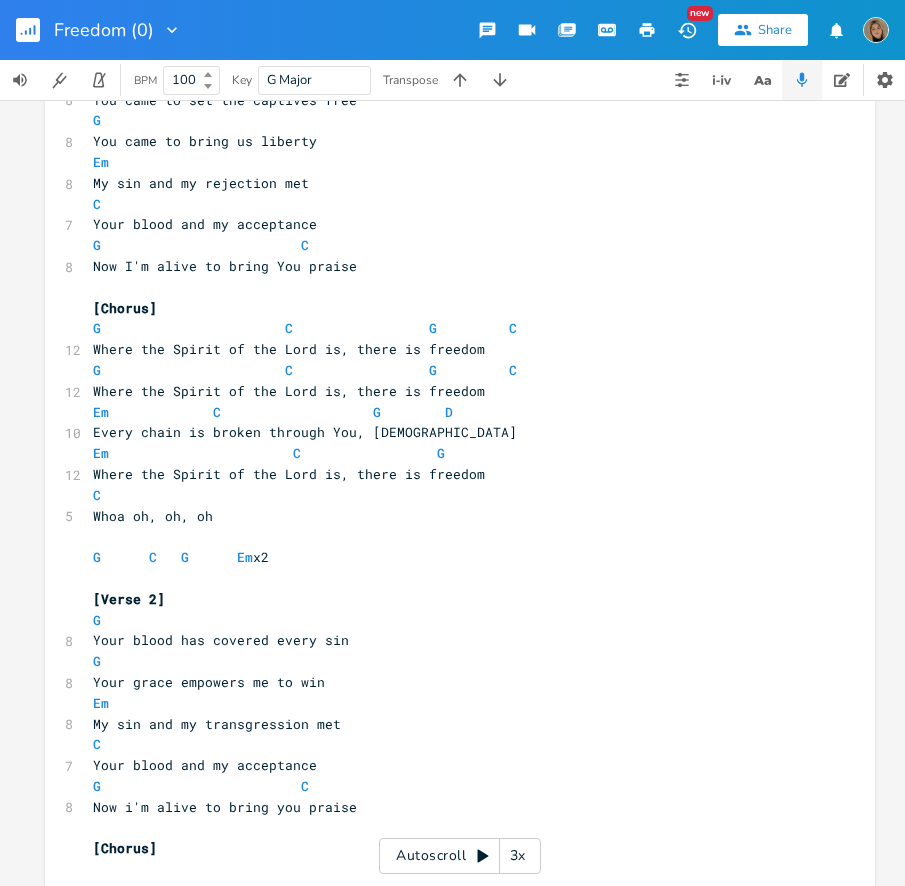 scroll, scrollTop: 125, scrollLeft: 0, axis: vertical 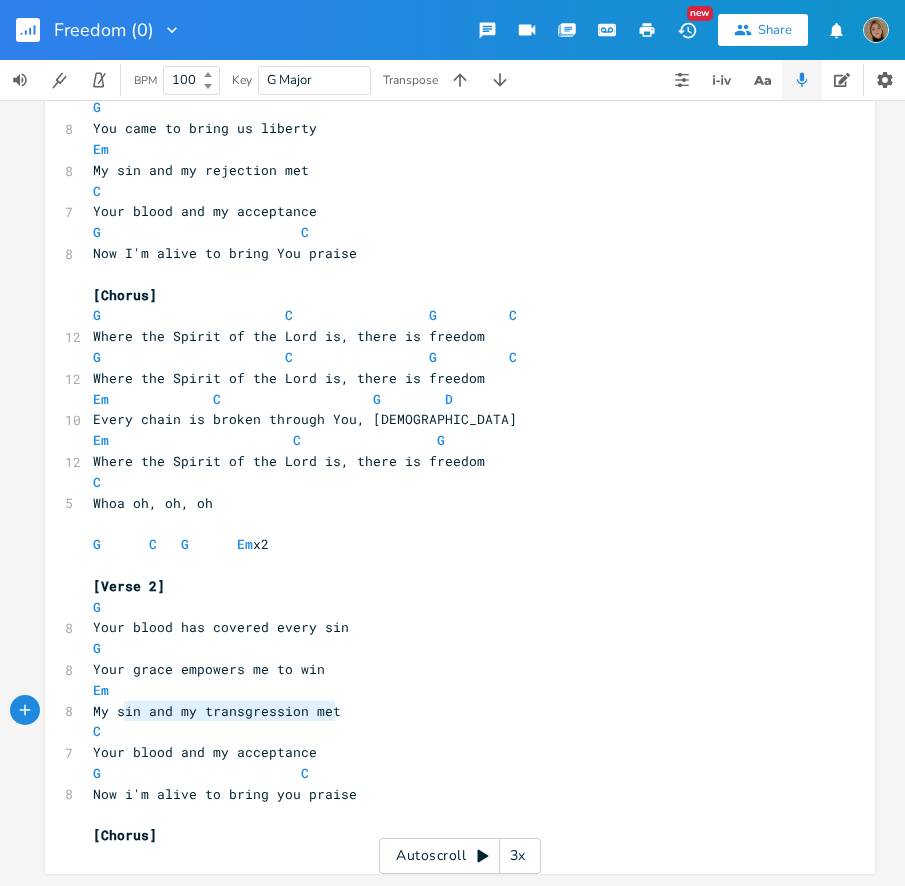 type on "My sin and my transgression met" 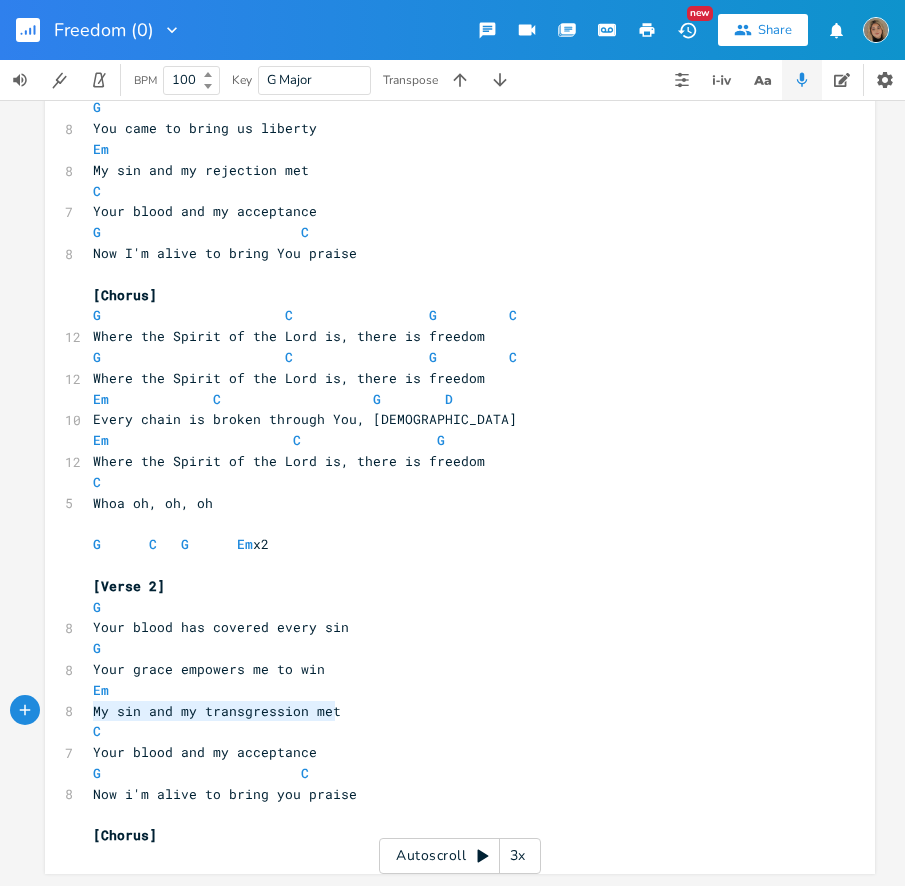 drag, startPoint x: 339, startPoint y: 699, endPoint x: 84, endPoint y: 698, distance: 255.00197 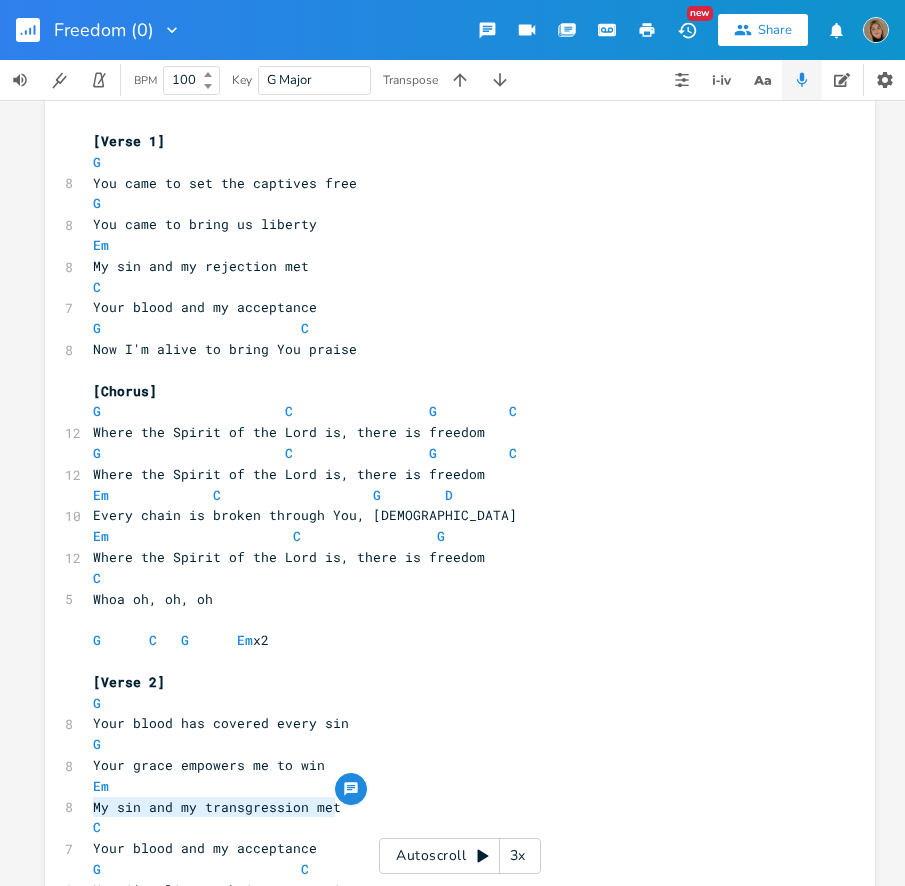 scroll, scrollTop: 0, scrollLeft: 0, axis: both 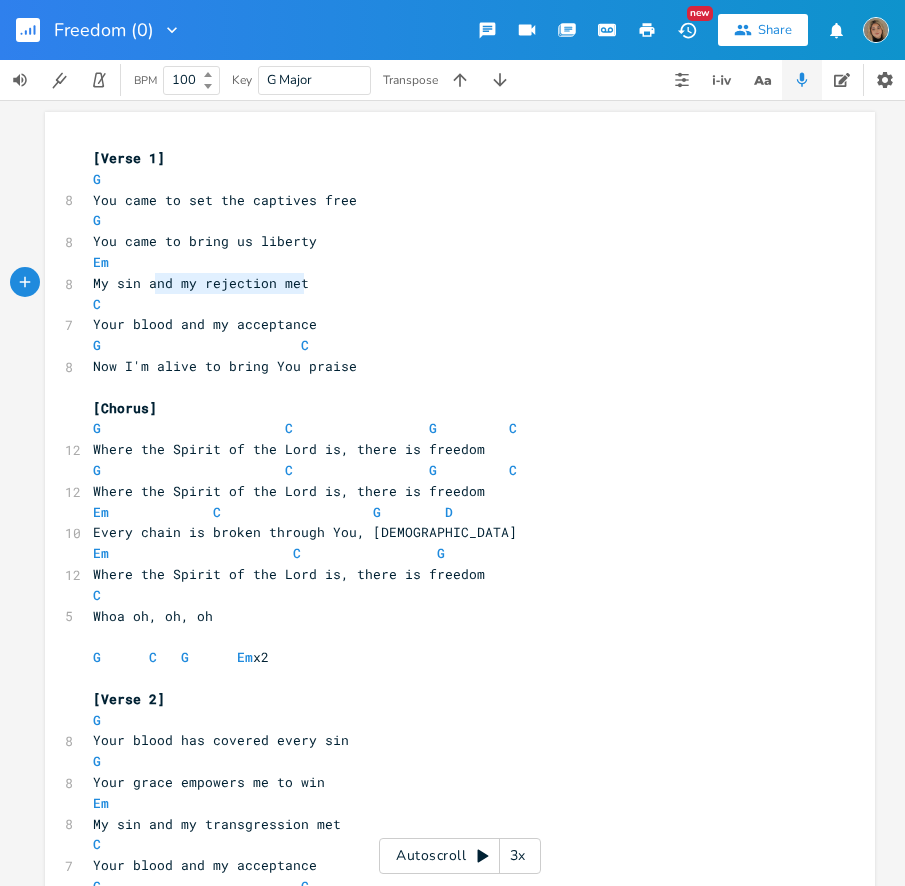 type on "My sin and my rejection met" 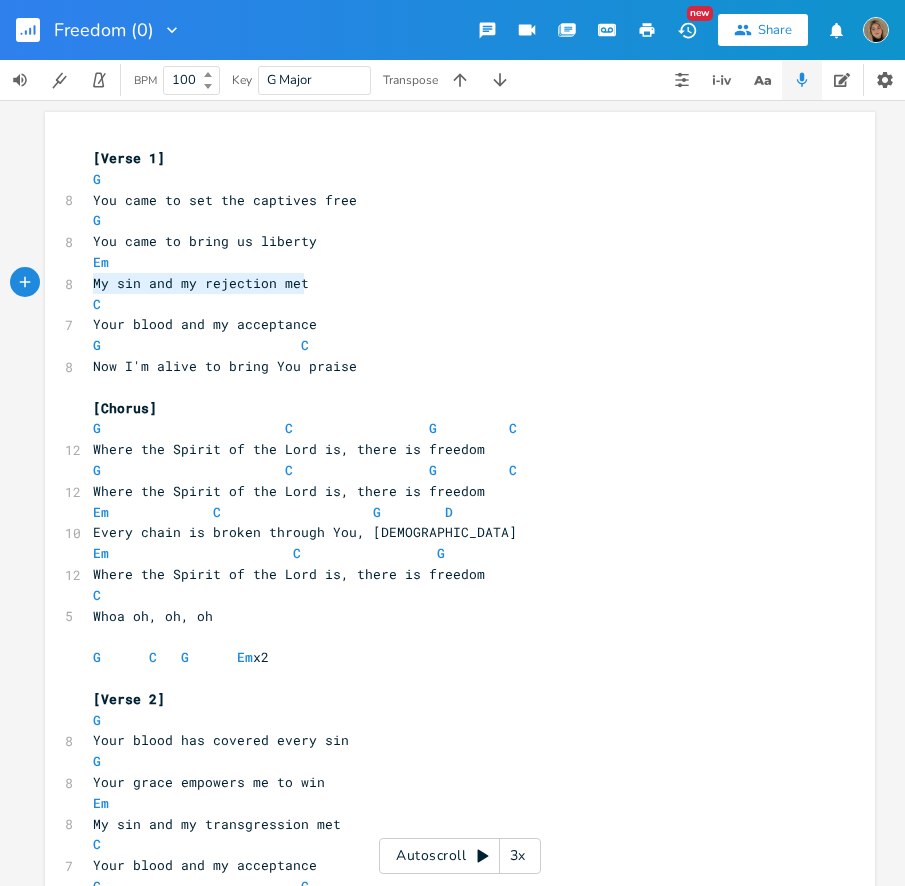 drag, startPoint x: 305, startPoint y: 280, endPoint x: 75, endPoint y: 287, distance: 230.10649 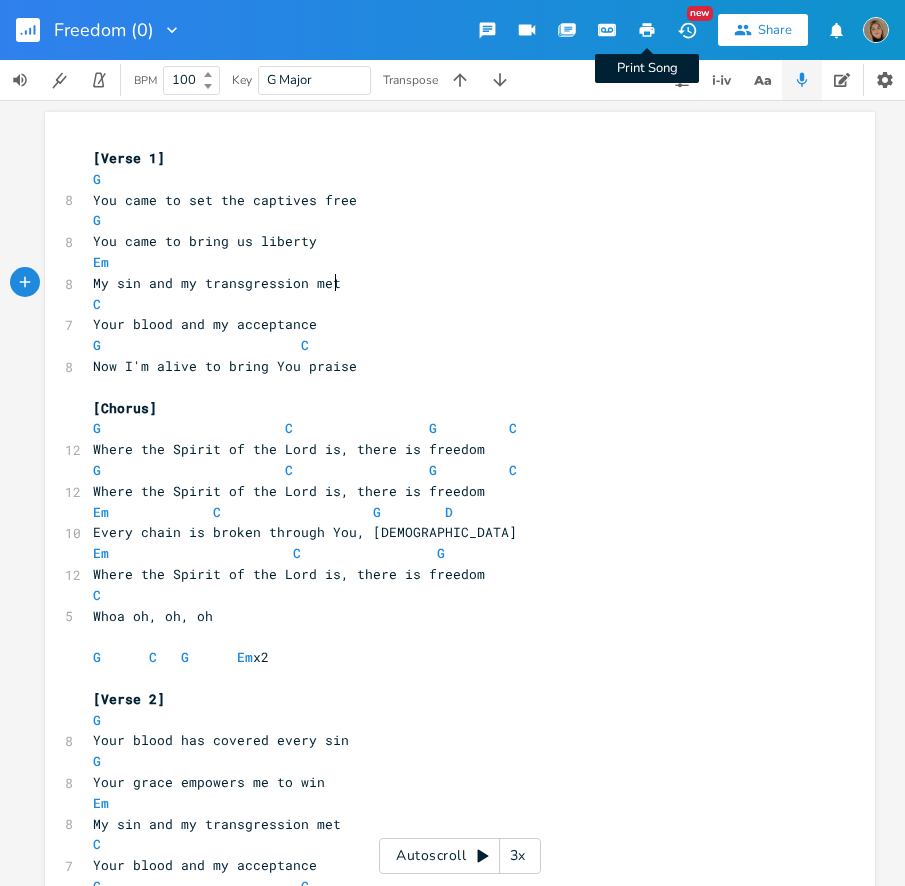 click 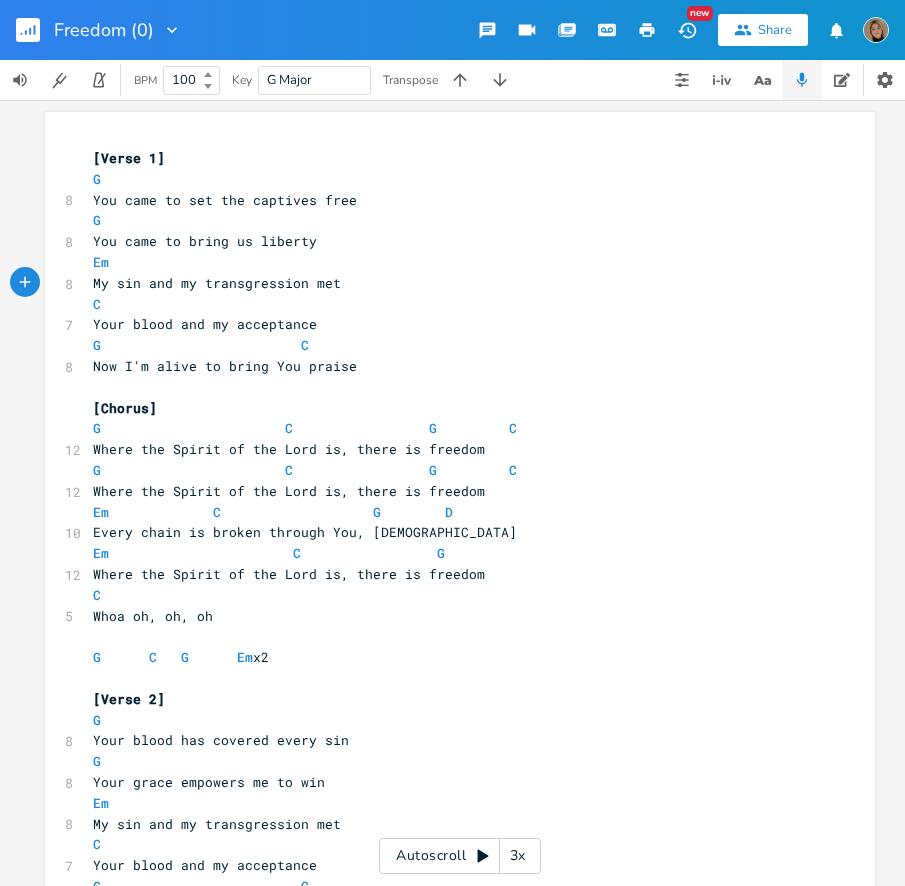 scroll, scrollTop: 0, scrollLeft: 0, axis: both 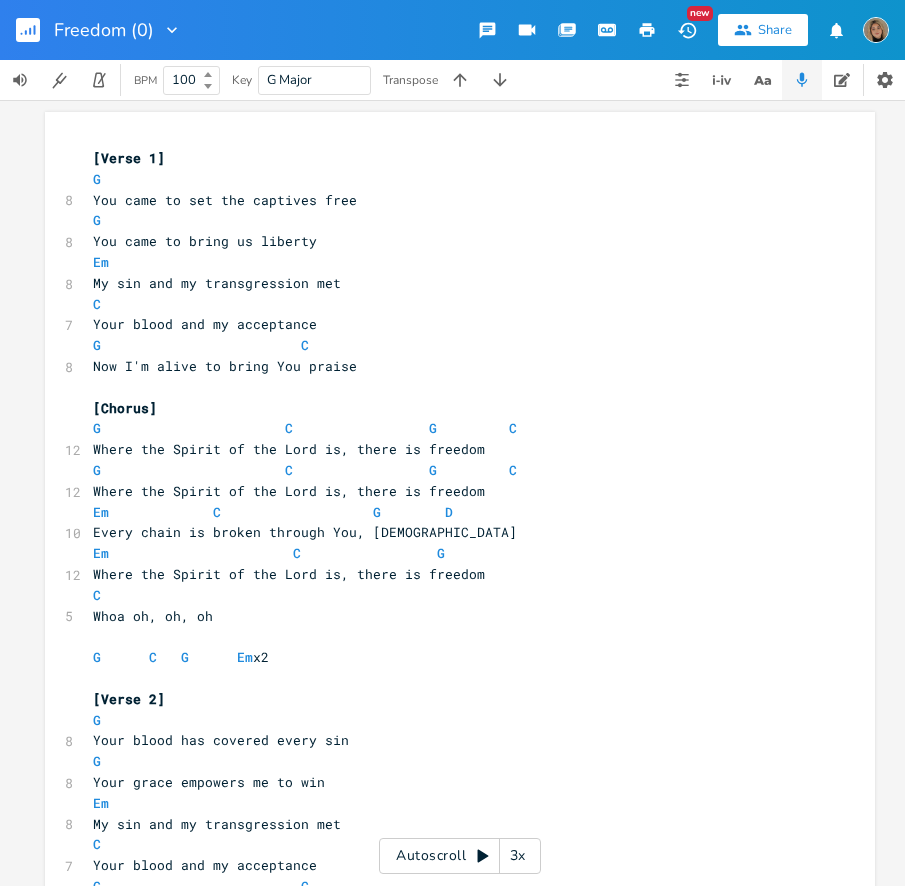 click 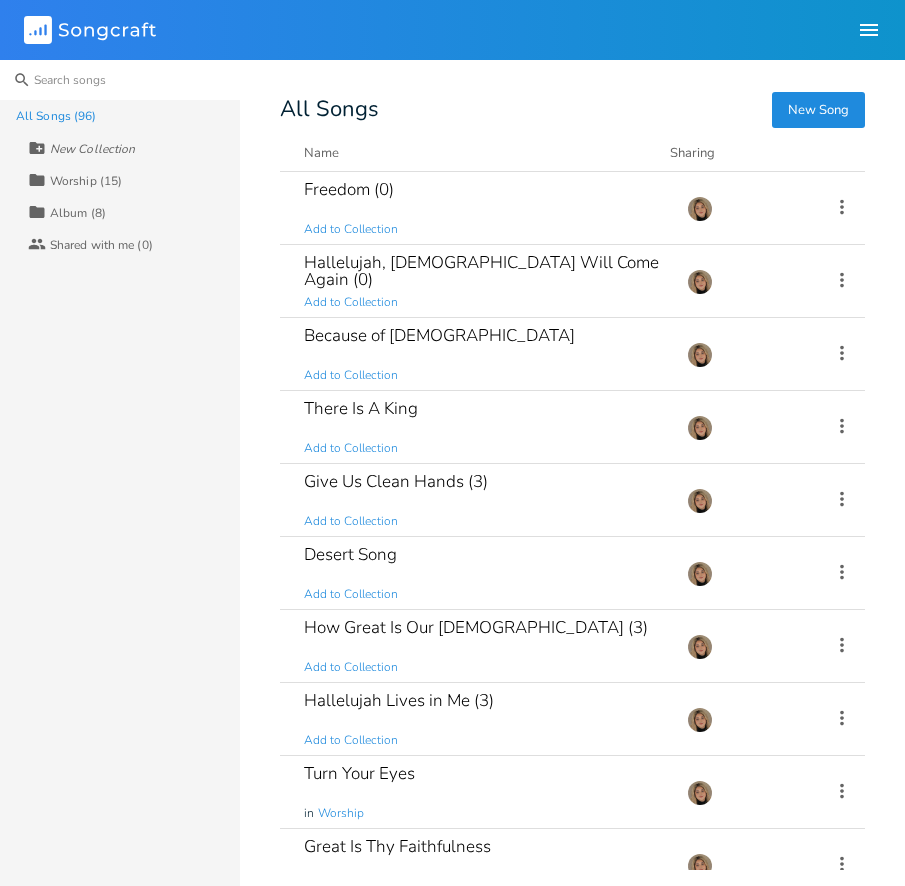 click at bounding box center [120, 80] 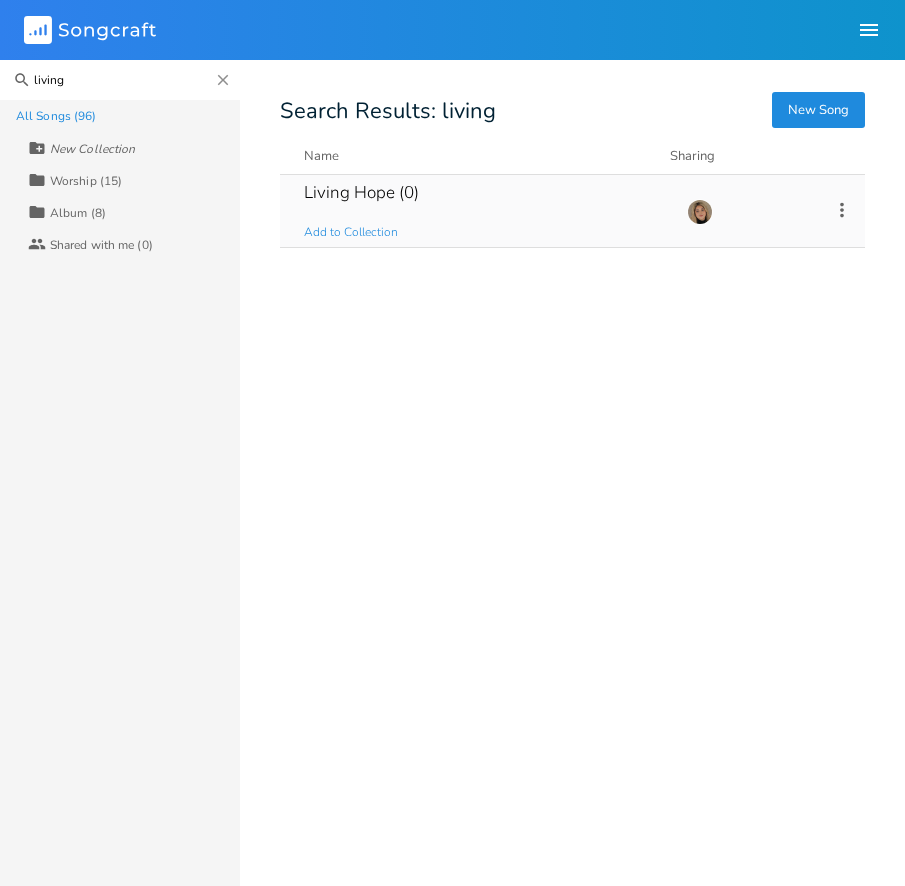 type on "living" 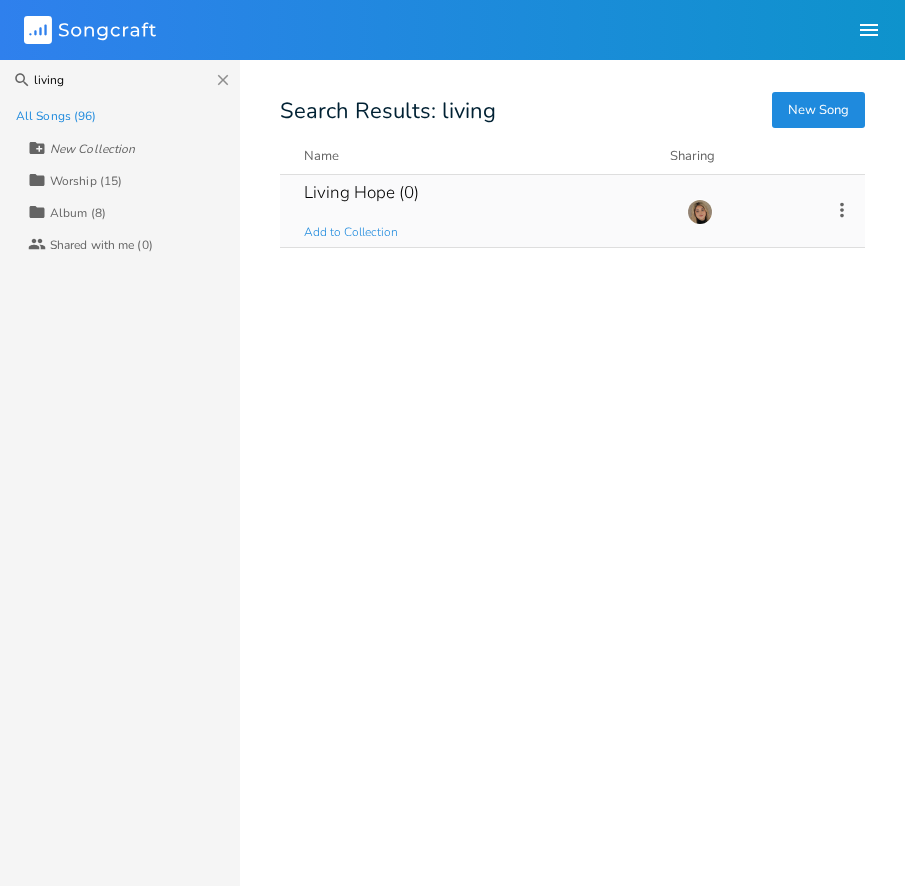 click on "Living Hope (0)" at bounding box center (361, 192) 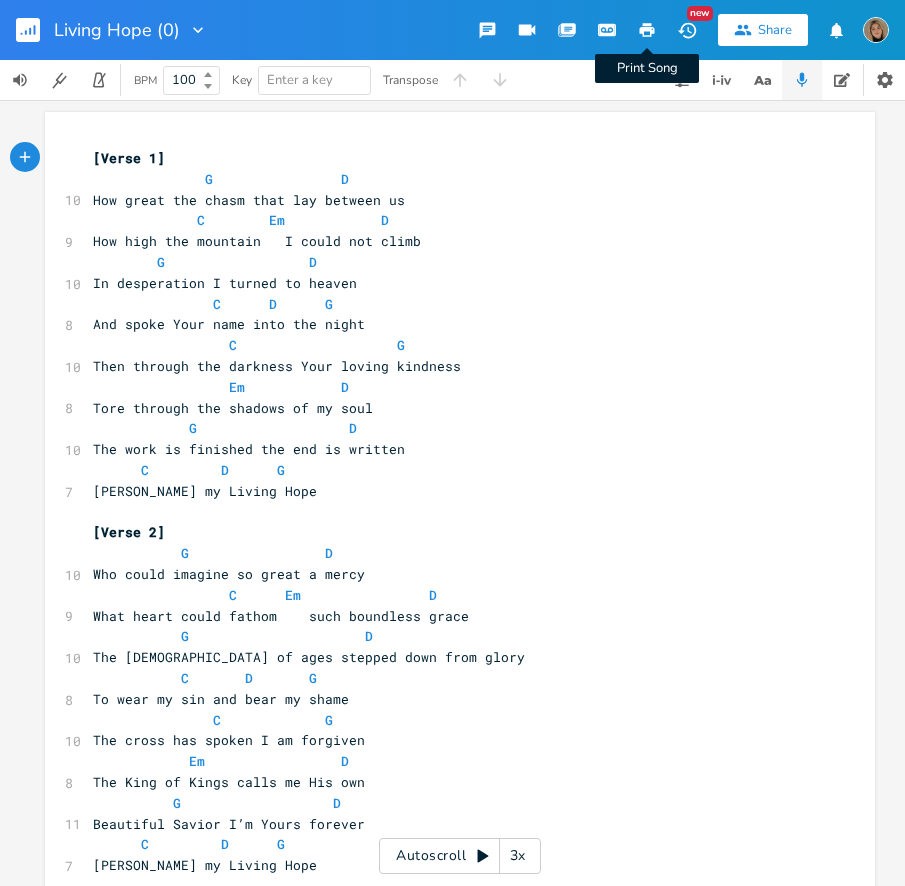 click 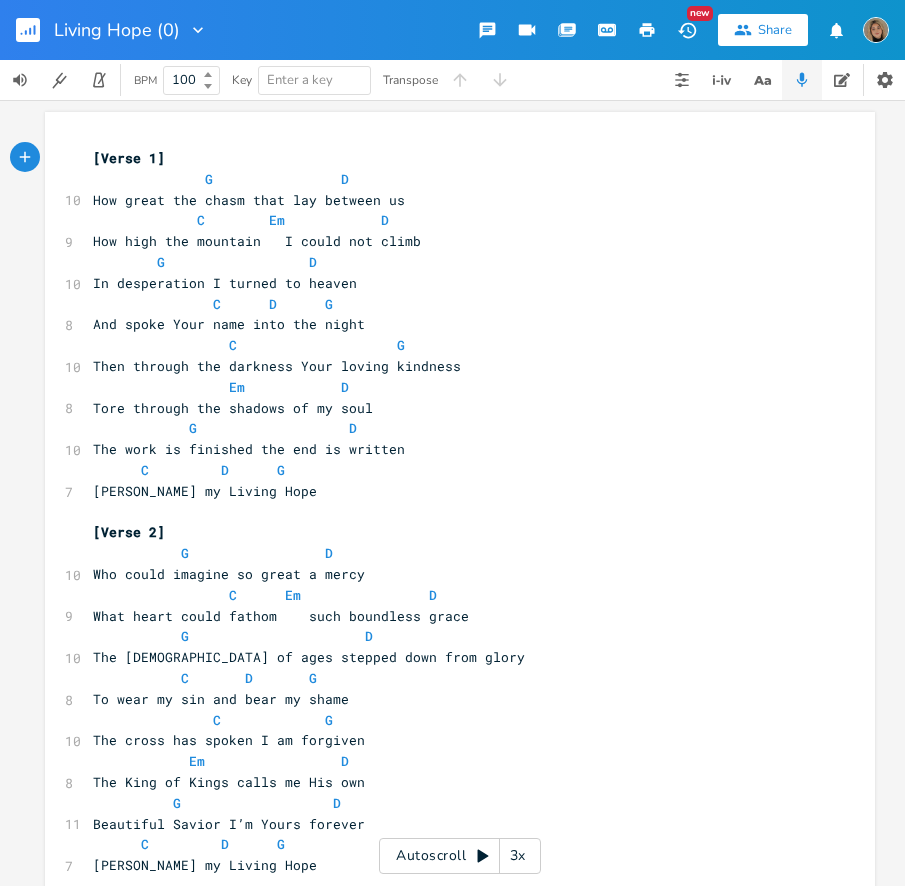 scroll, scrollTop: 0, scrollLeft: 0, axis: both 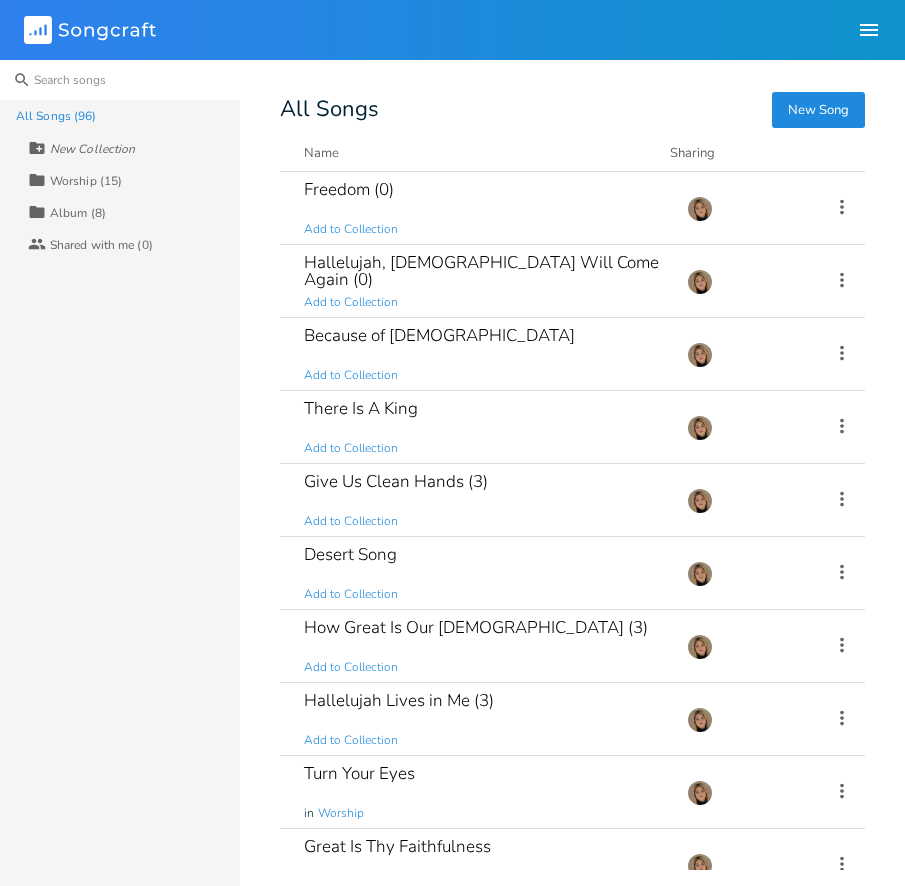 click at bounding box center [120, 80] 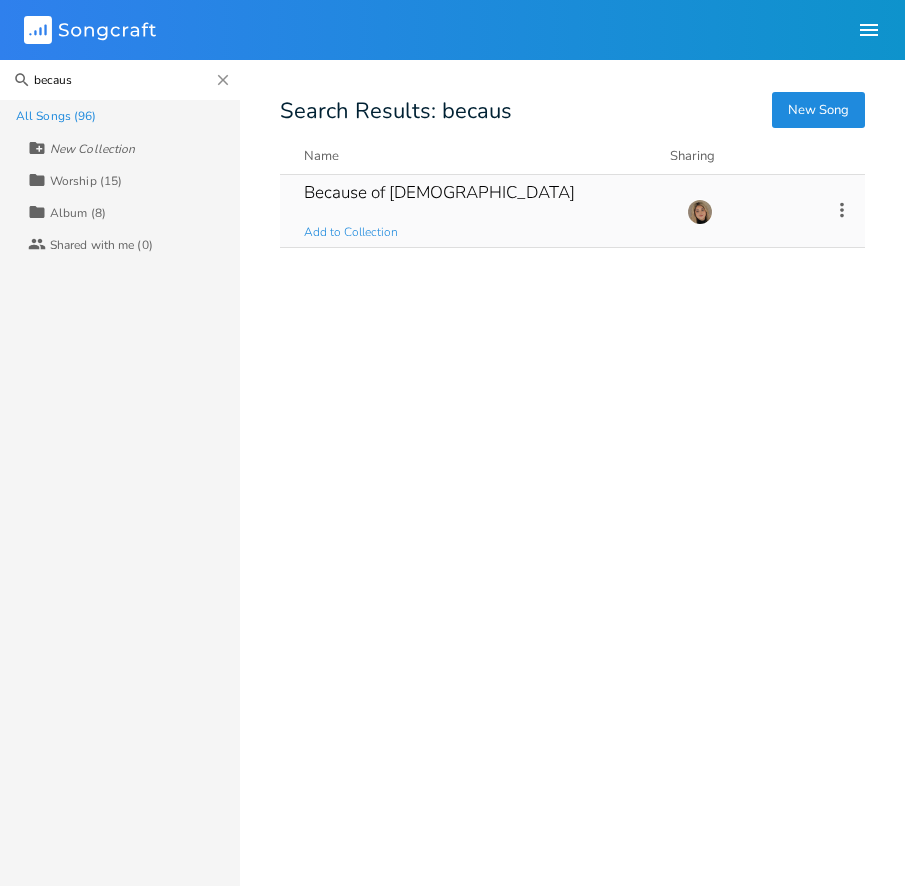 type on "becaus" 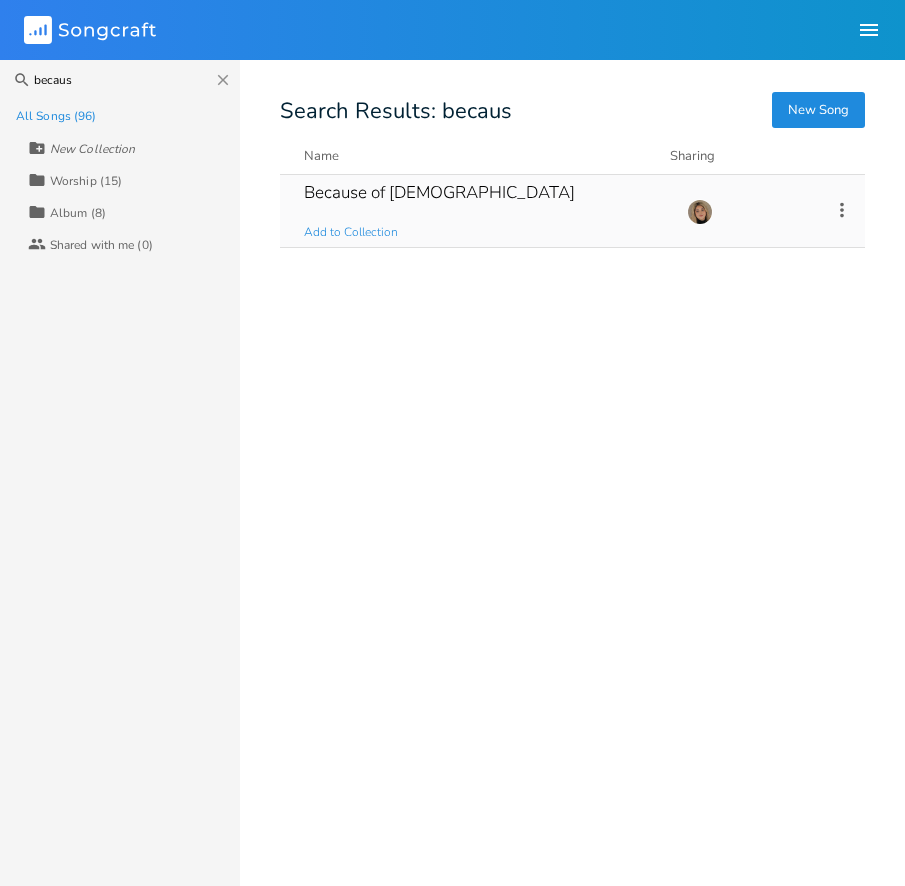 click on "Because of [DEMOGRAPHIC_DATA] Add to Collection" at bounding box center [483, 211] 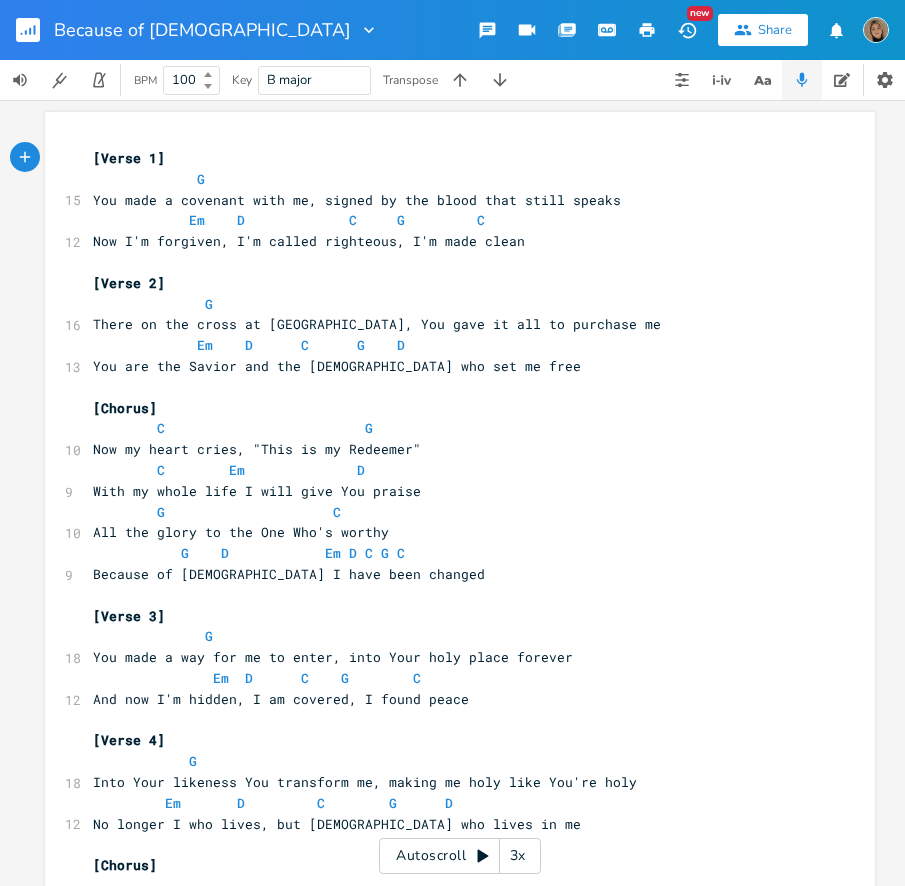 click 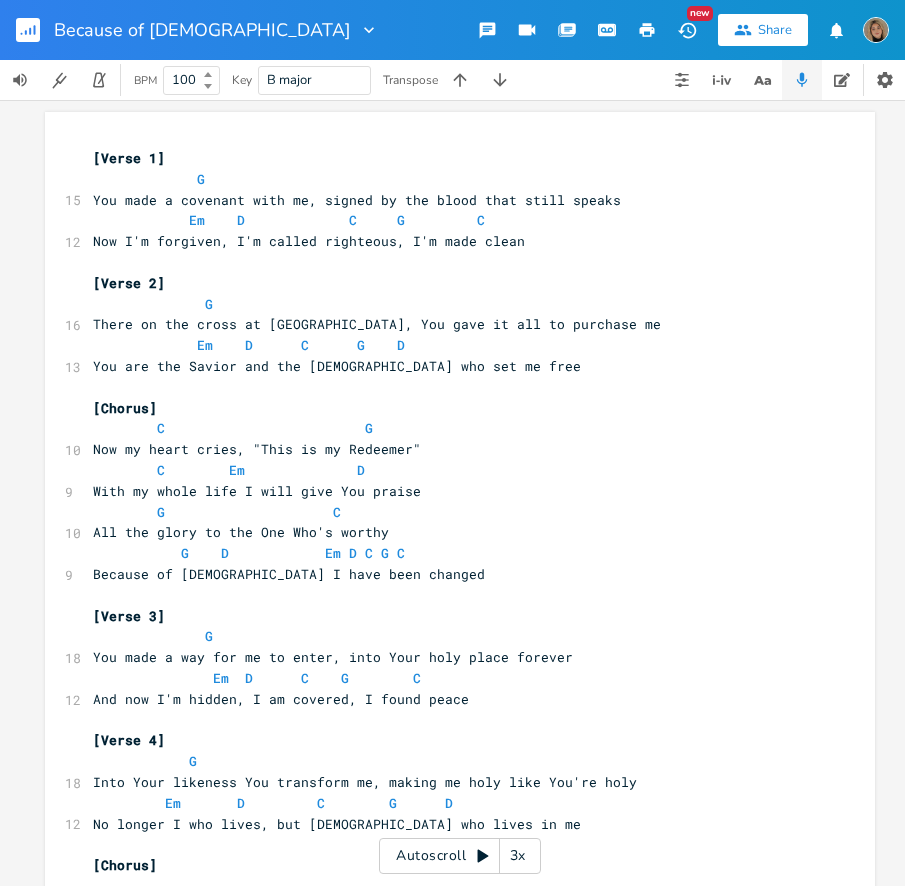 click 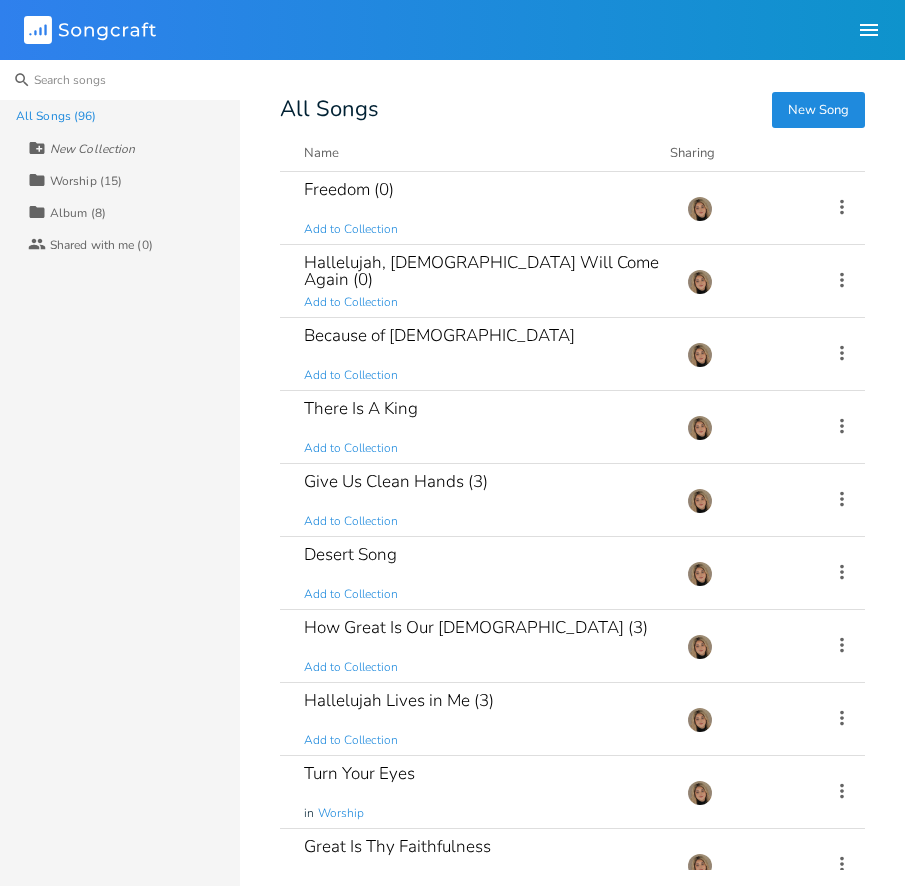 click at bounding box center (120, 80) 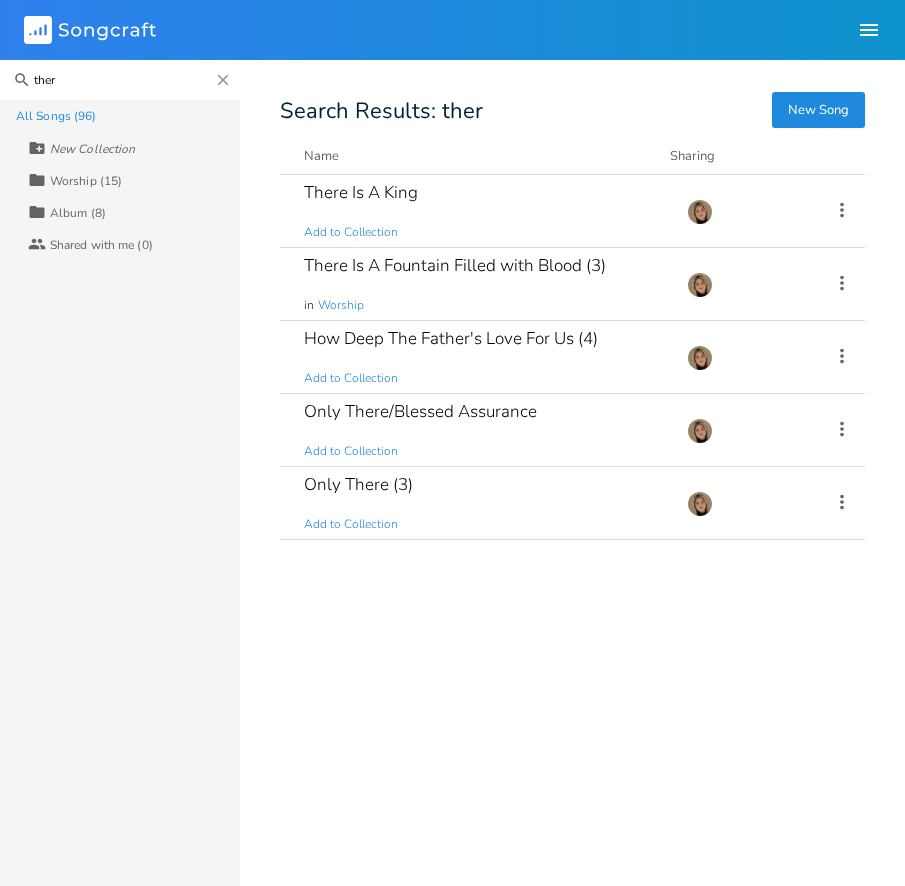 type on "there" 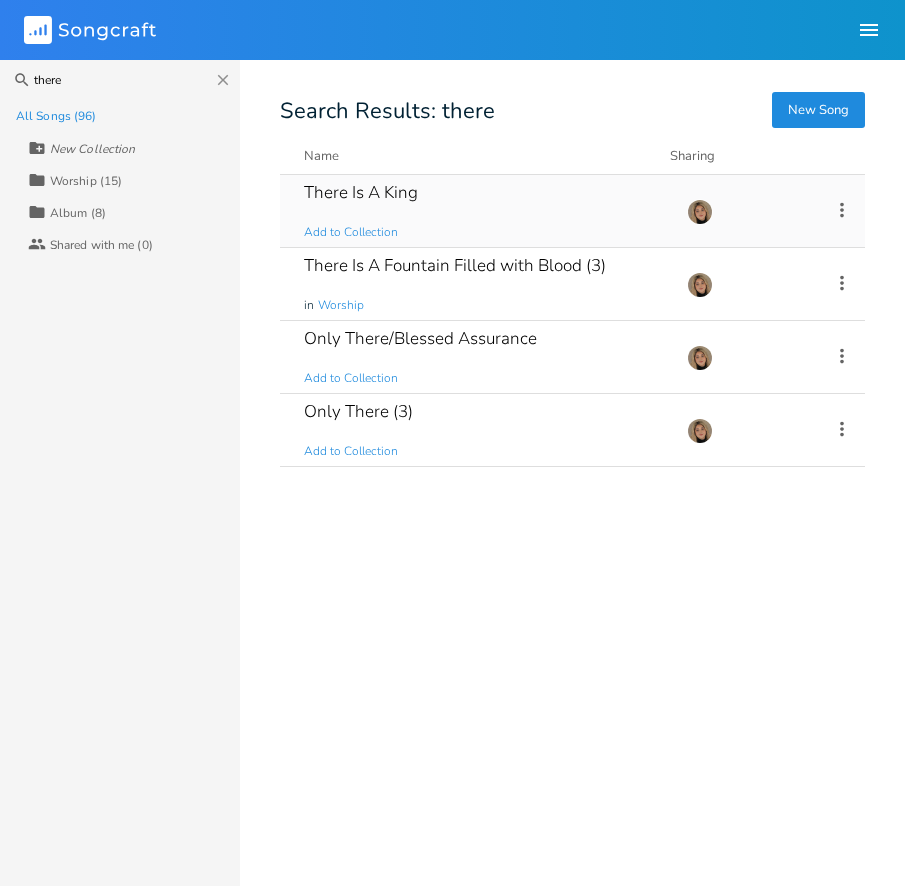 click on "There Is A King Add to Collection" at bounding box center (483, 211) 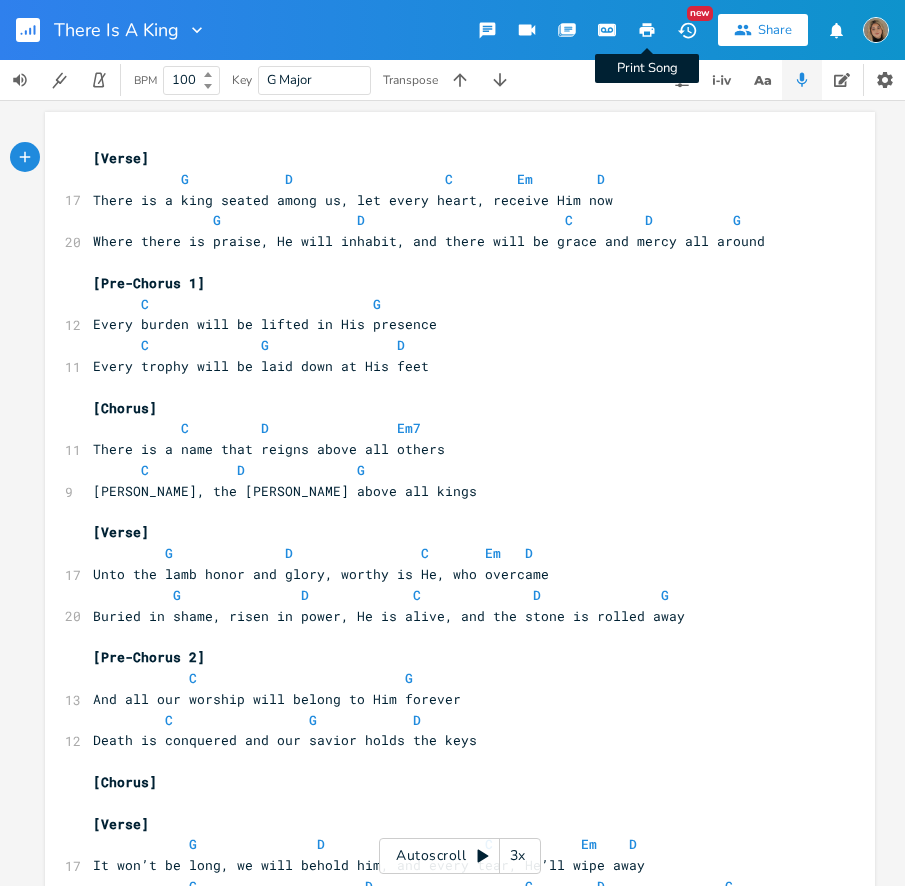click 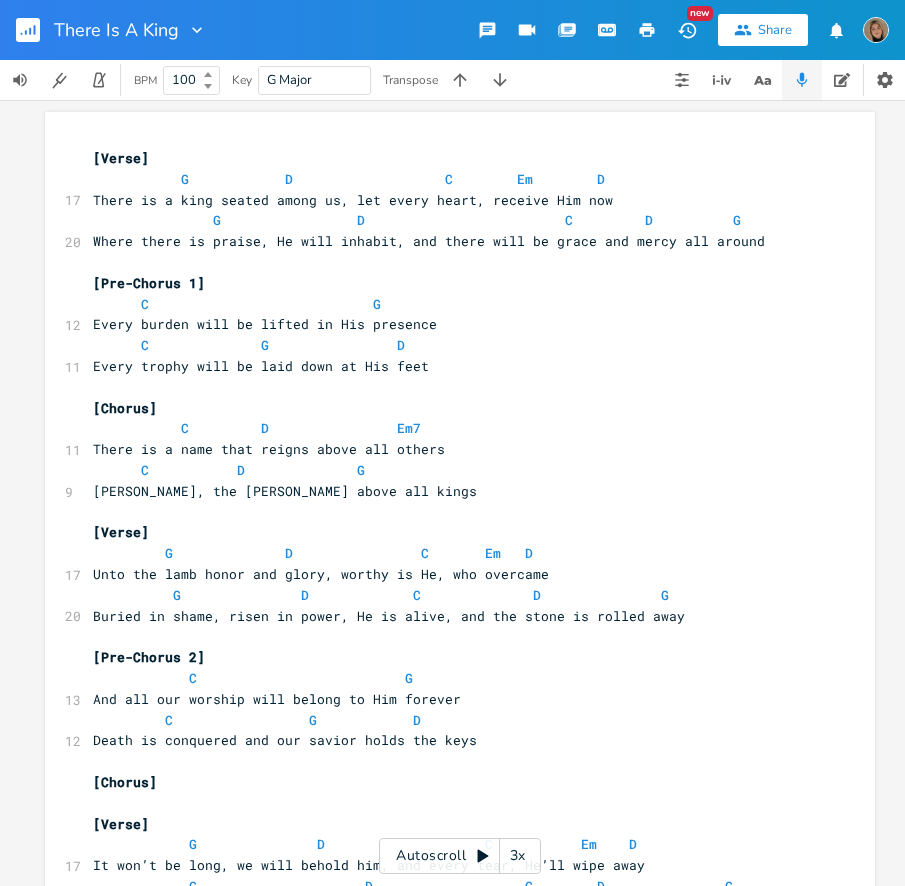 click 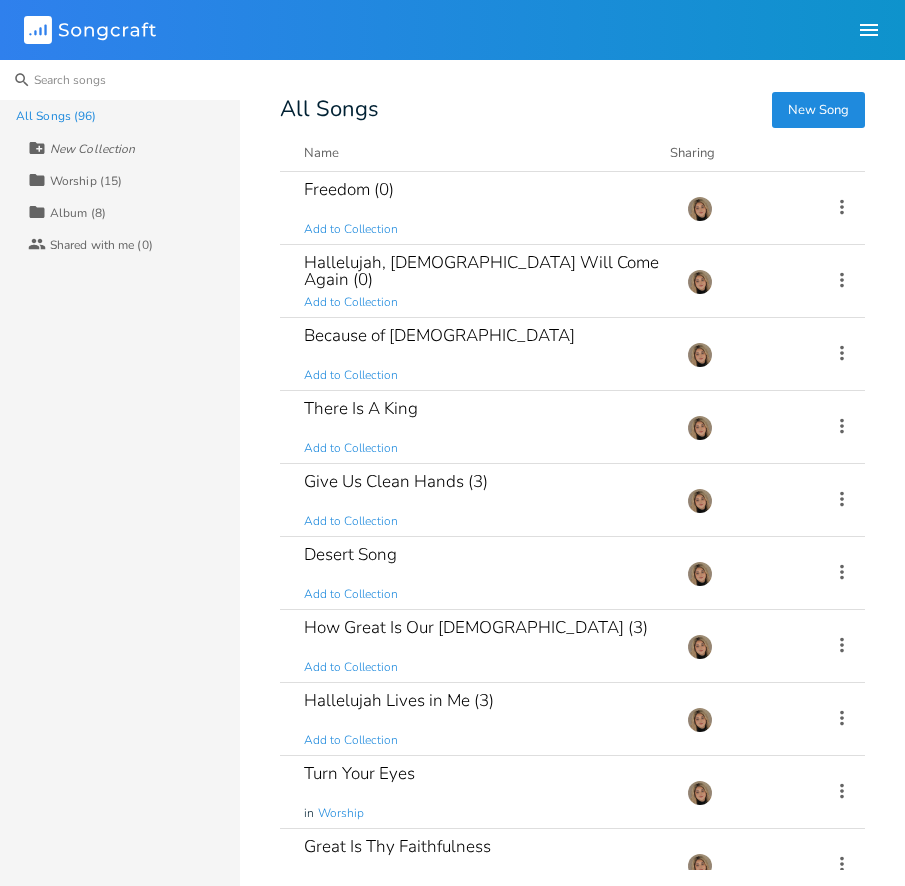 click at bounding box center [120, 80] 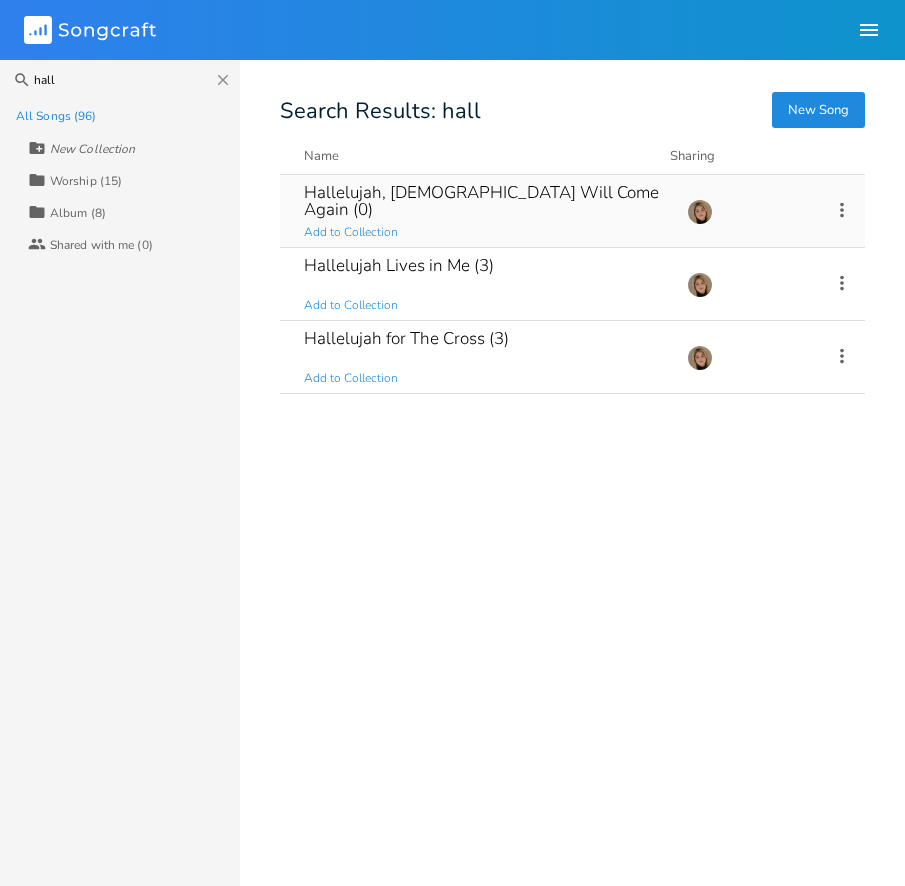 click on "Hallelujah, [DEMOGRAPHIC_DATA] Will Come Again (0)" at bounding box center [483, 201] 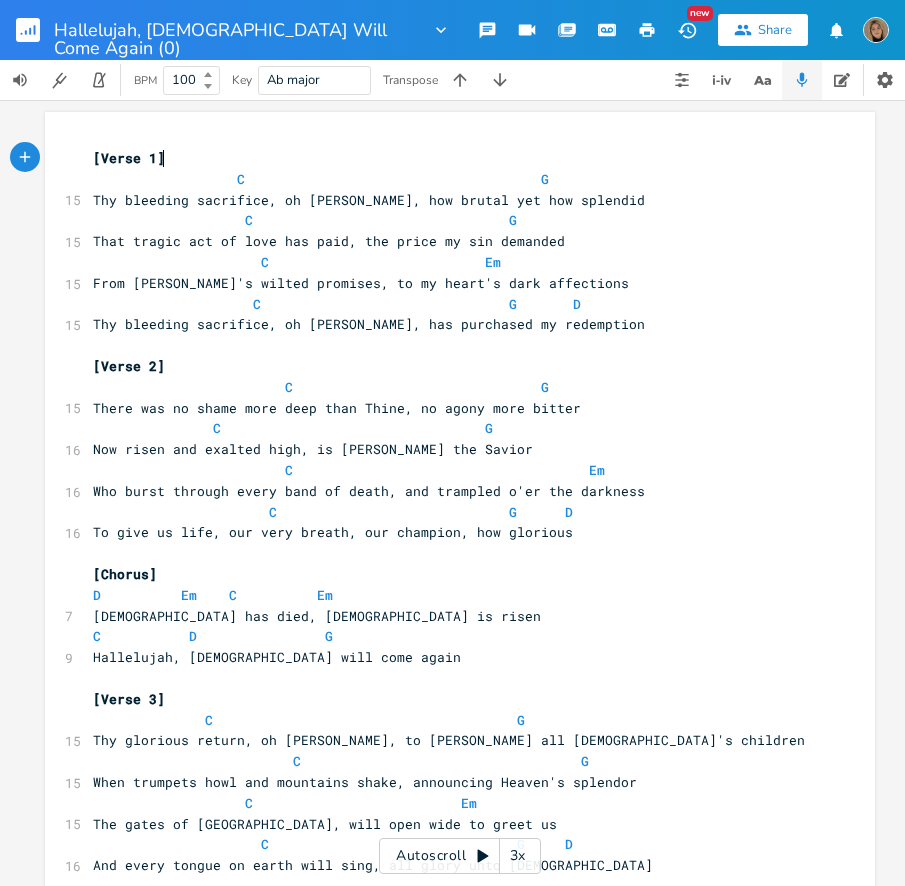 click 